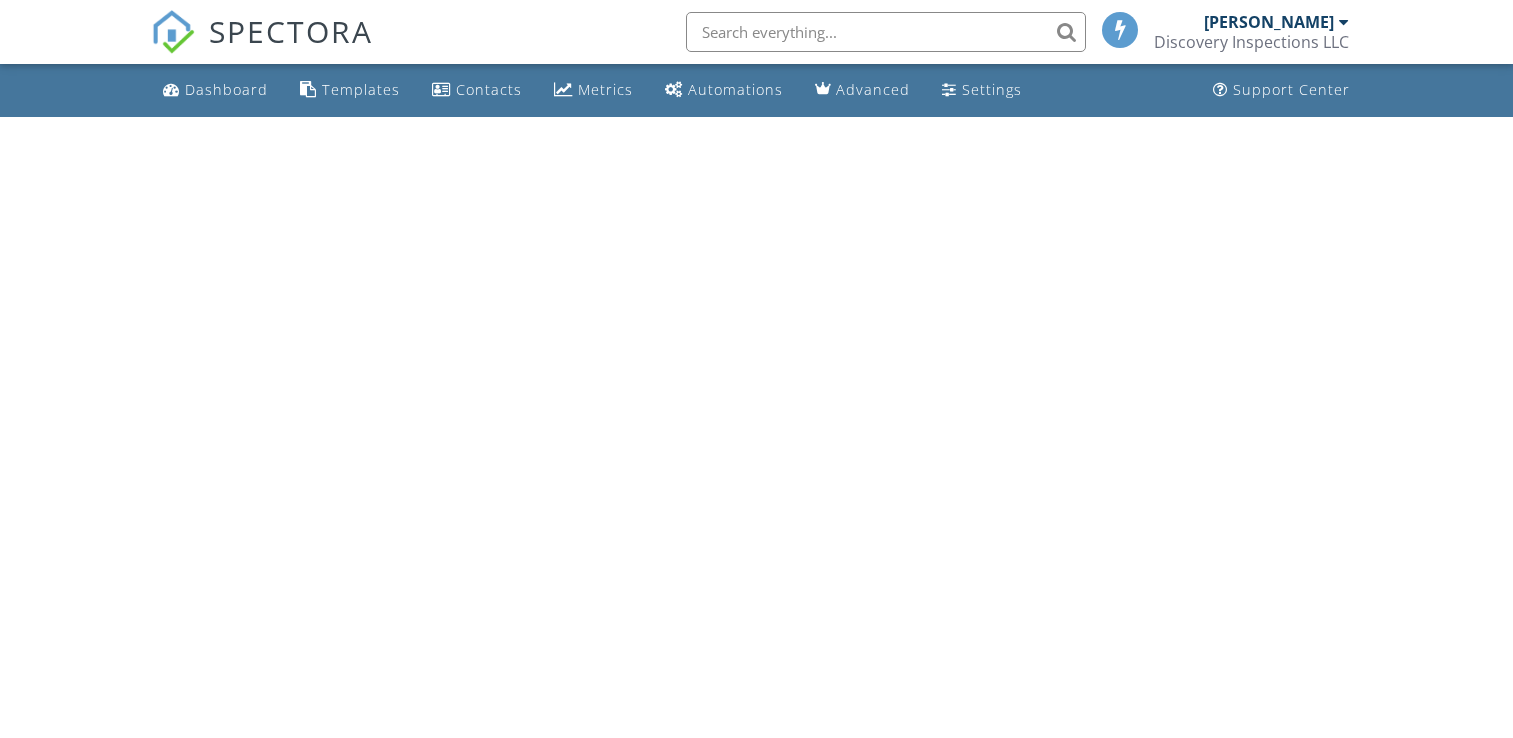 scroll, scrollTop: 0, scrollLeft: 0, axis: both 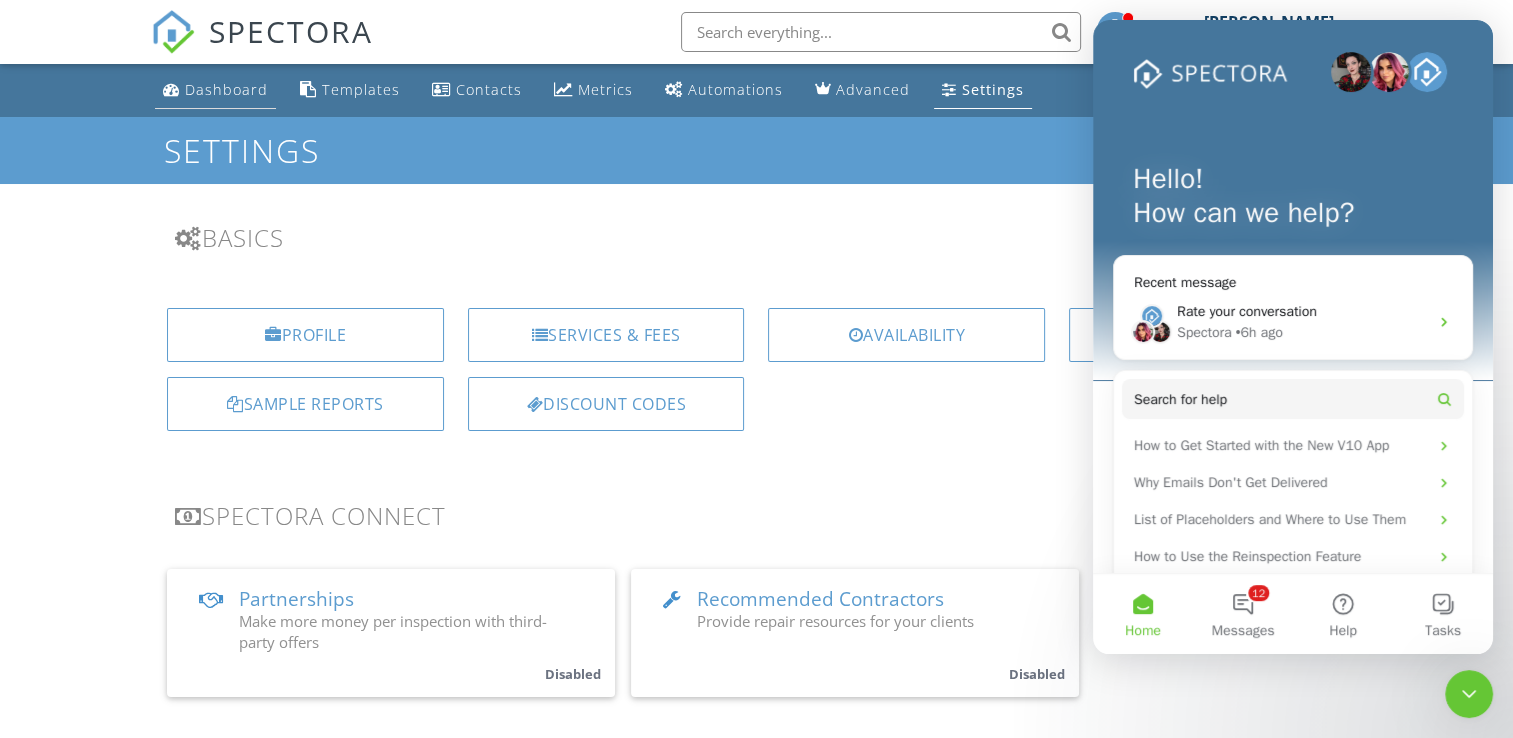 click on "Dashboard" at bounding box center [226, 89] 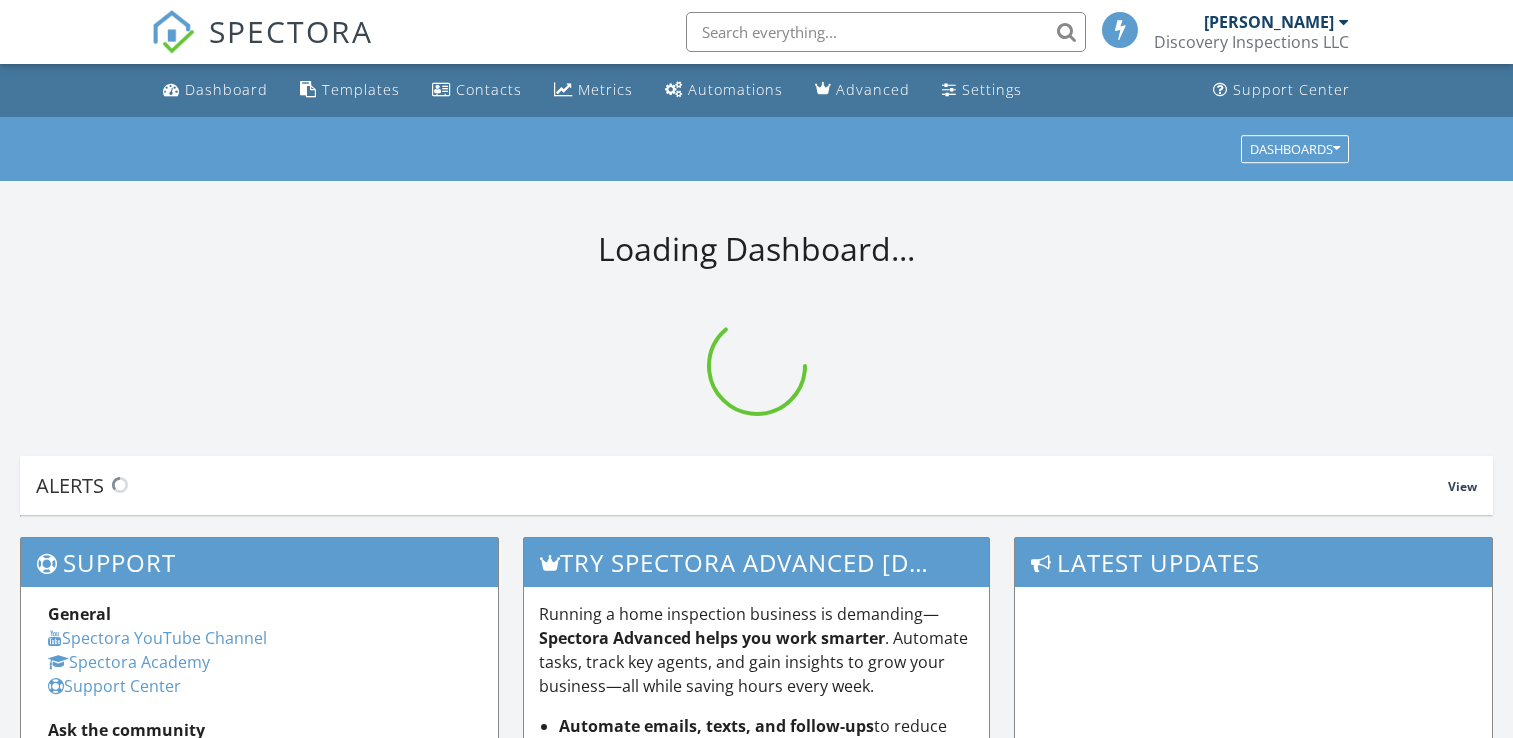 scroll, scrollTop: 0, scrollLeft: 0, axis: both 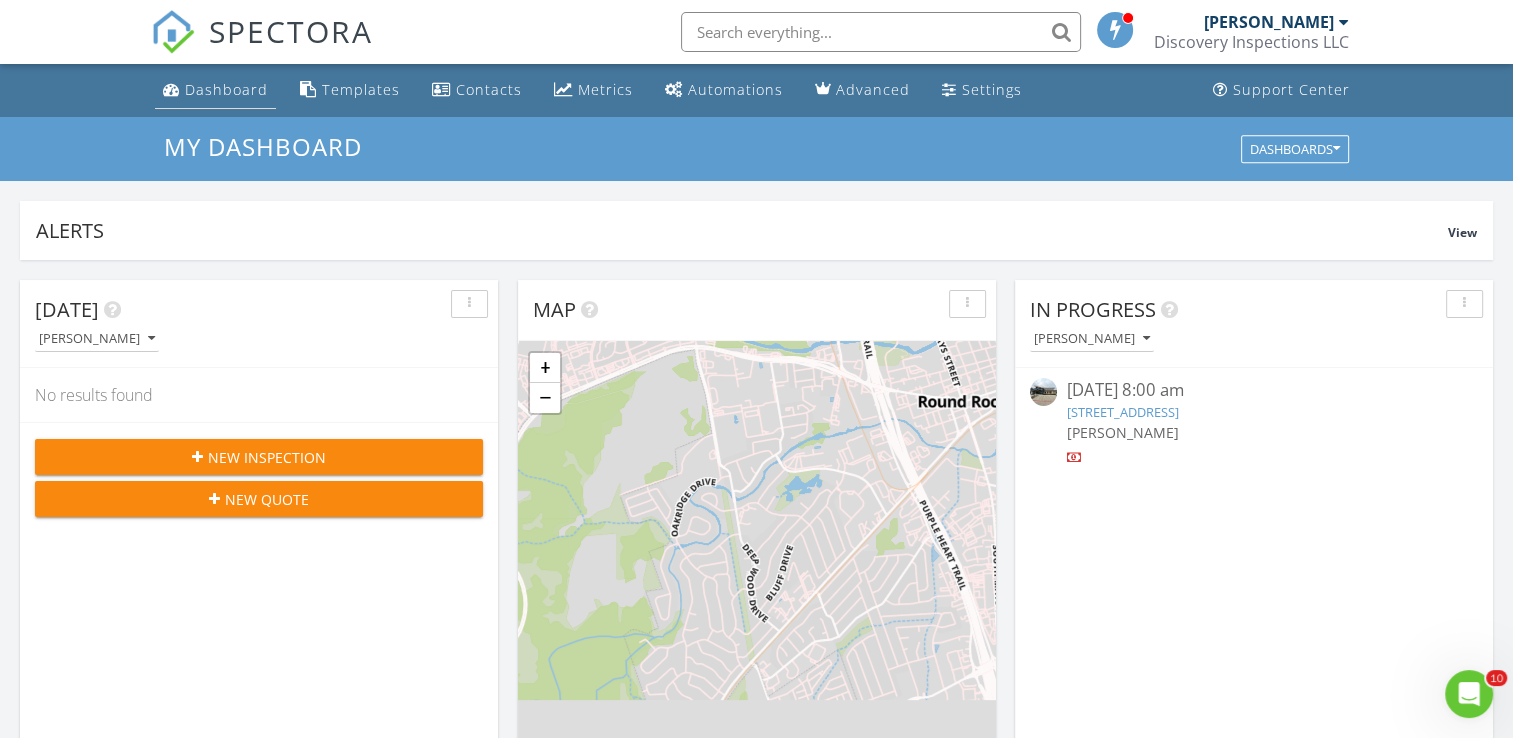 click on "Dashboard" at bounding box center [226, 89] 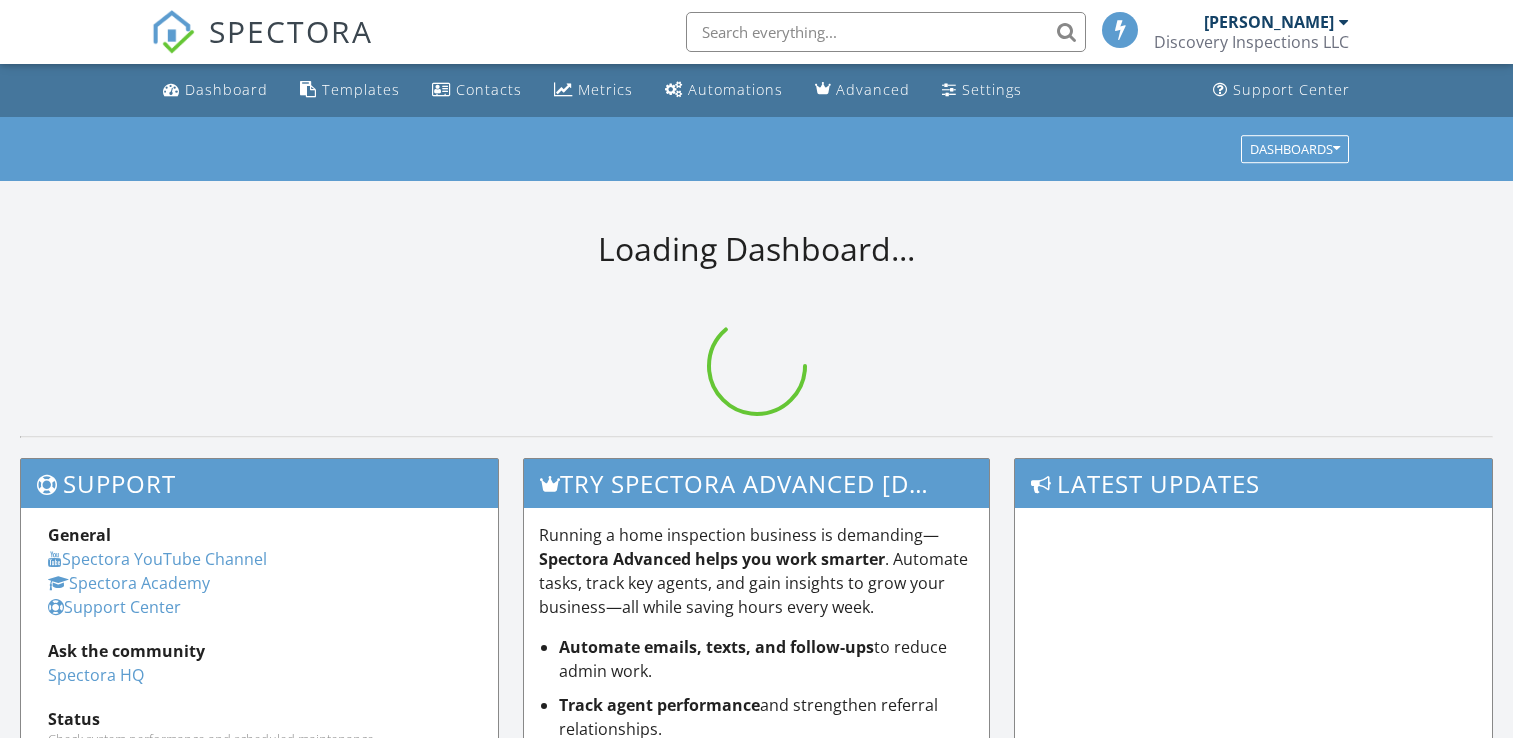 scroll, scrollTop: 0, scrollLeft: 0, axis: both 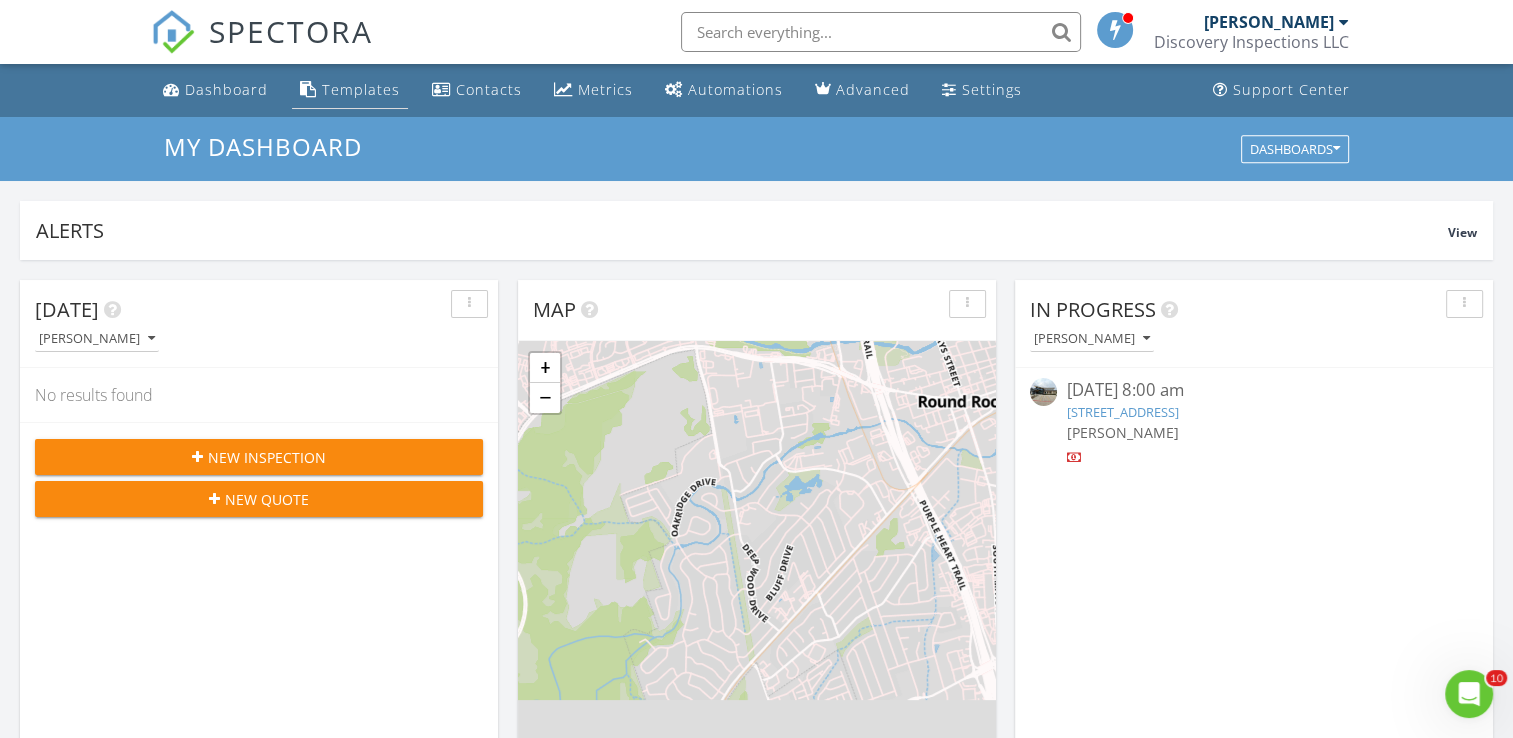 click on "Templates" at bounding box center [361, 89] 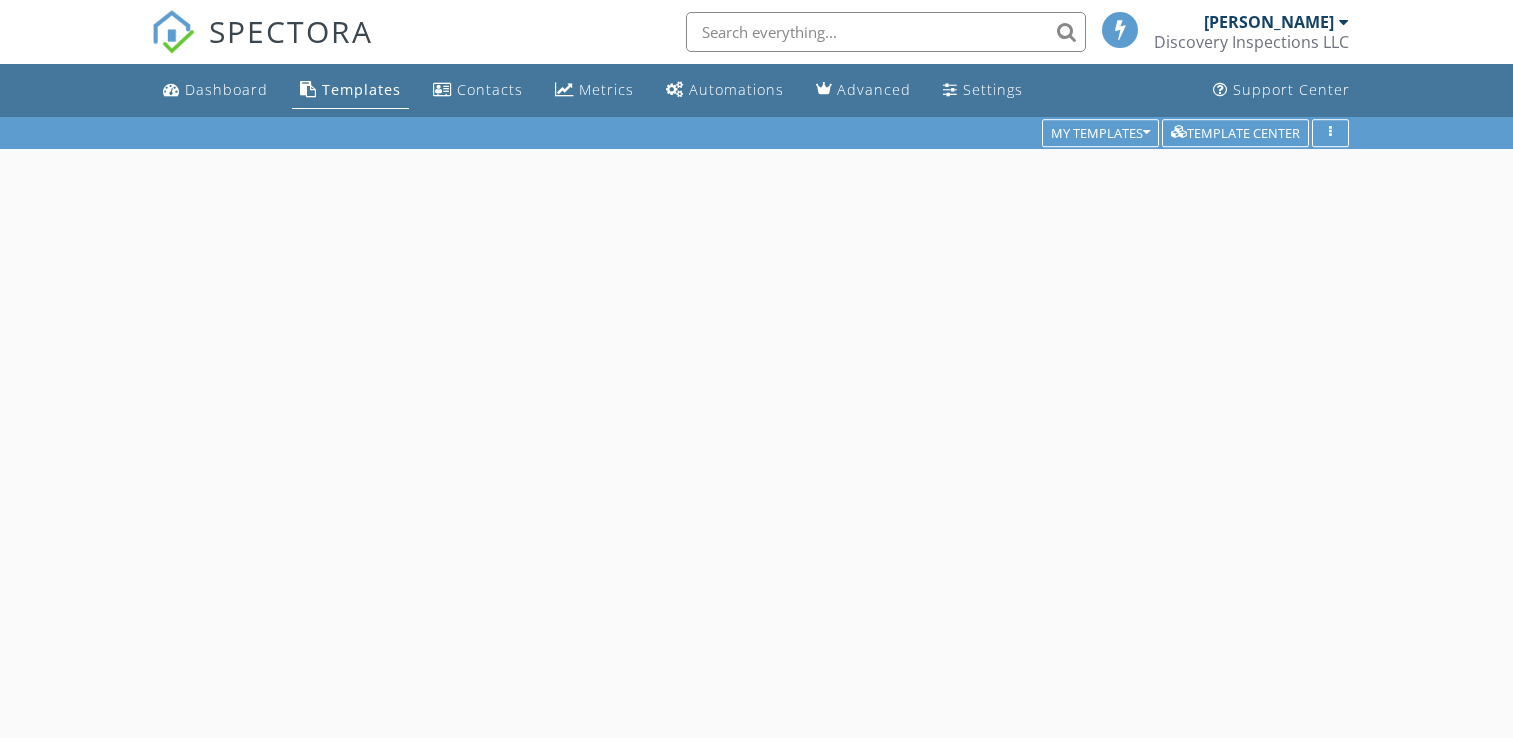 scroll, scrollTop: 0, scrollLeft: 0, axis: both 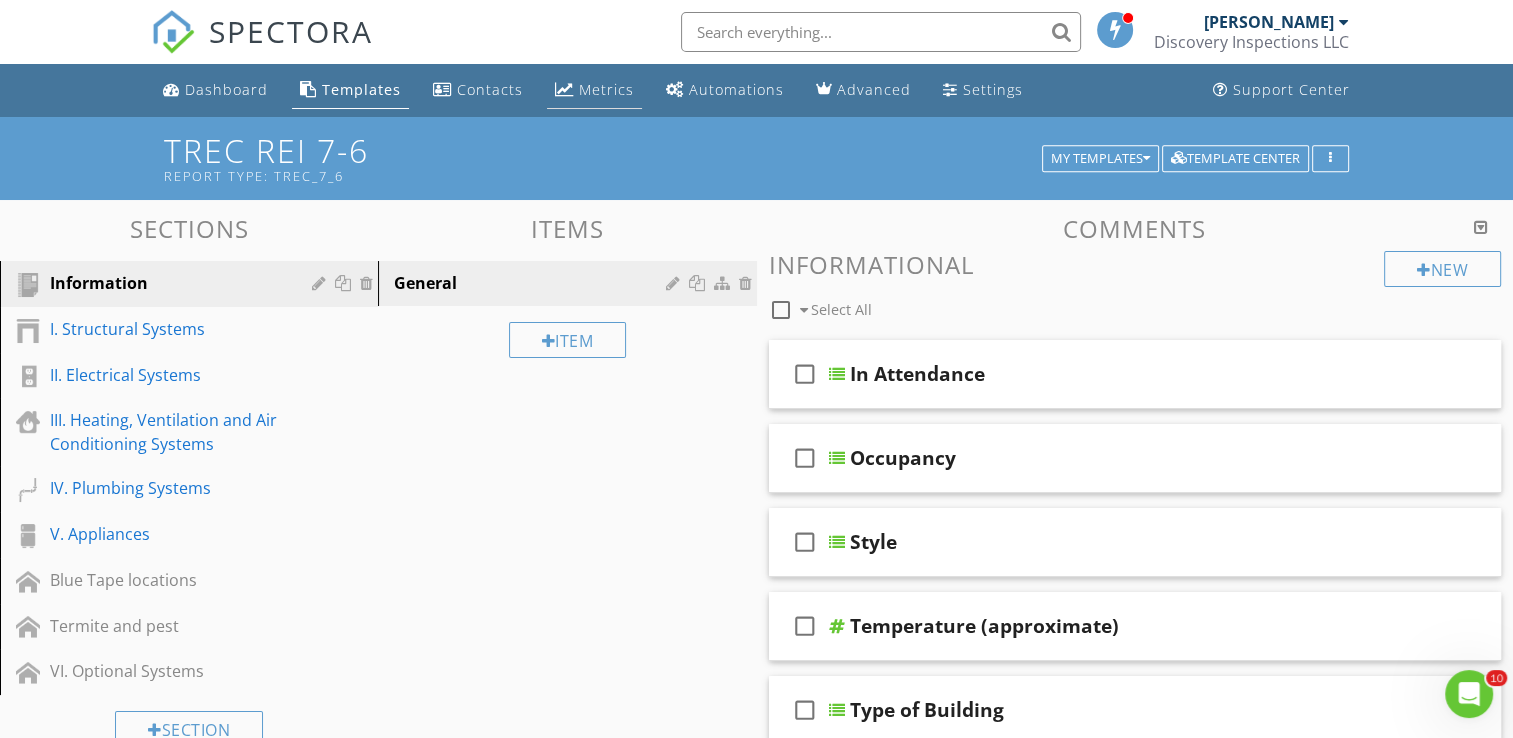 click on "Metrics" at bounding box center (606, 89) 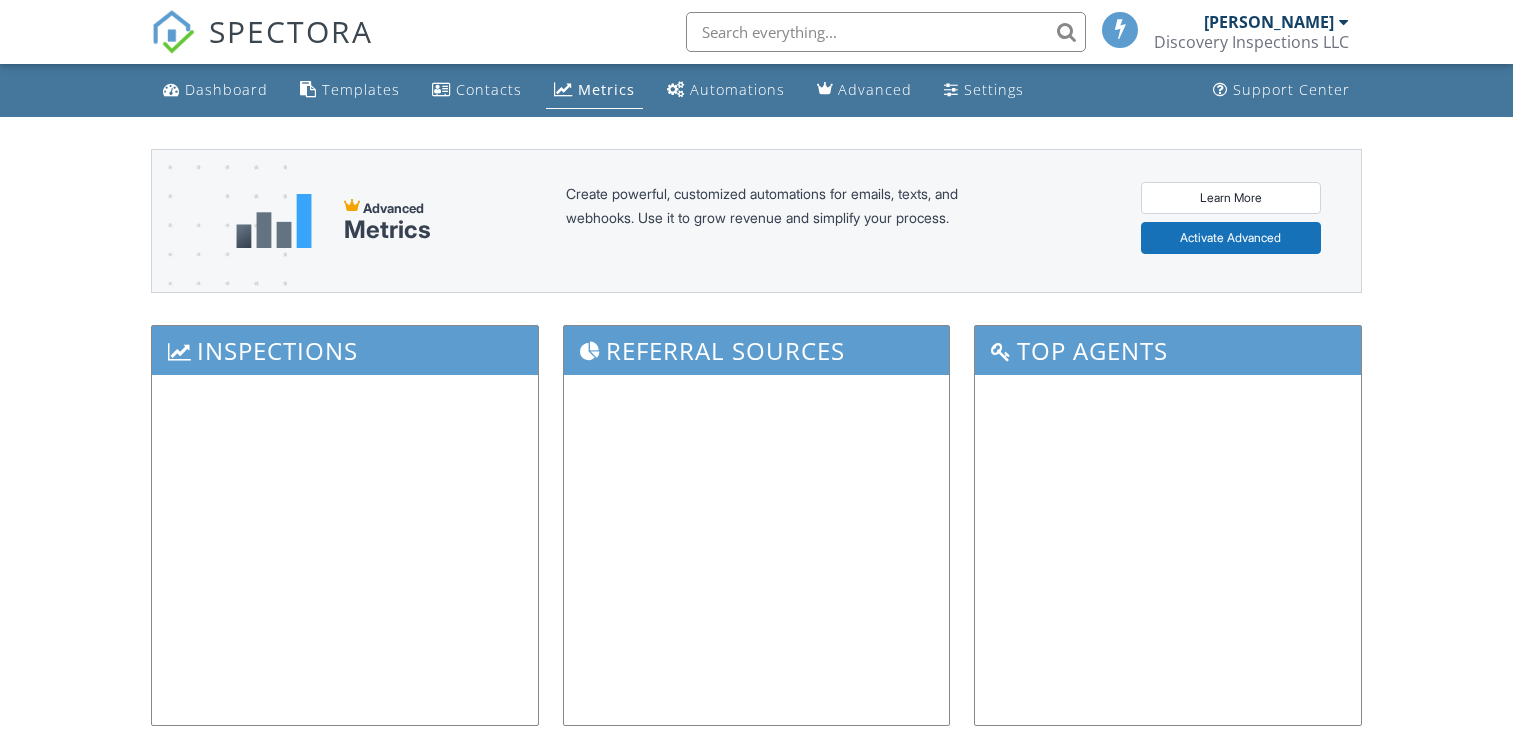 scroll, scrollTop: 0, scrollLeft: 0, axis: both 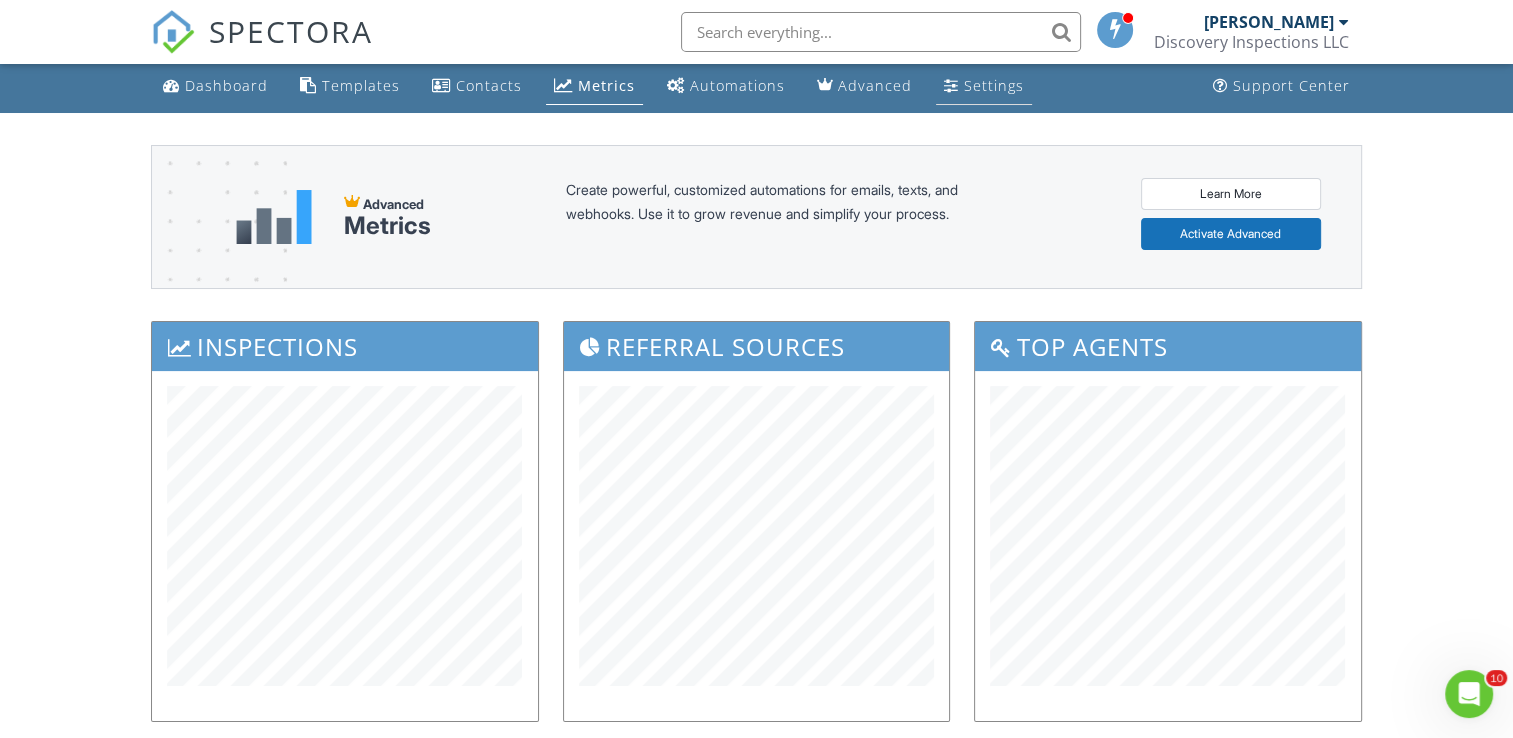 click on "Settings" at bounding box center [994, 85] 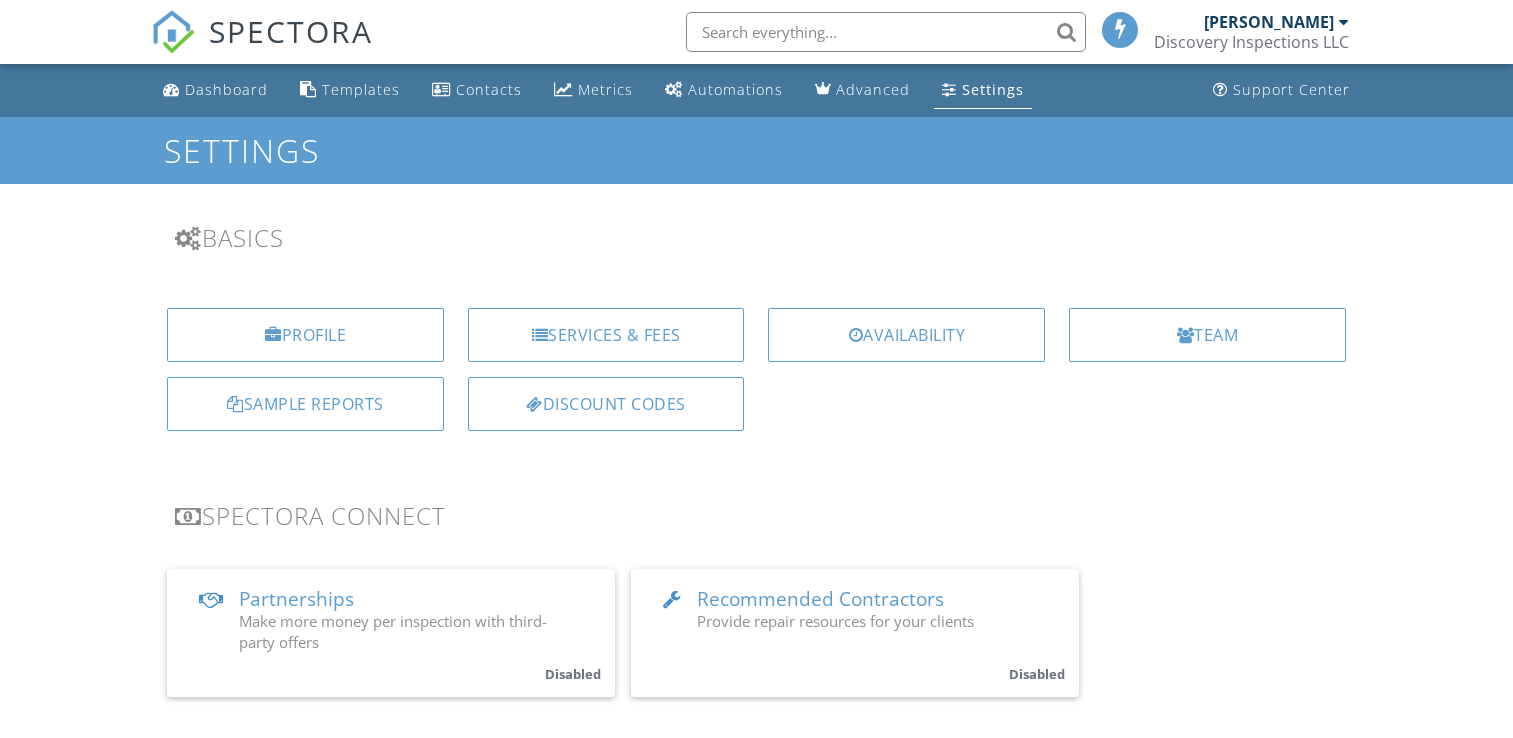 scroll, scrollTop: 0, scrollLeft: 0, axis: both 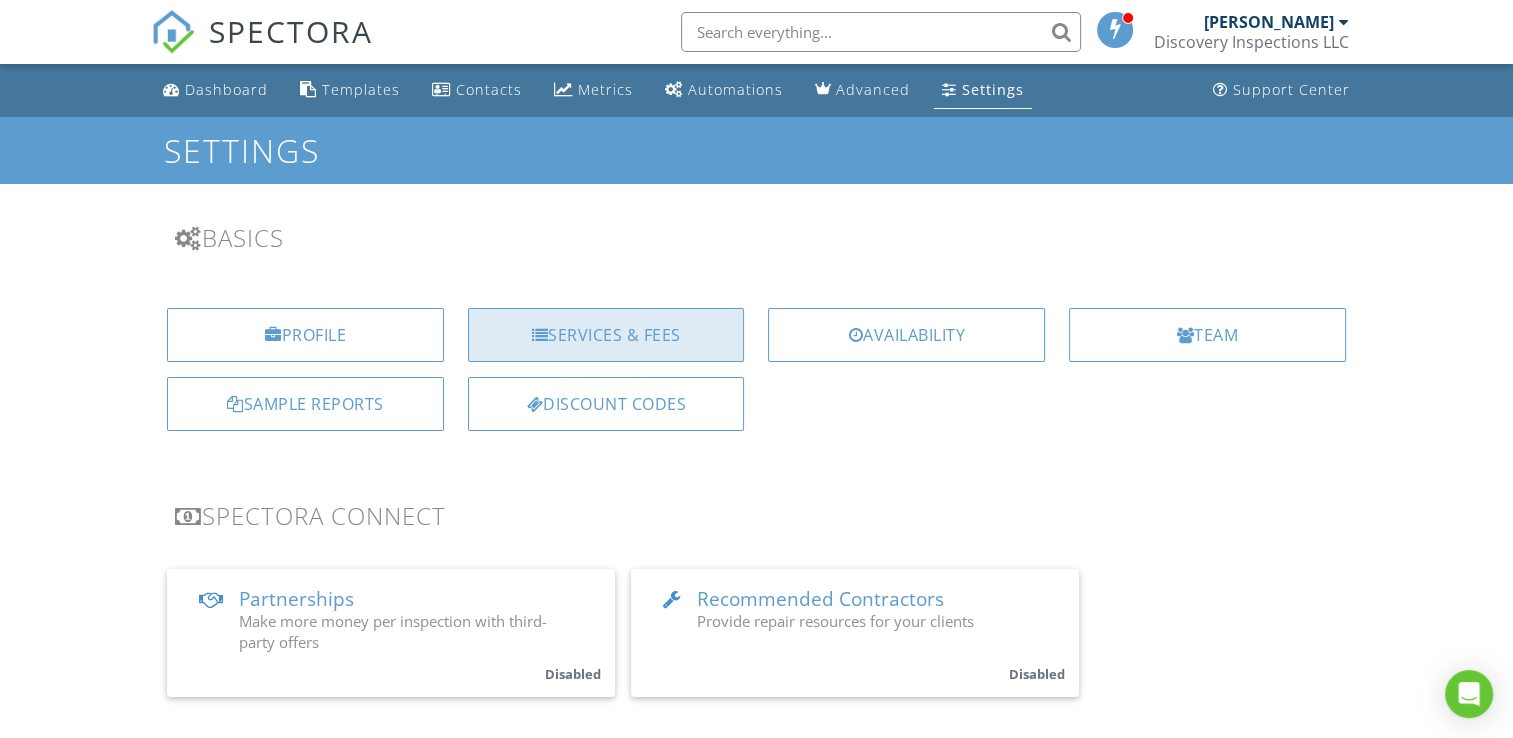 click on "Services & Fees" at bounding box center (606, 335) 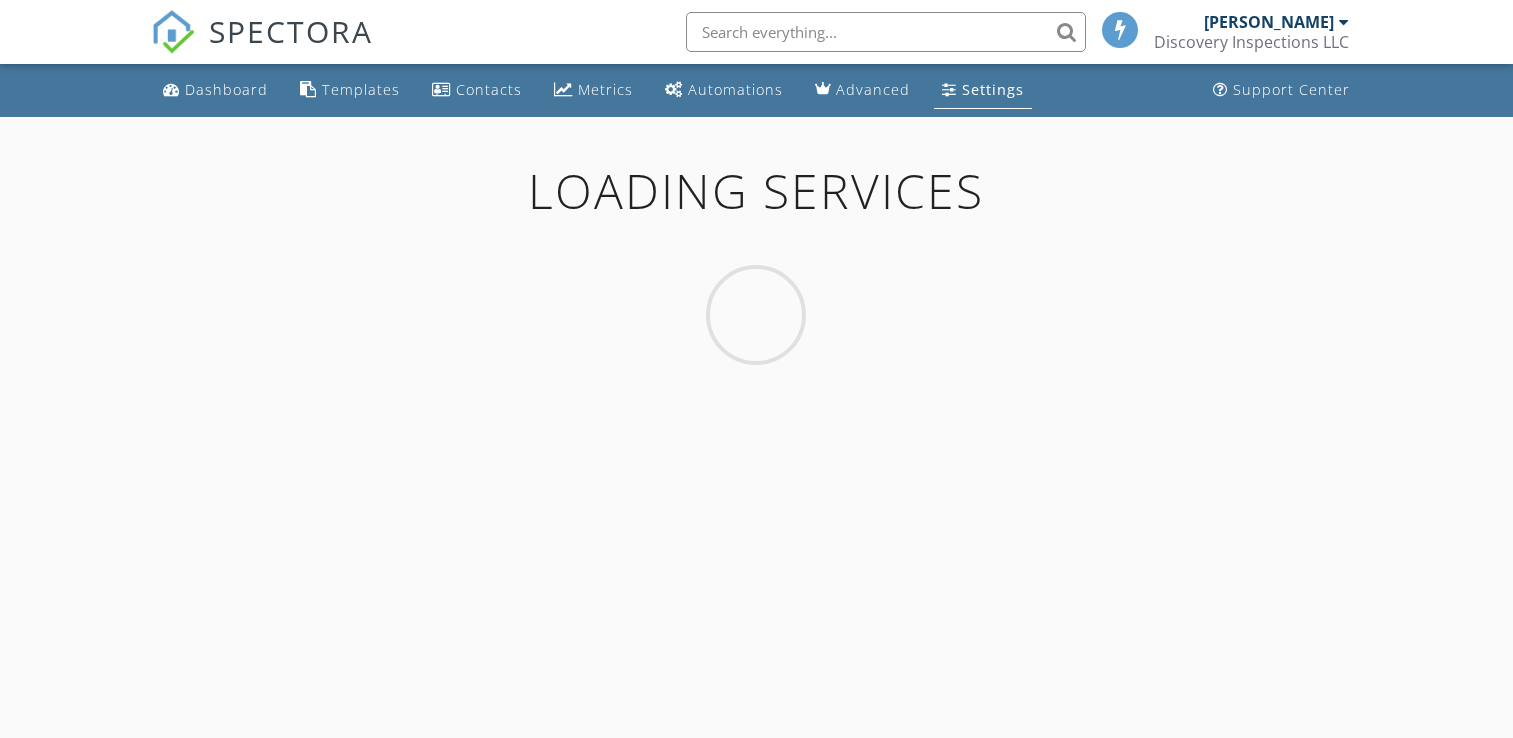 scroll, scrollTop: 116, scrollLeft: 0, axis: vertical 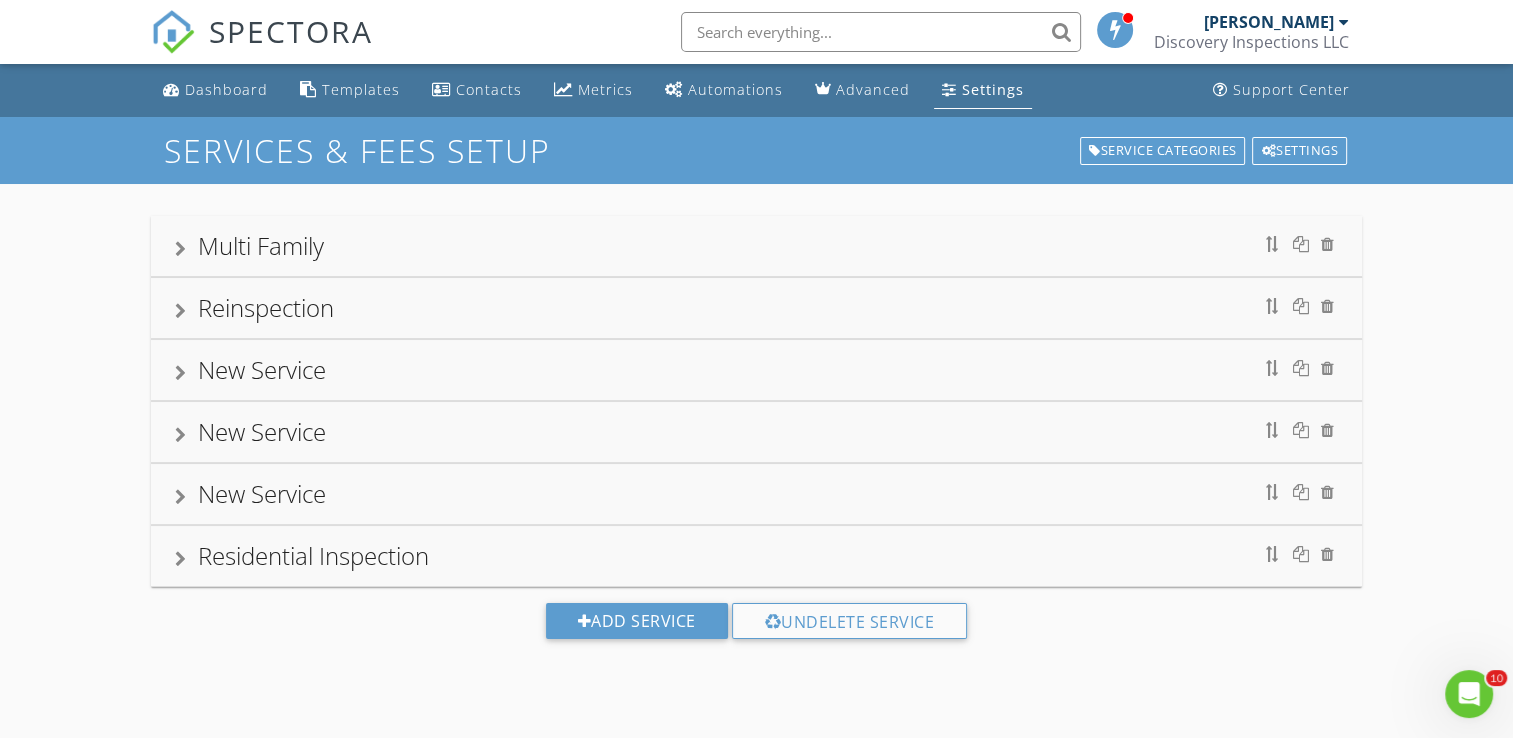 click on "New Service" at bounding box center [262, 369] 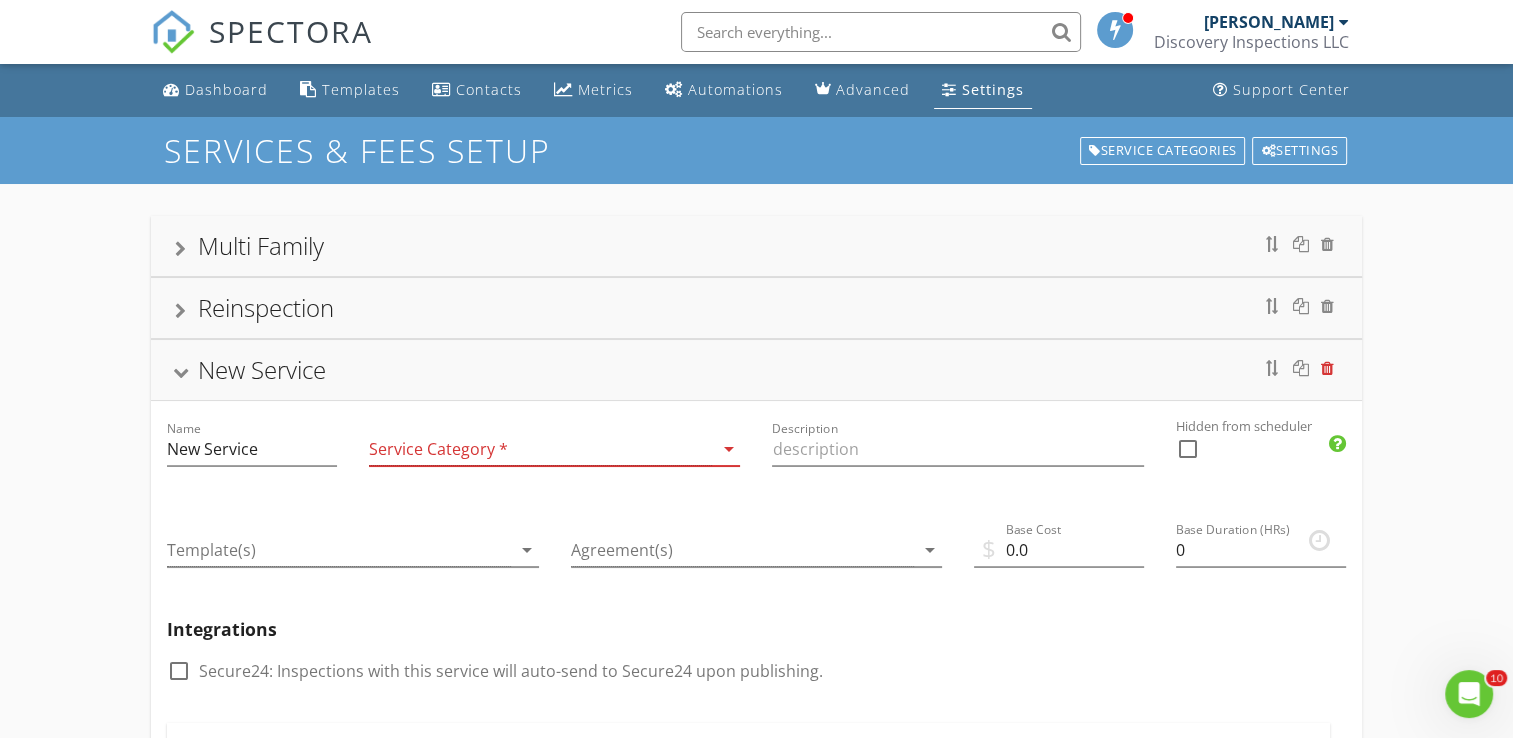 click at bounding box center [1327, 368] 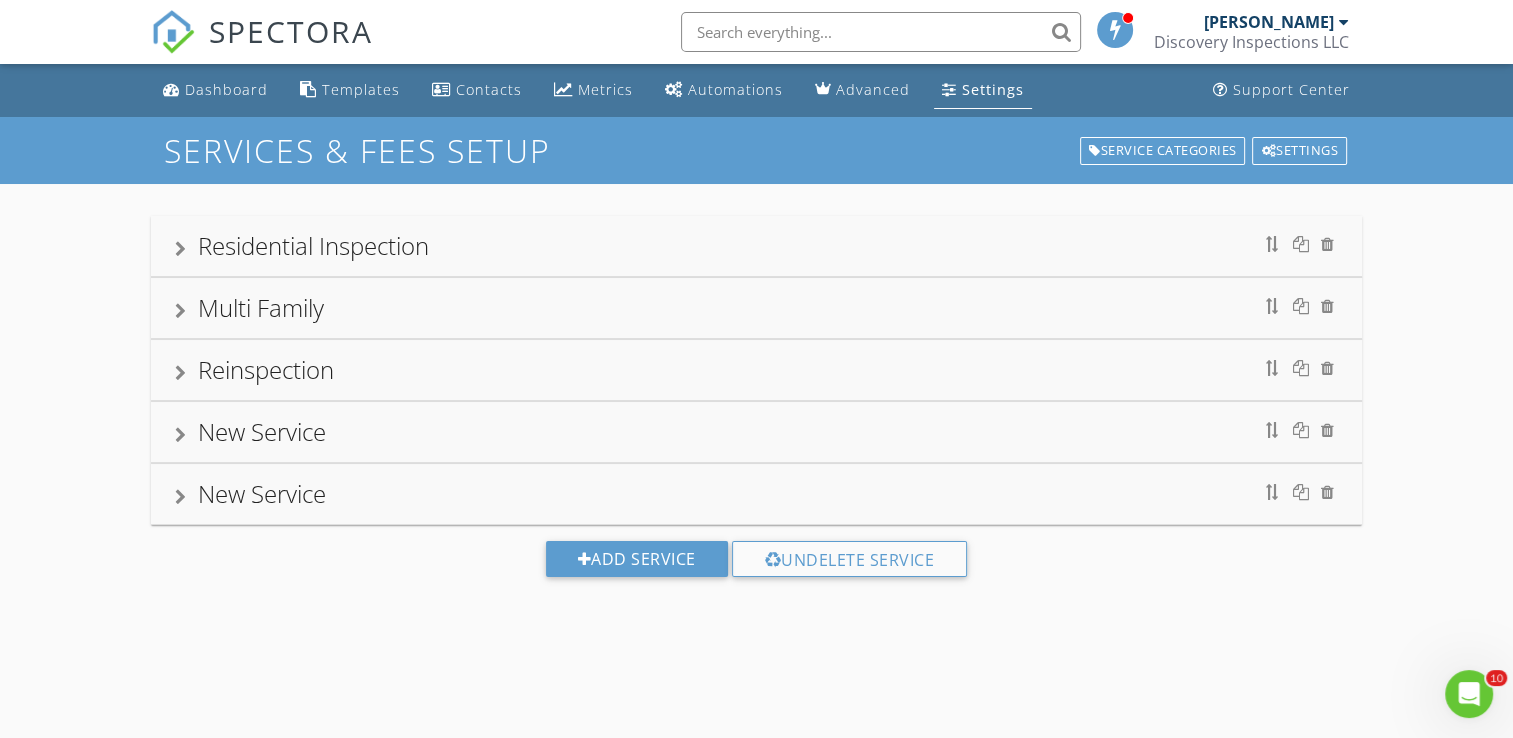 click at bounding box center [180, 435] 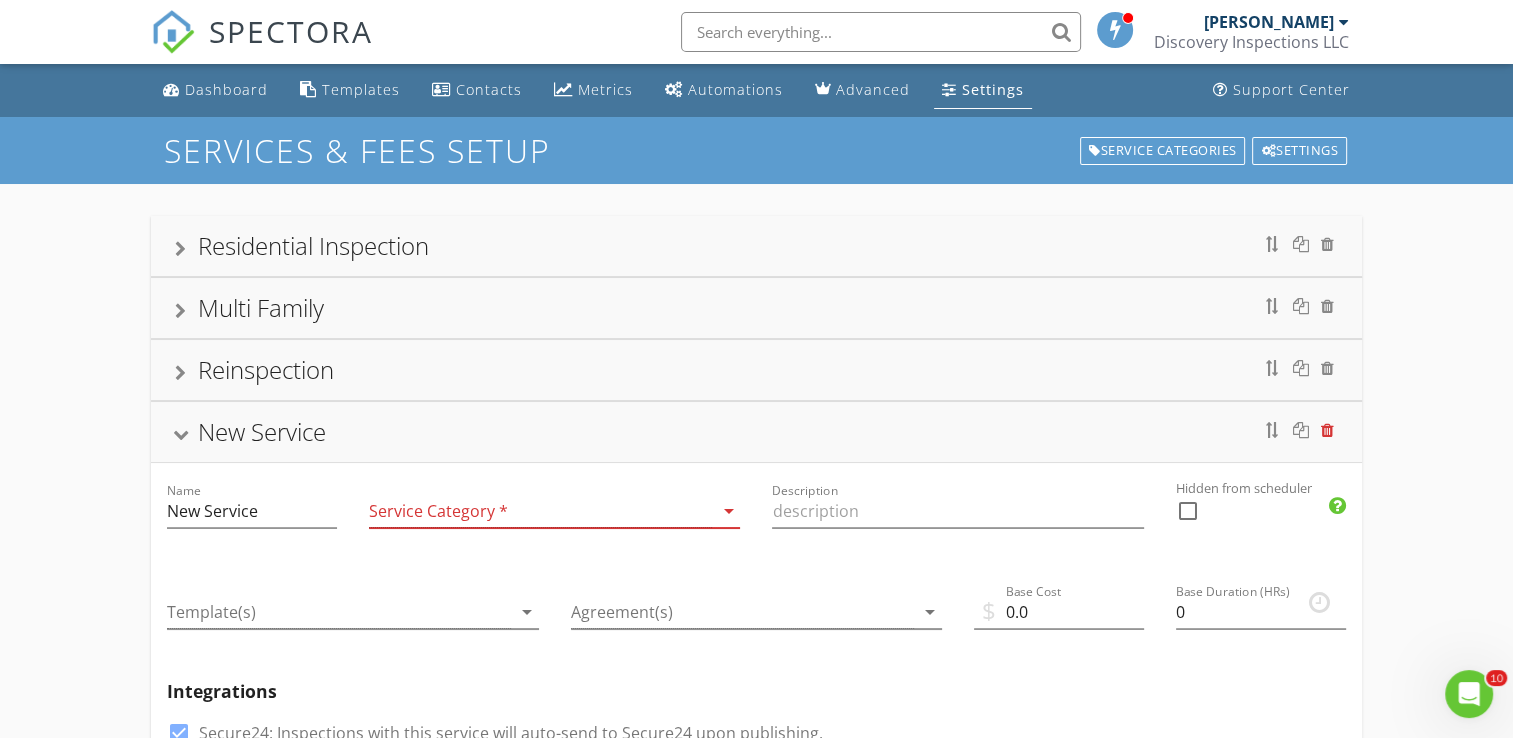 click at bounding box center [1327, 430] 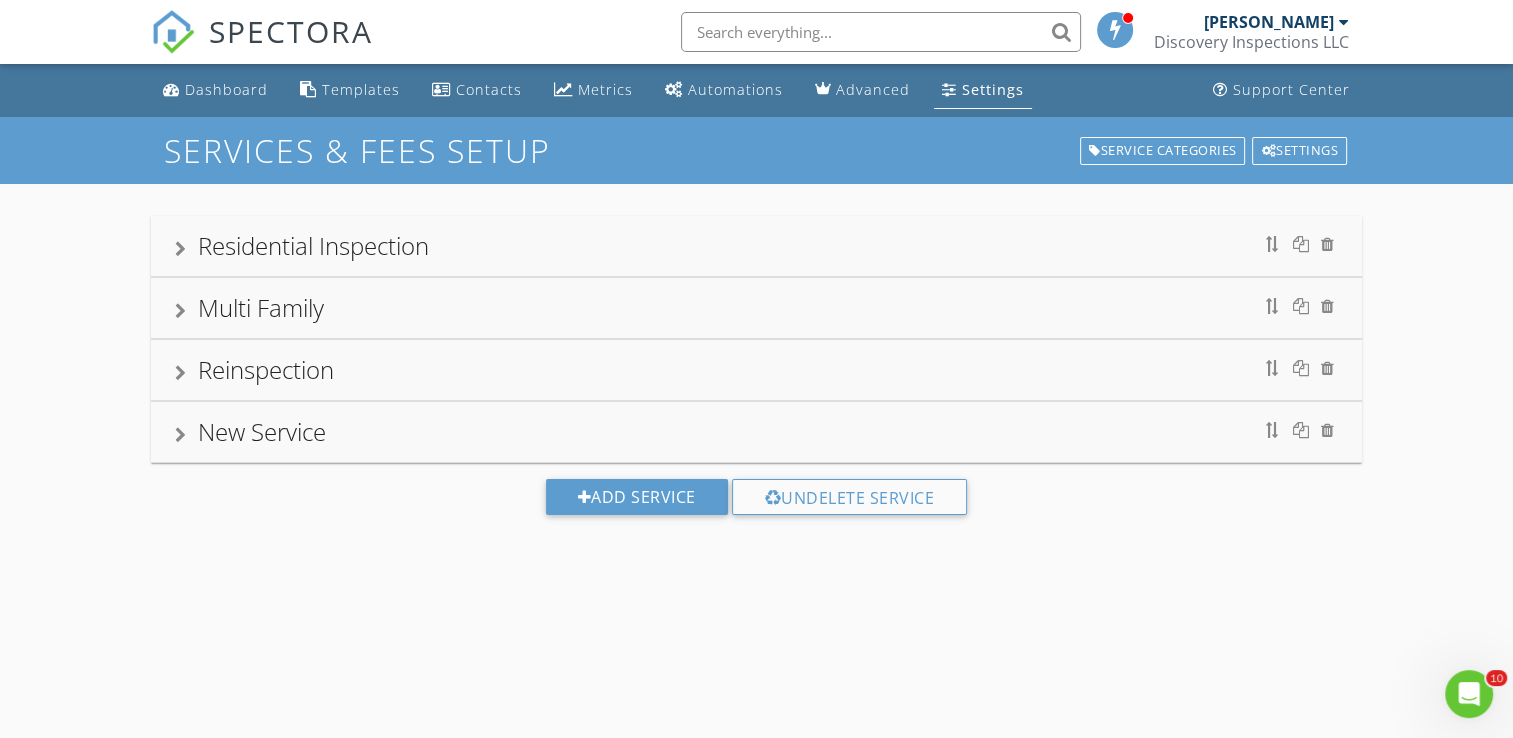 click on "New Service" at bounding box center [262, 431] 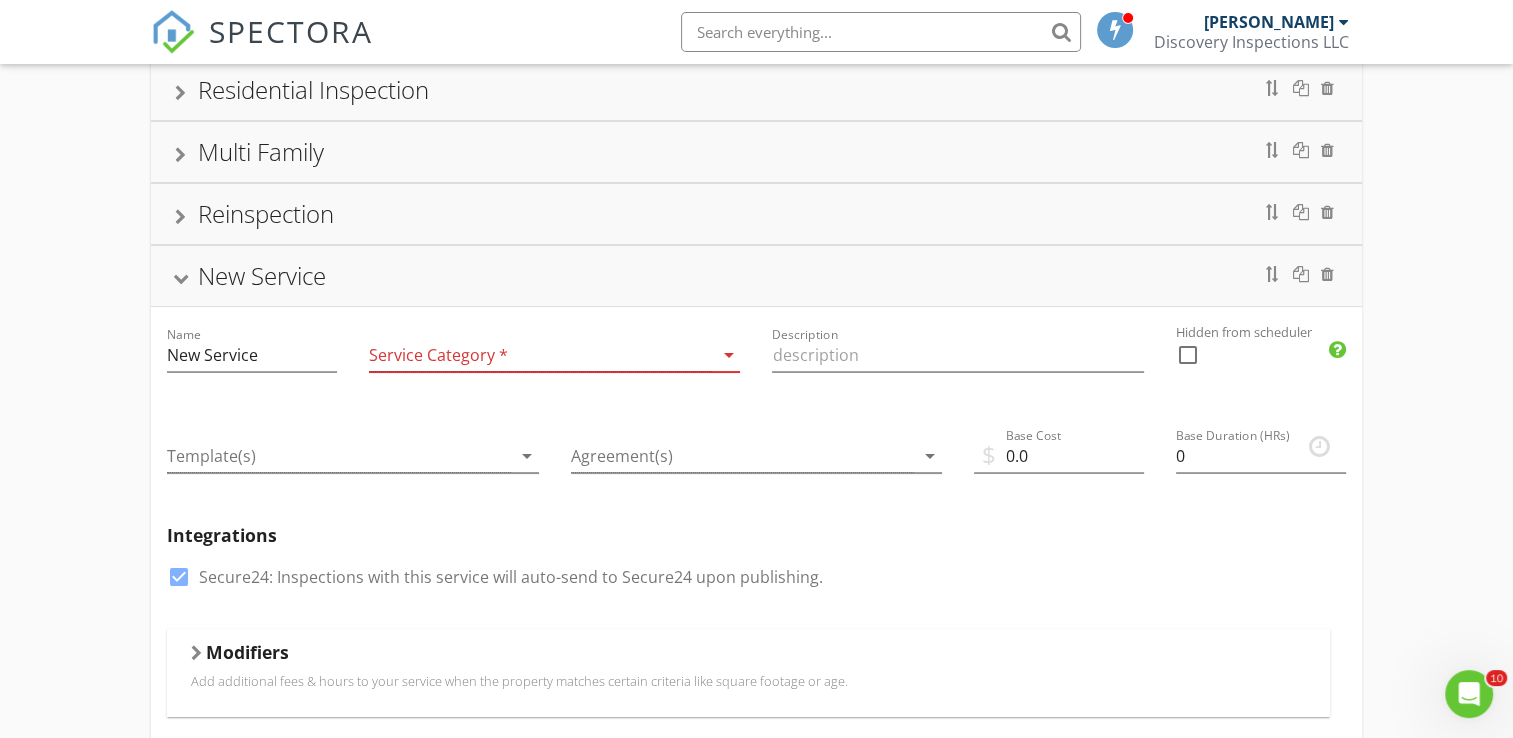 scroll, scrollTop: 158, scrollLeft: 0, axis: vertical 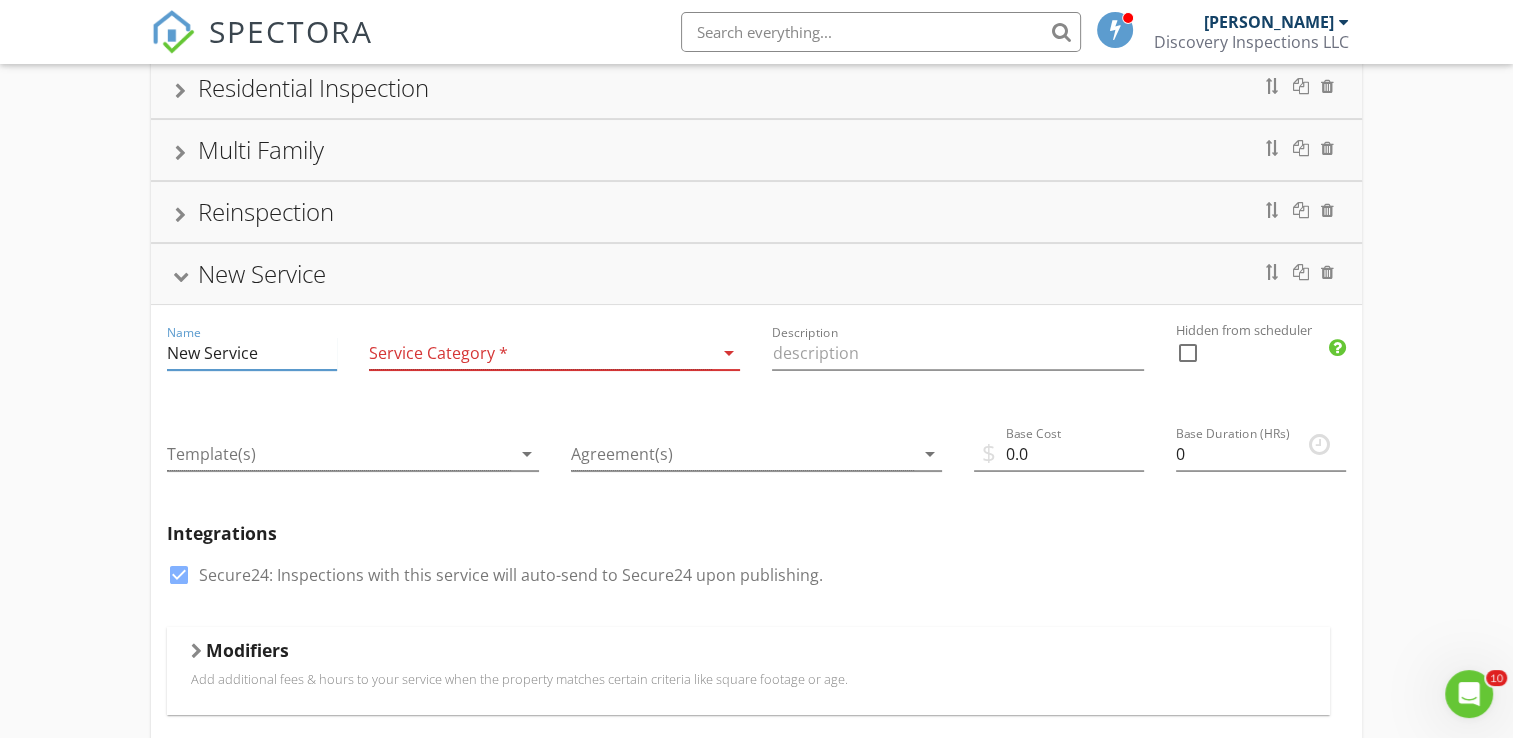 click on "New Service" at bounding box center [252, 353] 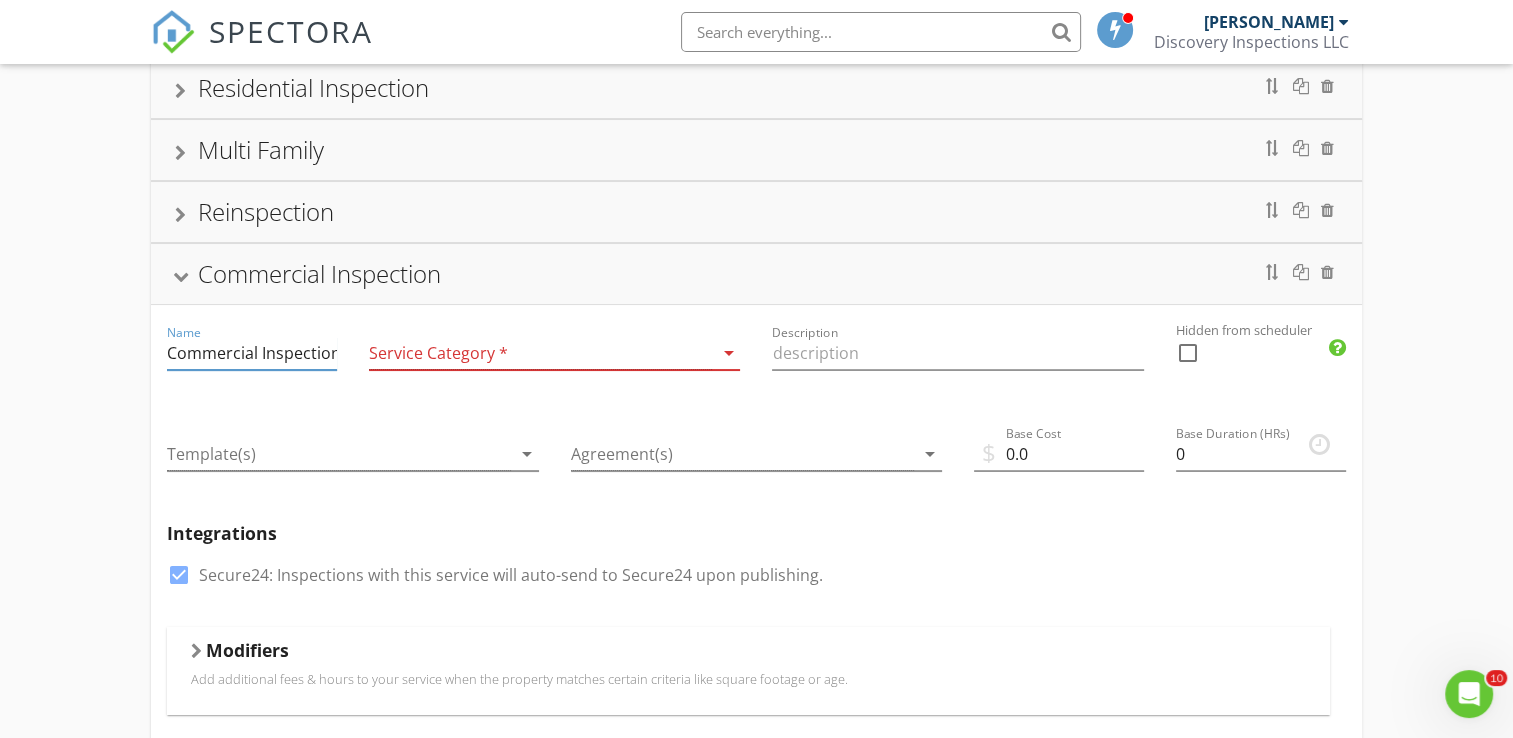 scroll, scrollTop: 0, scrollLeft: 5, axis: horizontal 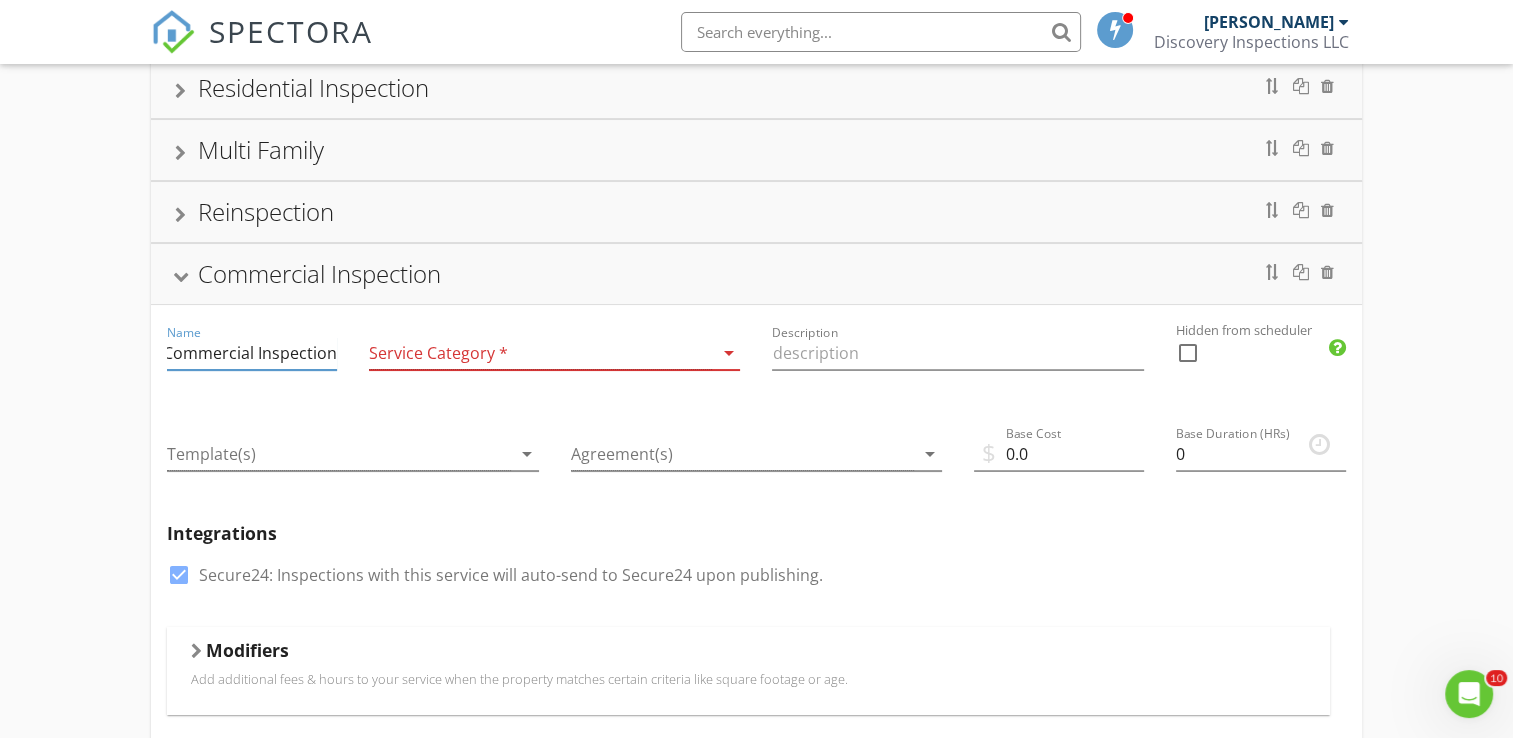 type on "Commercial Inspection" 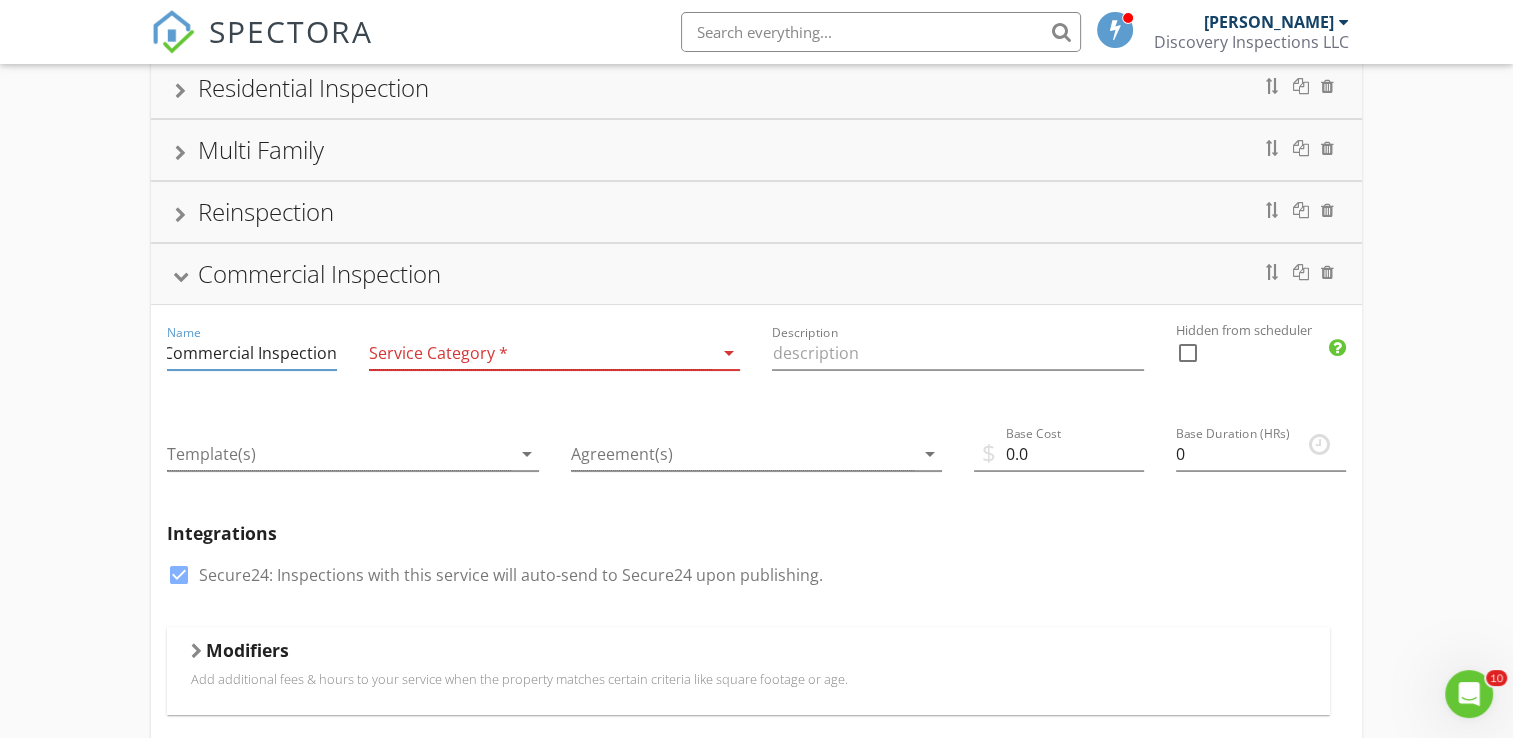 click at bounding box center (540, 353) 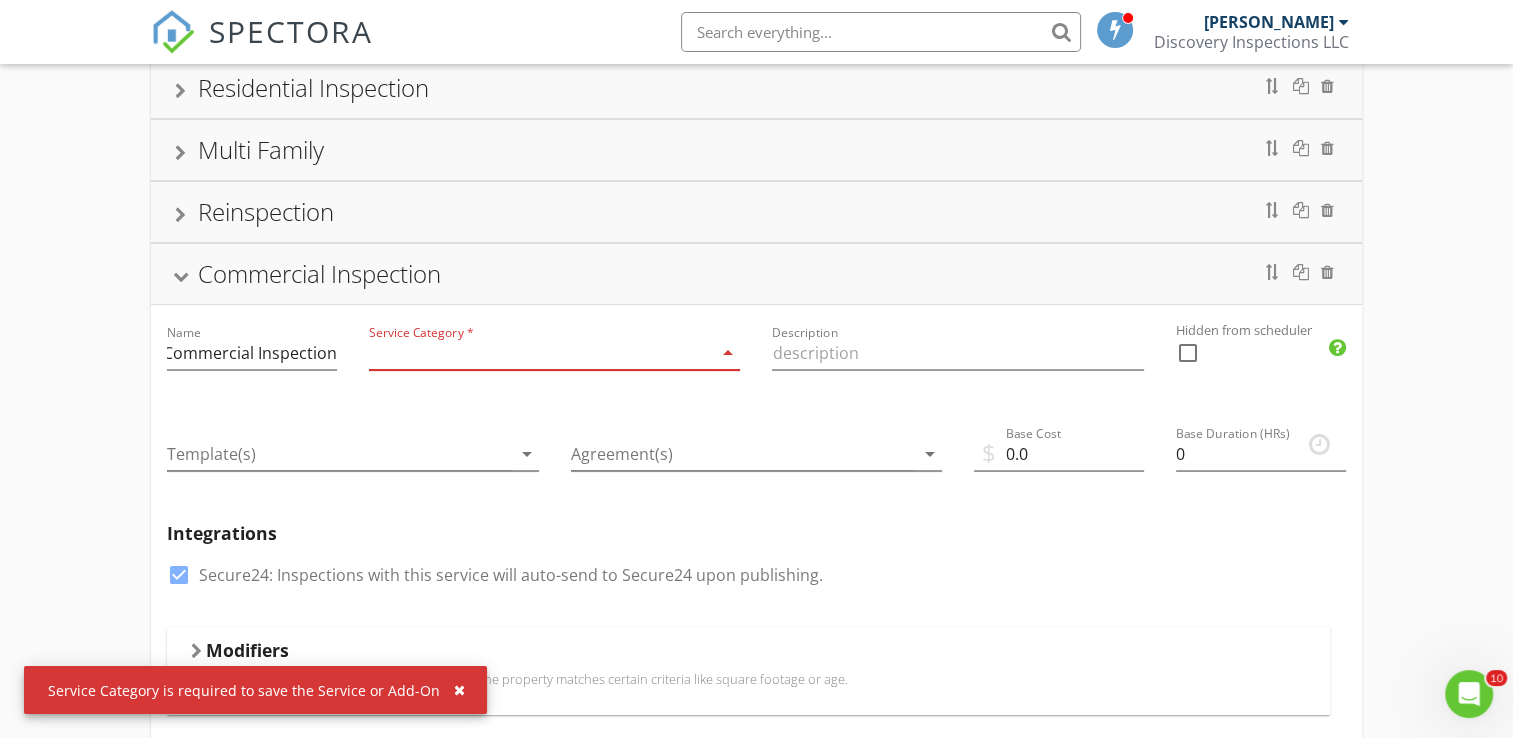 scroll, scrollTop: 0, scrollLeft: 0, axis: both 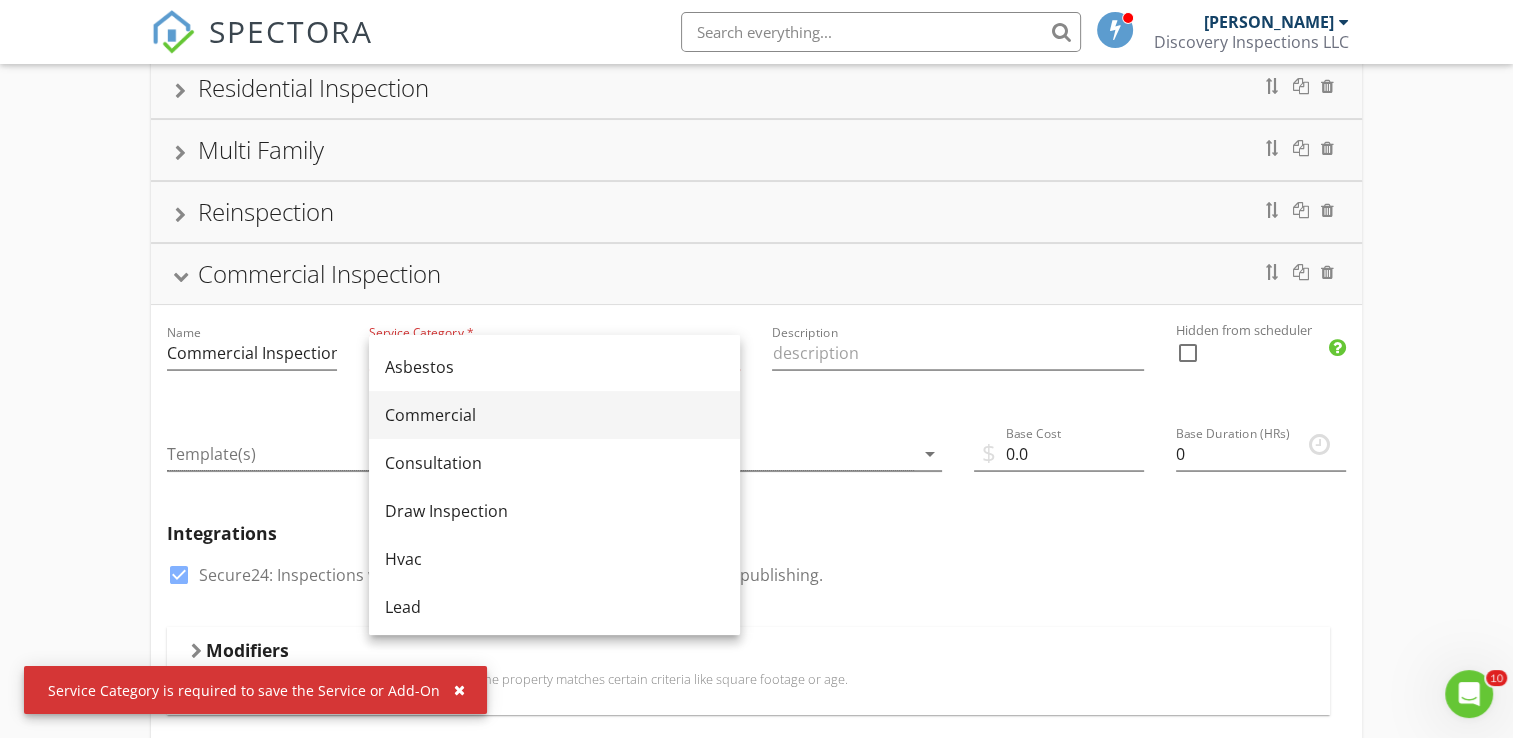 click on "Commercial" at bounding box center (554, 415) 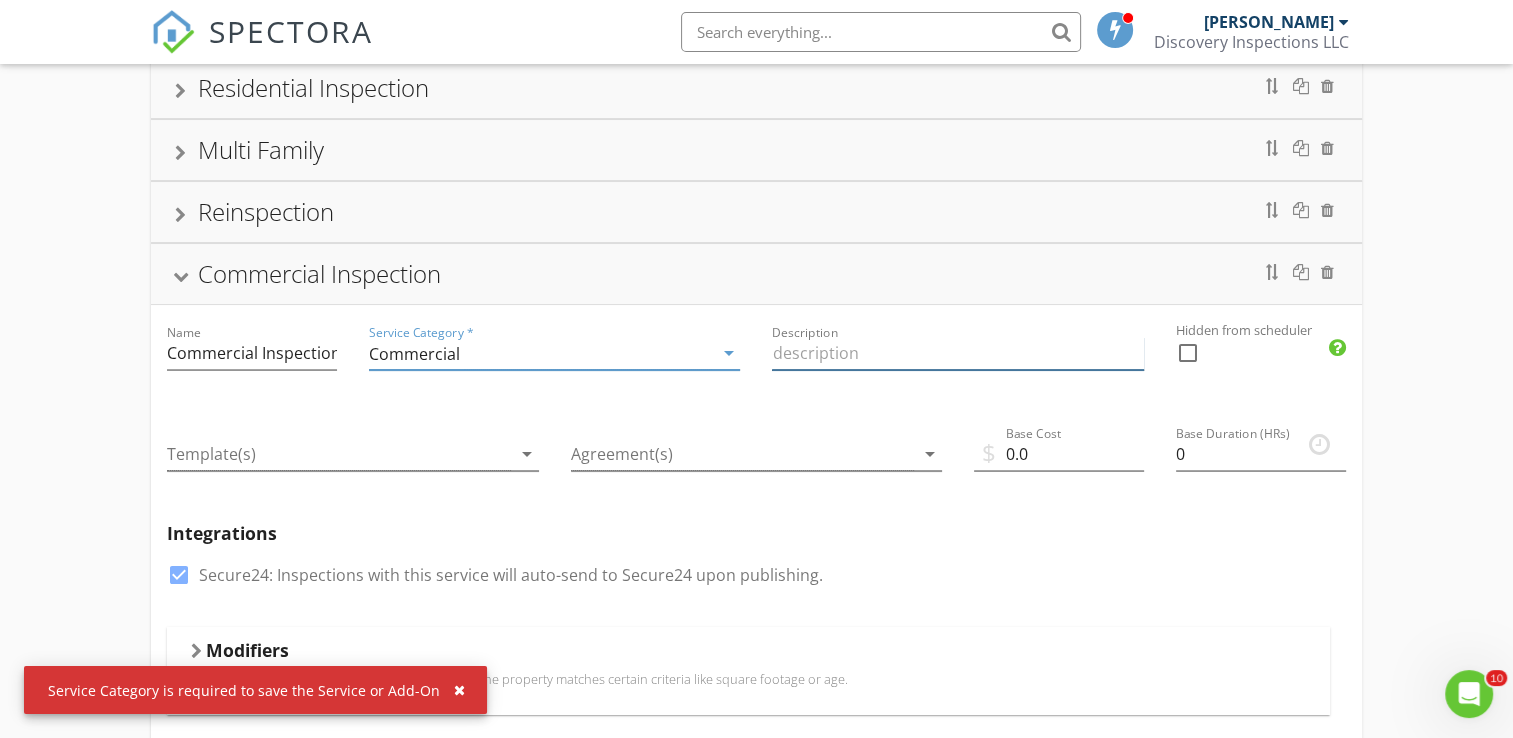 click at bounding box center (957, 353) 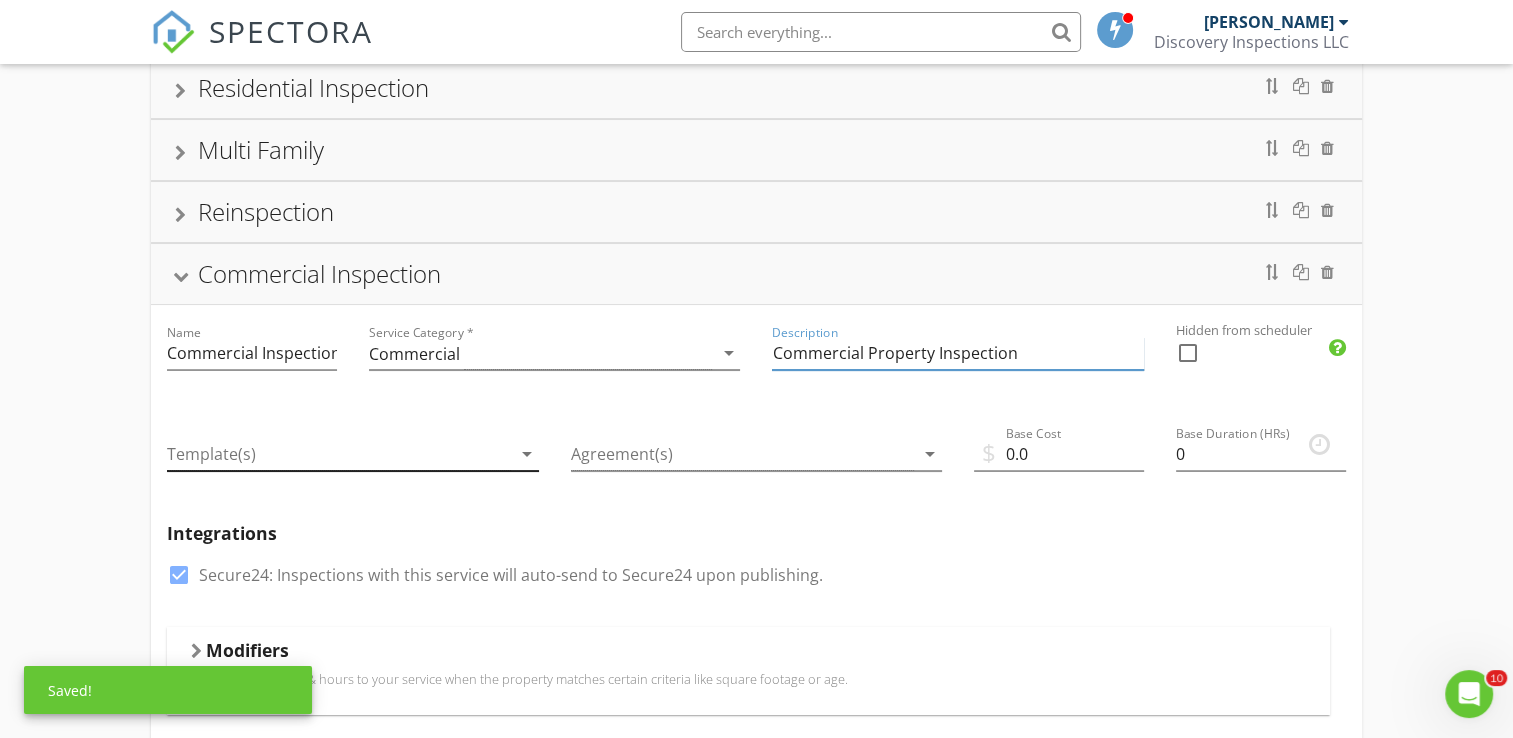 type on "Commercial Property Inspection" 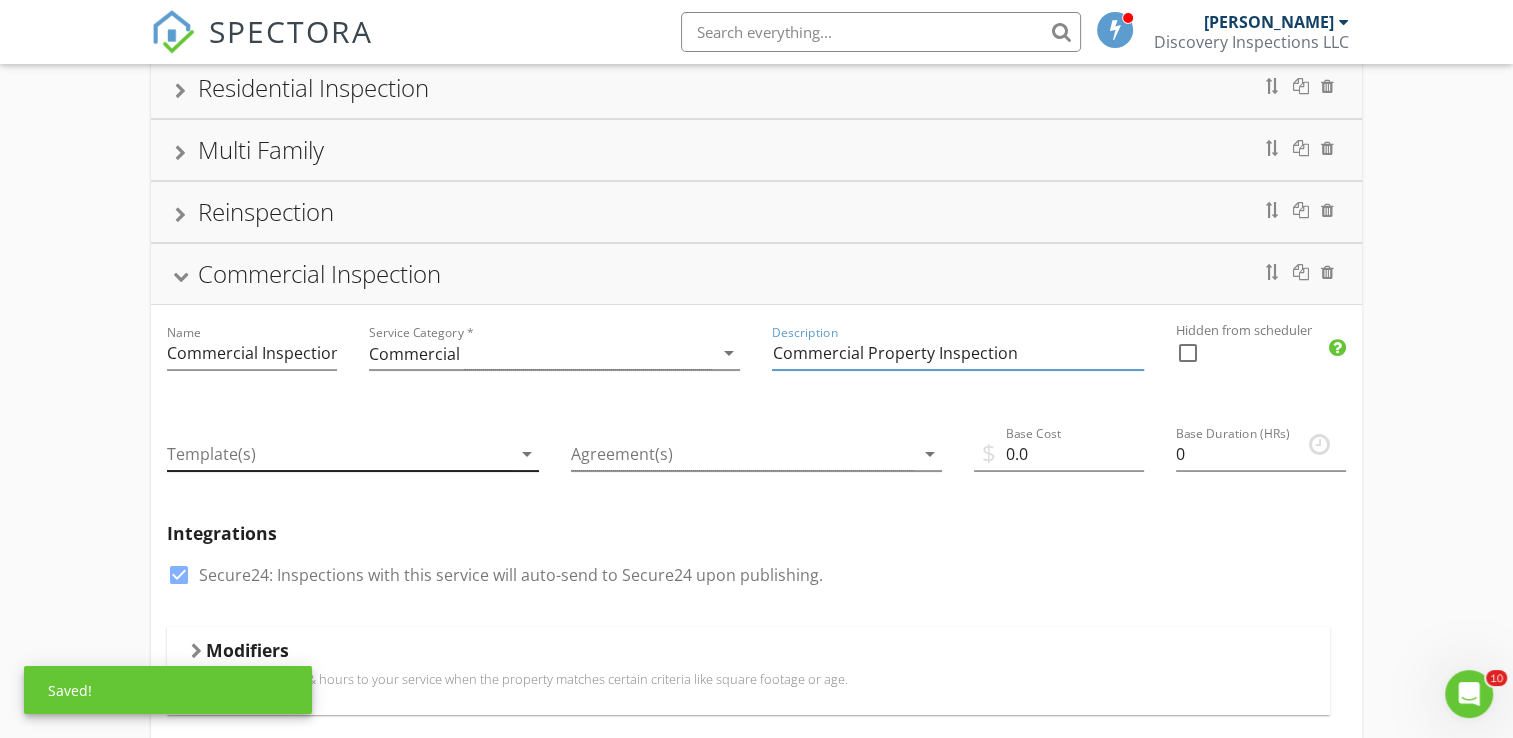 click on "arrow_drop_down" at bounding box center [527, 454] 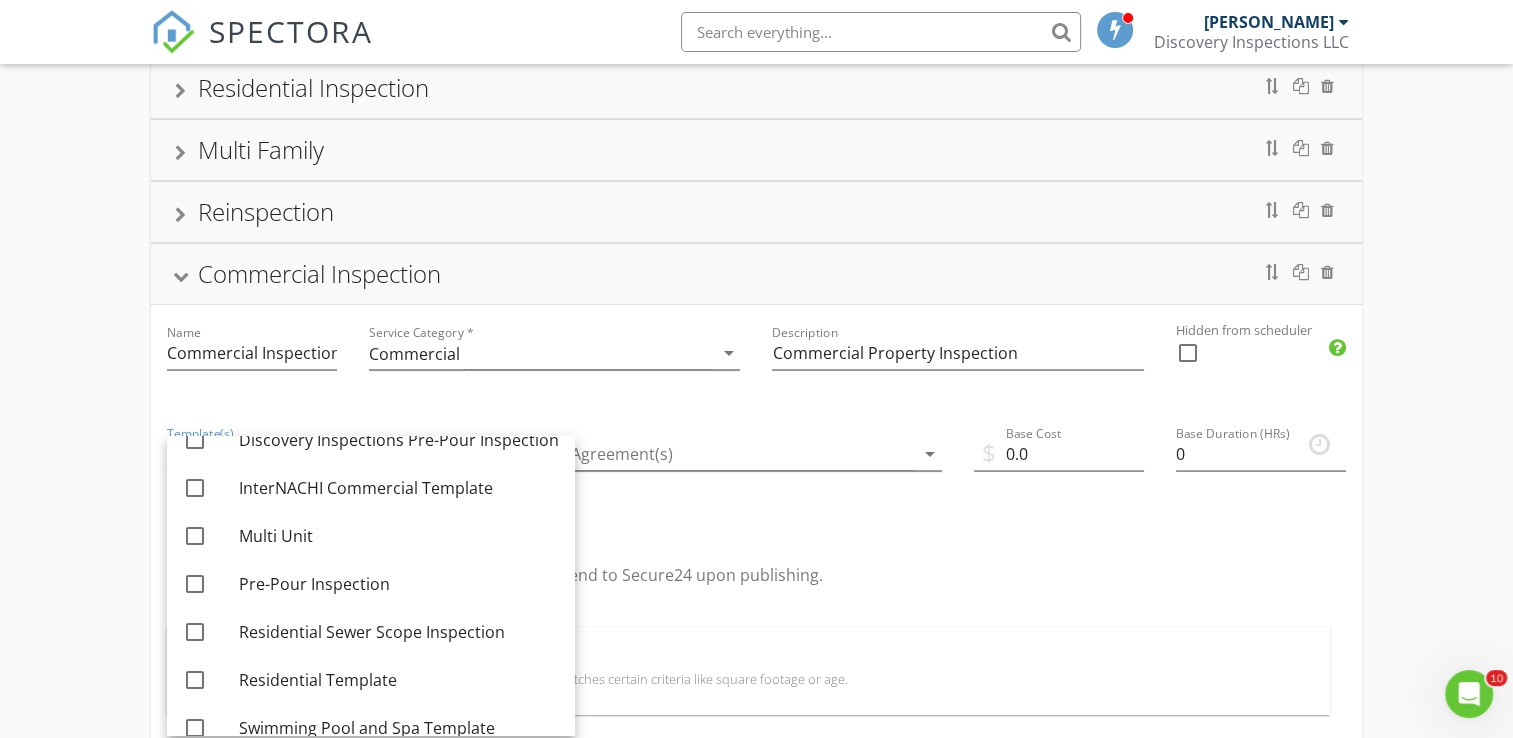 scroll, scrollTop: 96, scrollLeft: 0, axis: vertical 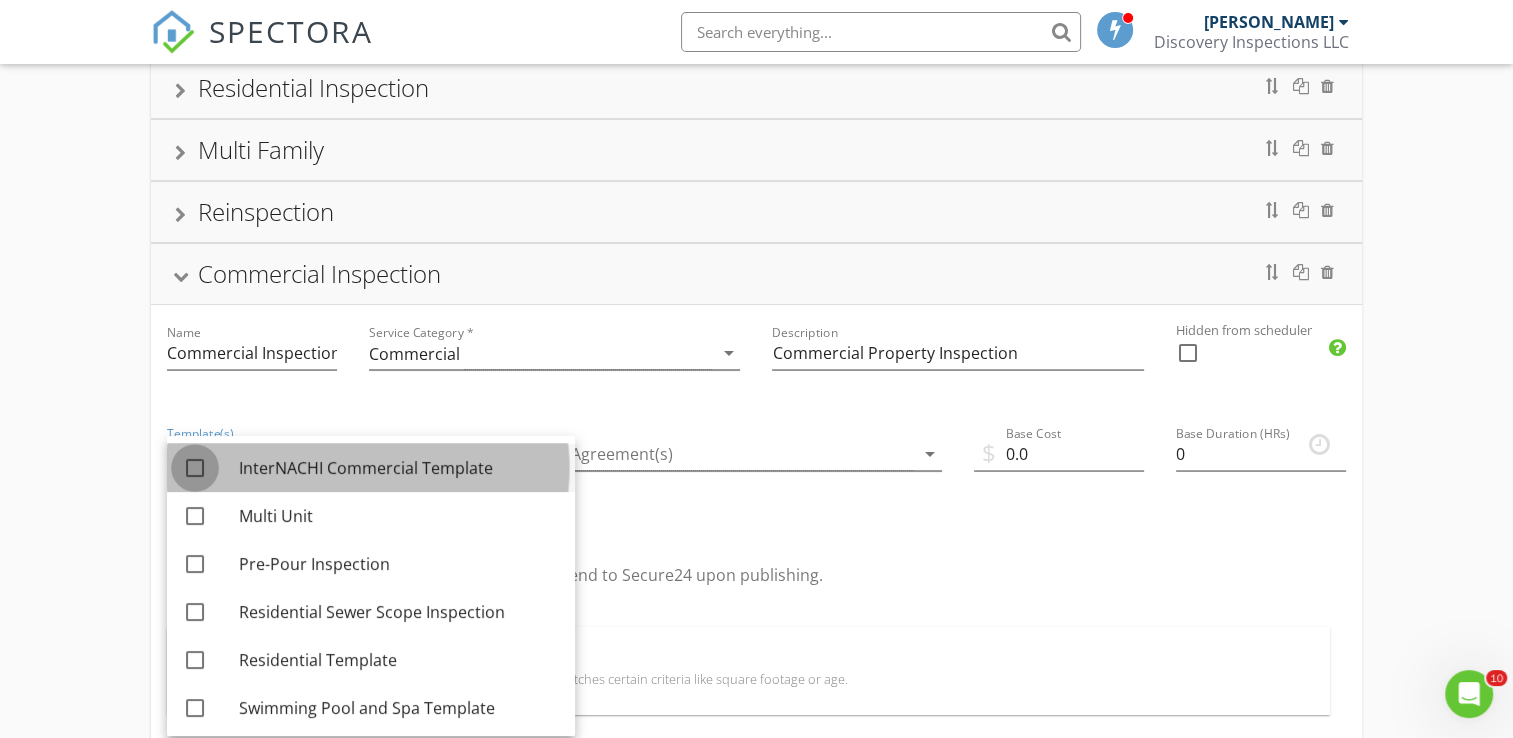 click at bounding box center (195, 468) 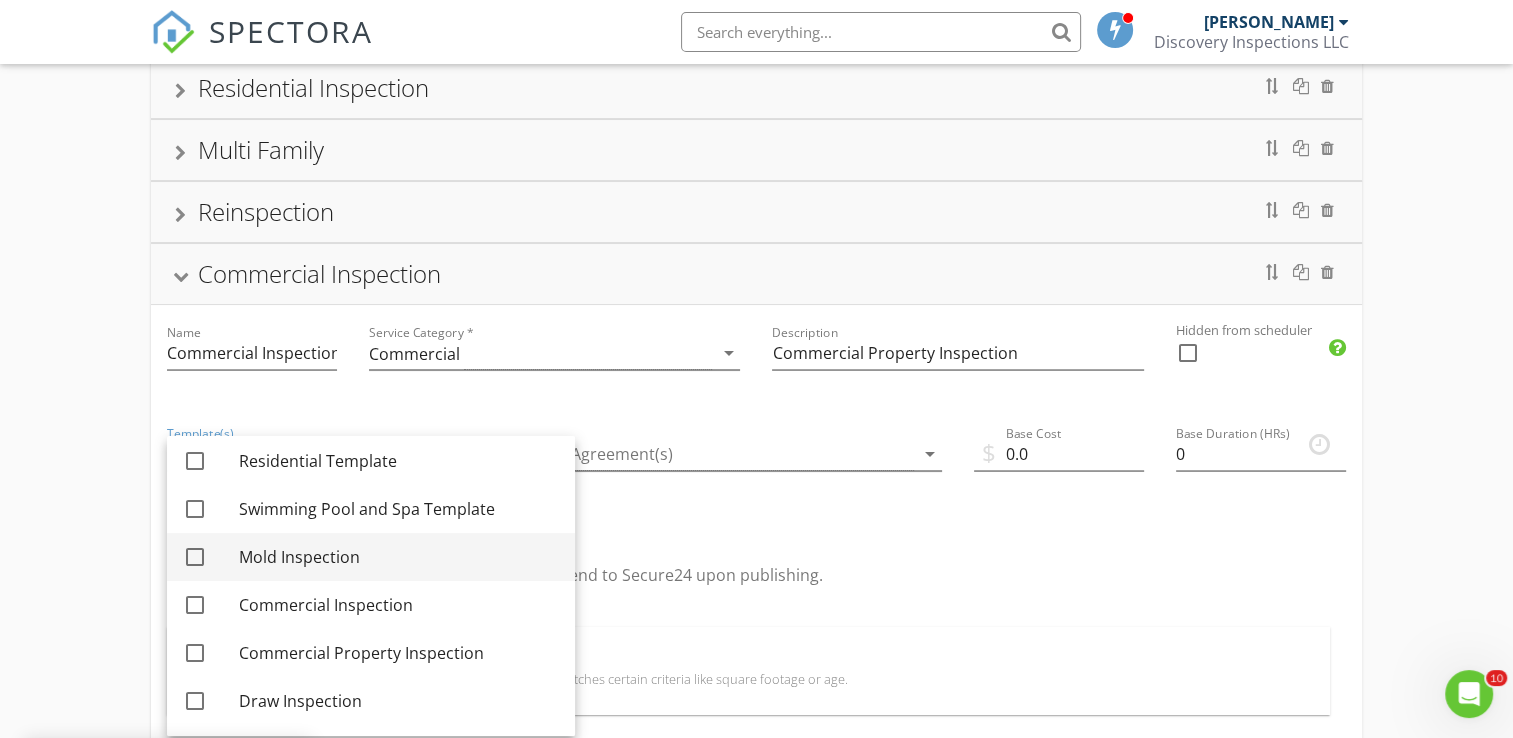 scroll, scrollTop: 364, scrollLeft: 0, axis: vertical 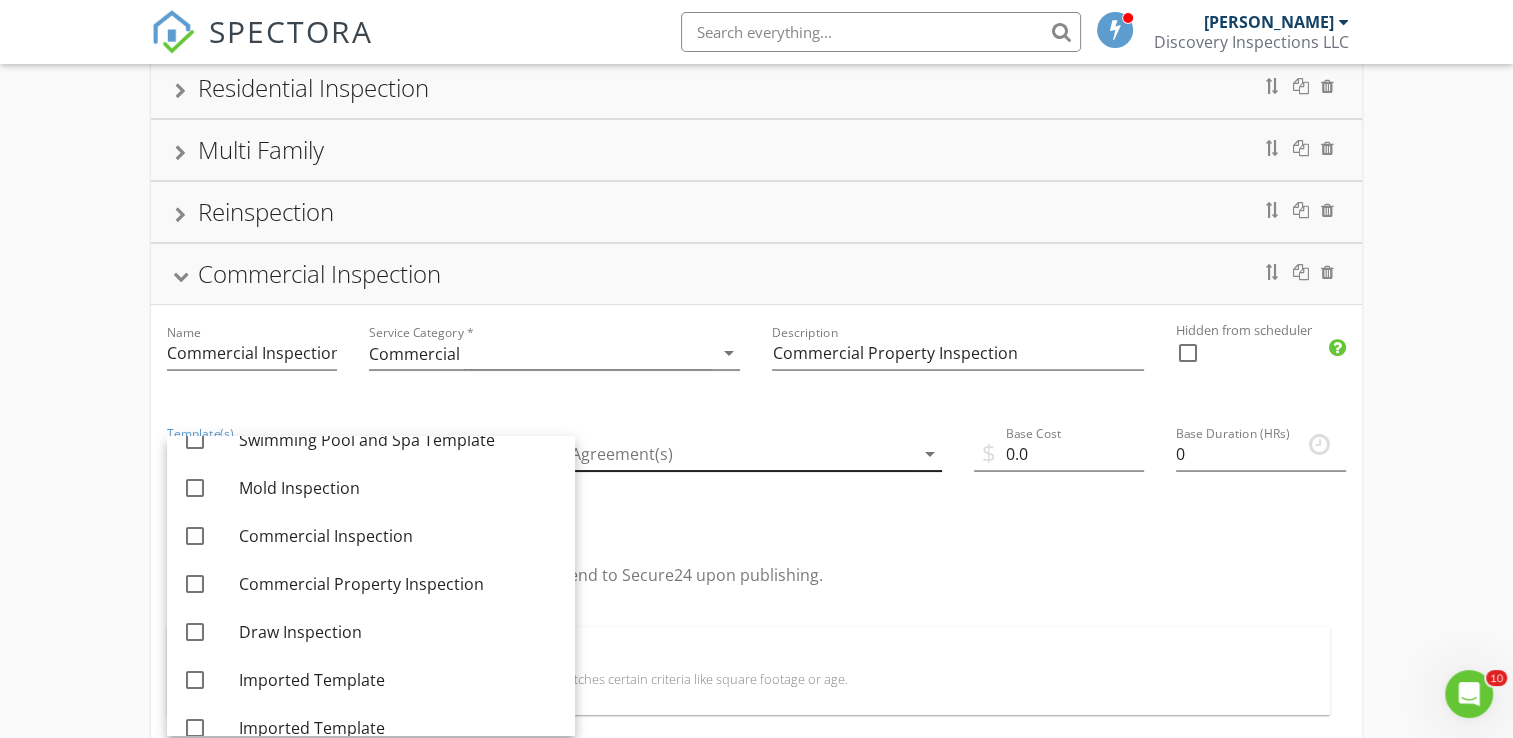 click at bounding box center (742, 454) 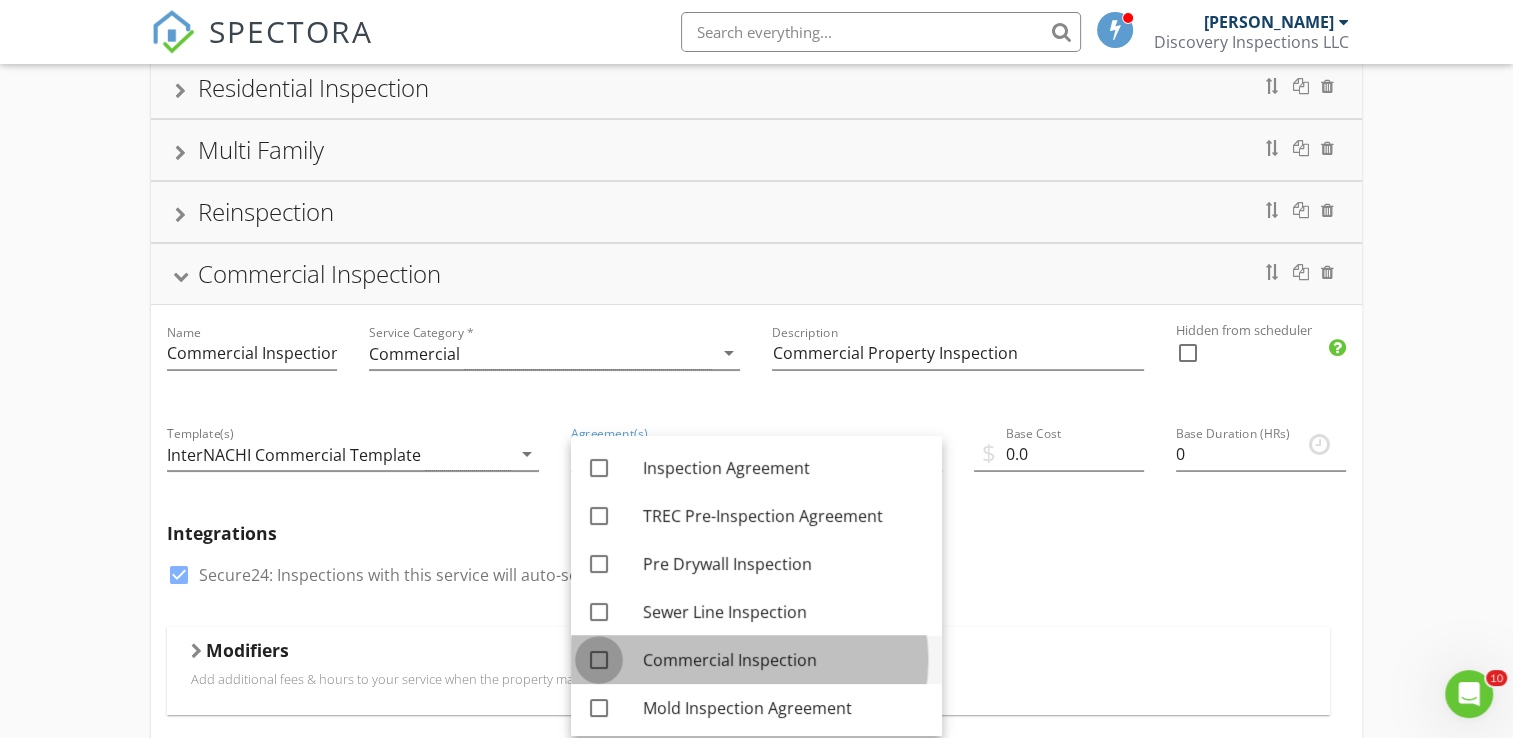 click at bounding box center [599, 660] 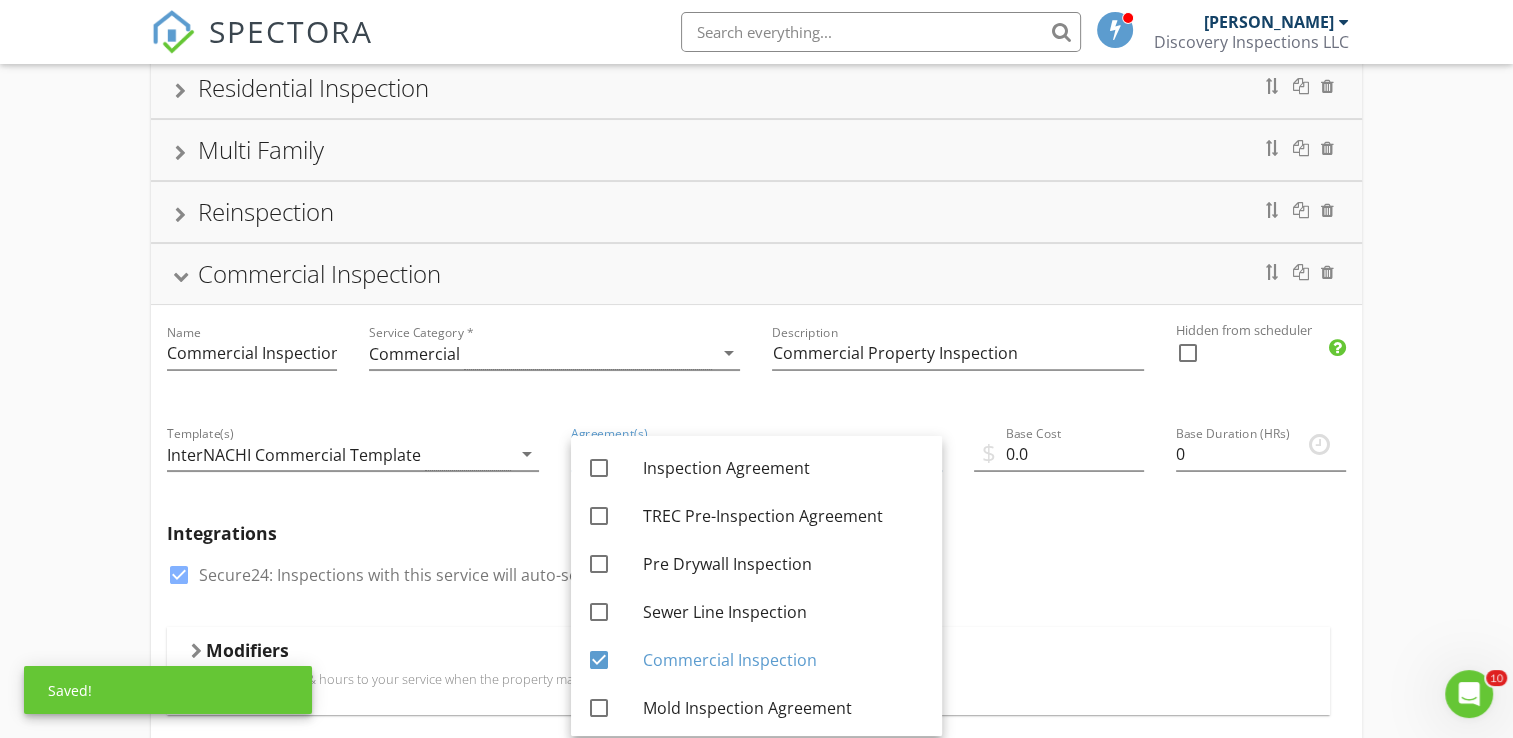 click on "check_box Secure24: Inspections with this service will auto-send to Secure24 upon publishing." at bounding box center [756, 585] 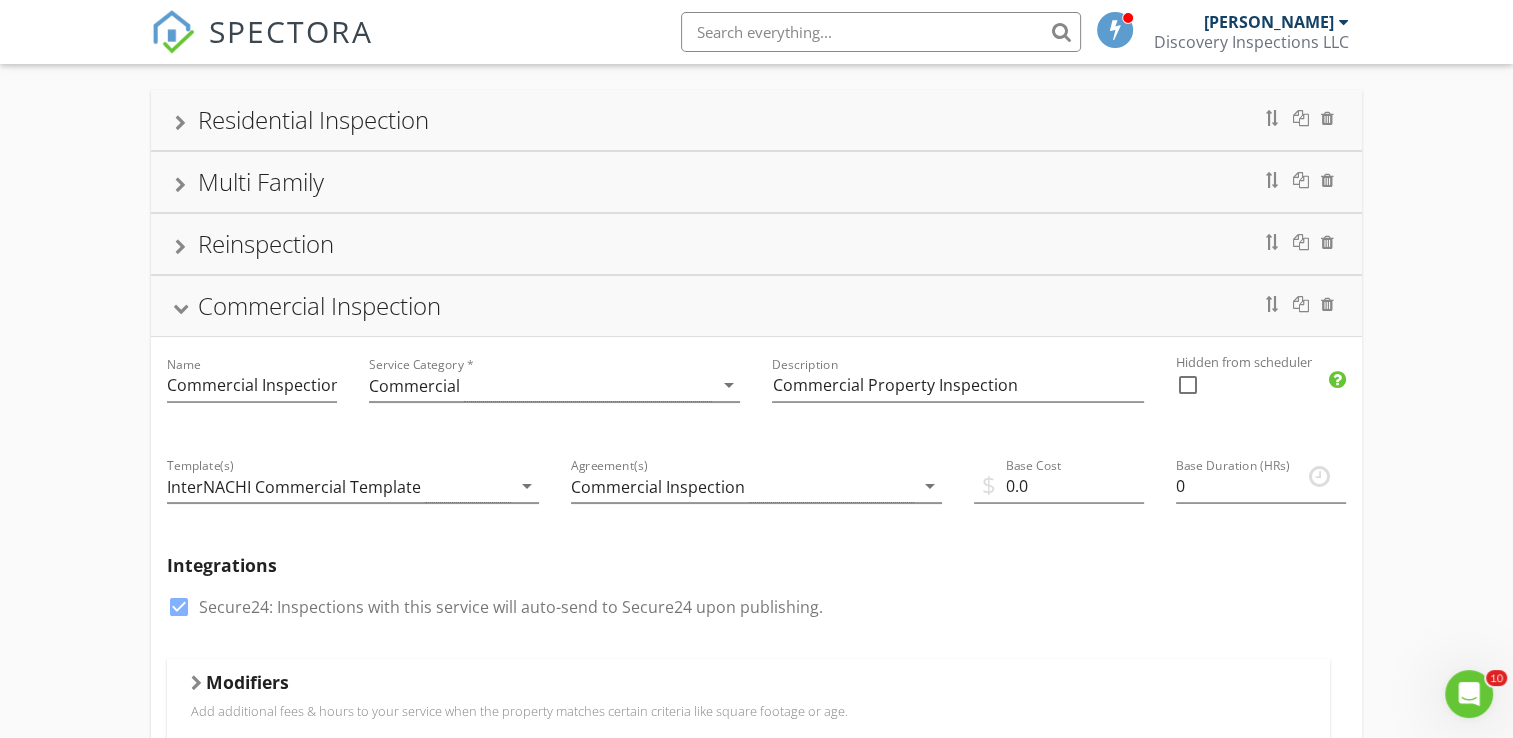 scroll, scrollTop: 0, scrollLeft: 0, axis: both 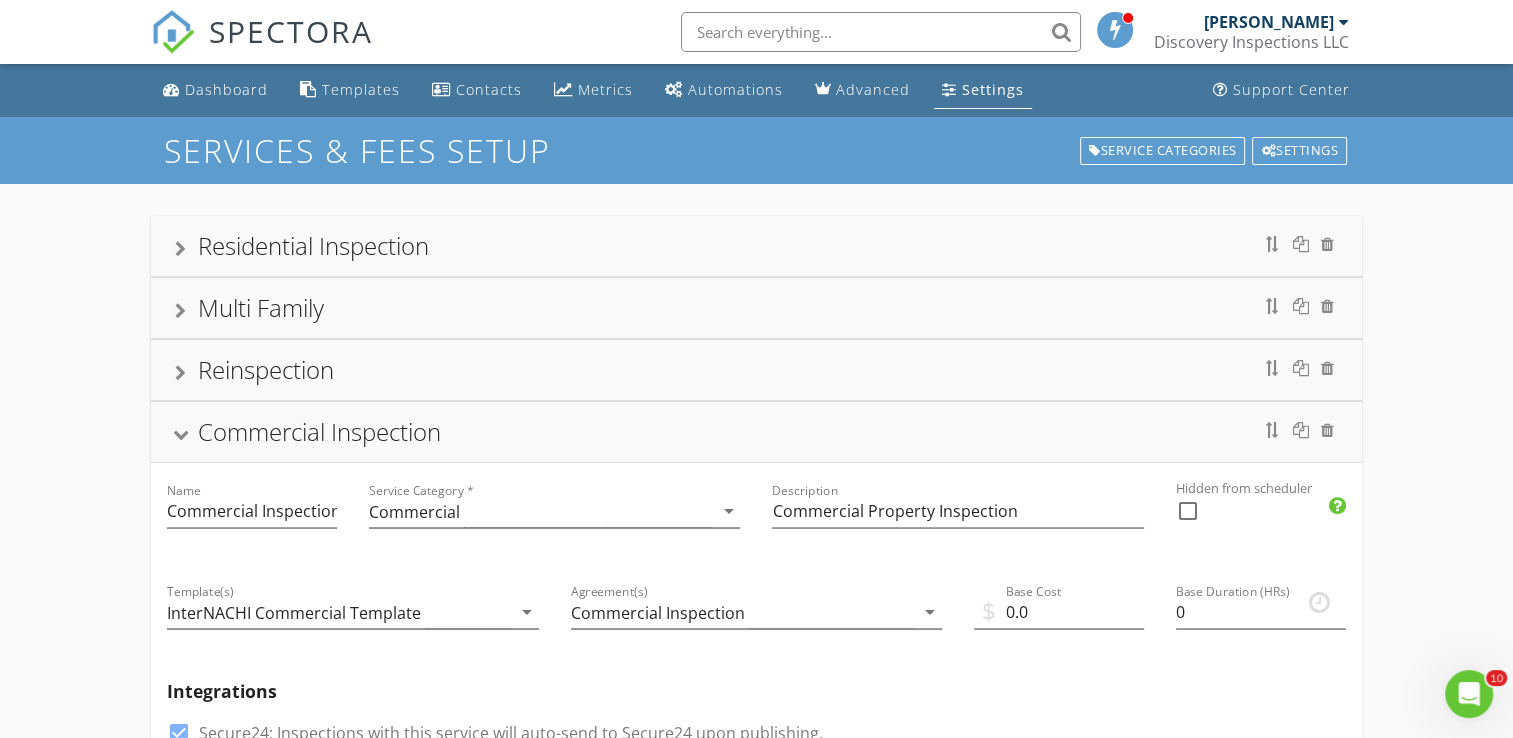 click at bounding box center (180, 249) 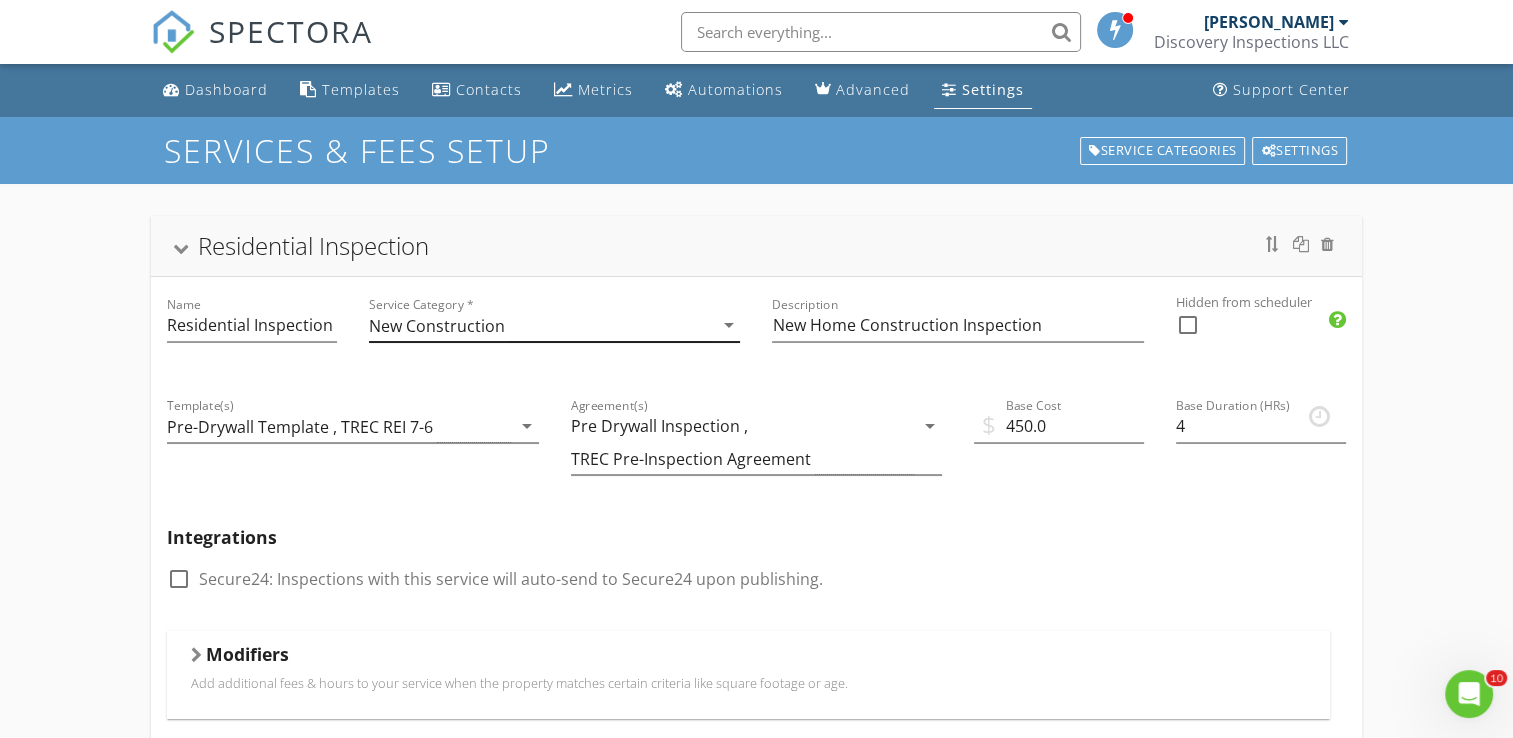scroll, scrollTop: 20, scrollLeft: 0, axis: vertical 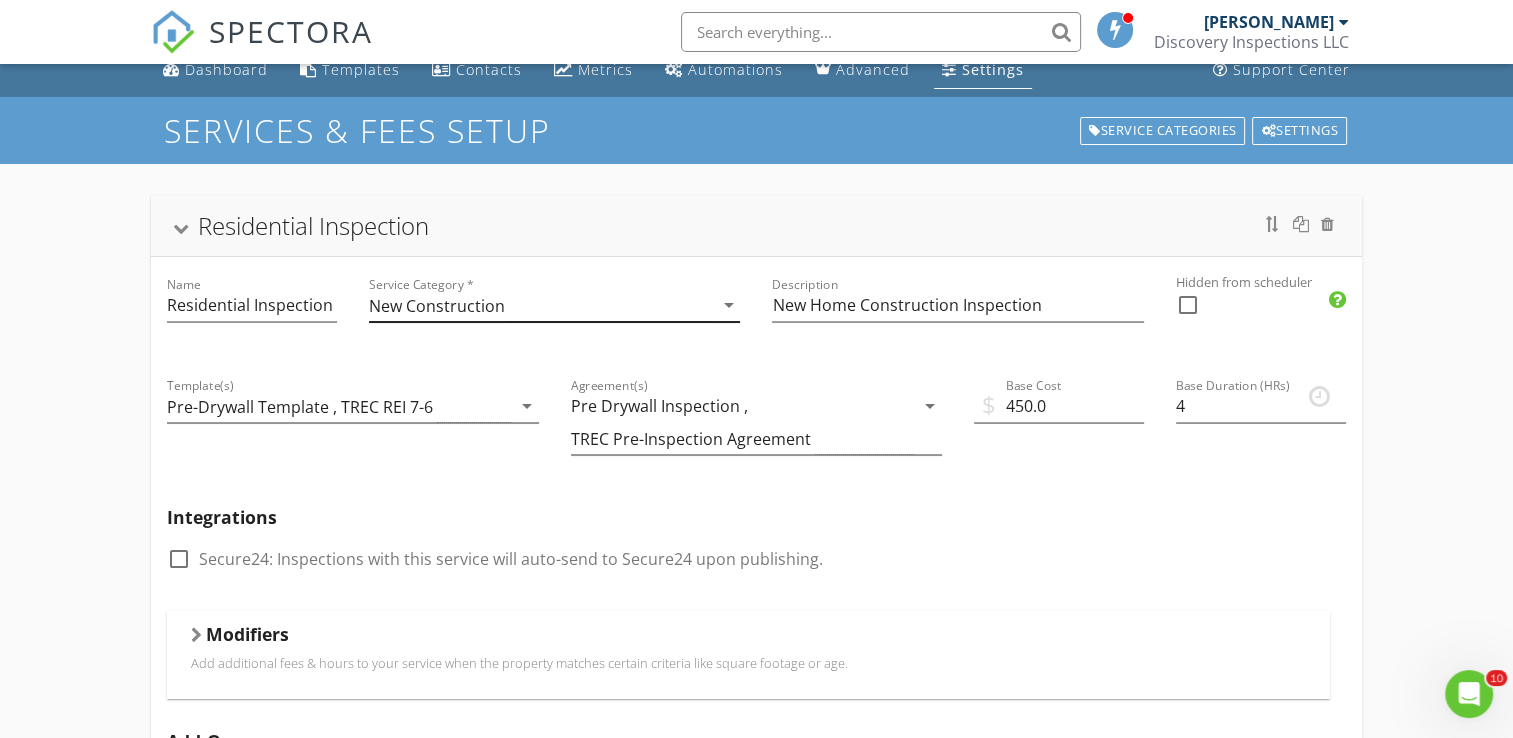 click on "arrow_drop_down" at bounding box center [728, 305] 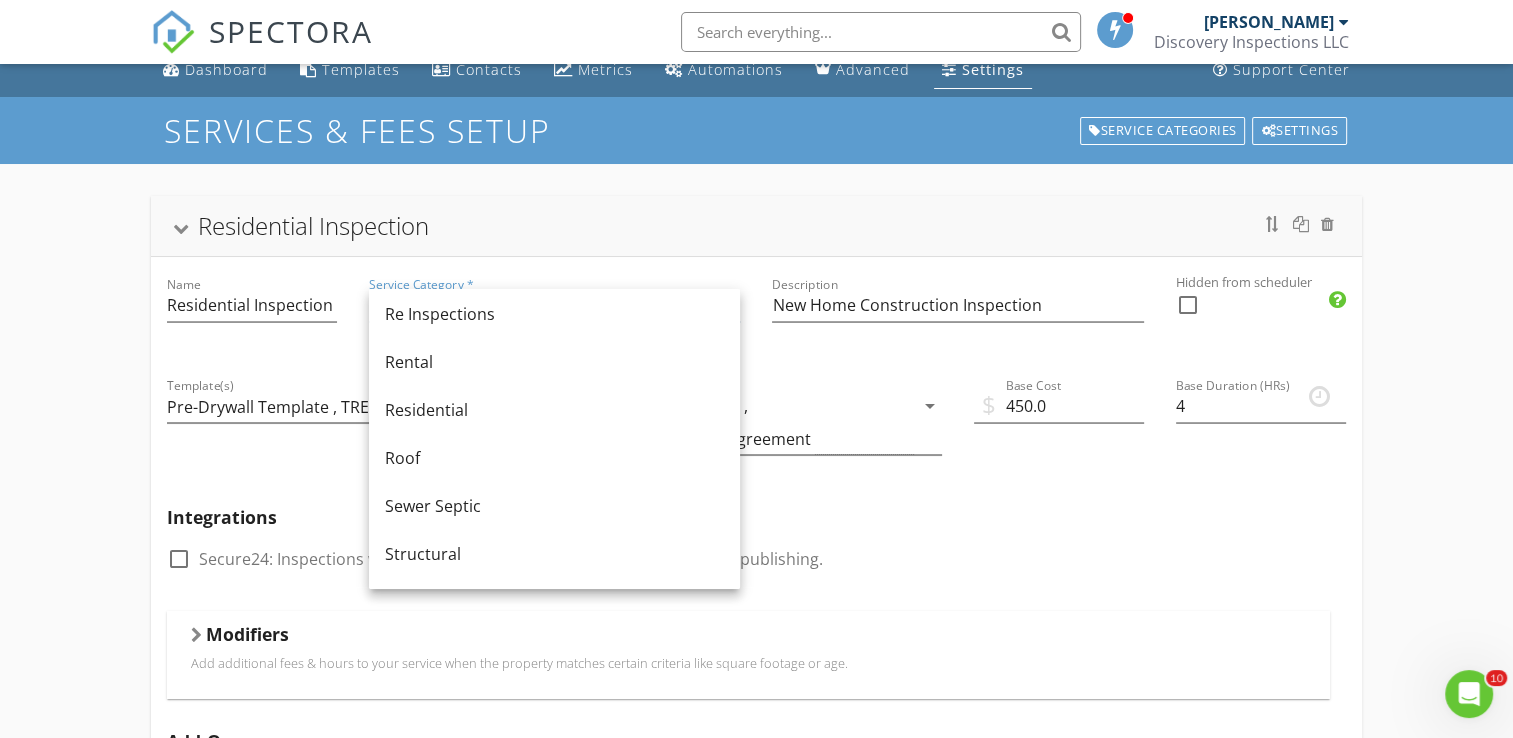 scroll, scrollTop: 943, scrollLeft: 0, axis: vertical 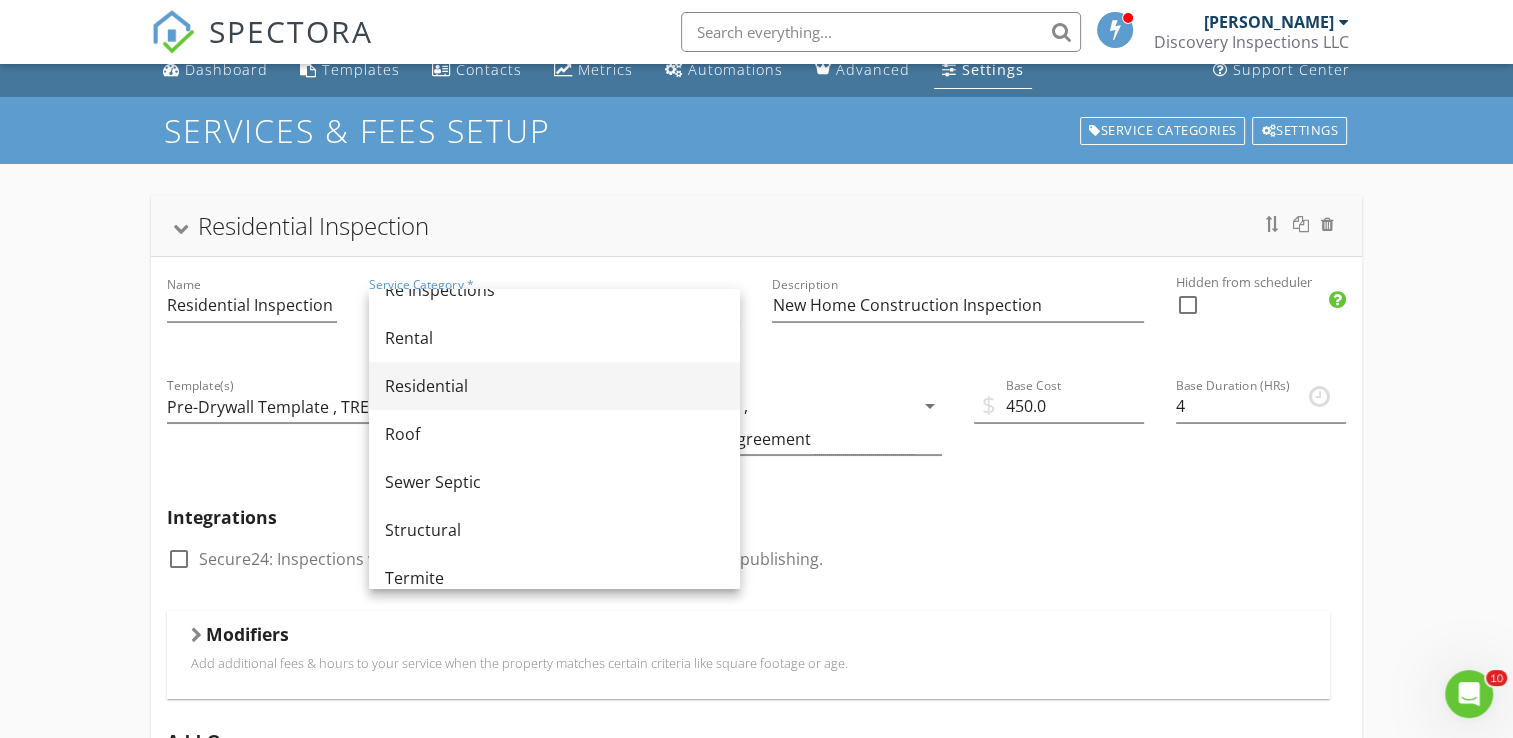 click on "Residential" at bounding box center (554, 386) 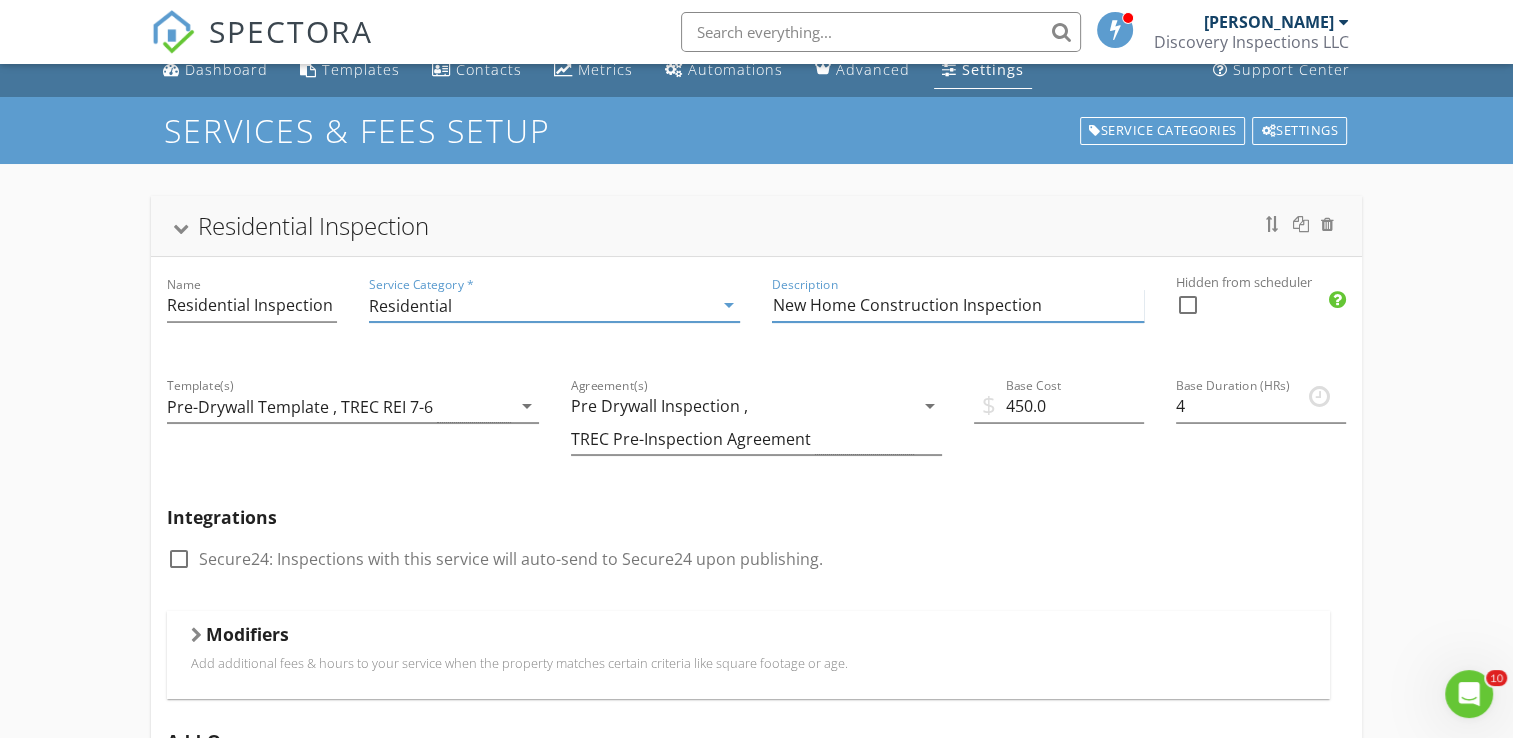 drag, startPoint x: 956, startPoint y: 307, endPoint x: 813, endPoint y: 312, distance: 143.08739 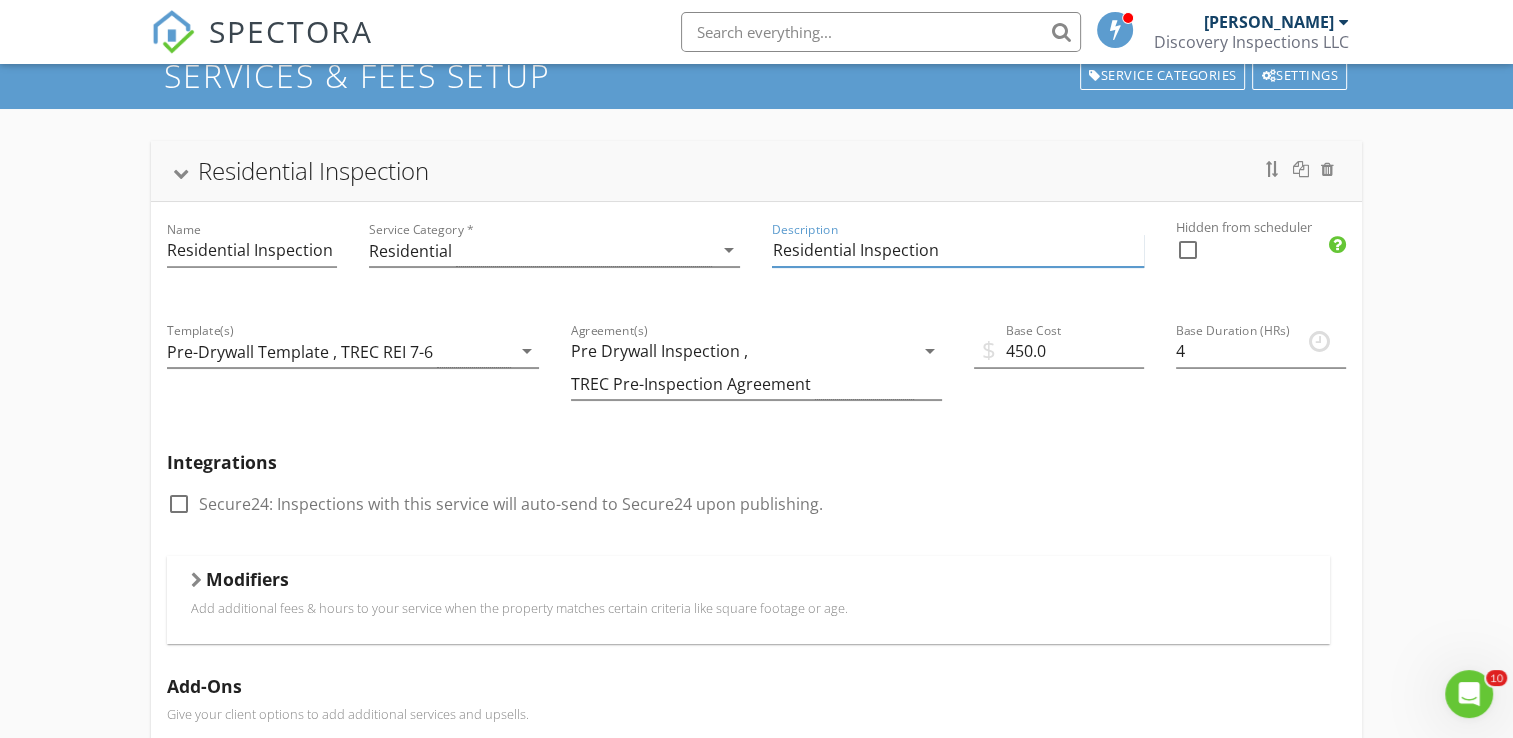scroll, scrollTop: 152, scrollLeft: 0, axis: vertical 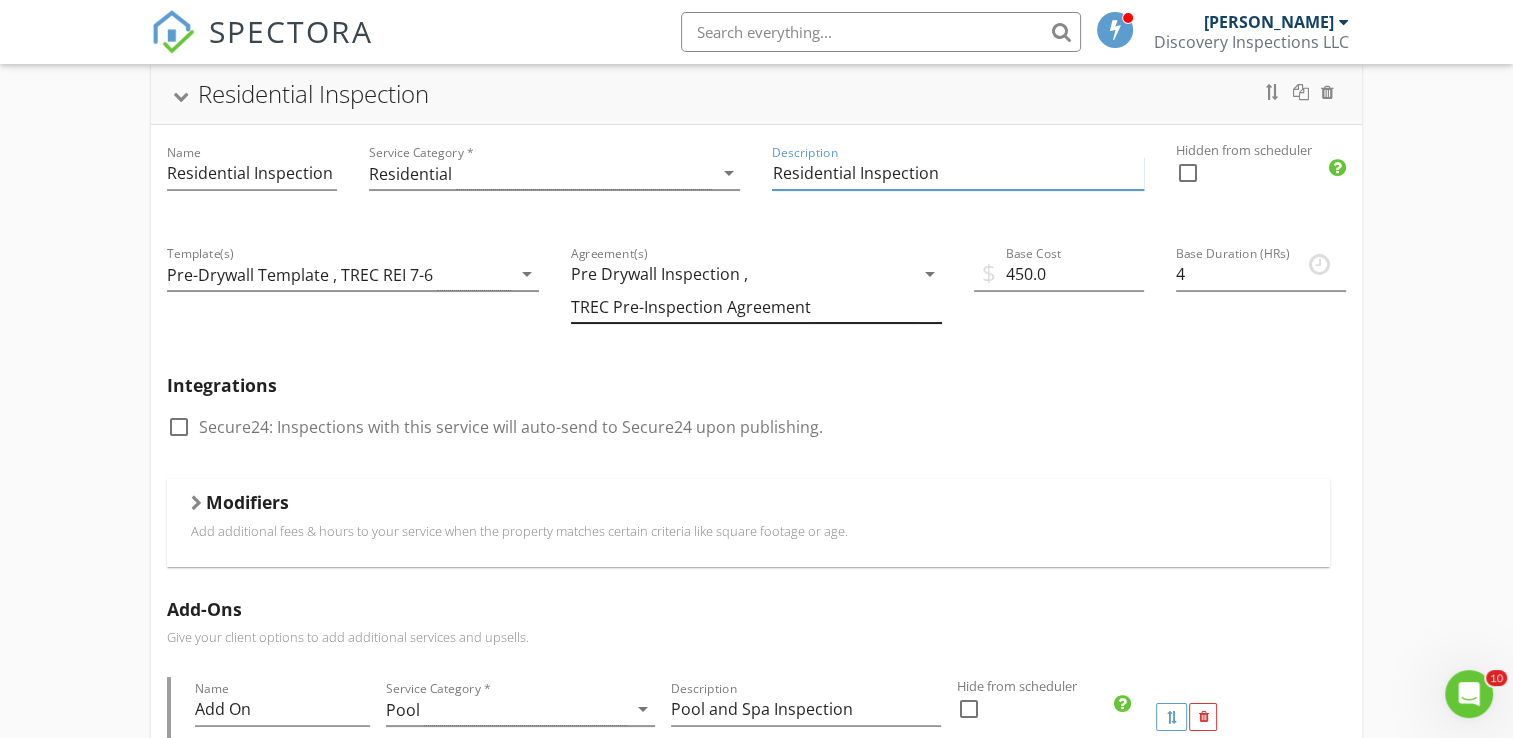 type on "Residential Inspection" 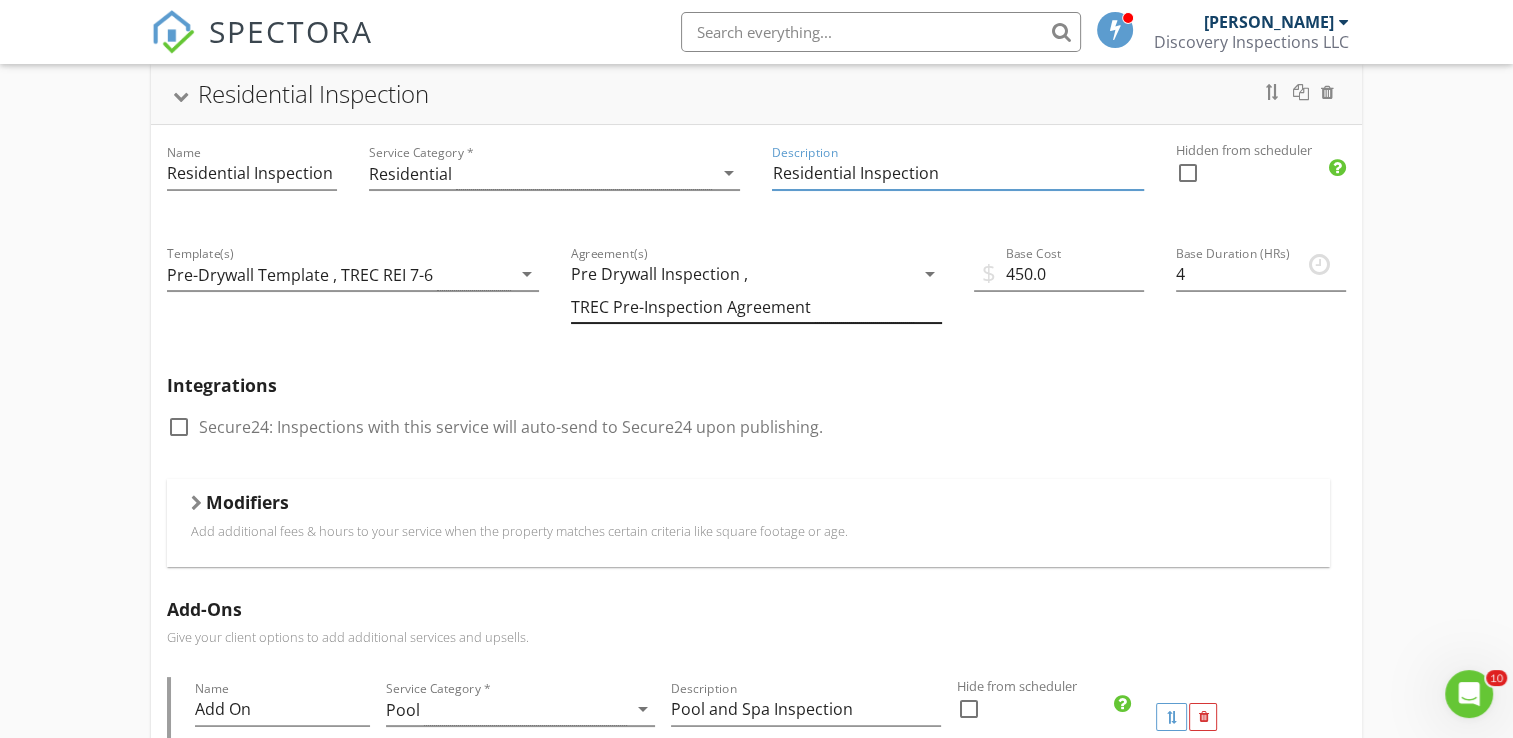 click on "arrow_drop_down" at bounding box center (930, 274) 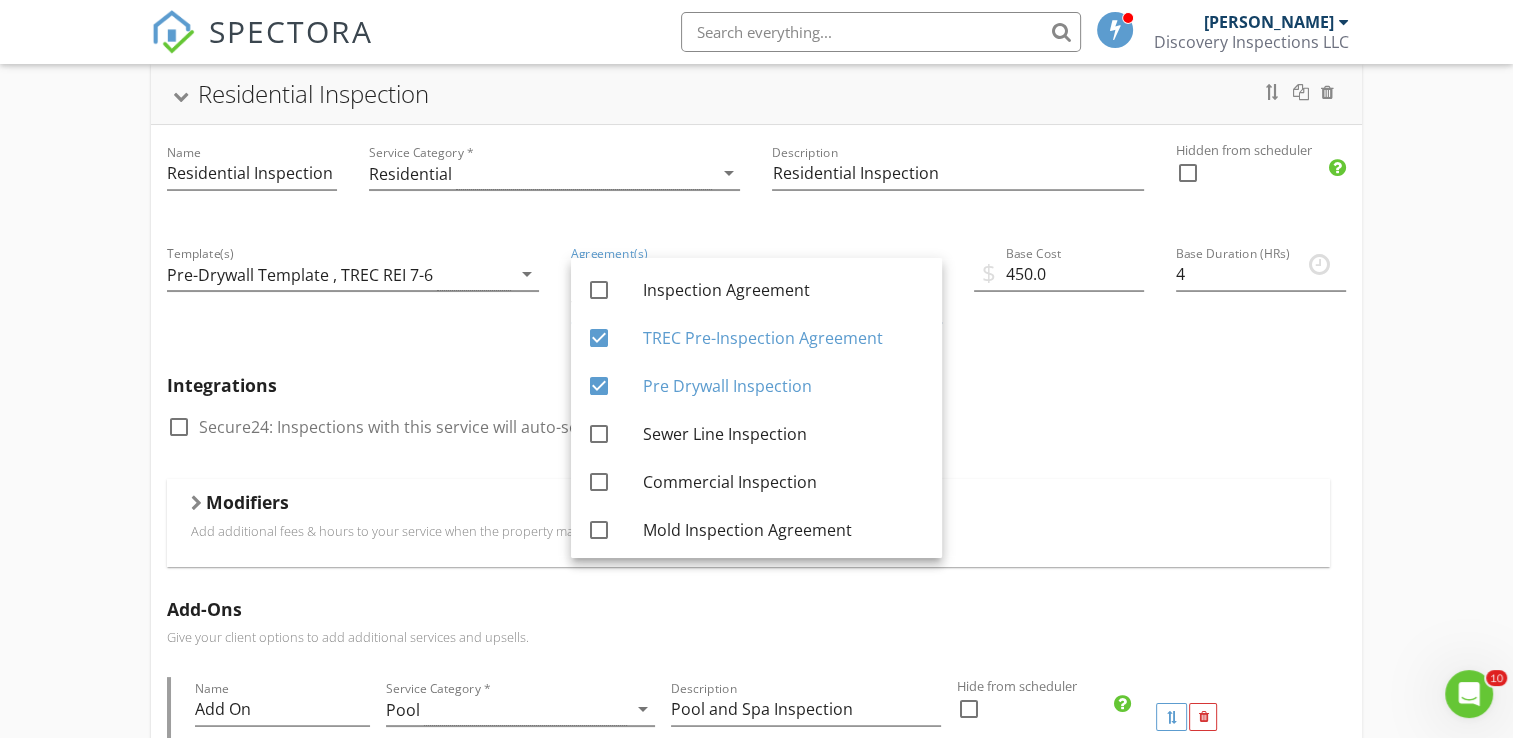 click on "Template(s) Pre-Drywall Template ,  TREC REI 7-6 arrow_drop_down" at bounding box center (352, 292) 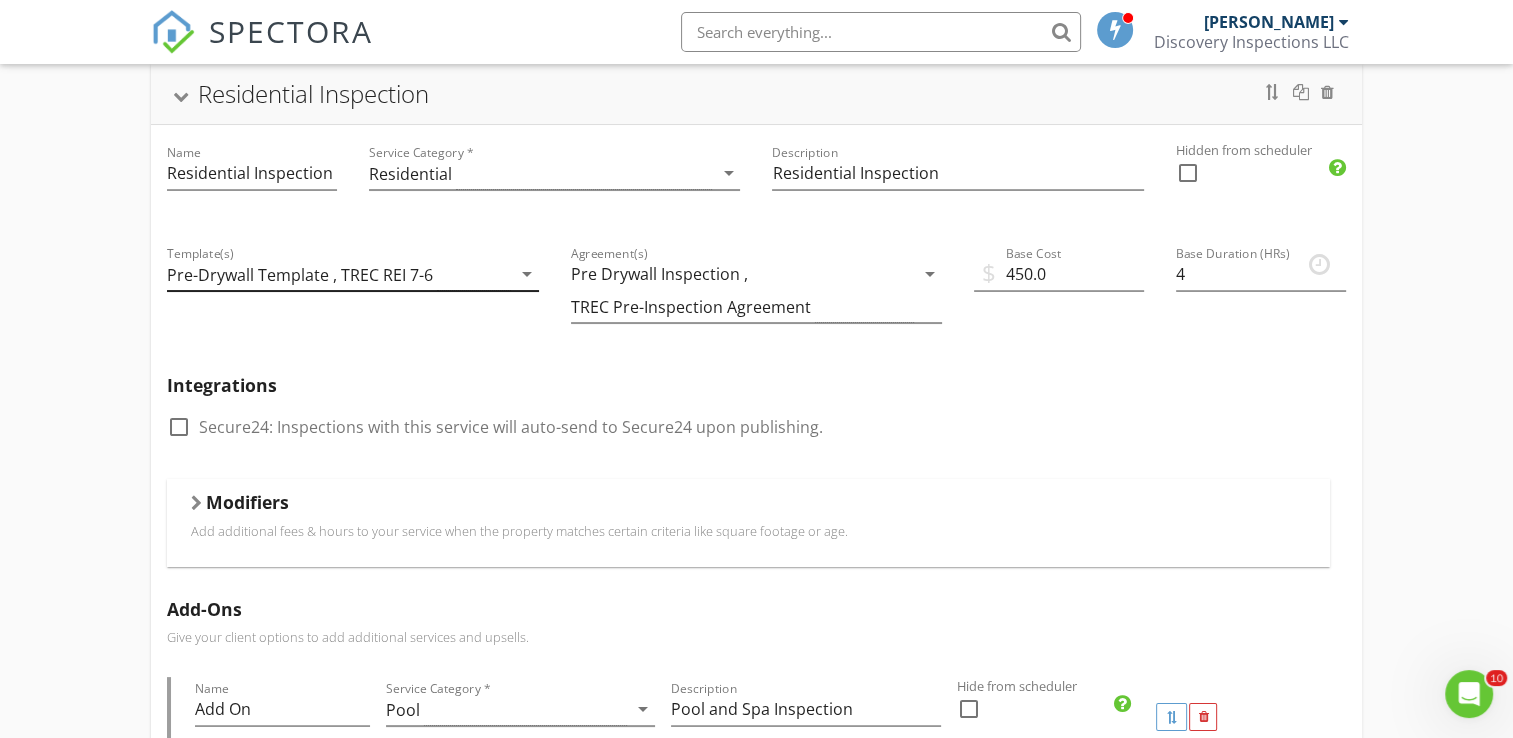 click on "arrow_drop_down" at bounding box center [527, 274] 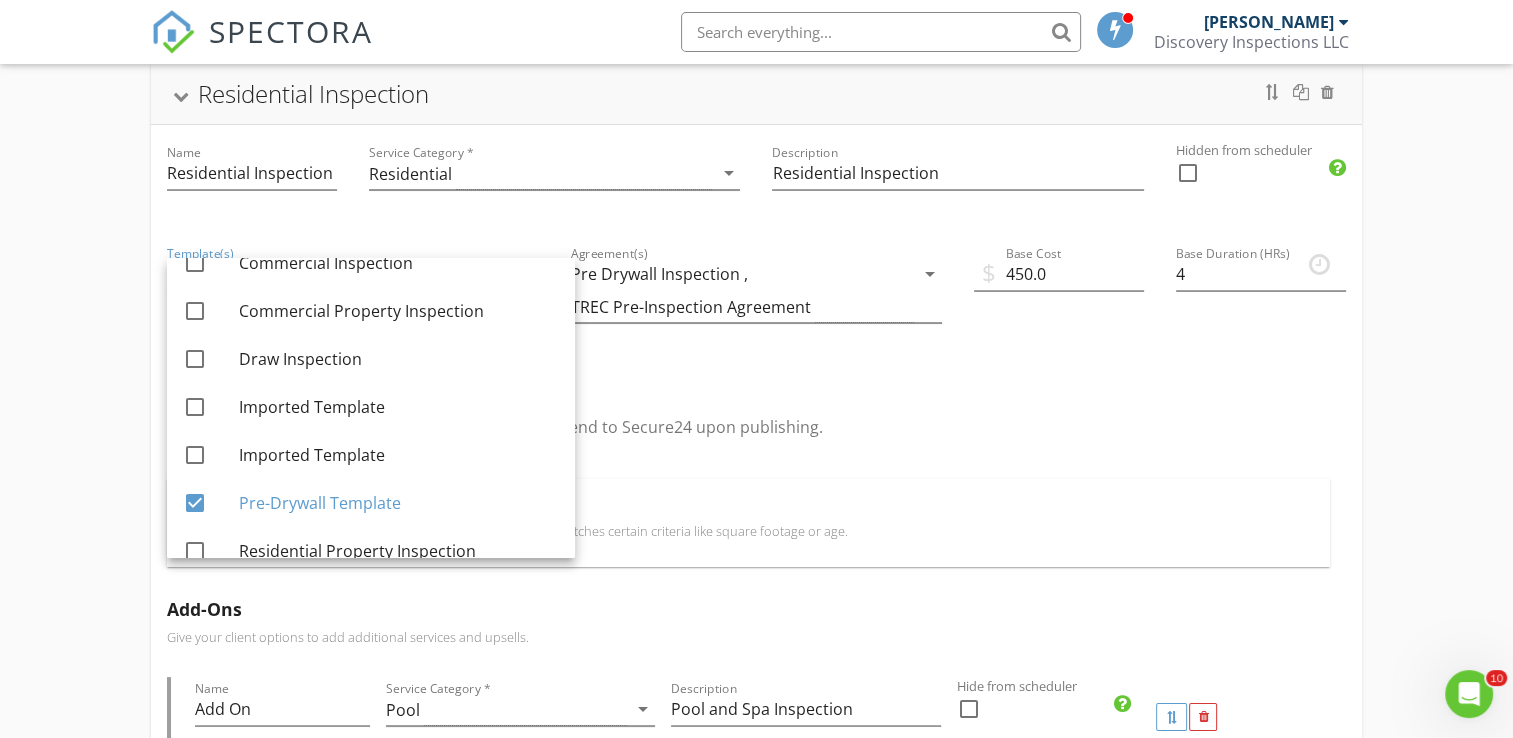 scroll, scrollTop: 532, scrollLeft: 0, axis: vertical 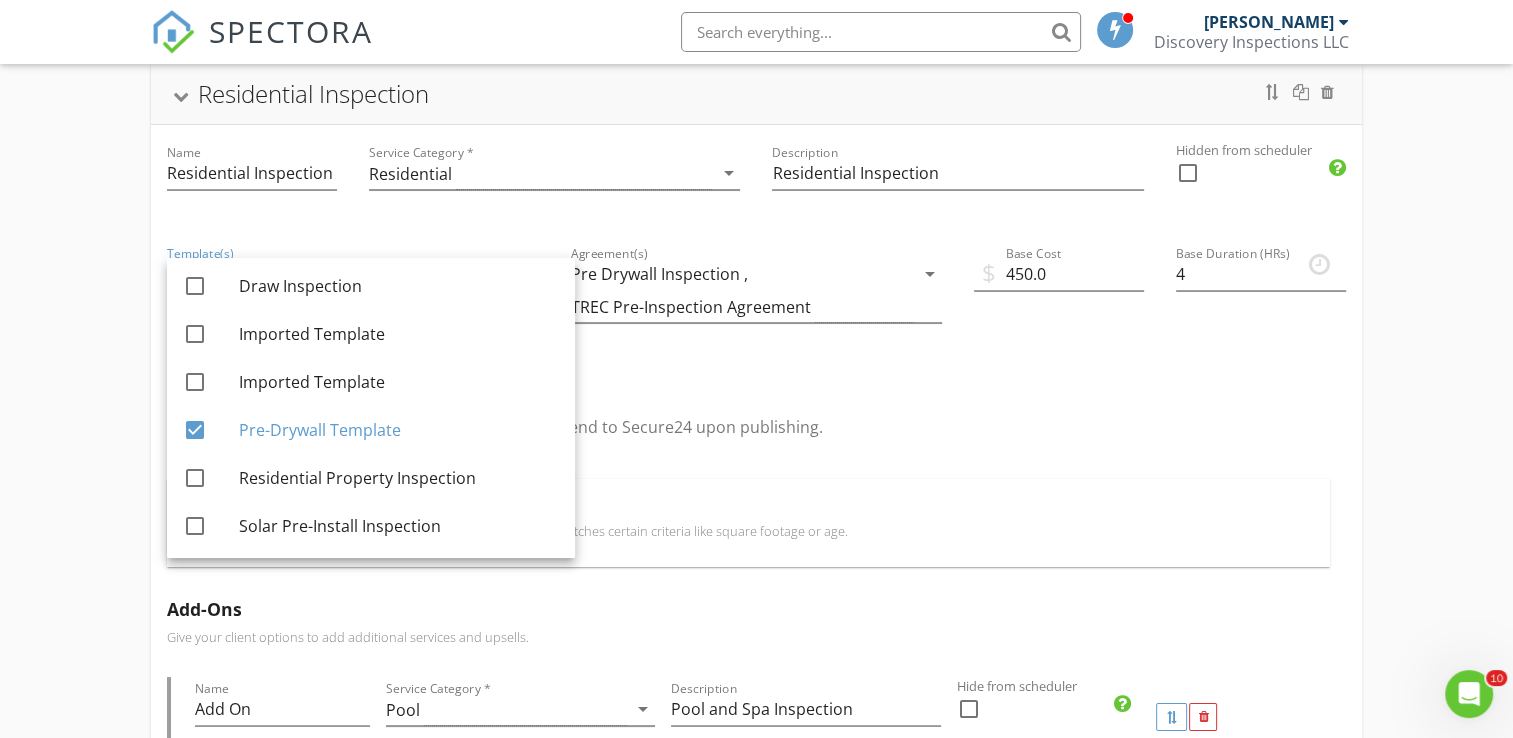 click on "Integrations" at bounding box center (756, 385) 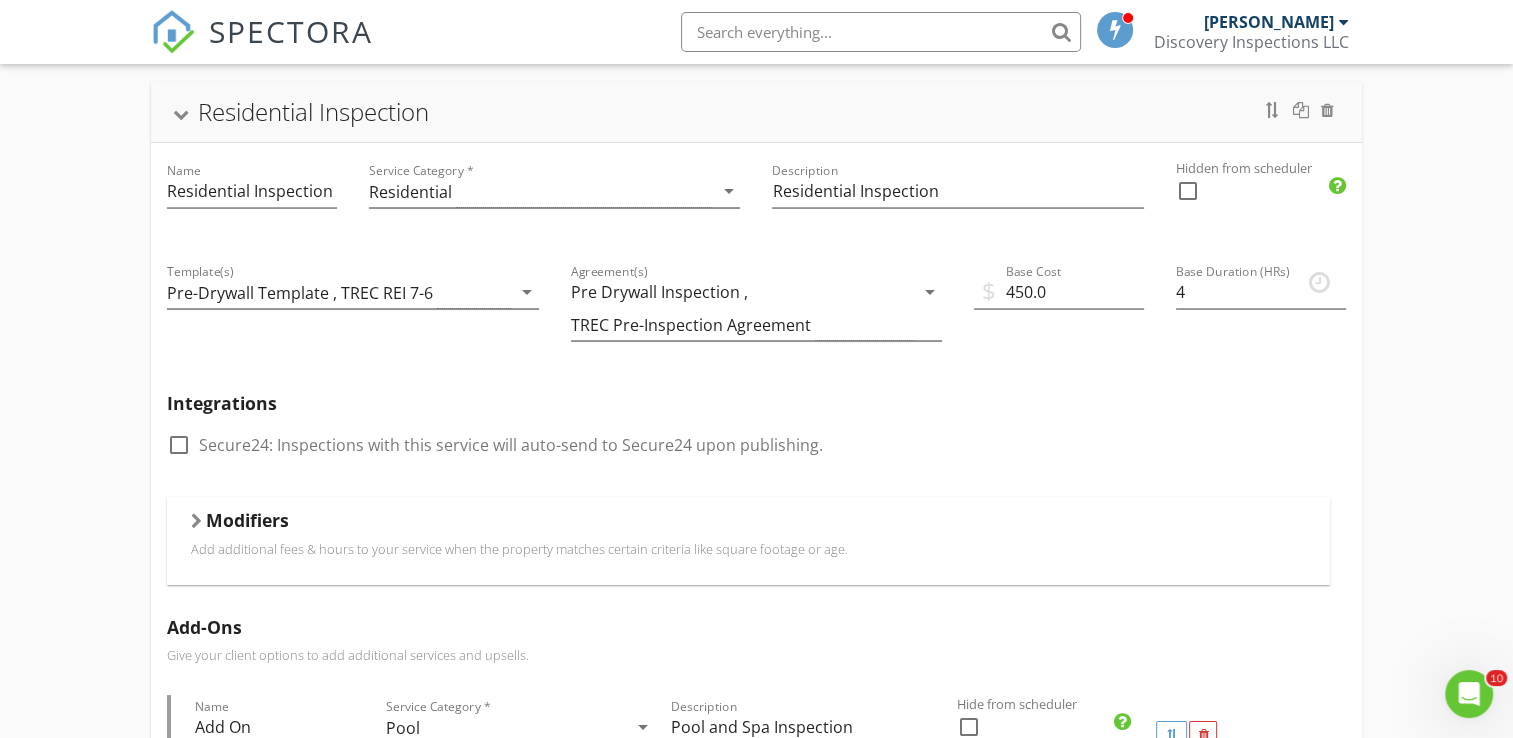 scroll, scrollTop: 132, scrollLeft: 0, axis: vertical 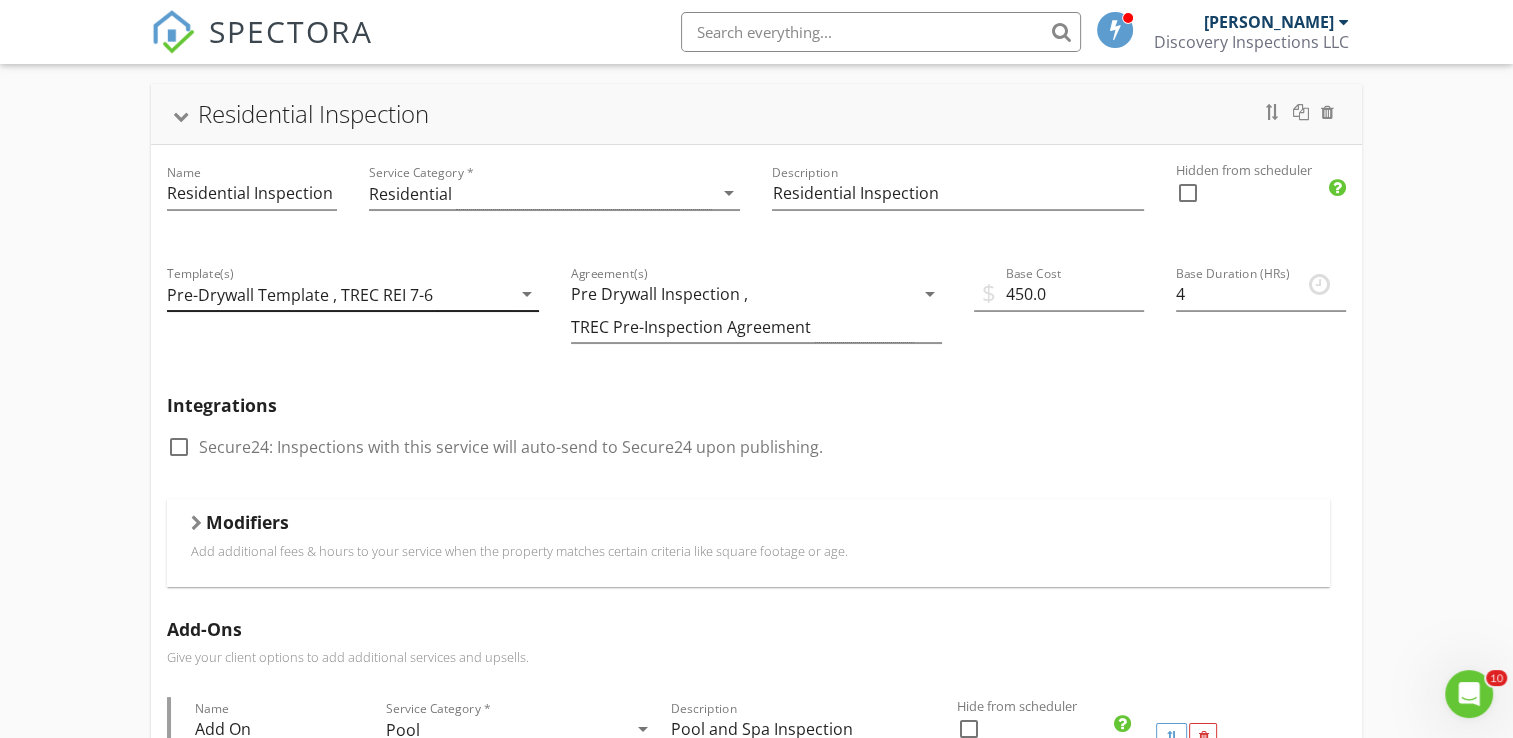 click on "arrow_drop_down" at bounding box center (527, 294) 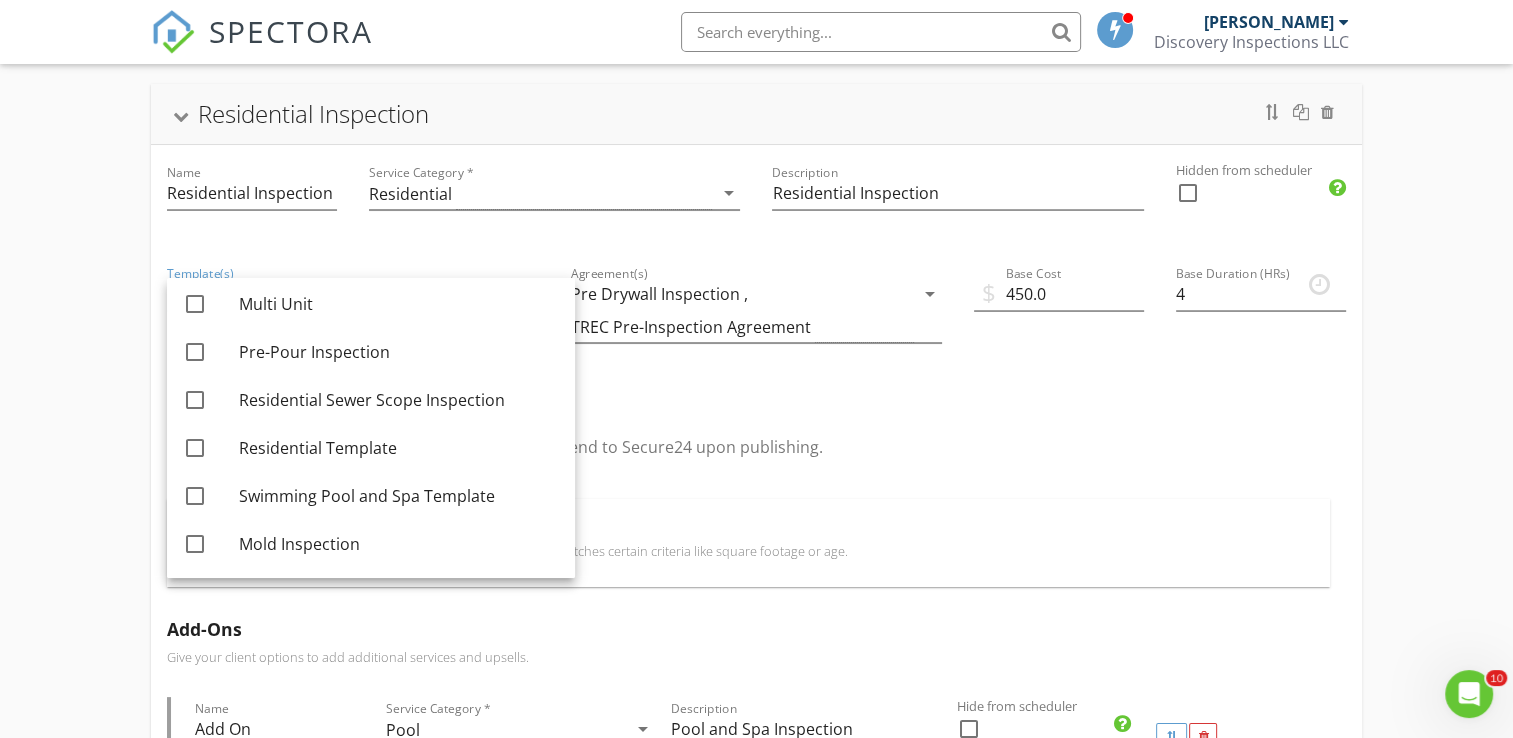scroll, scrollTop: 0, scrollLeft: 0, axis: both 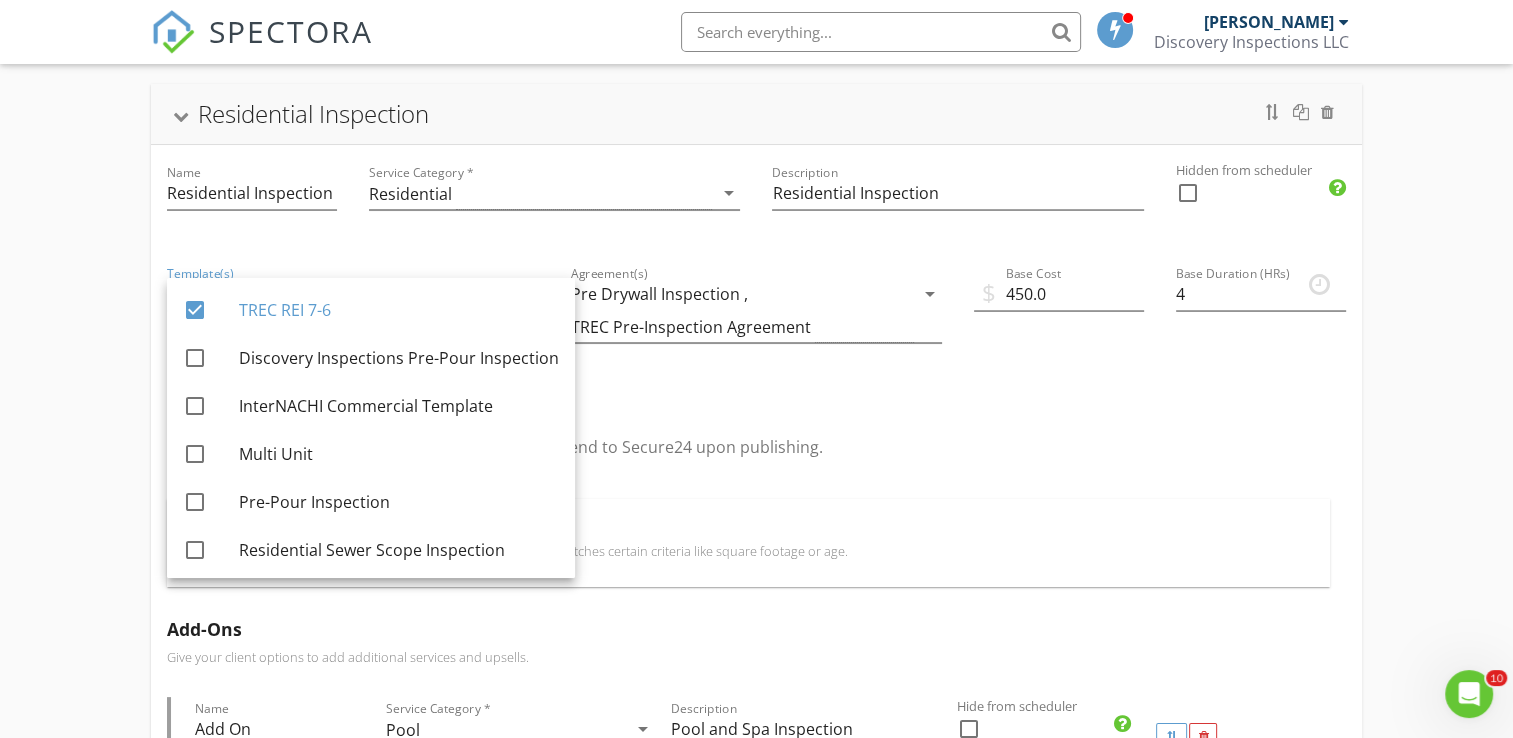 click on "Integrations       check_box_outline_blank Secure24: Inspections with this service will auto-send to Secure24 upon publishing." at bounding box center [756, 439] 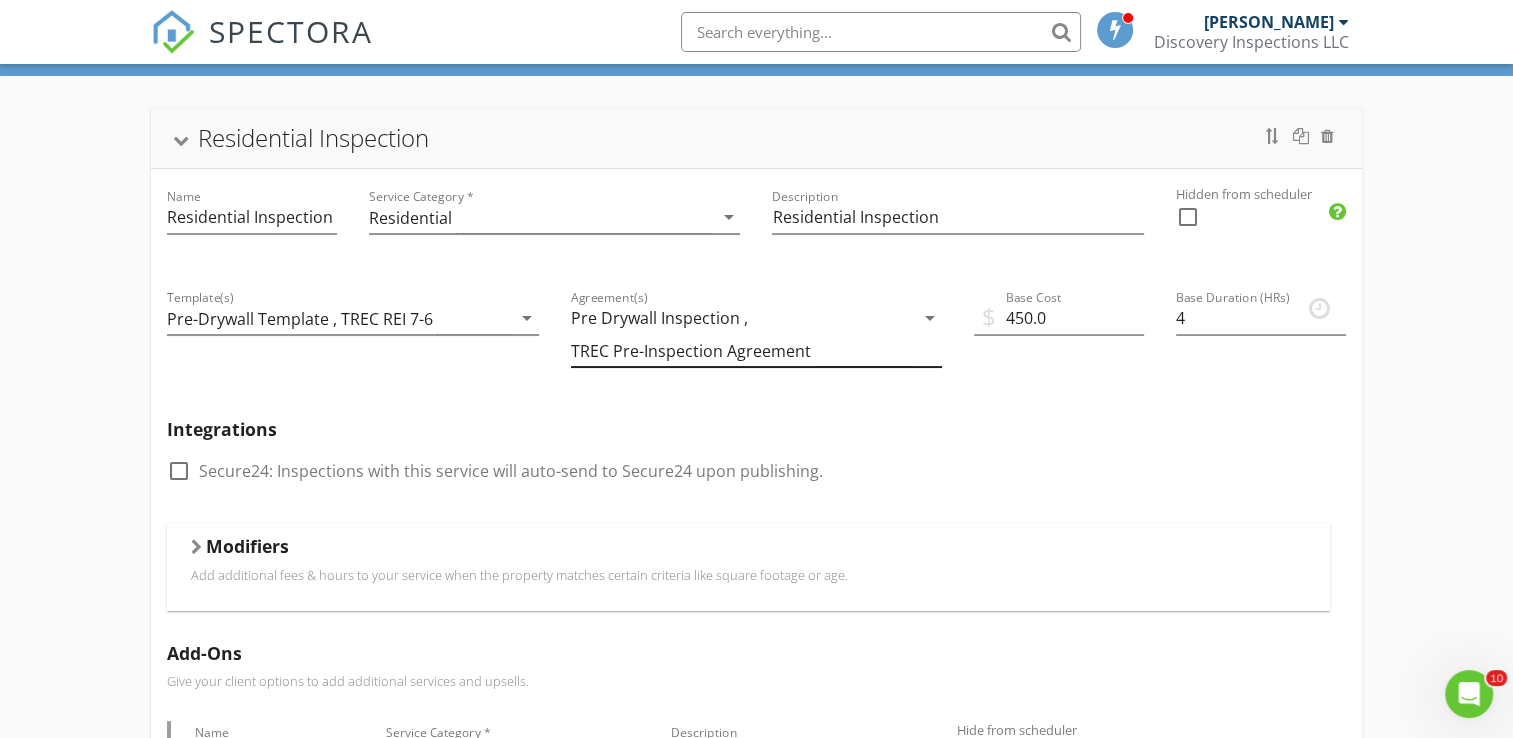 scroll, scrollTop: 0, scrollLeft: 0, axis: both 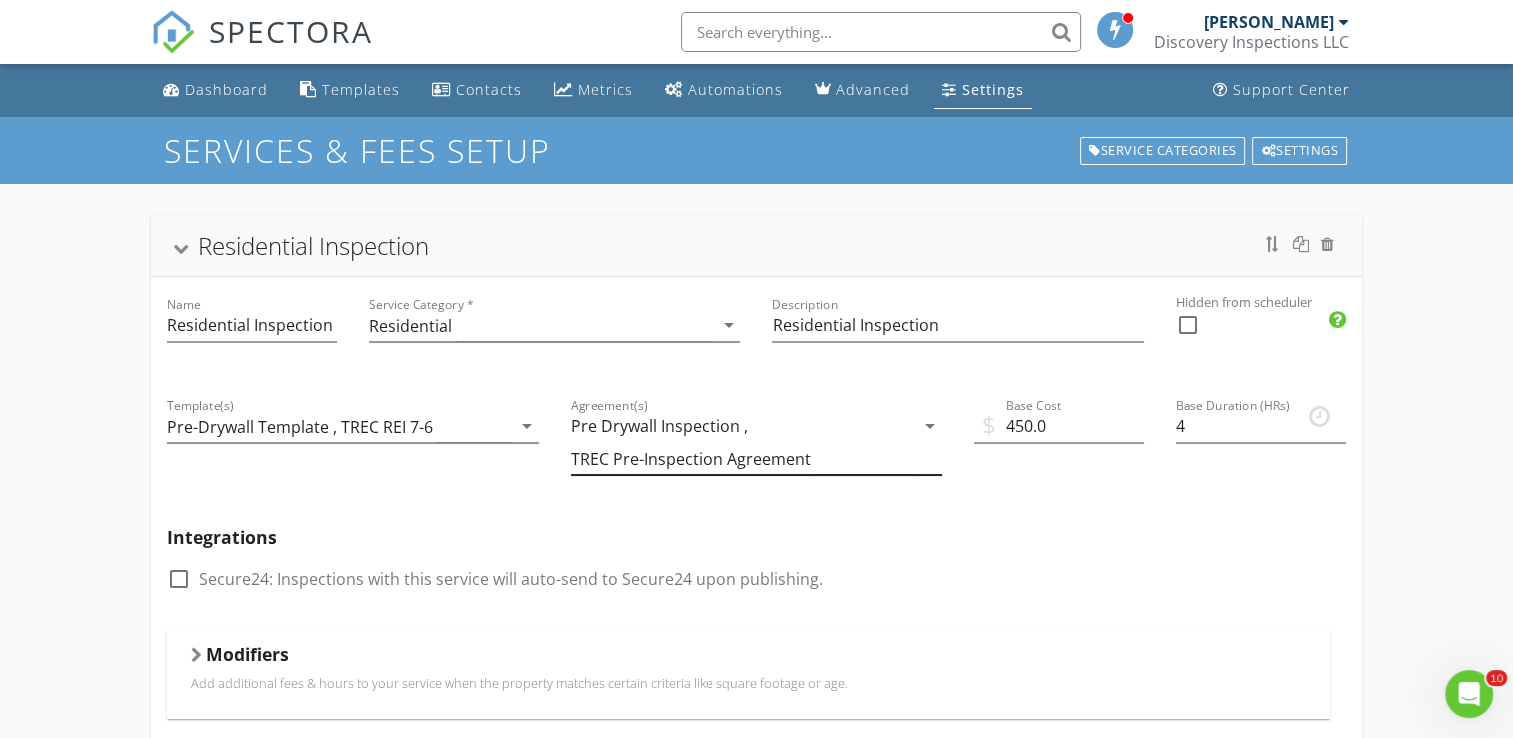 click on "arrow_drop_down" at bounding box center [930, 426] 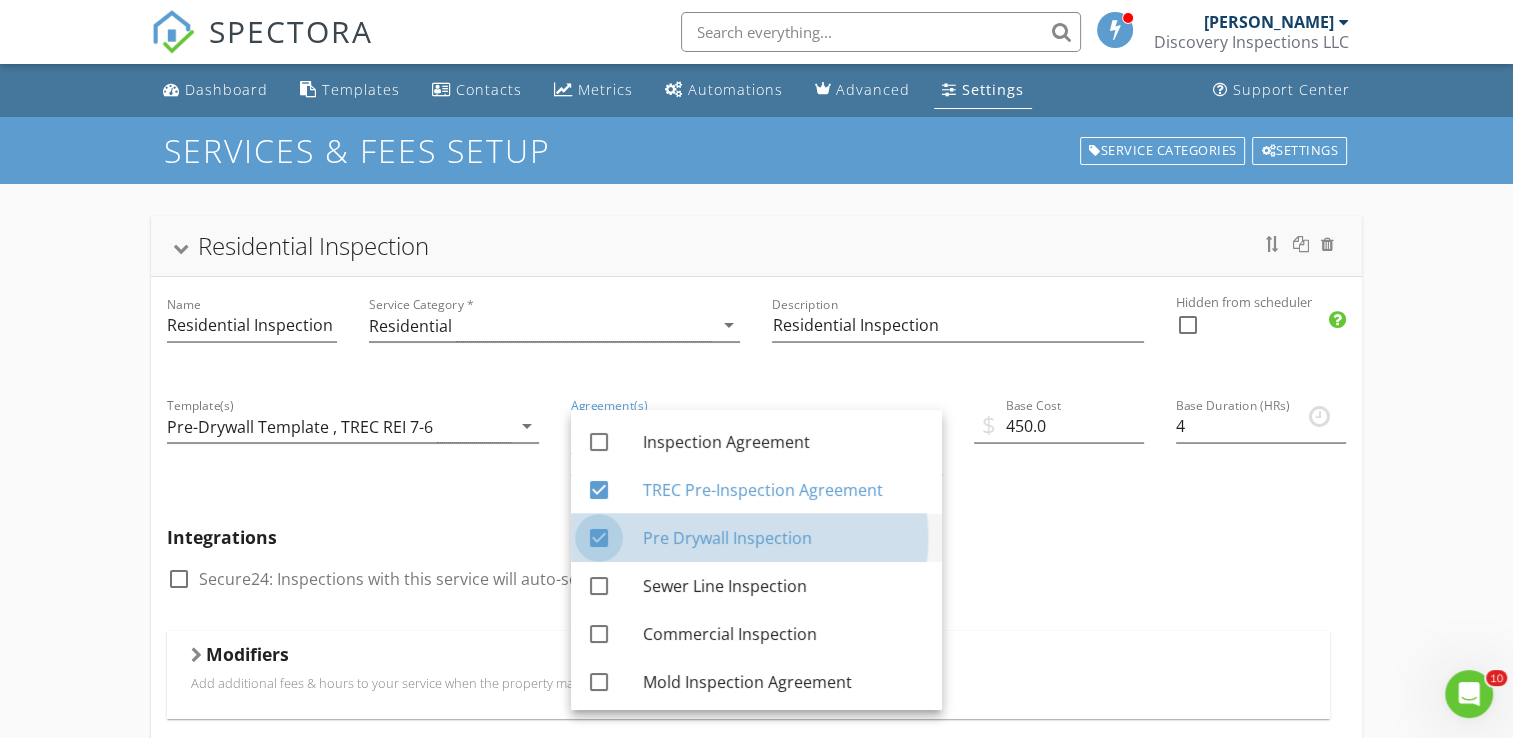 click at bounding box center [599, 538] 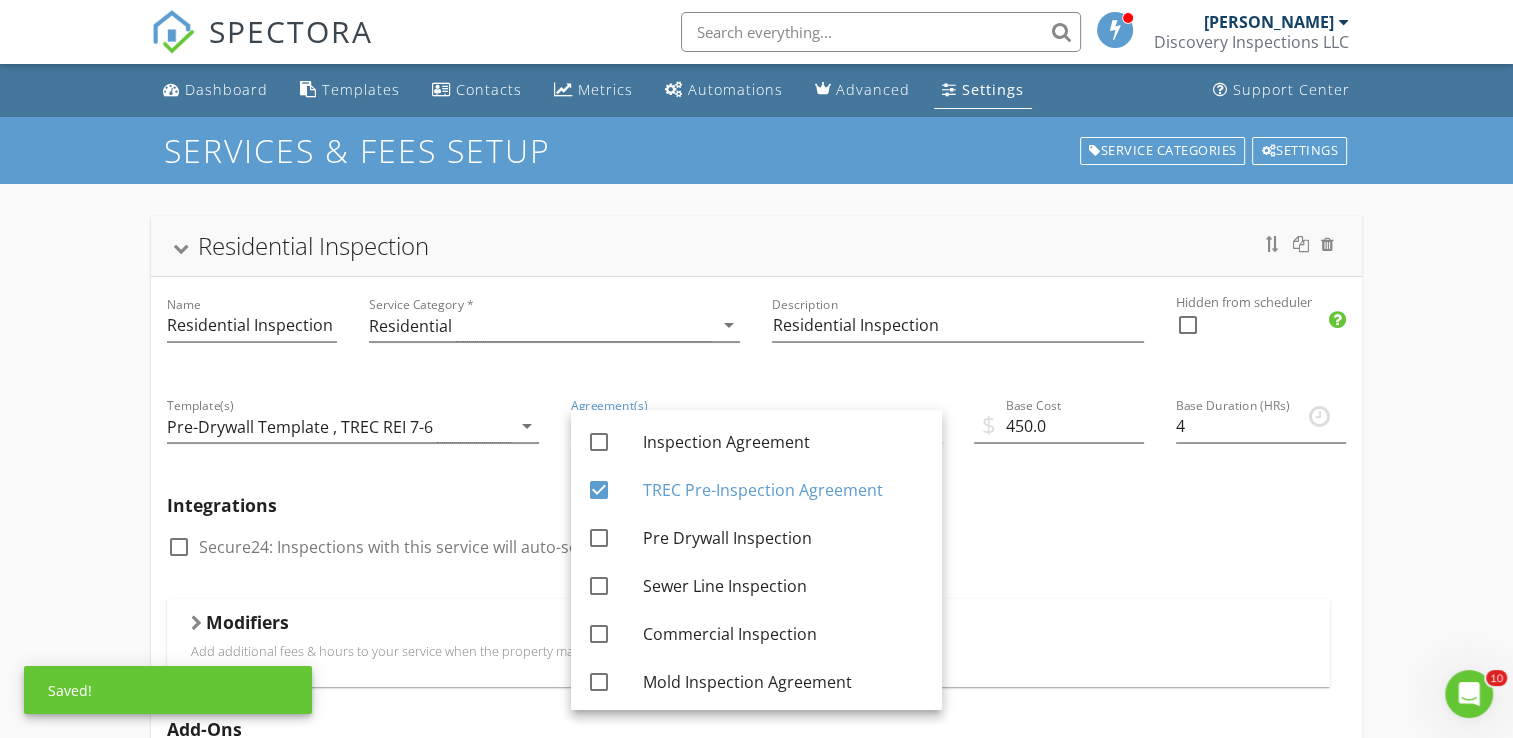 click at bounding box center [352, 457] 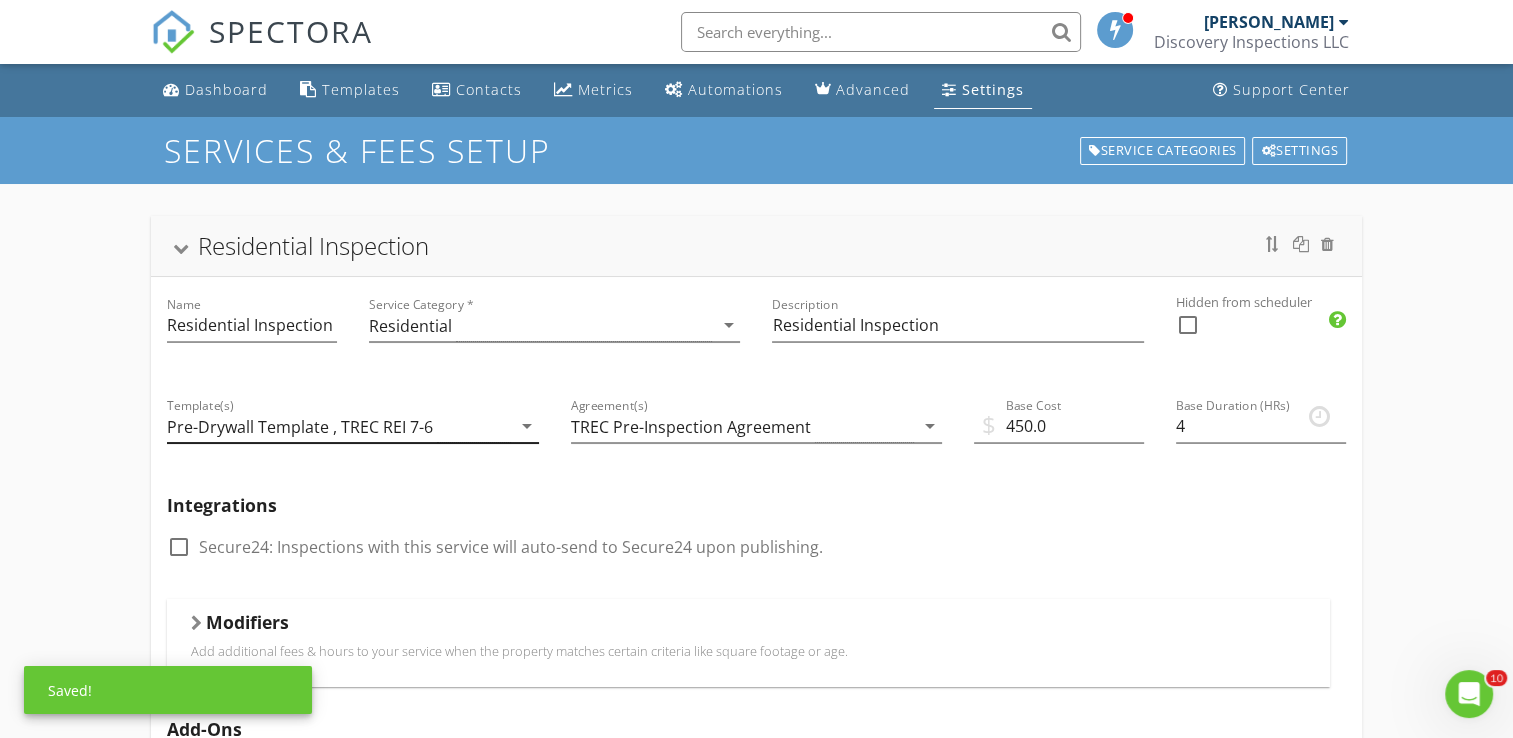 click on "arrow_drop_down" at bounding box center [527, 426] 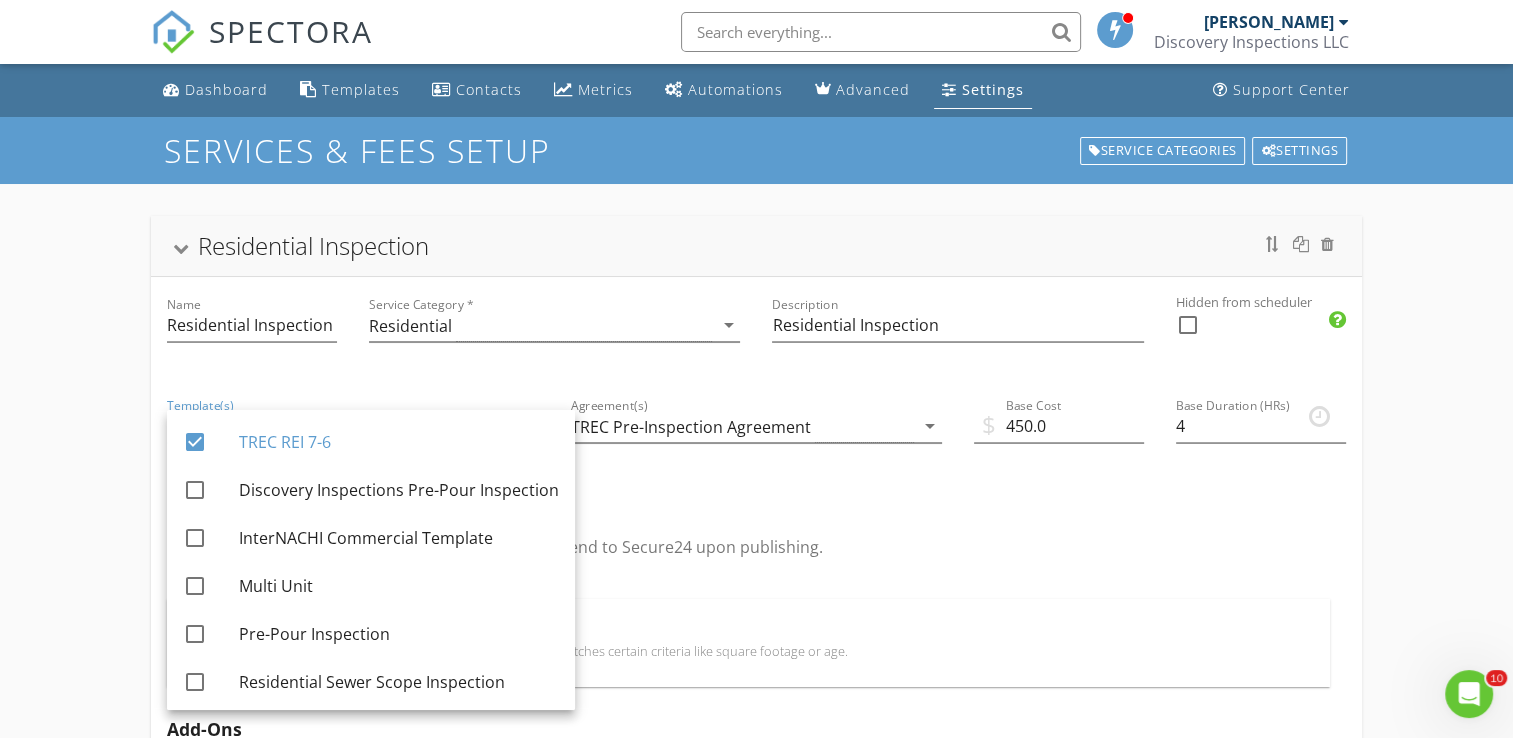 click on "Template(s) Pre-Drywall Template ,  TREC REI 7-6 arrow_drop_down" at bounding box center [352, 428] 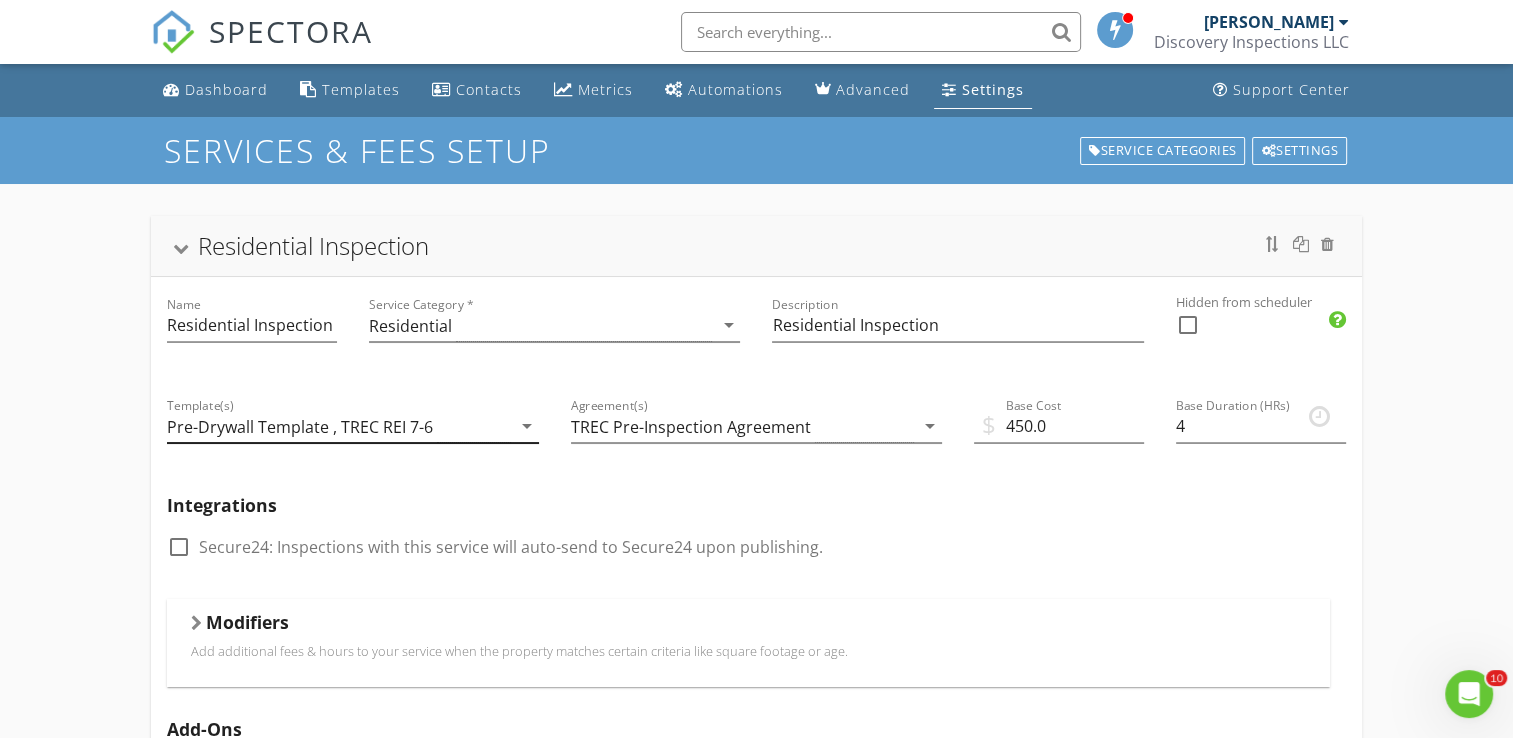 click on "arrow_drop_down" at bounding box center (527, 426) 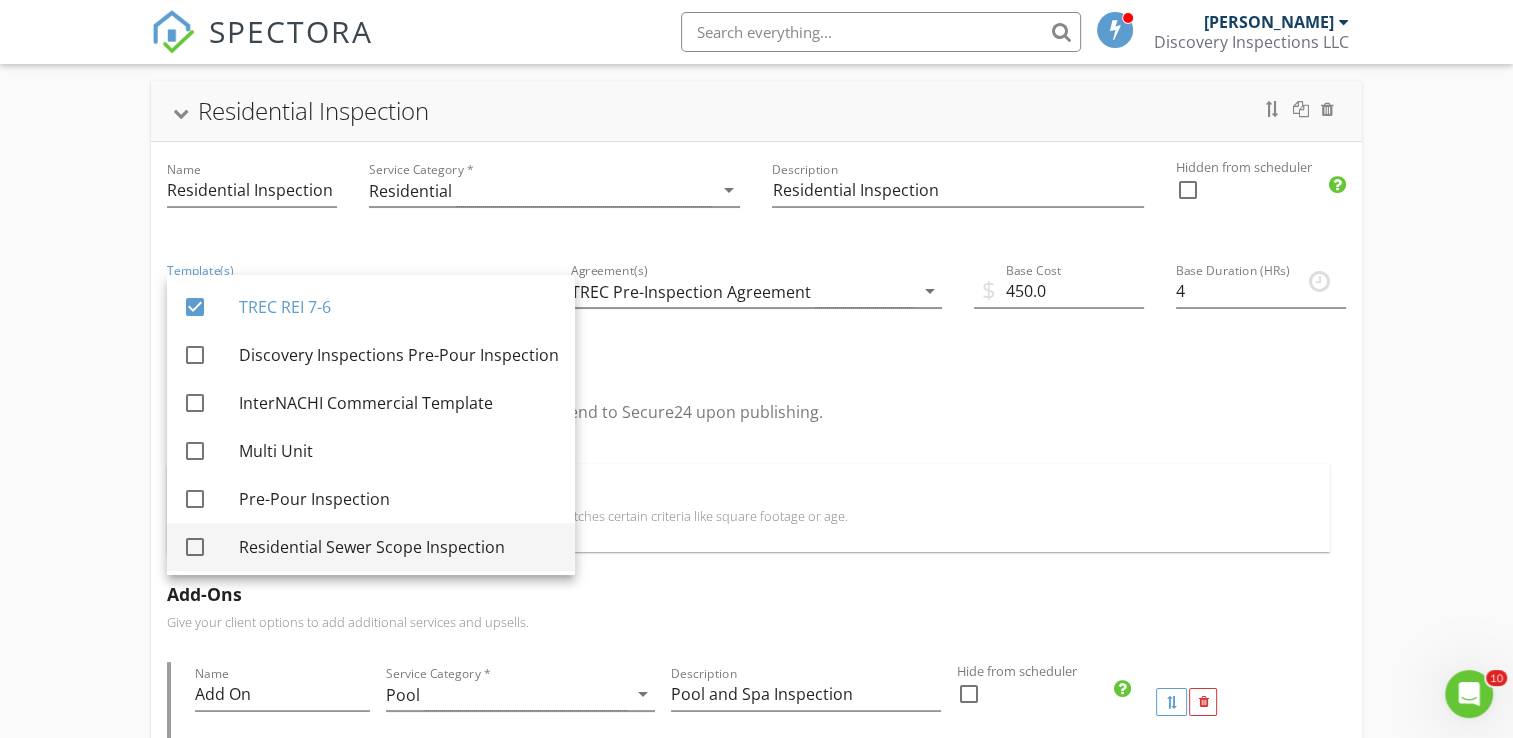 scroll, scrollTop: 120, scrollLeft: 0, axis: vertical 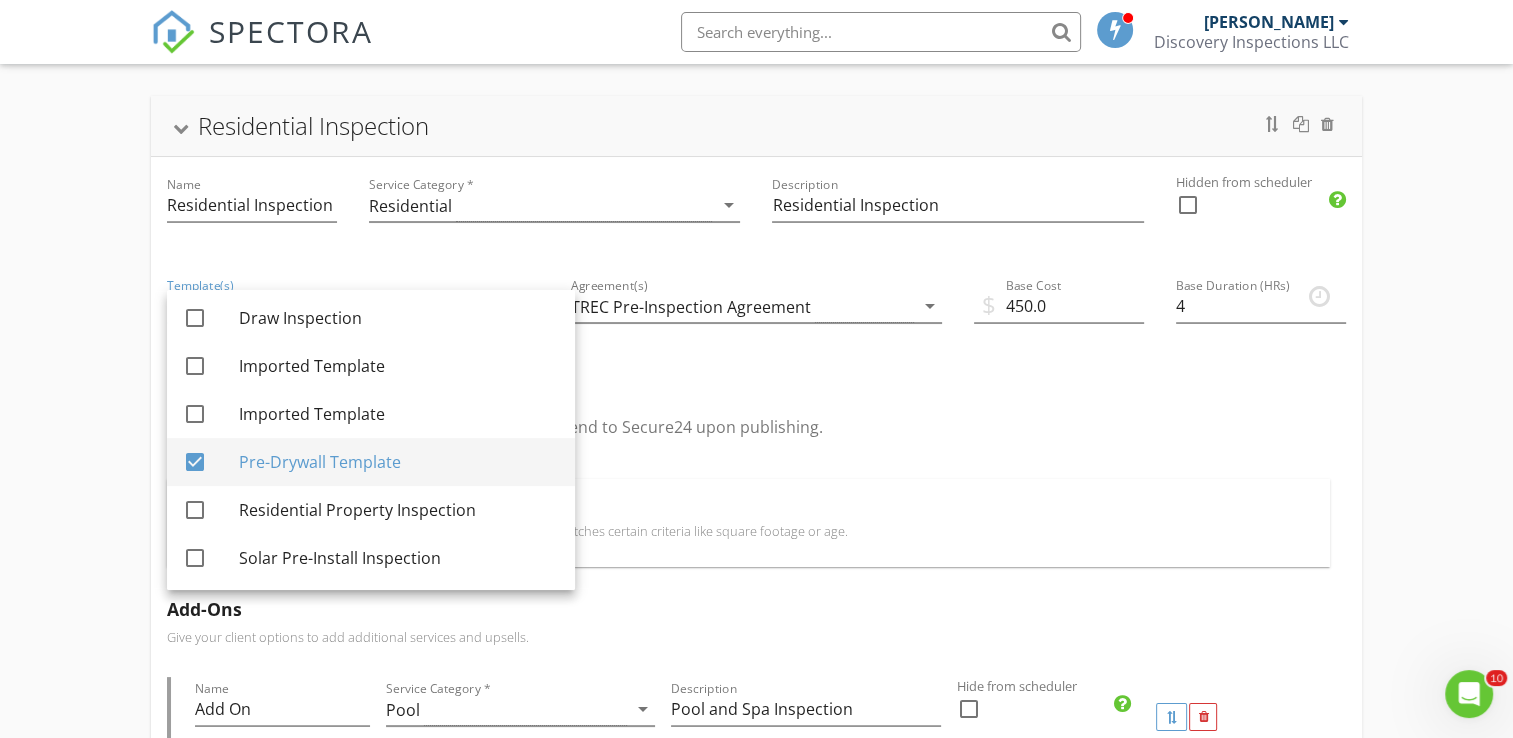 click at bounding box center (195, 462) 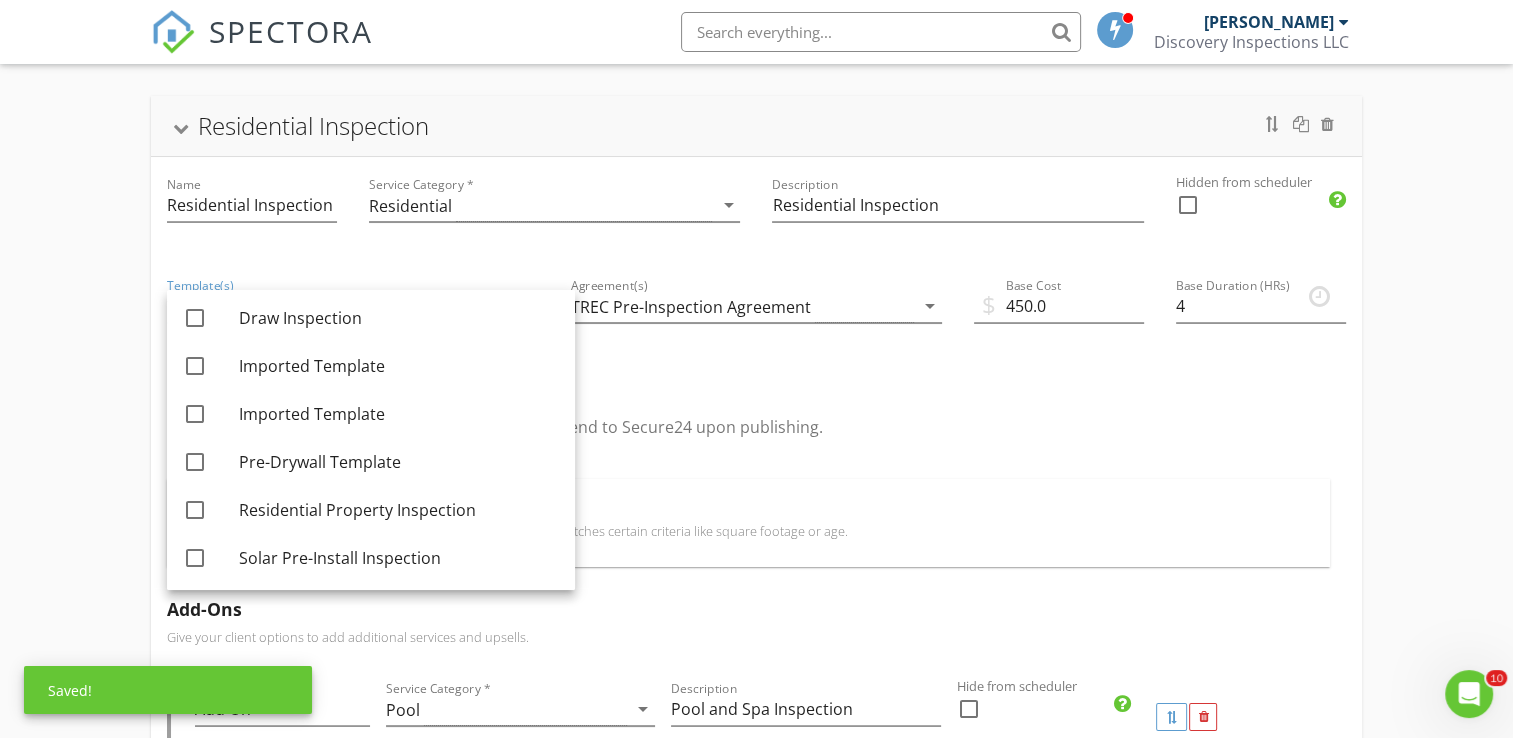 click on "Integrations       check_box_outline_blank Secure24: Inspections with this service will auto-send to Secure24 upon publishing." at bounding box center [756, 419] 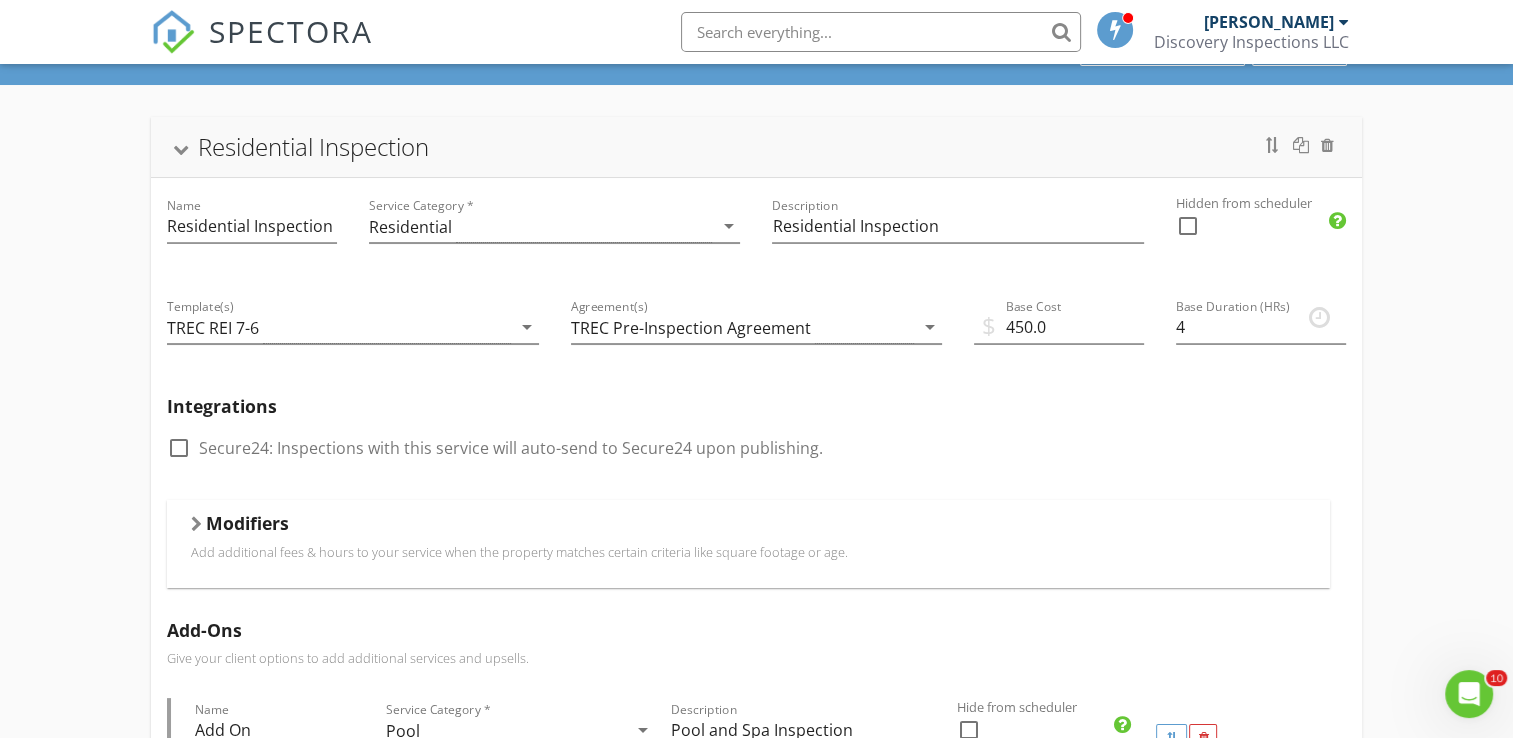 scroll, scrollTop: 100, scrollLeft: 0, axis: vertical 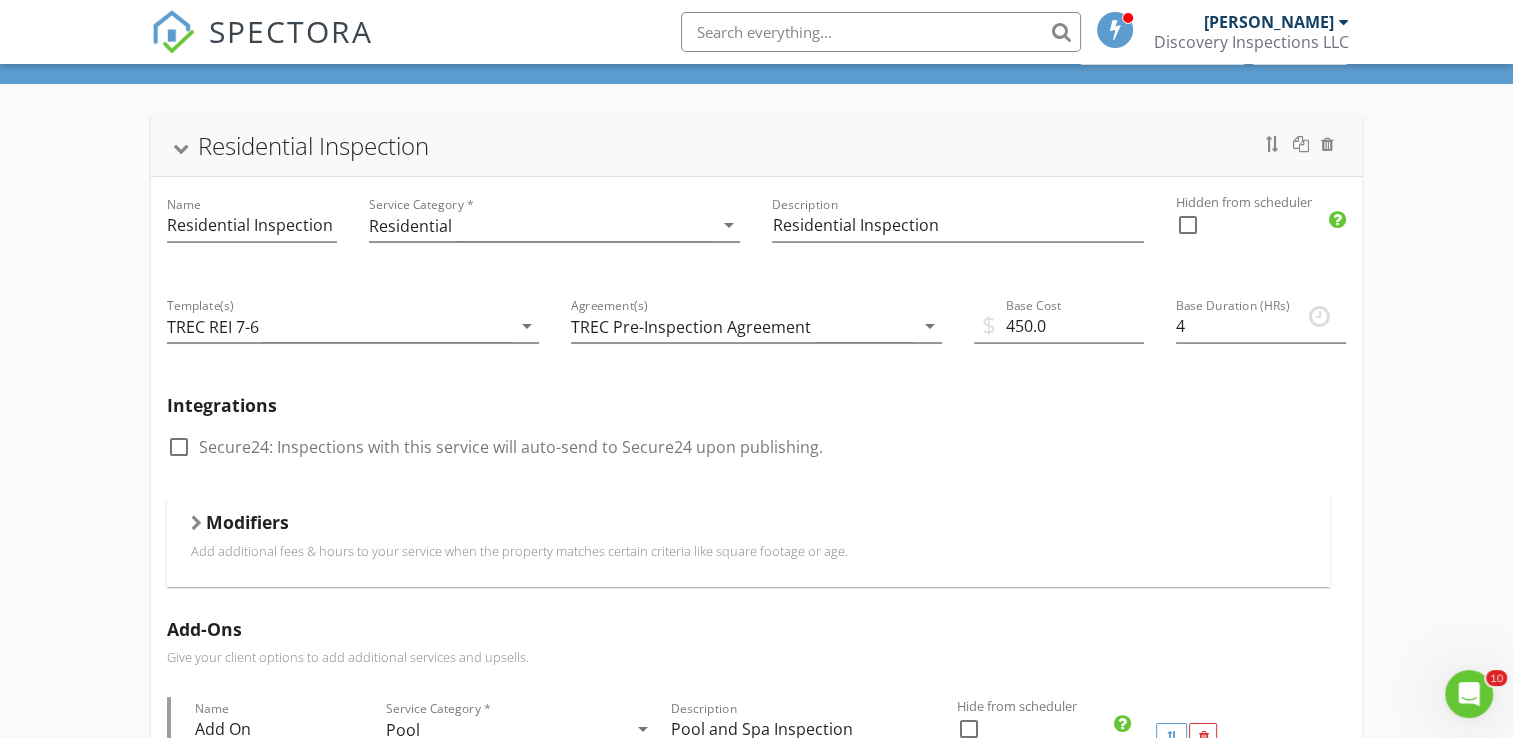 click at bounding box center (196, 523) 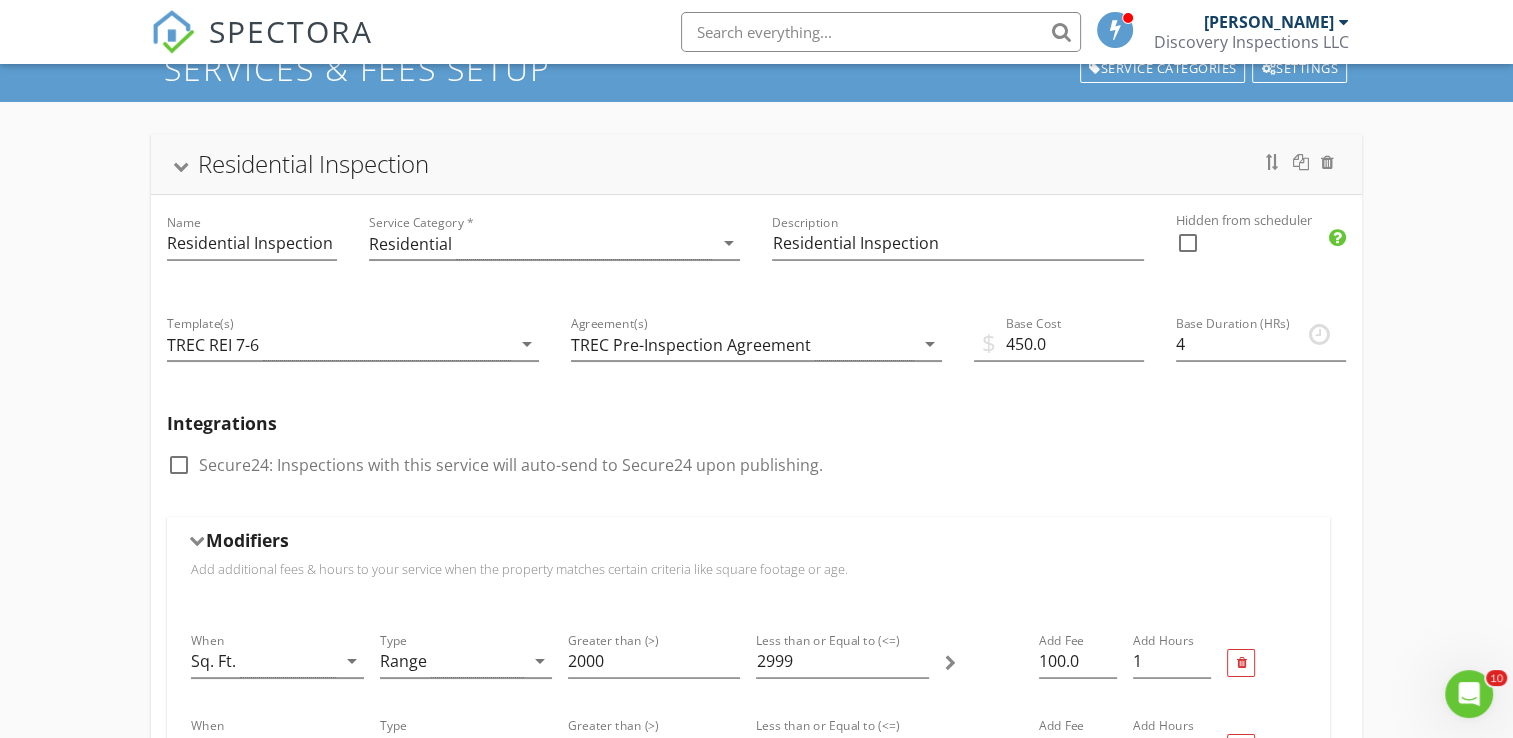 scroll, scrollTop: 83, scrollLeft: 0, axis: vertical 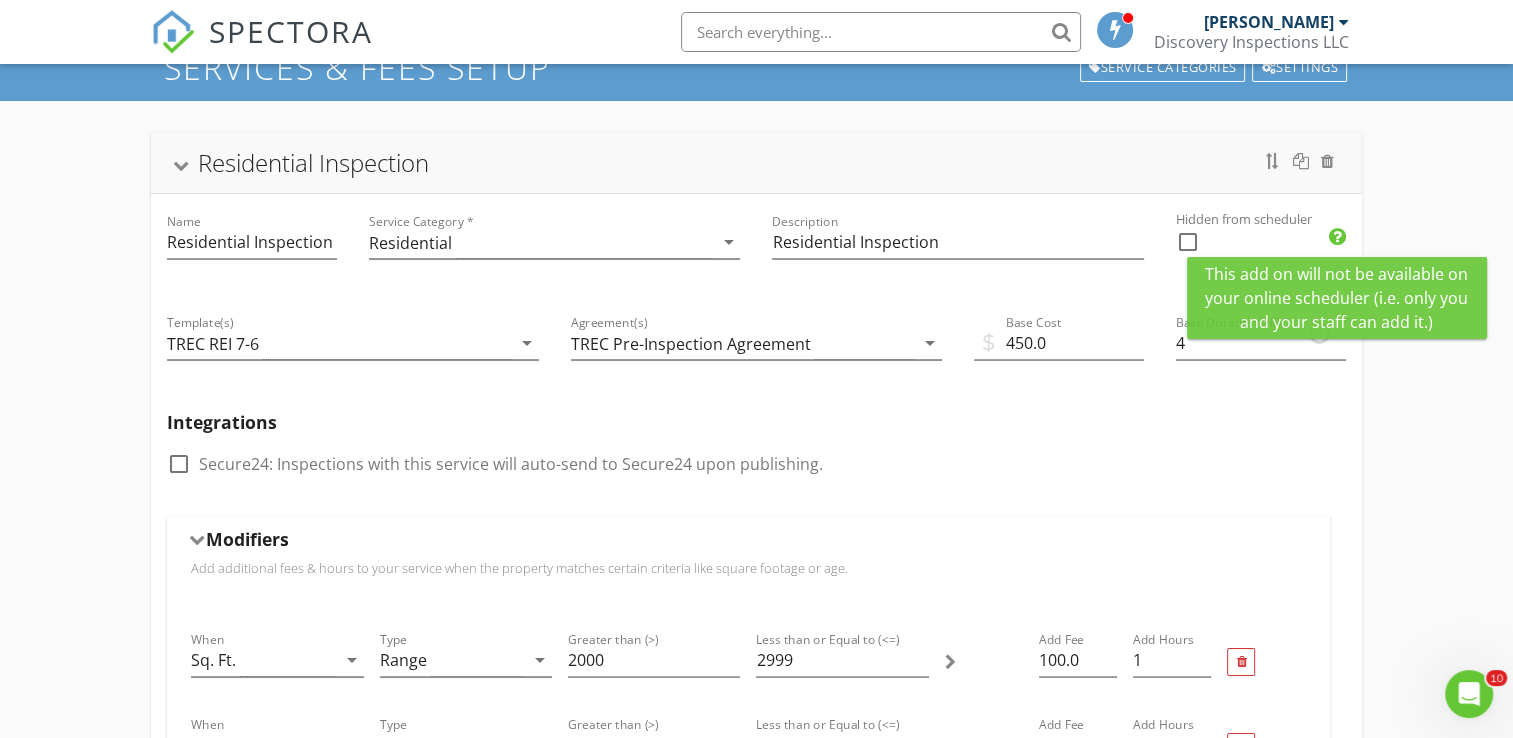 click at bounding box center (1337, 237) 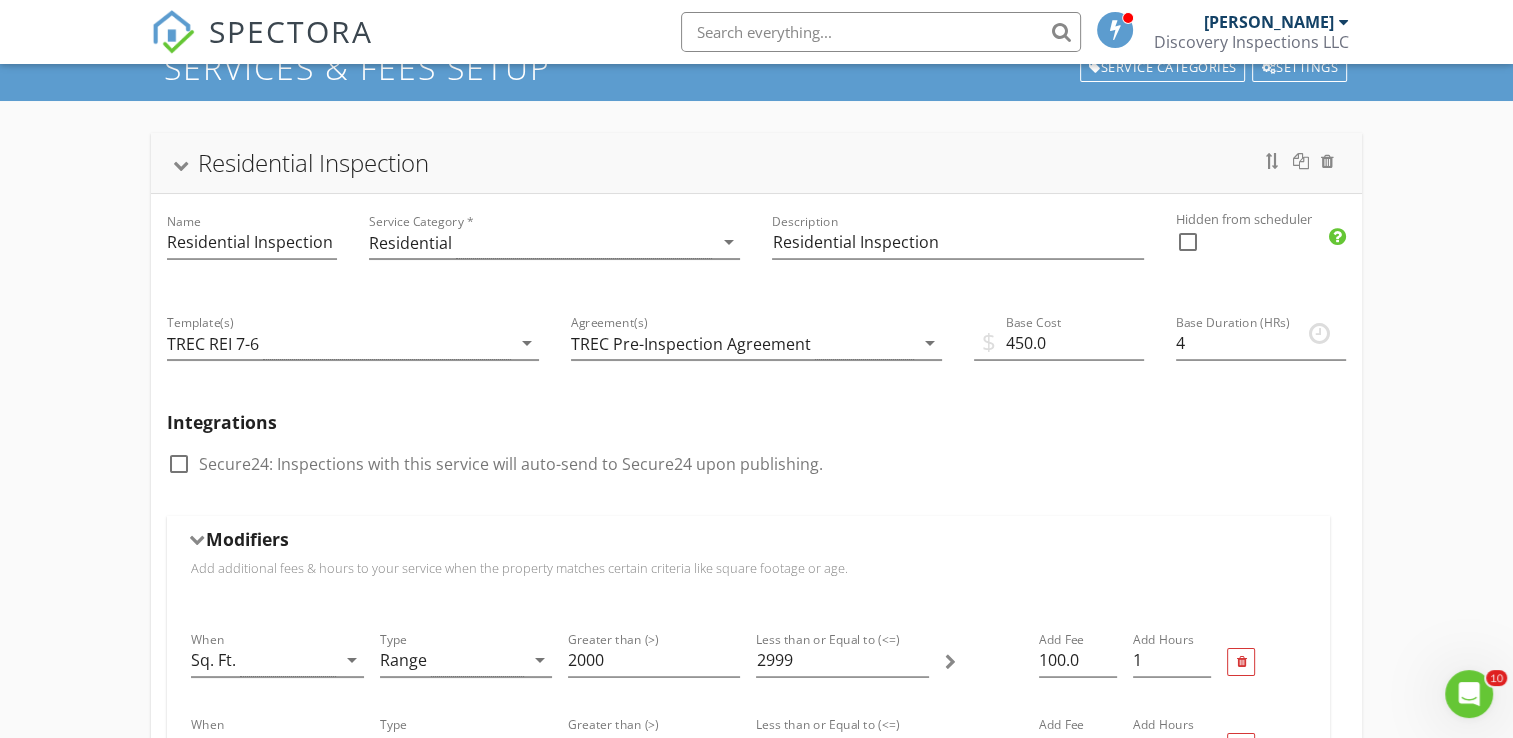 click on "check_box_outline_blank" at bounding box center [1261, 252] 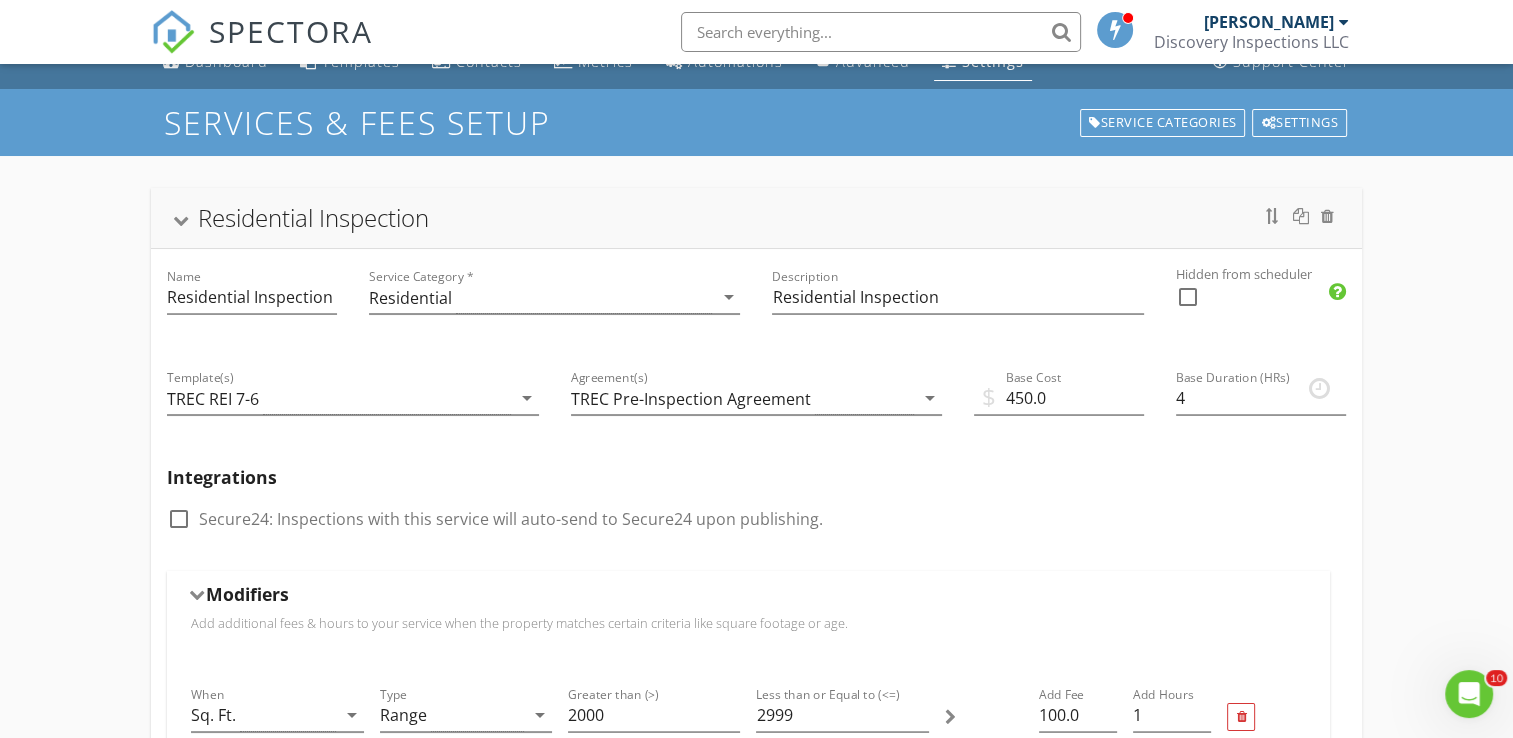 scroll, scrollTop: 0, scrollLeft: 0, axis: both 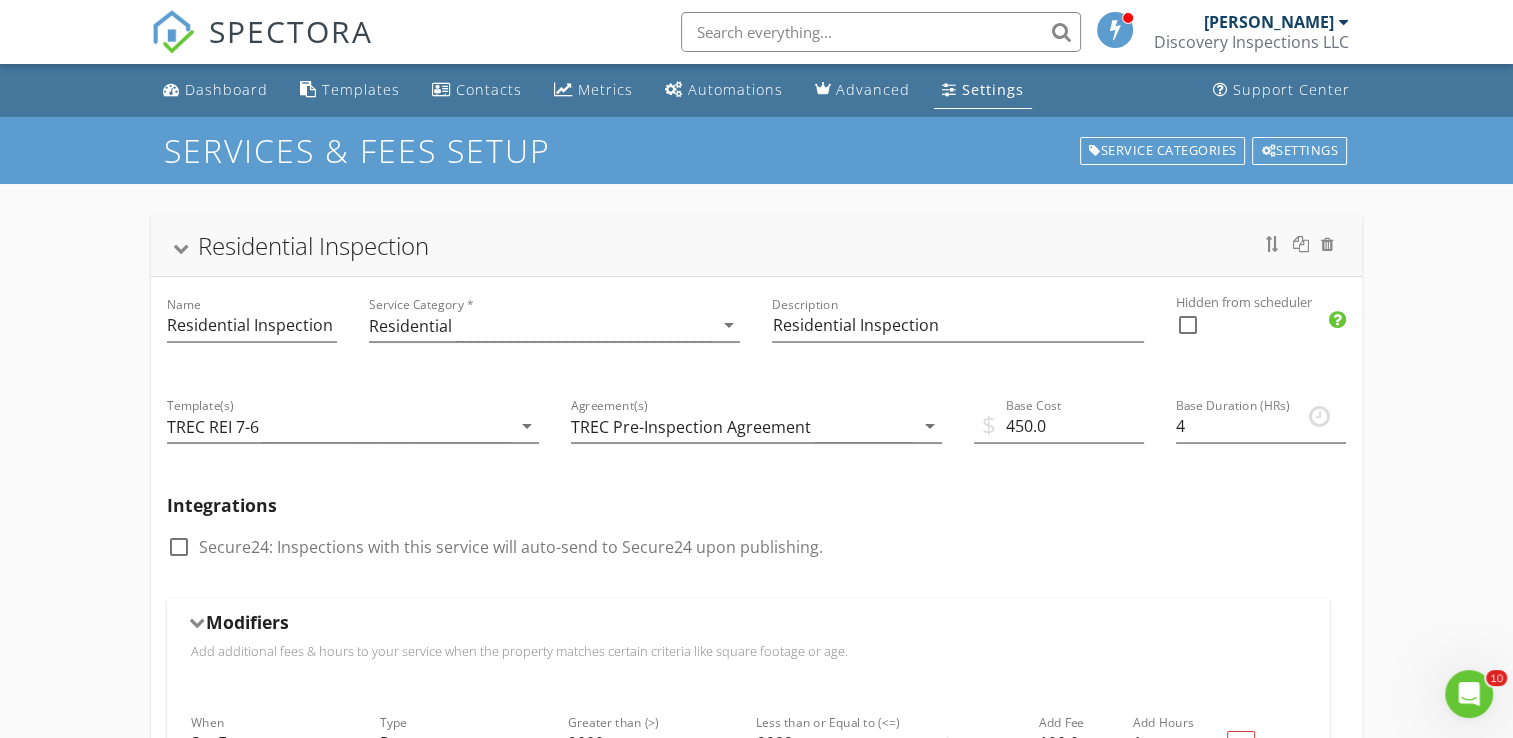 click on "Residential Inspection" at bounding box center [756, 246] 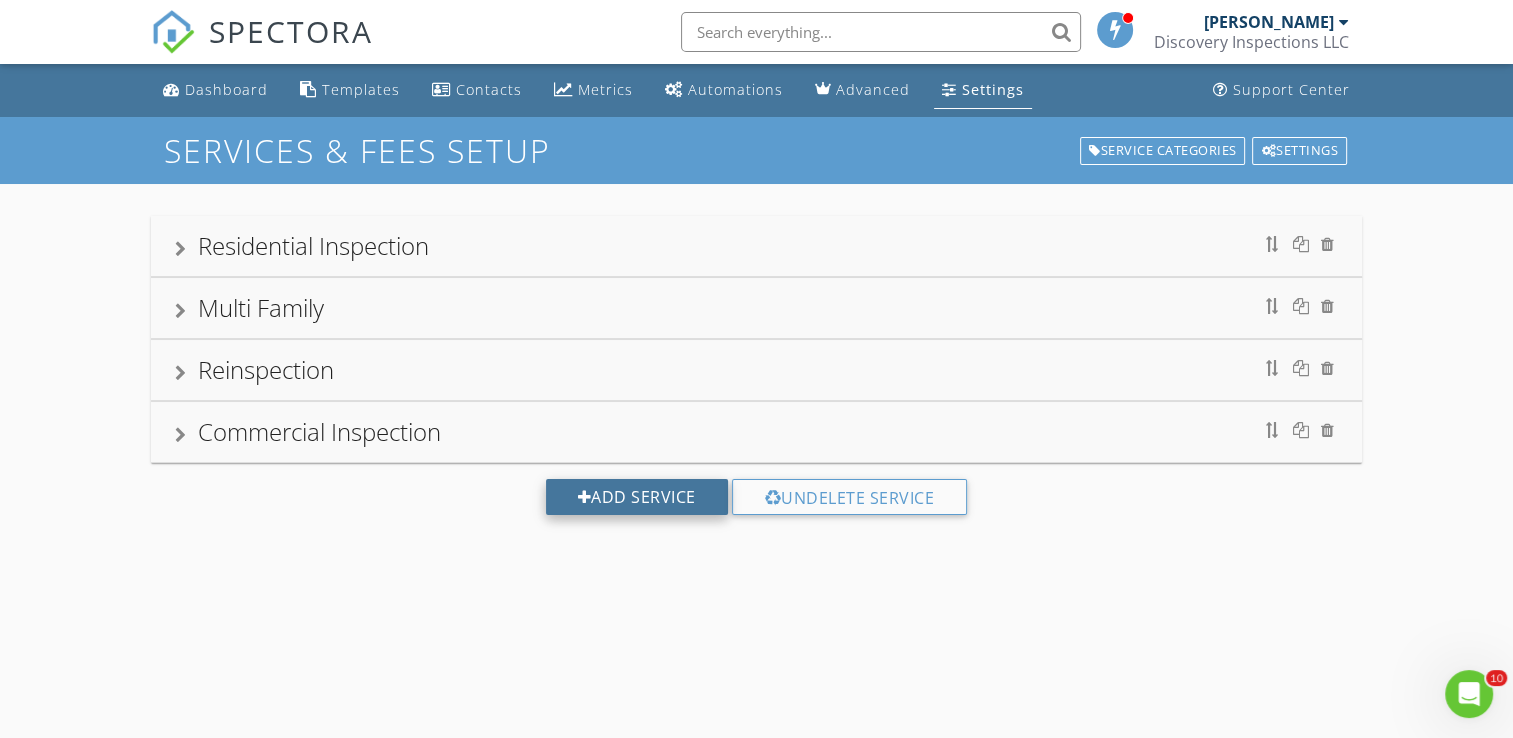 click on "Add Service" at bounding box center [637, 497] 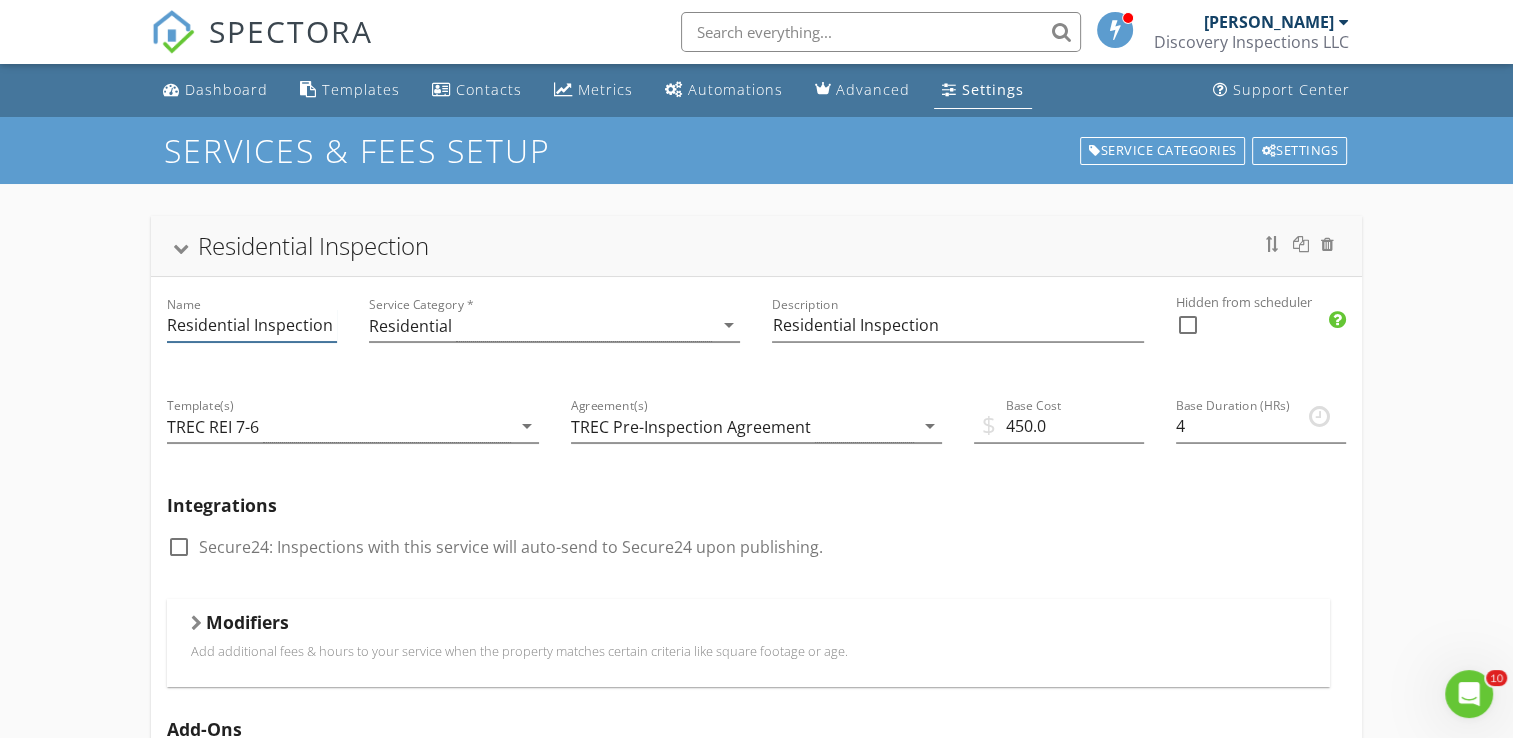 click on "Residential Inspection" at bounding box center (252, 325) 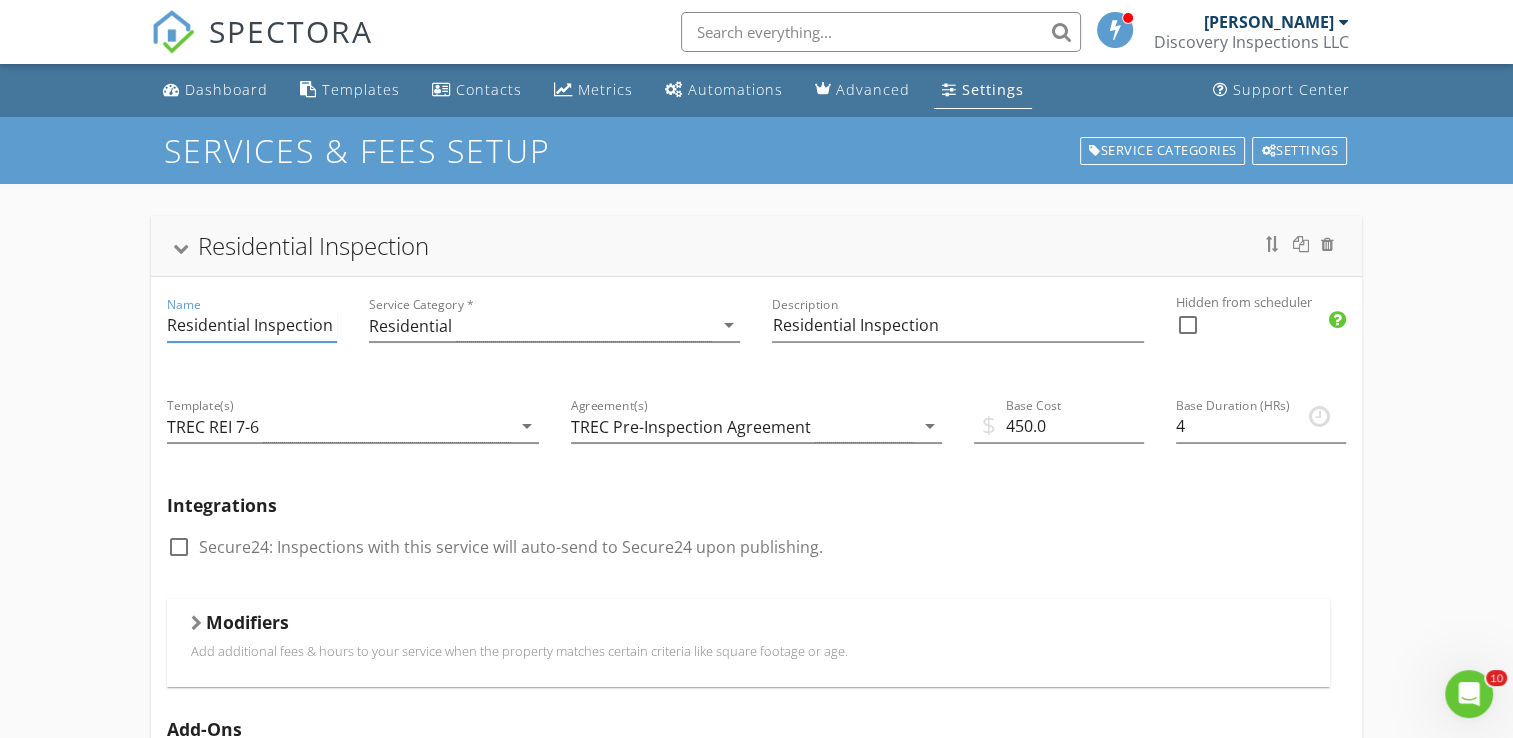 click on "Residential Inspection" at bounding box center [252, 325] 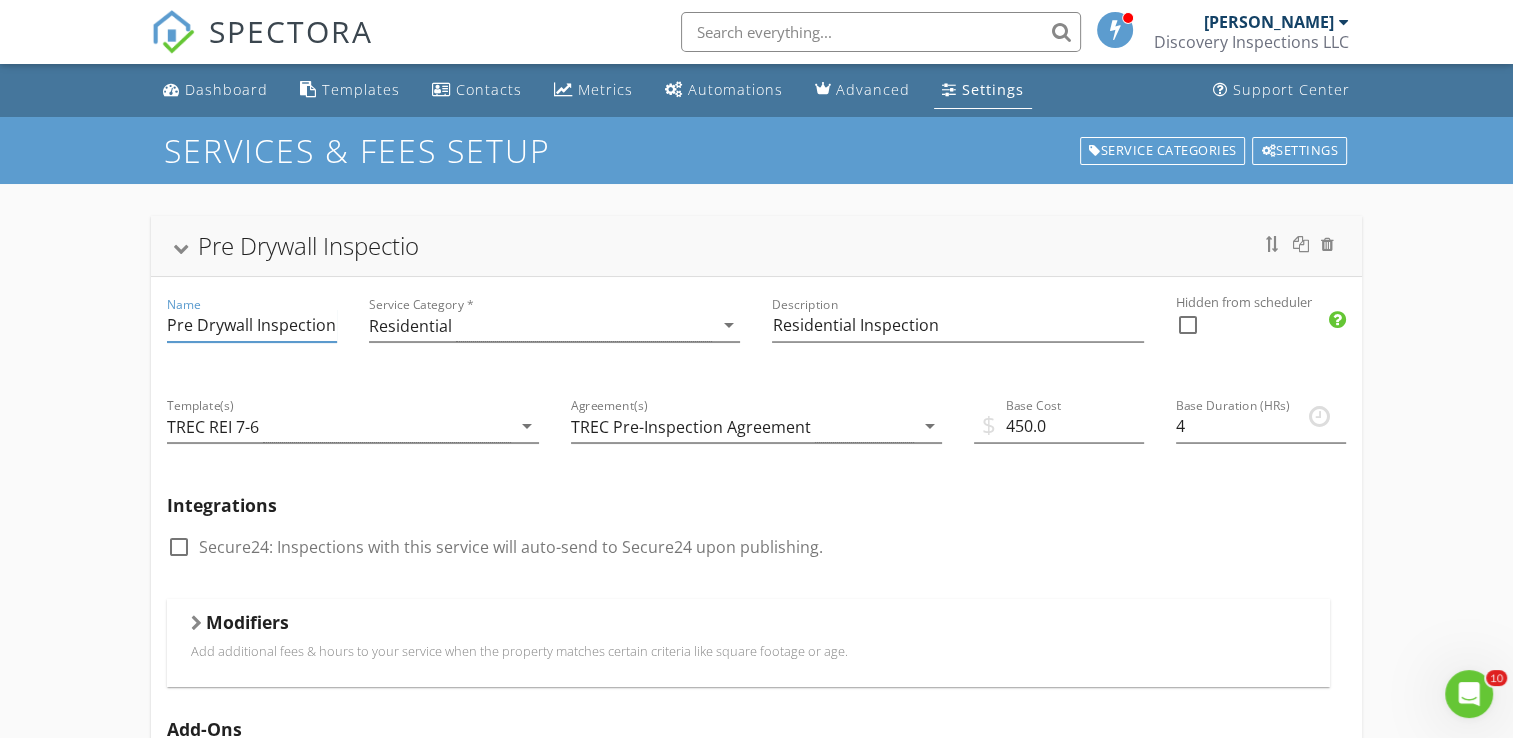 scroll, scrollTop: 0, scrollLeft: 0, axis: both 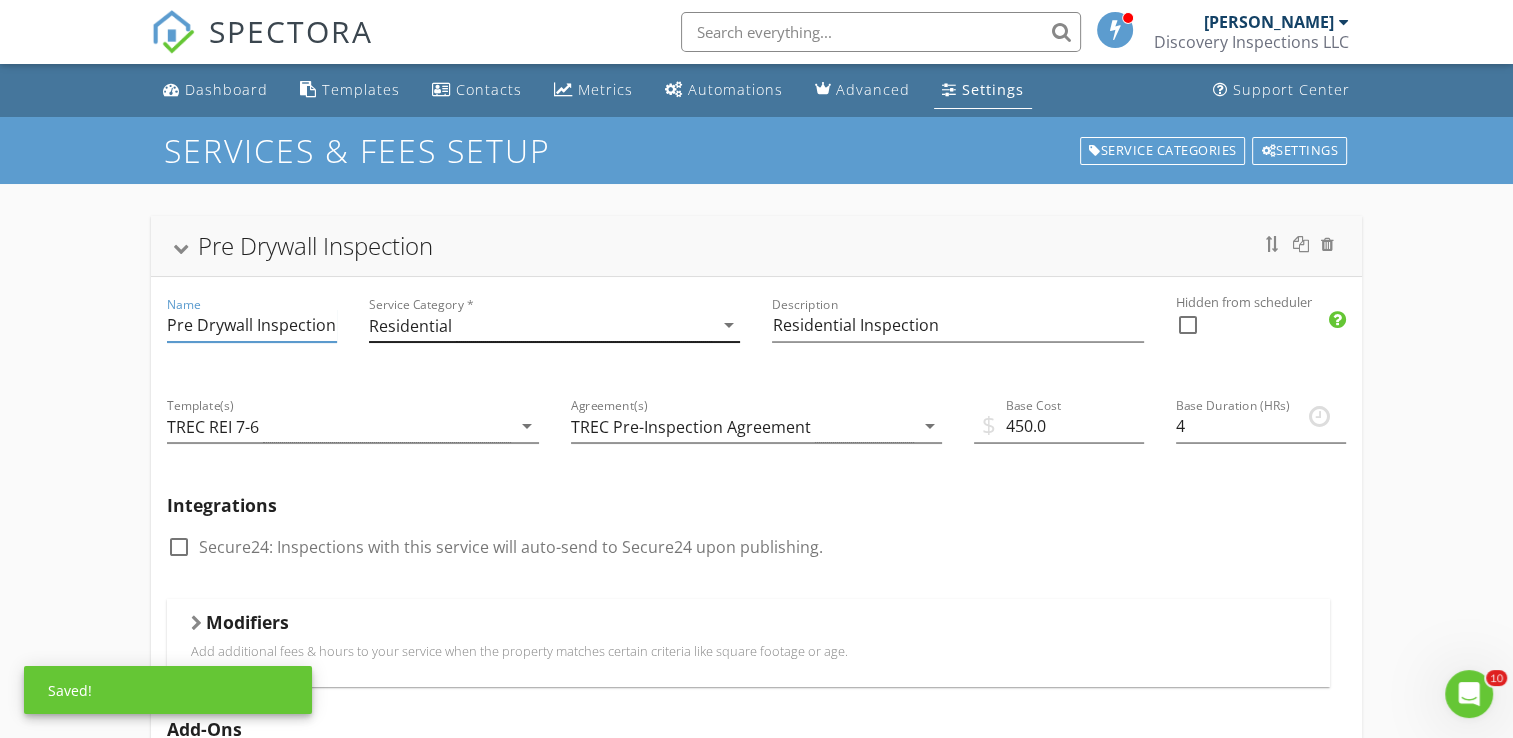 type on "Pre Drywall Inspection" 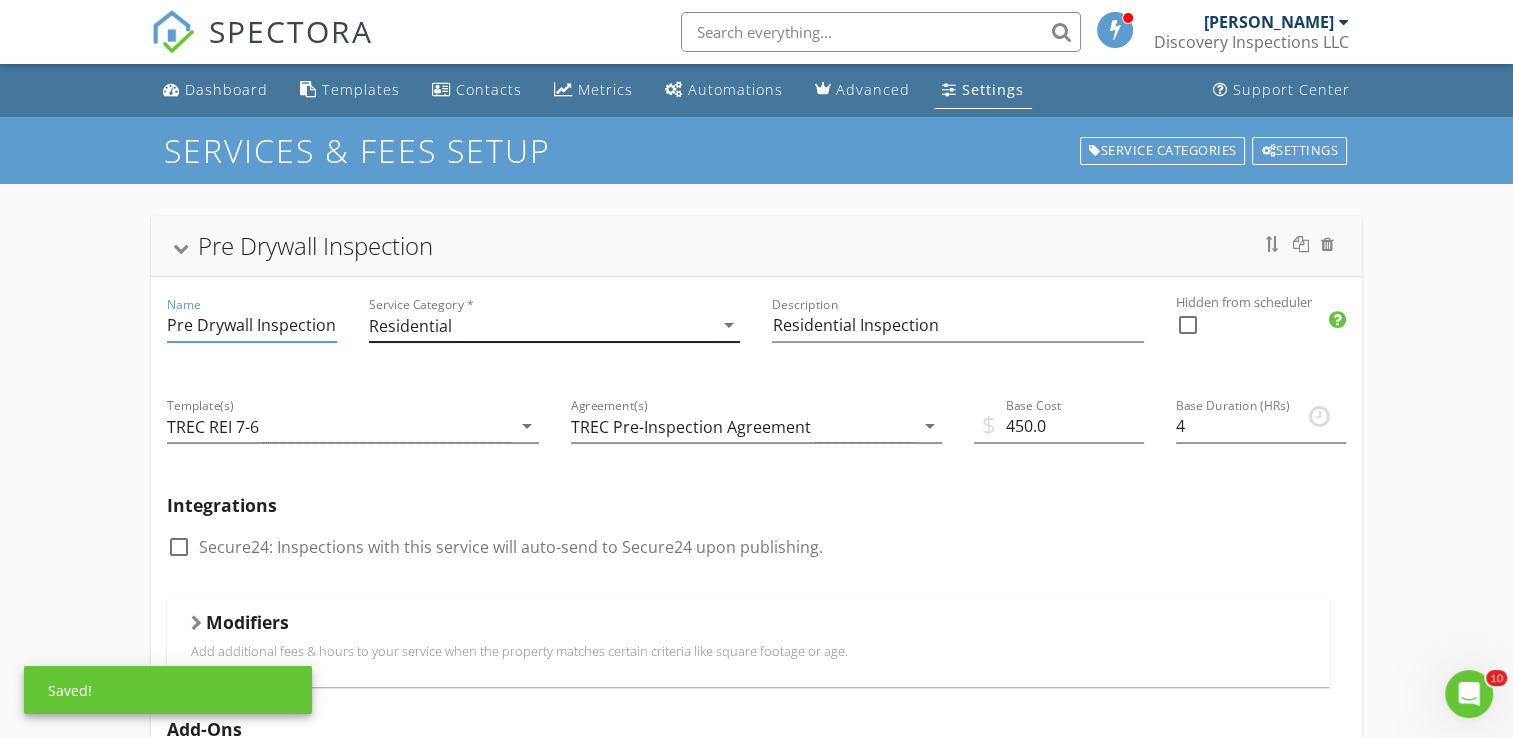 click on "Residential" at bounding box center [540, 325] 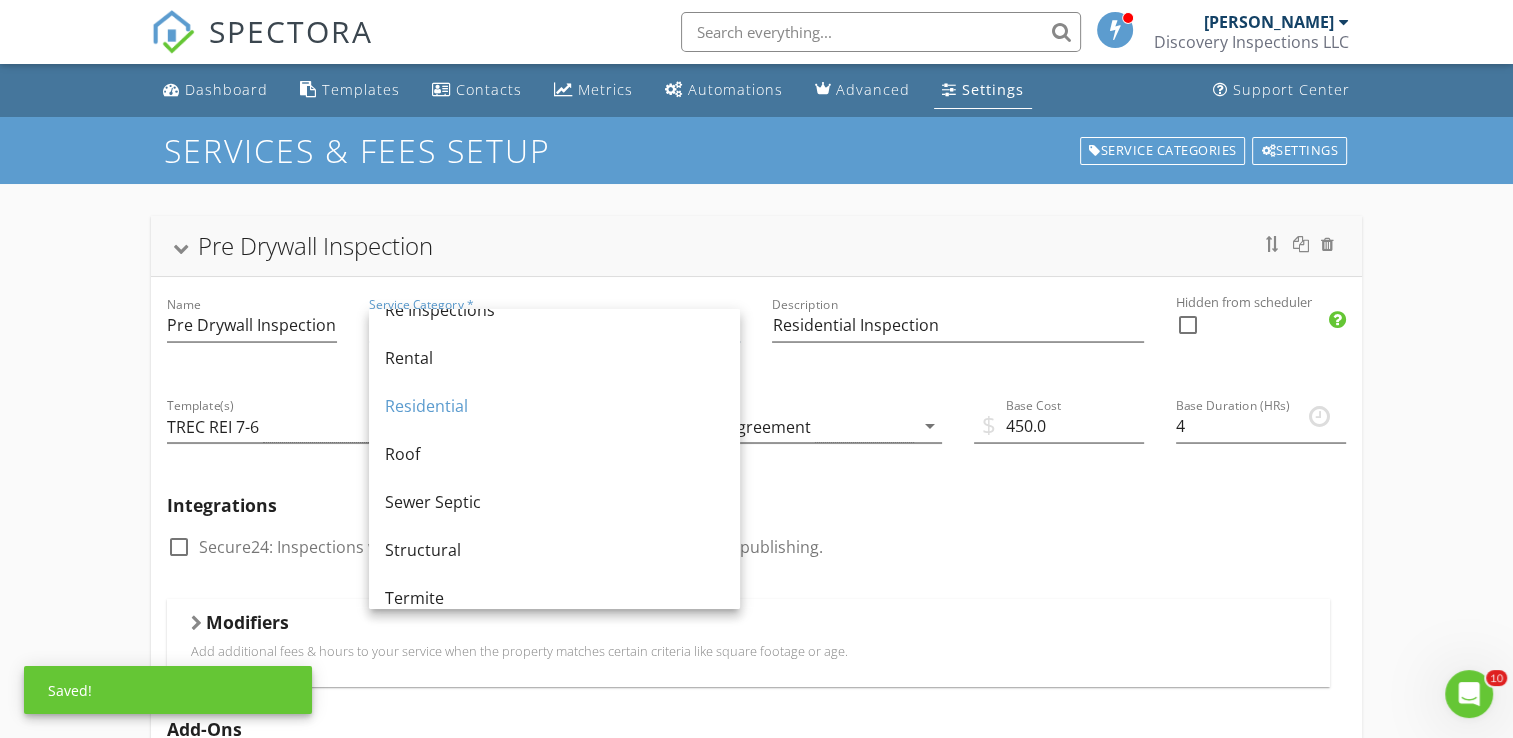 scroll, scrollTop: 0, scrollLeft: 0, axis: both 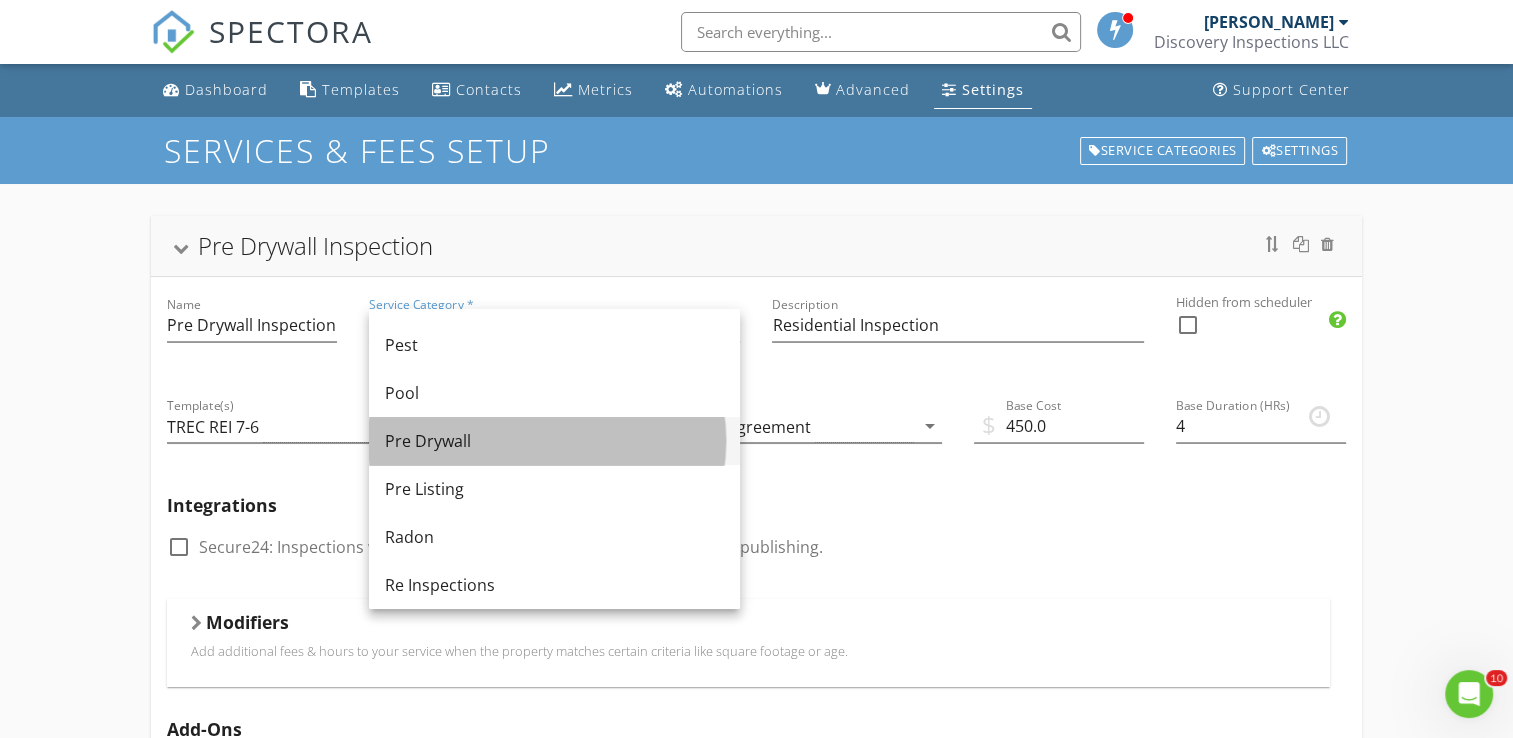 click on "Pre Drywall" at bounding box center [554, 441] 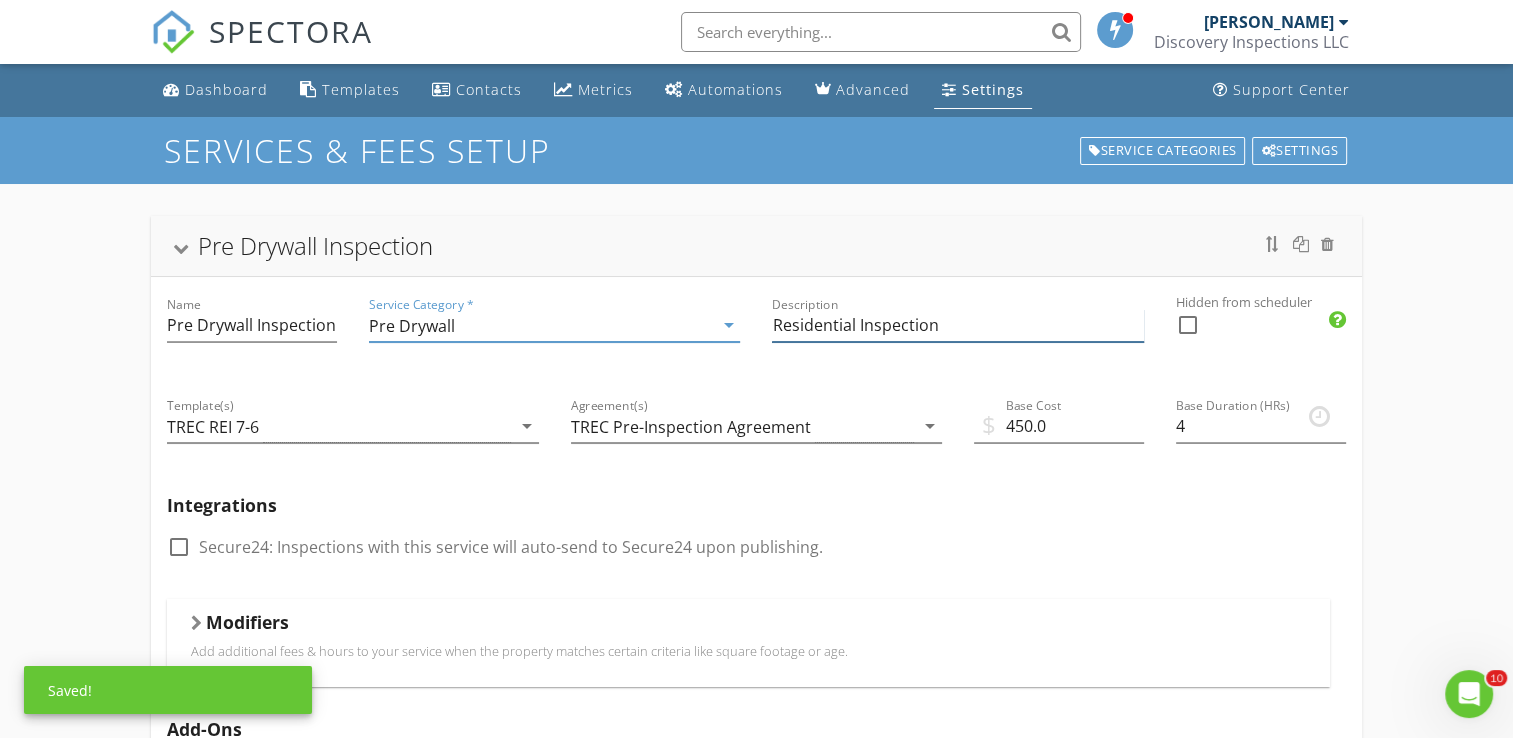 click on "Residential Inspection" at bounding box center [957, 325] 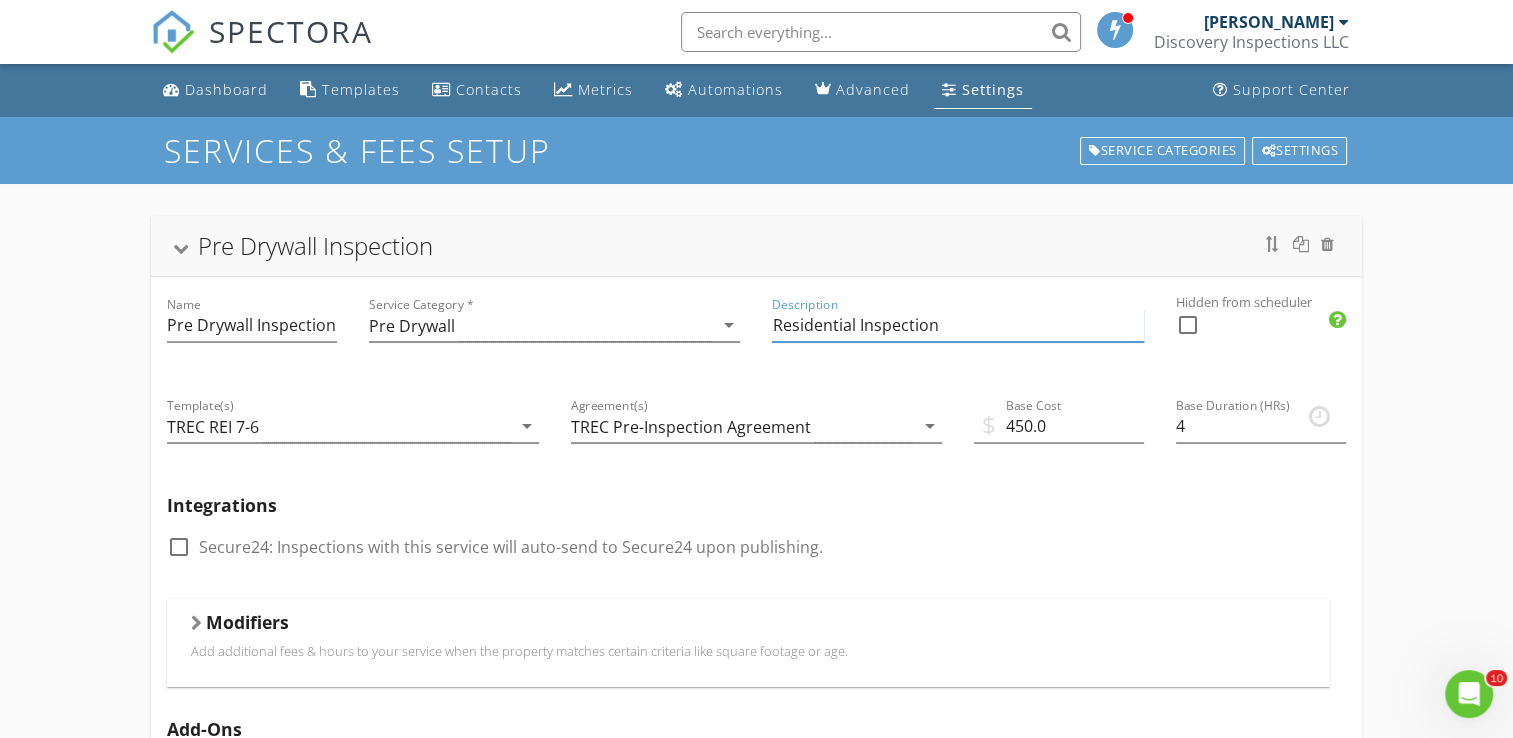 drag, startPoint x: 943, startPoint y: 325, endPoint x: 858, endPoint y: 333, distance: 85.37564 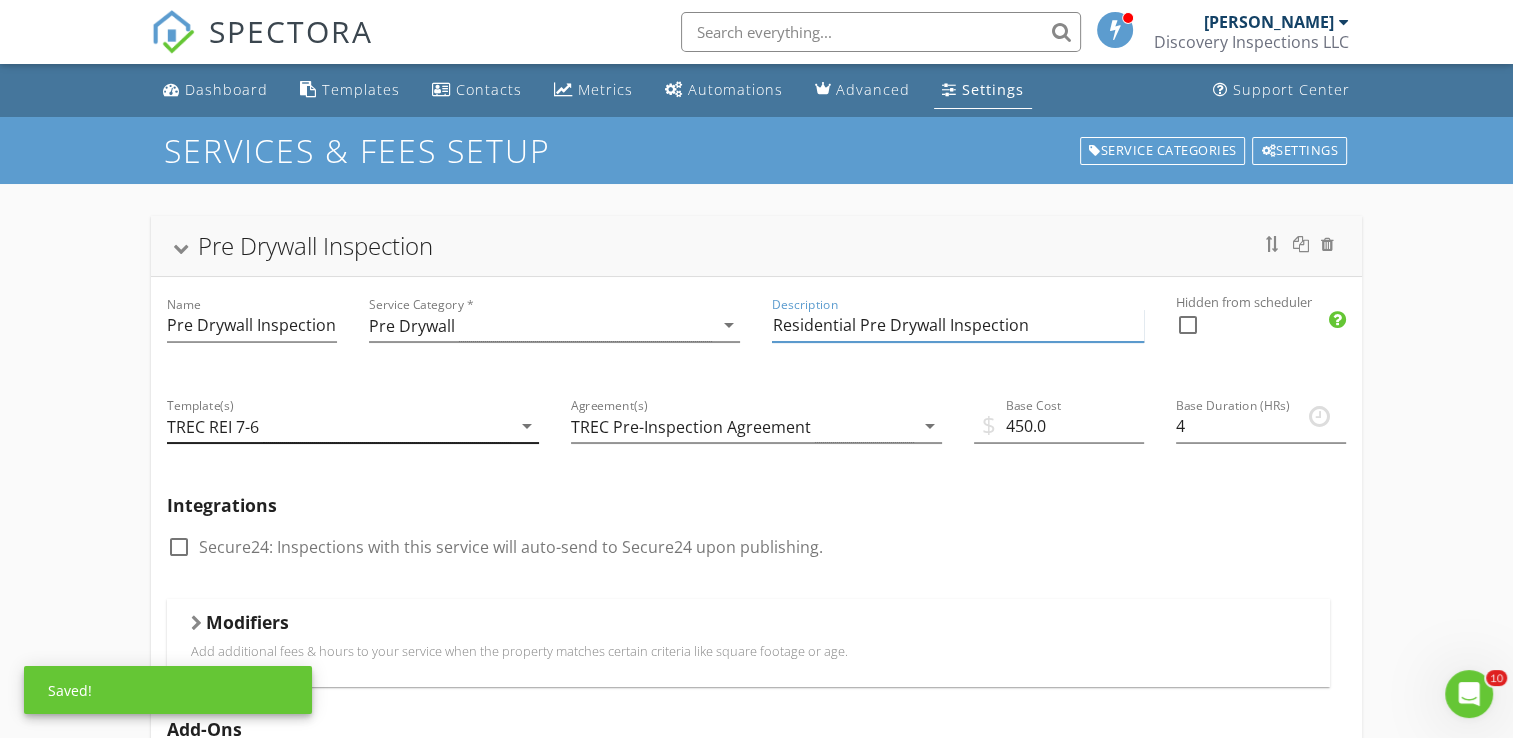 type on "Residential Pre Drywall Inspection" 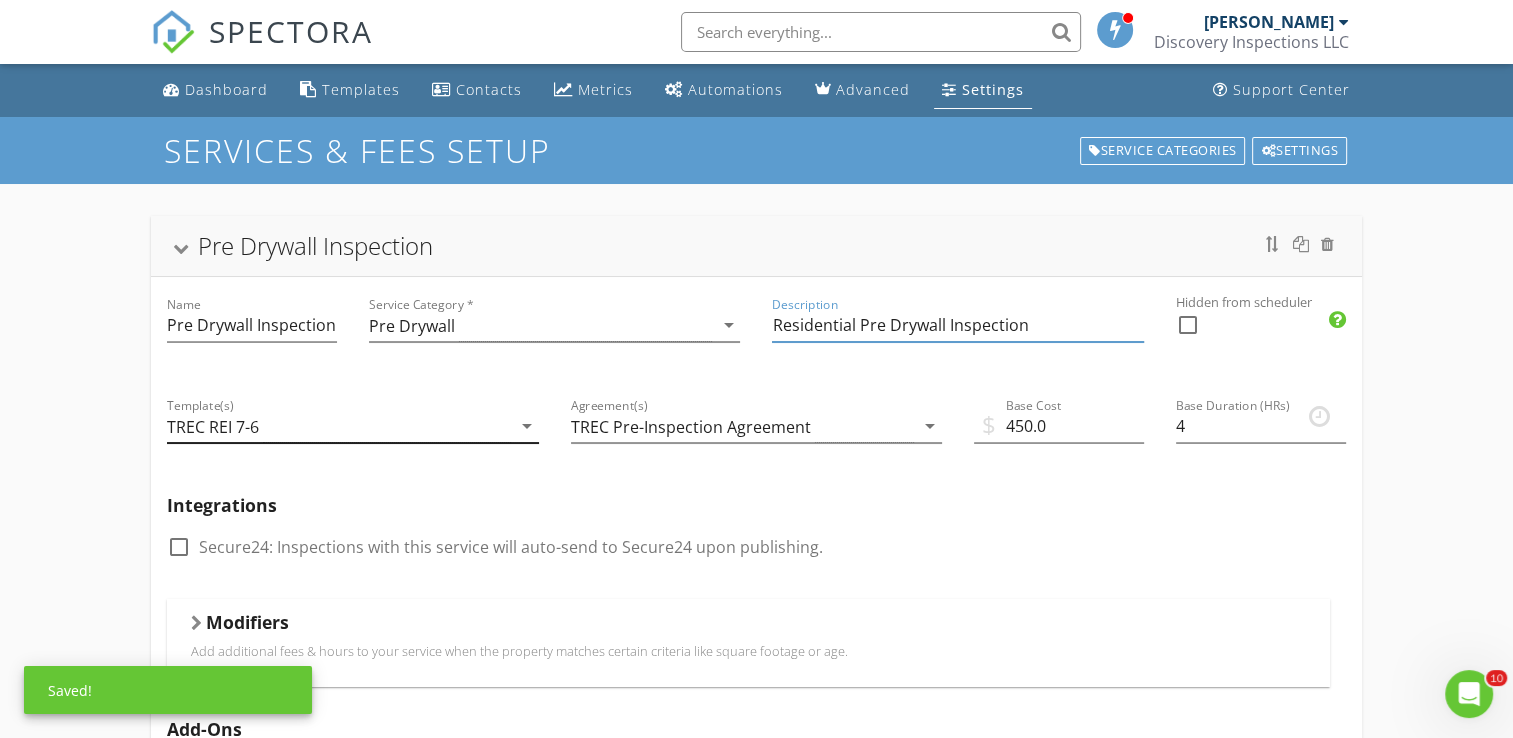 click on "TREC REI 7-6" at bounding box center (338, 426) 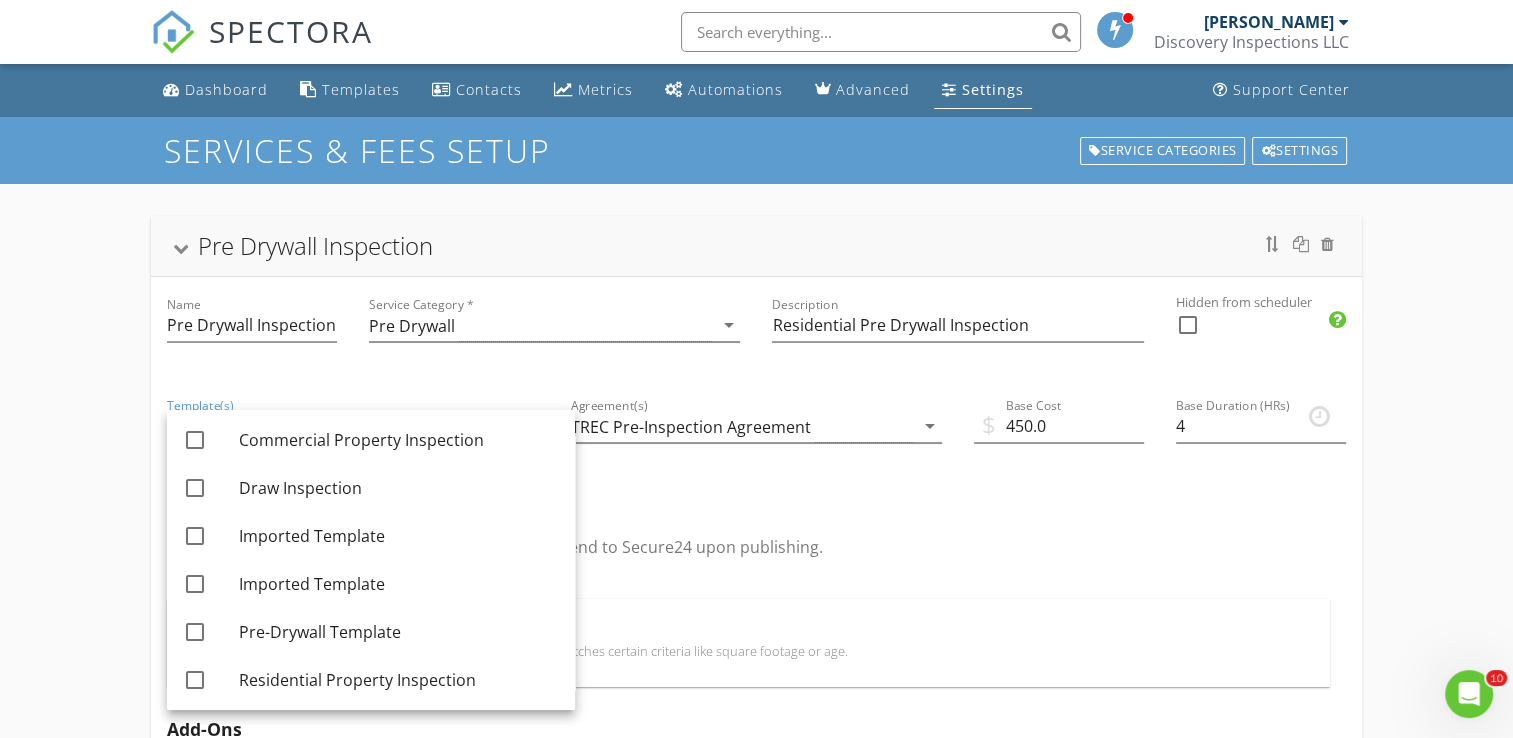 scroll, scrollTop: 532, scrollLeft: 0, axis: vertical 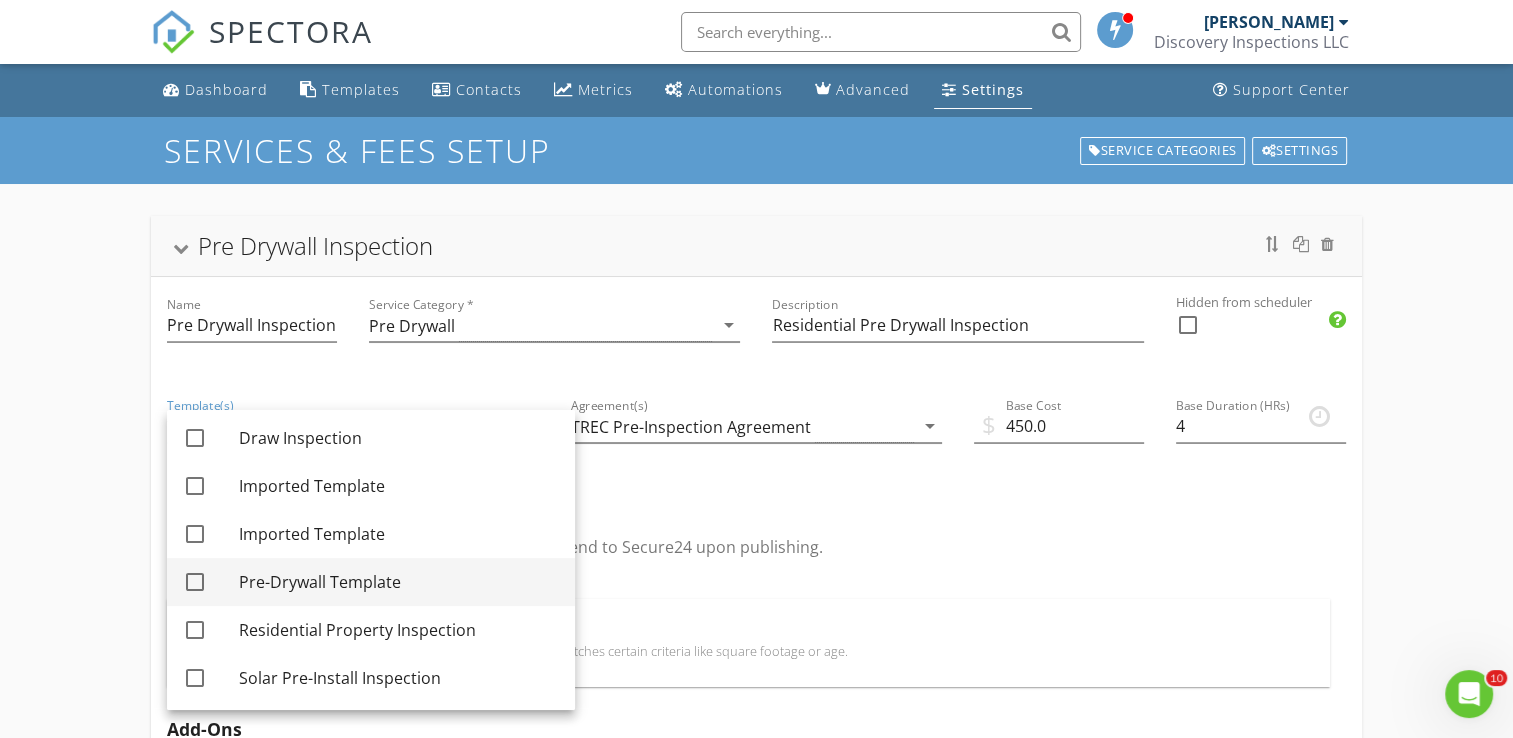 click at bounding box center [195, 582] 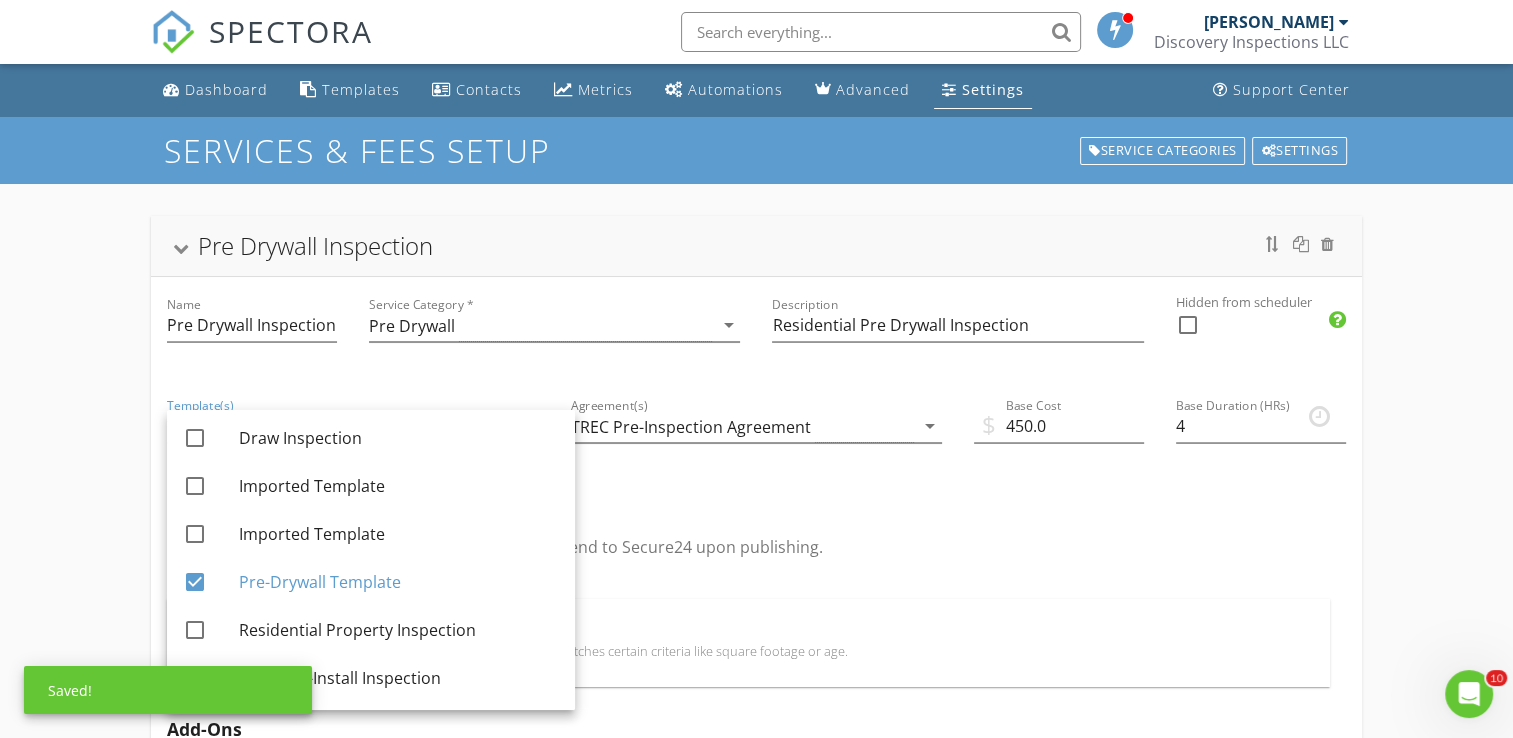 click on "check_box_outline_blank Secure24: Inspections with this service will auto-send to Secure24 upon publishing." at bounding box center [756, 557] 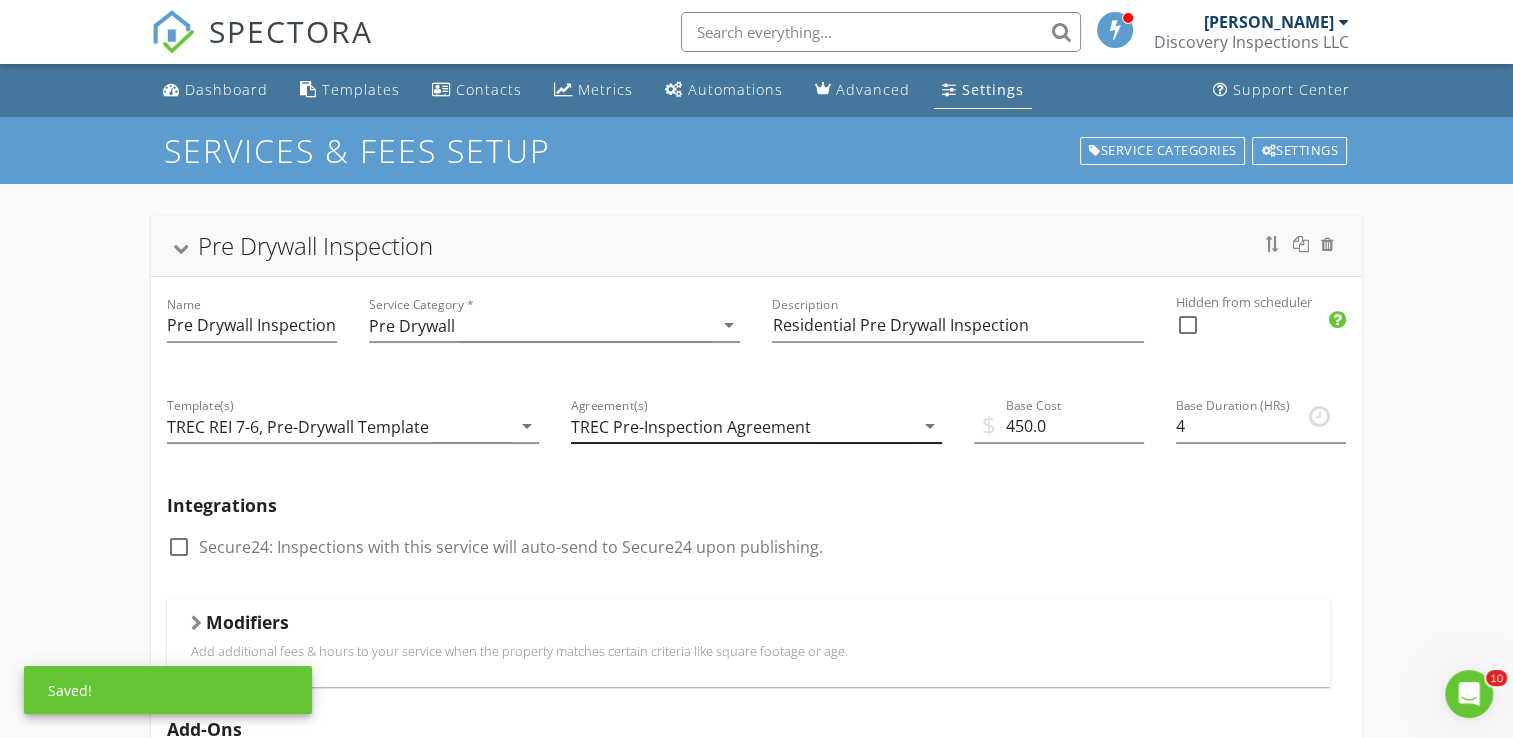 click on "arrow_drop_down" at bounding box center (930, 426) 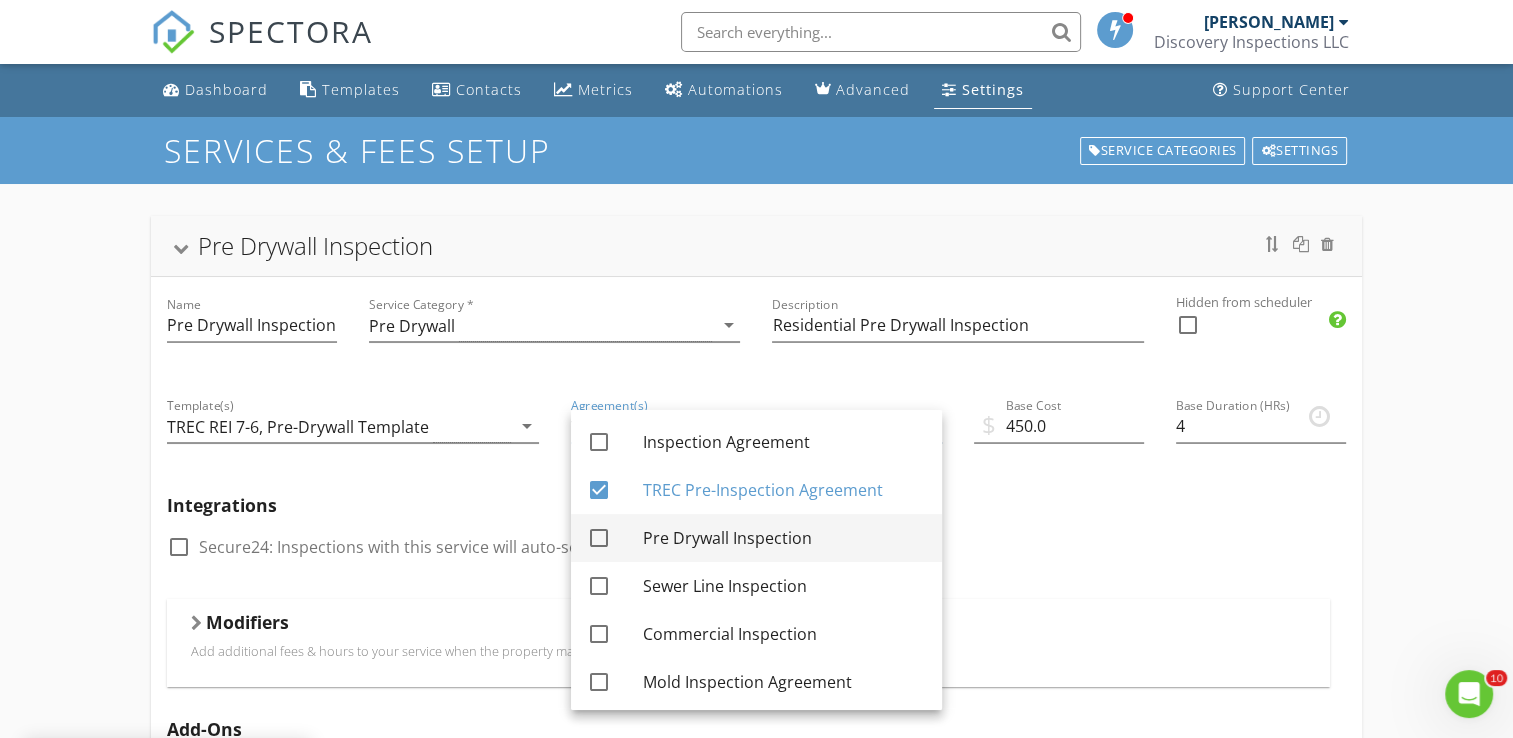 click at bounding box center [599, 538] 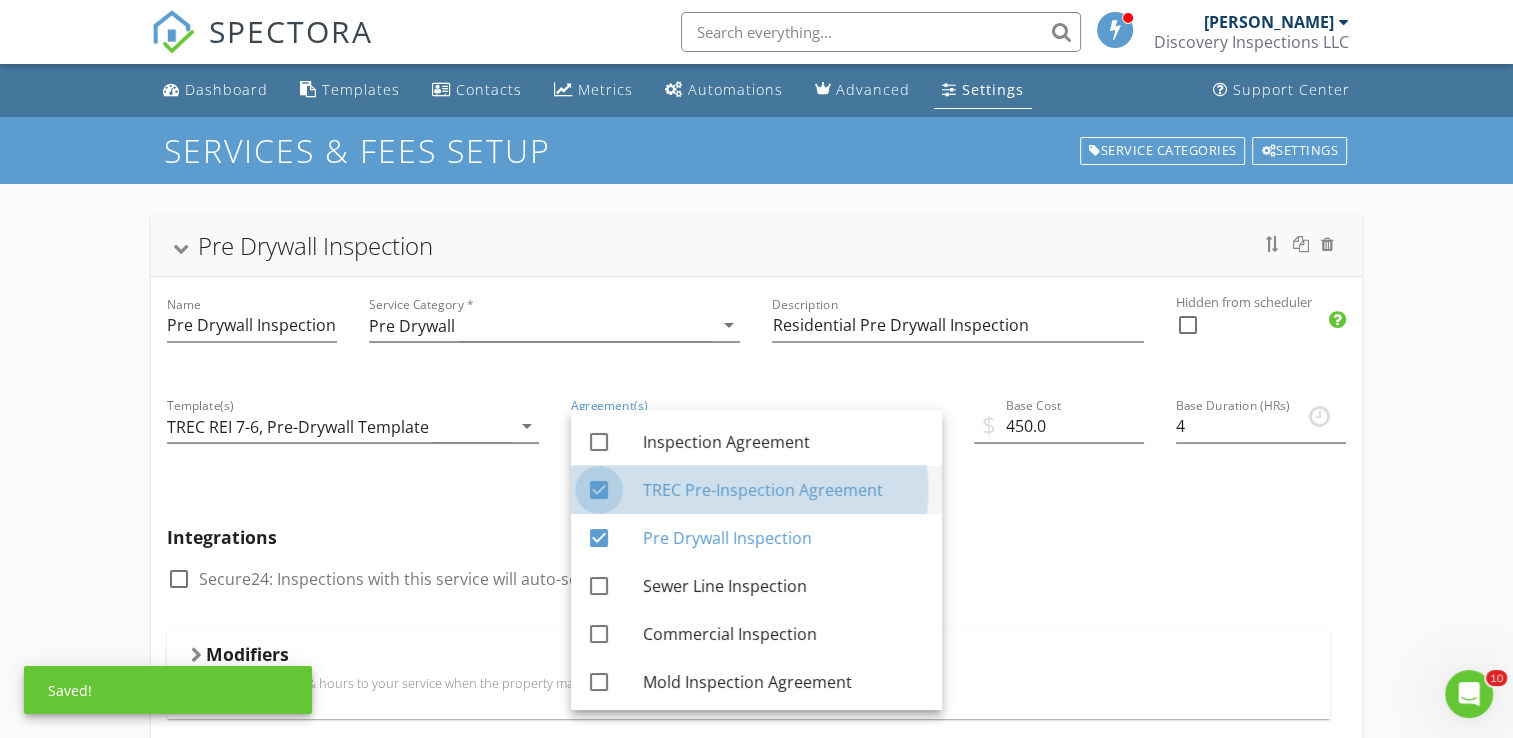 click at bounding box center [599, 490] 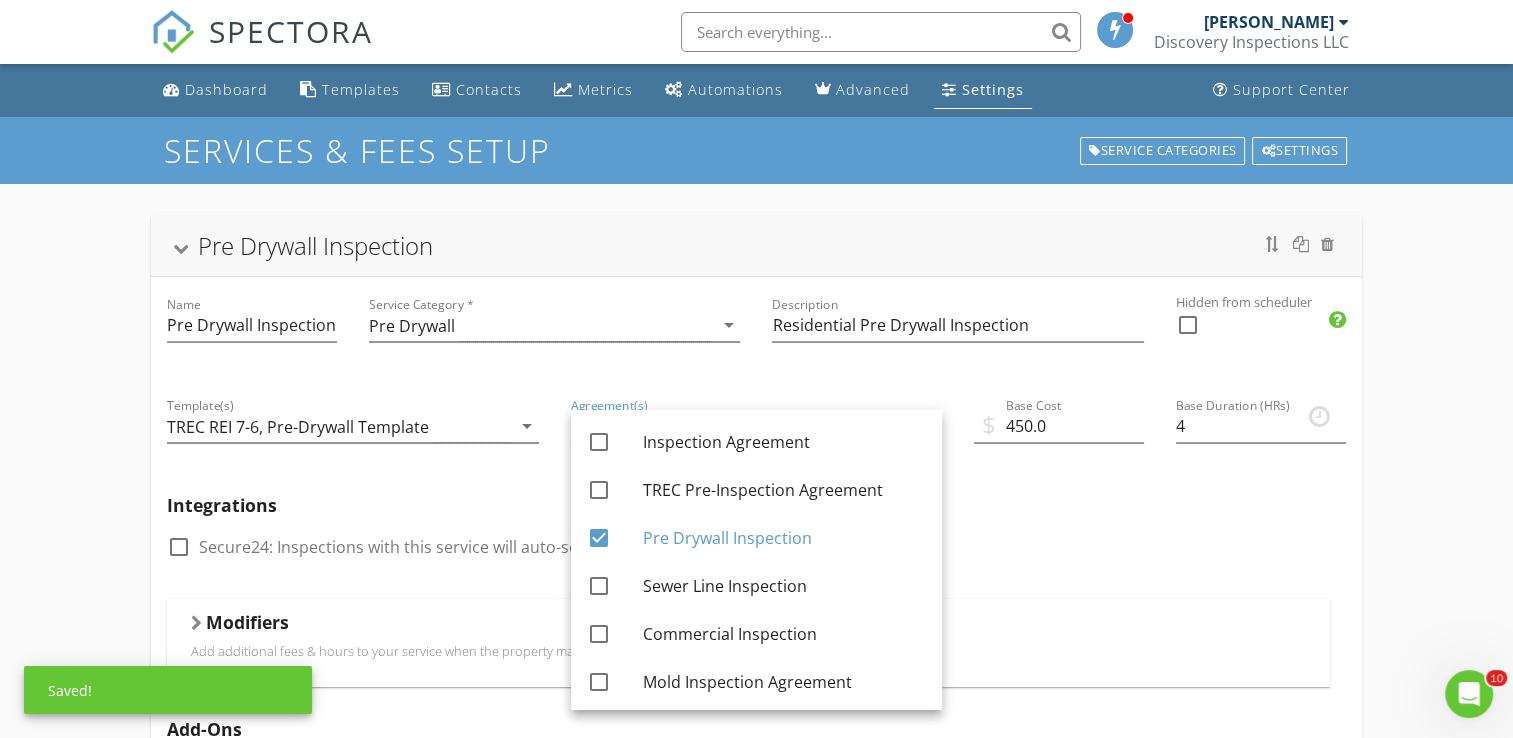 click on "Integrations" at bounding box center (756, 505) 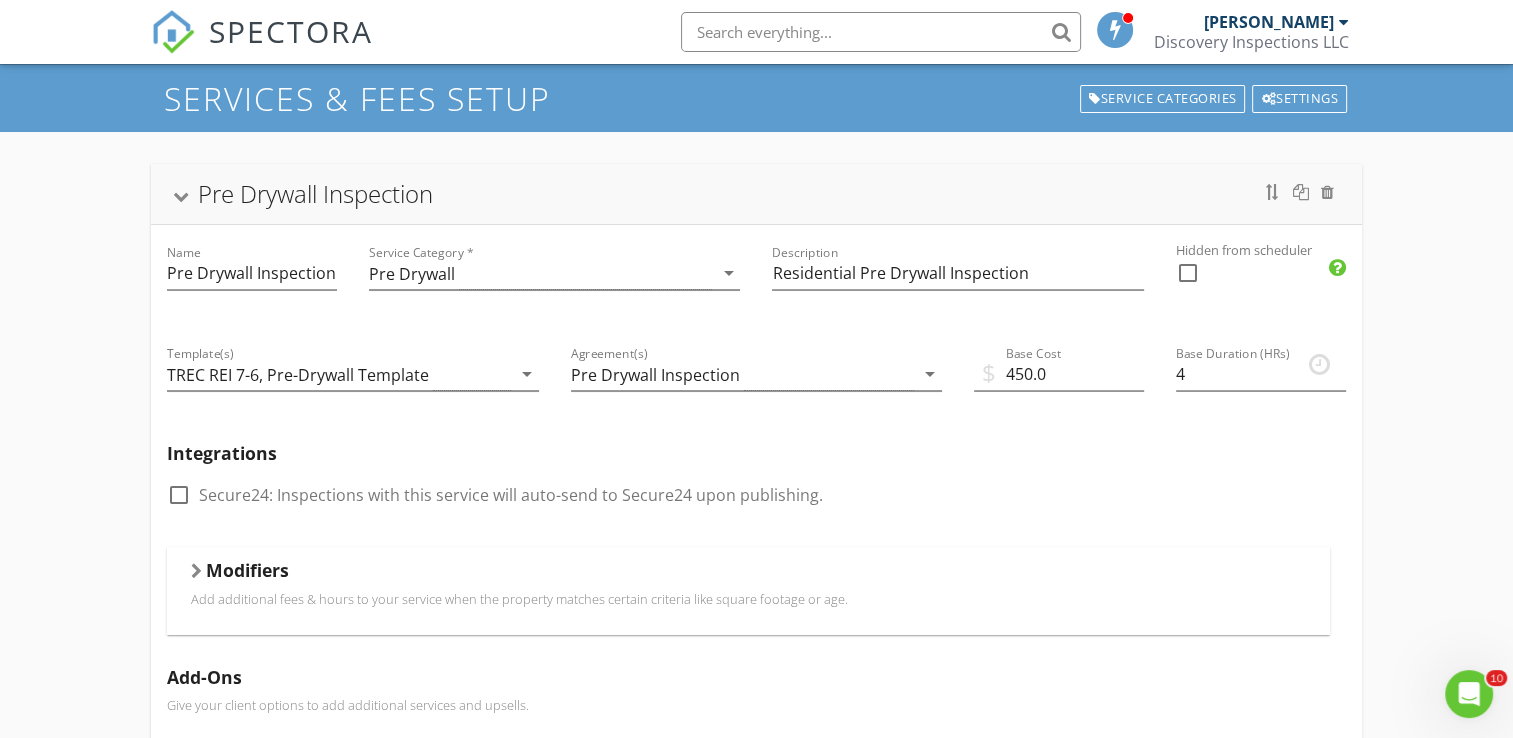 scroll, scrollTop: 88, scrollLeft: 0, axis: vertical 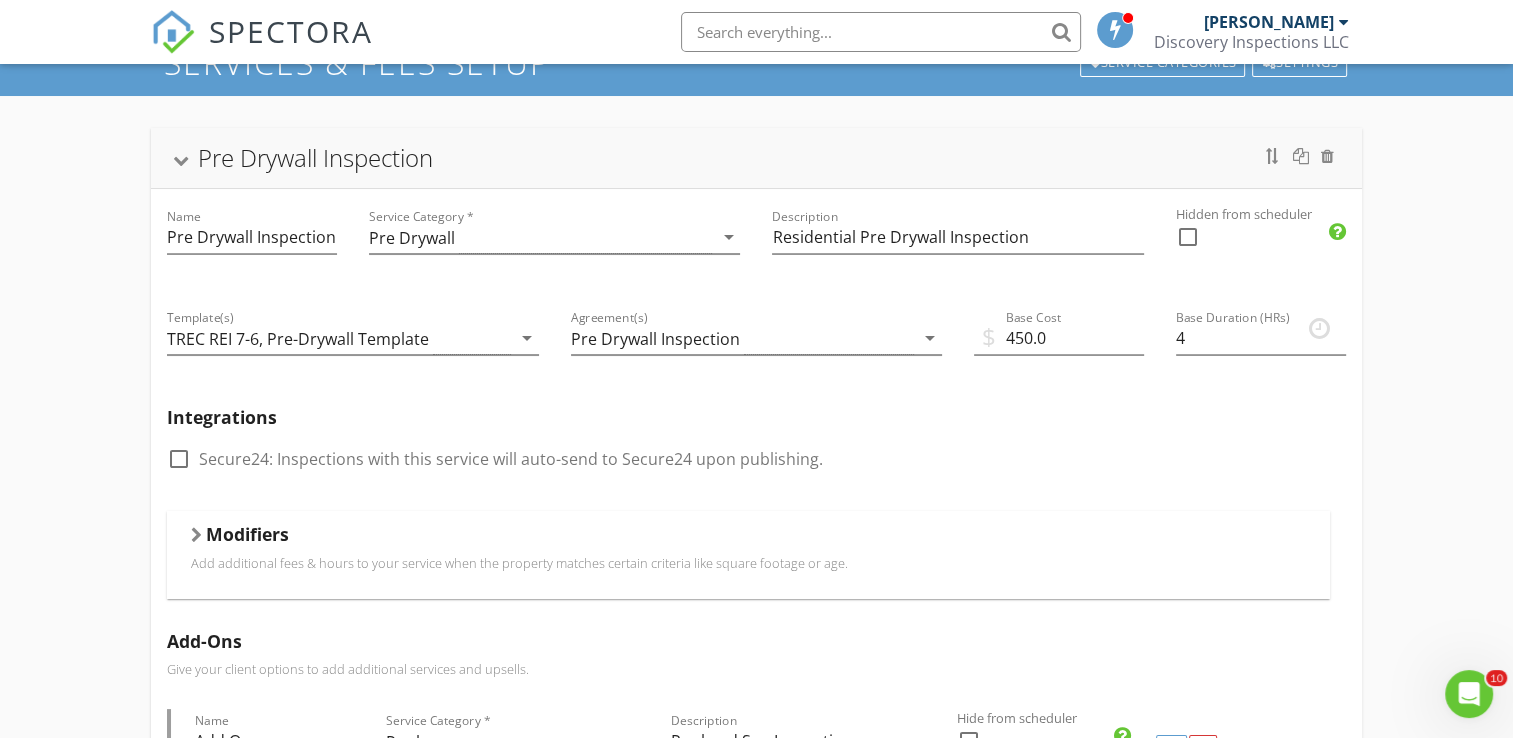 click on "Modifiers
Add additional fees & hours to your service when the
property matches certain criteria like square footage or age." at bounding box center (748, 554) 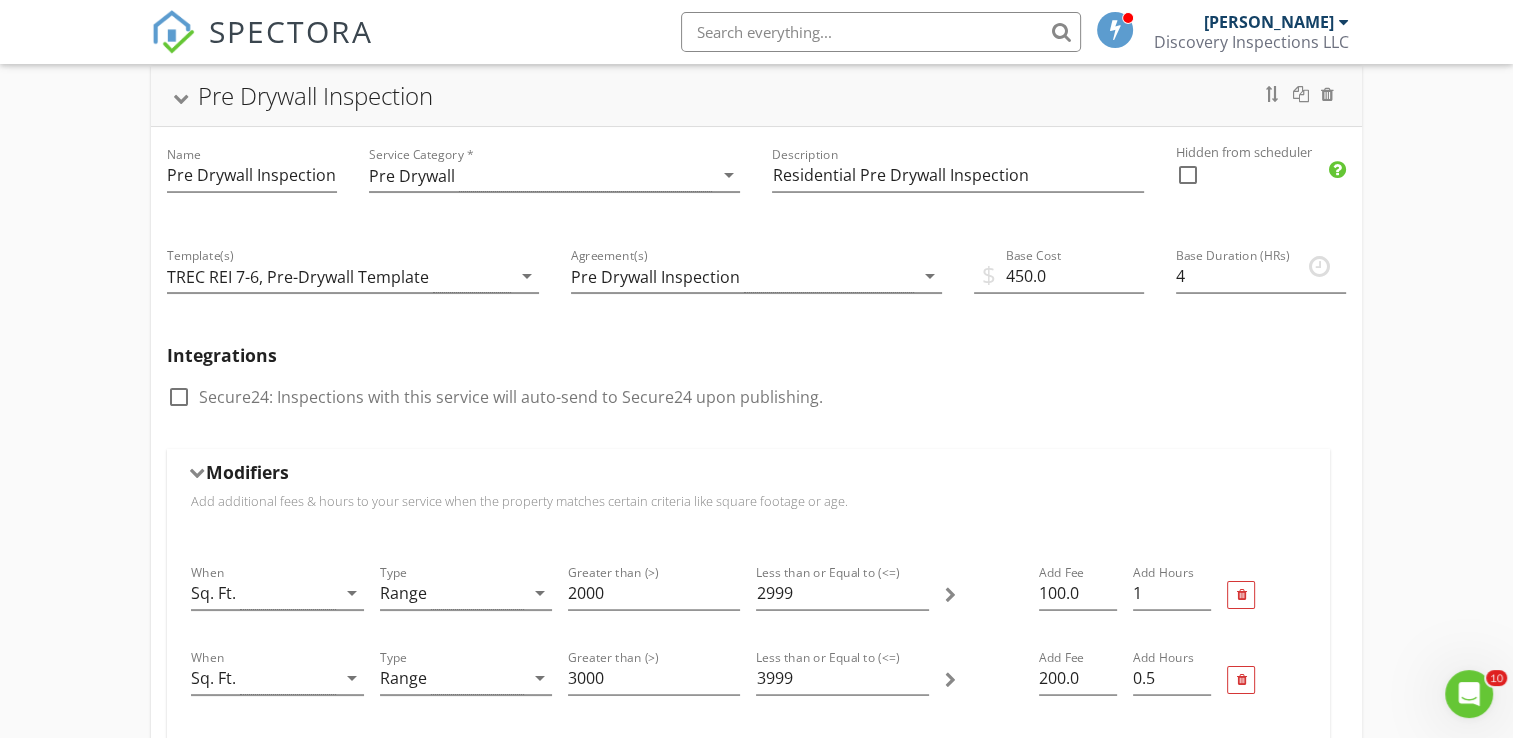 scroll, scrollTop: 171, scrollLeft: 0, axis: vertical 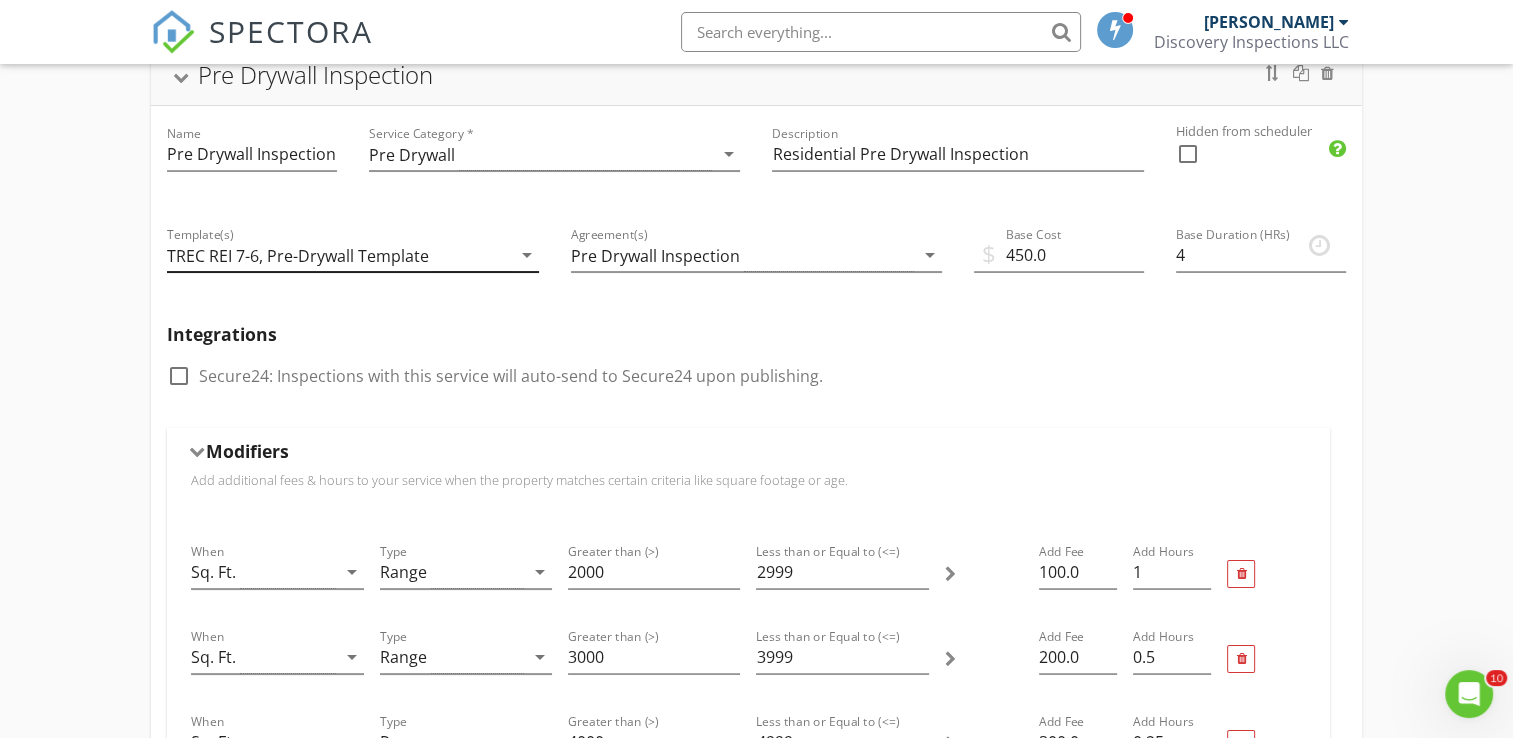 click on "arrow_drop_down" at bounding box center (527, 255) 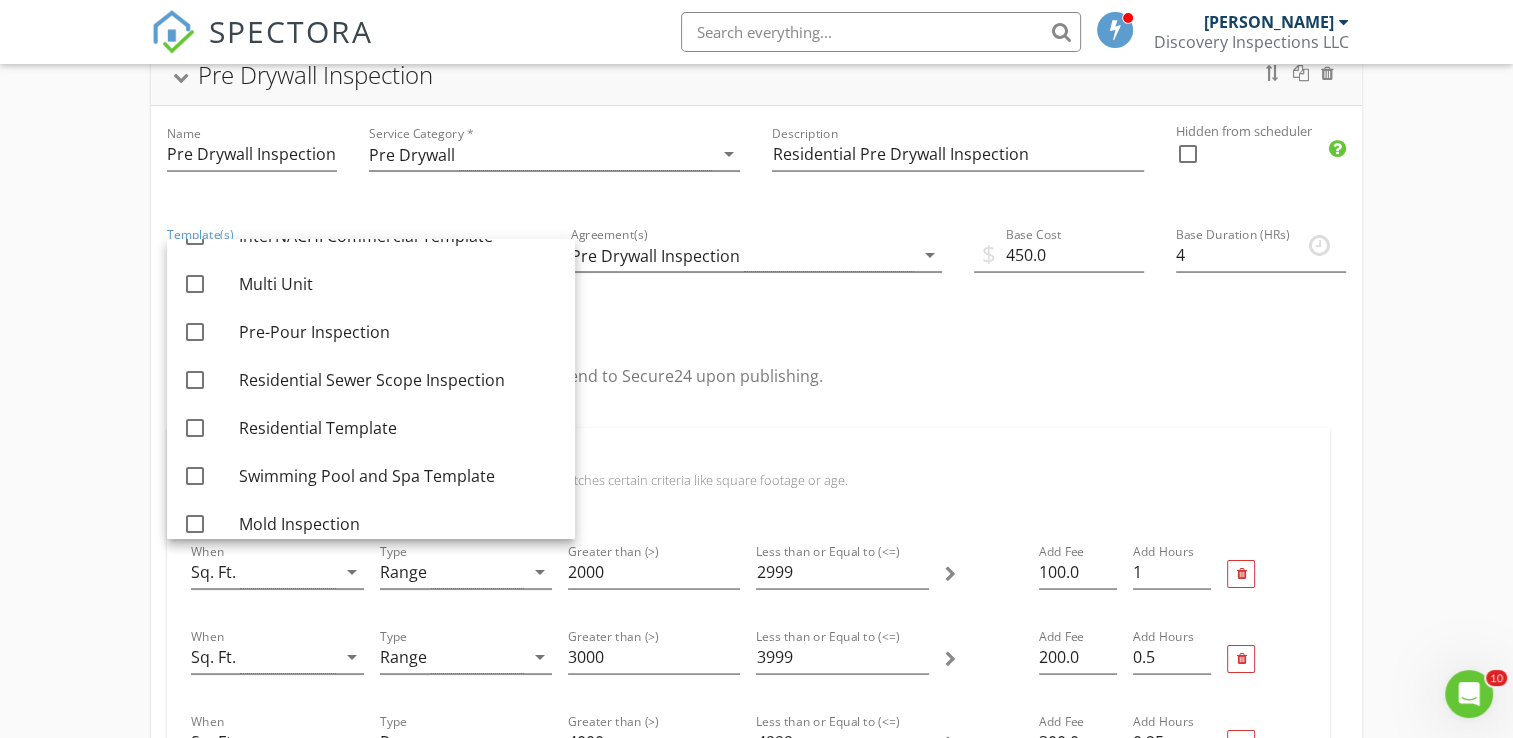scroll, scrollTop: 0, scrollLeft: 0, axis: both 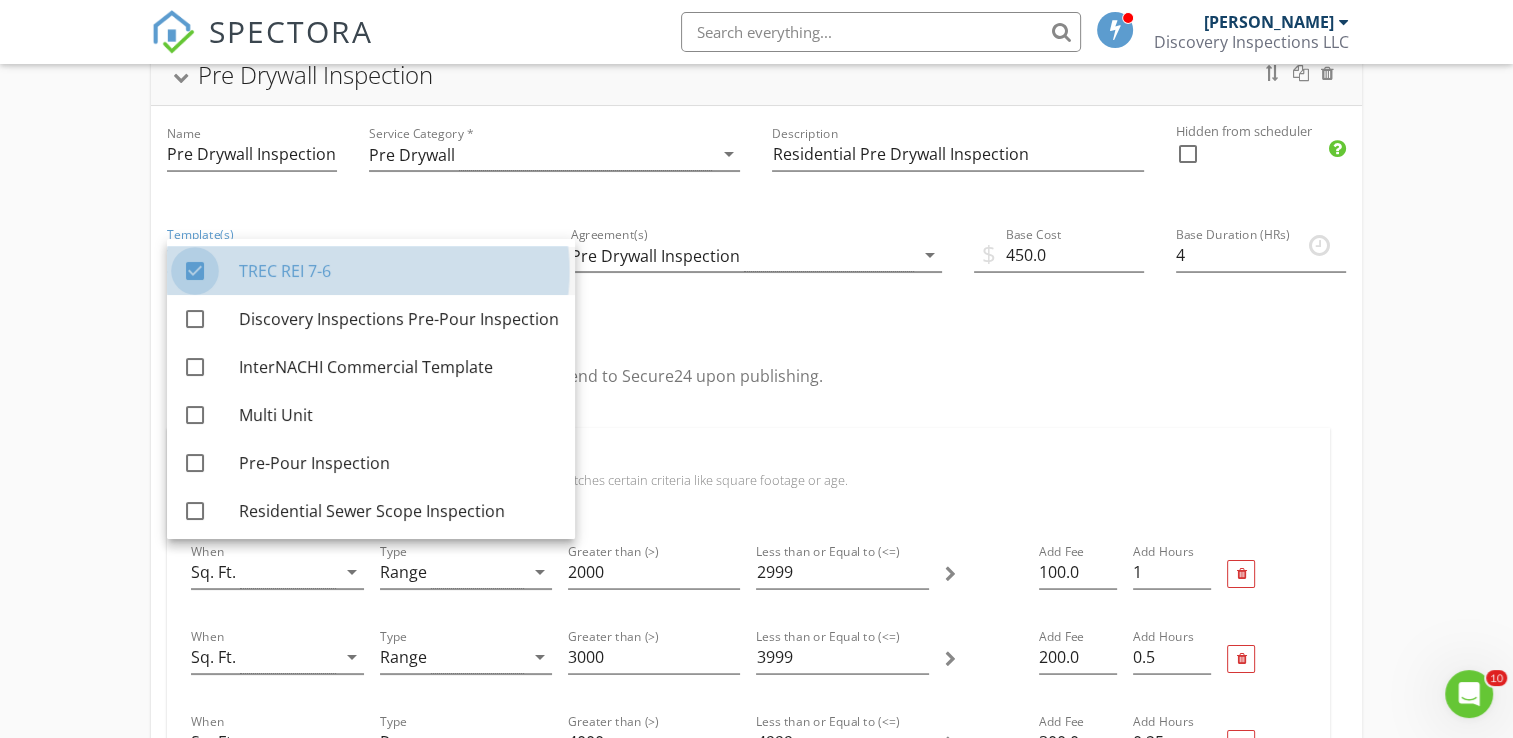 click at bounding box center (195, 271) 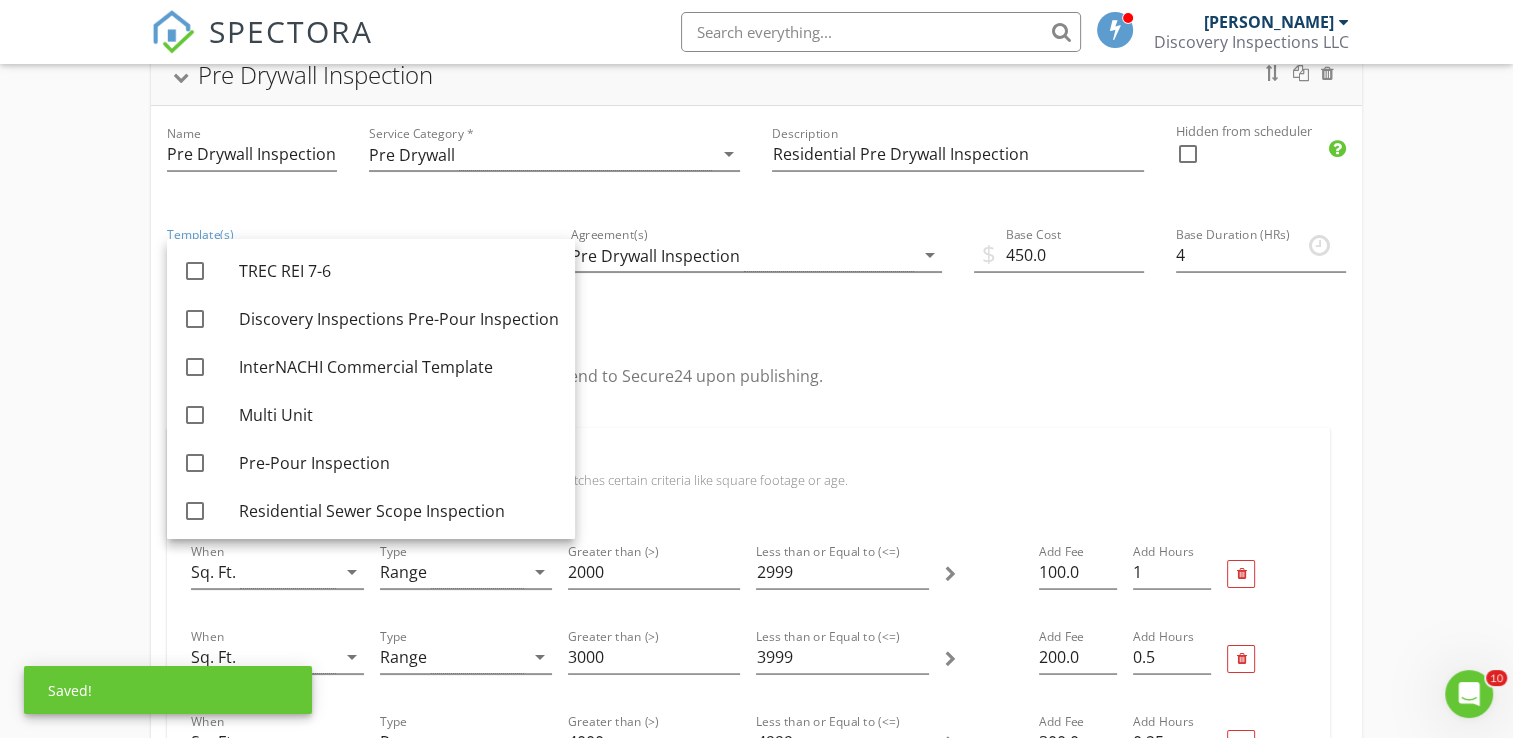 click on "Integrations       check_box_outline_blank Secure24: Inspections with this service will auto-send to Secure24 upon publishing." at bounding box center [756, 368] 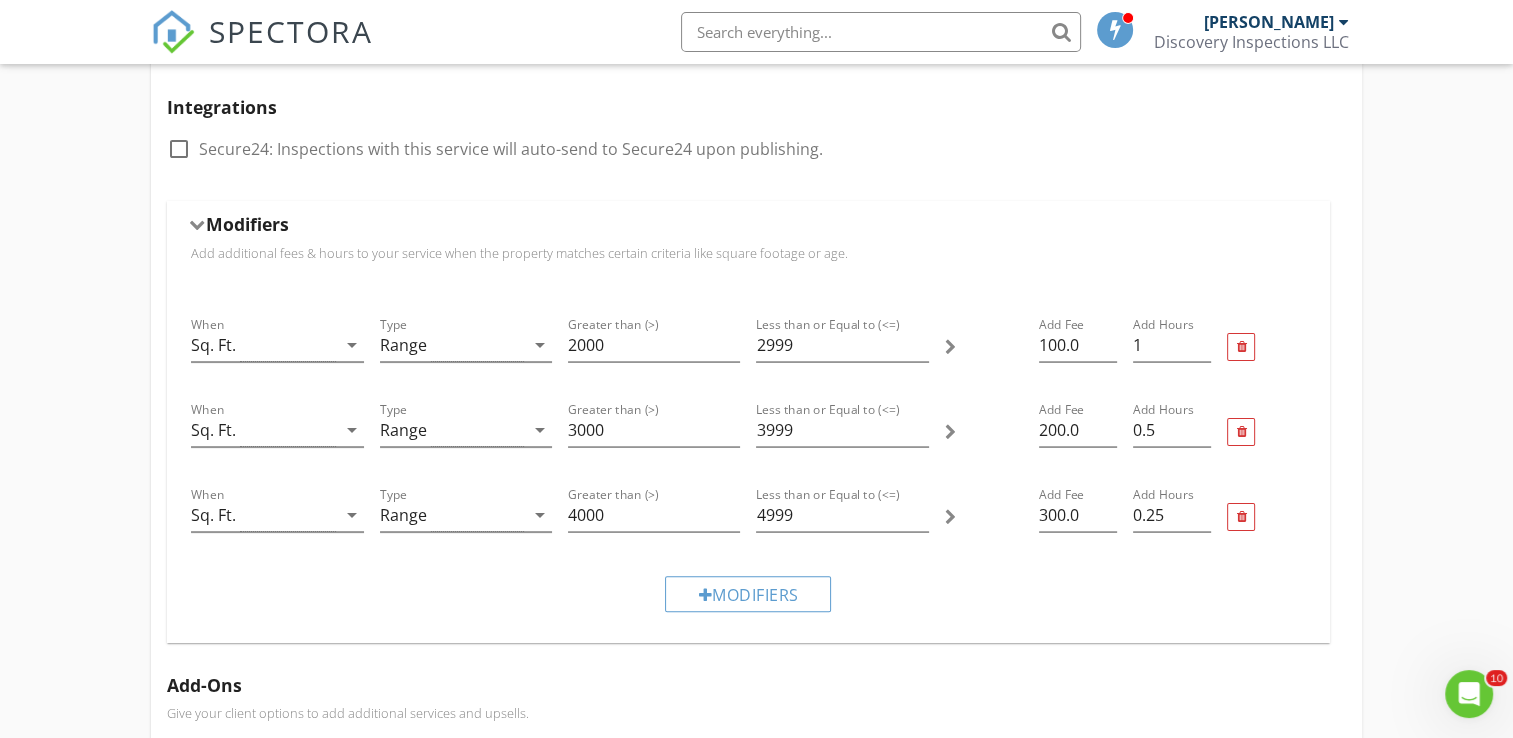 scroll, scrollTop: 0, scrollLeft: 0, axis: both 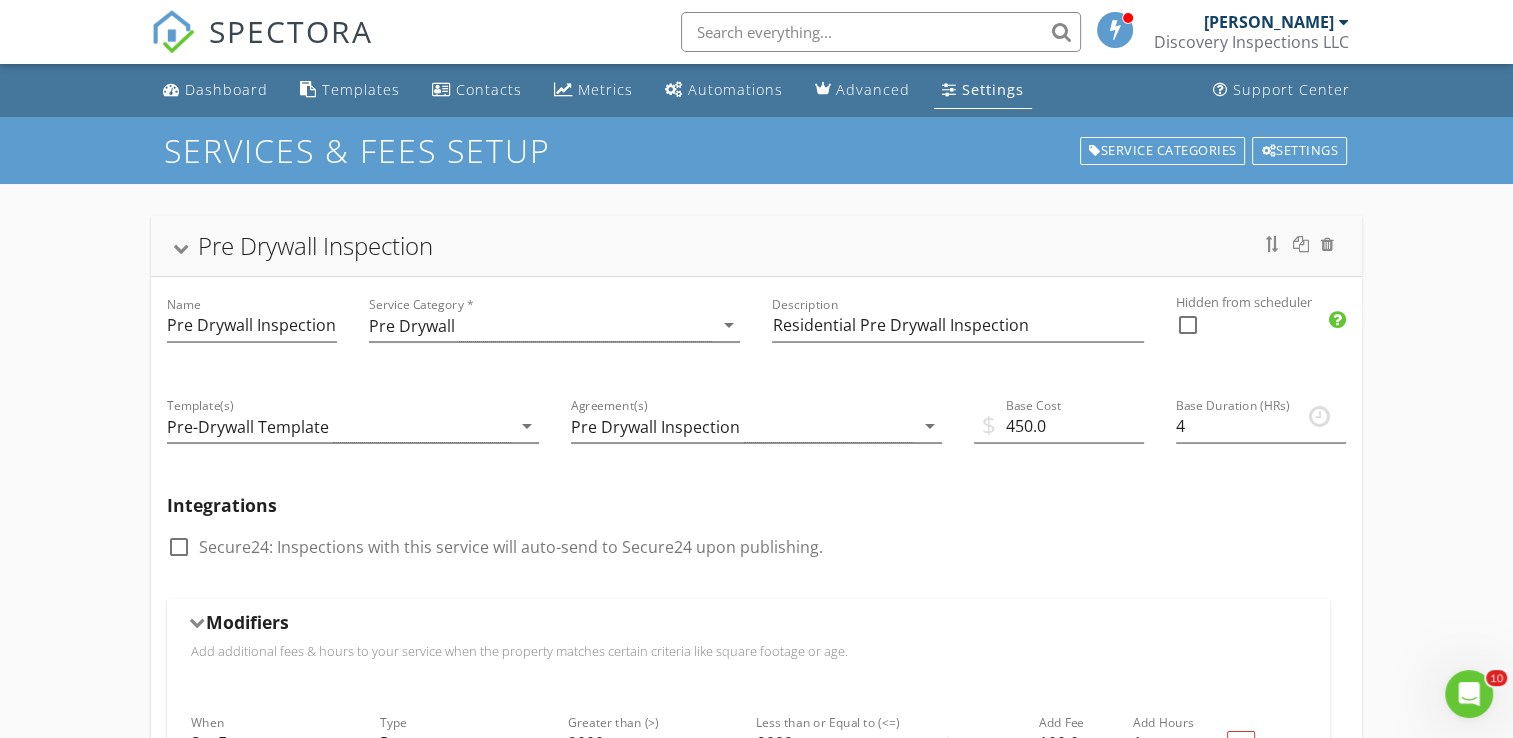 click on "Pre Drywall Inspection" at bounding box center [756, 246] 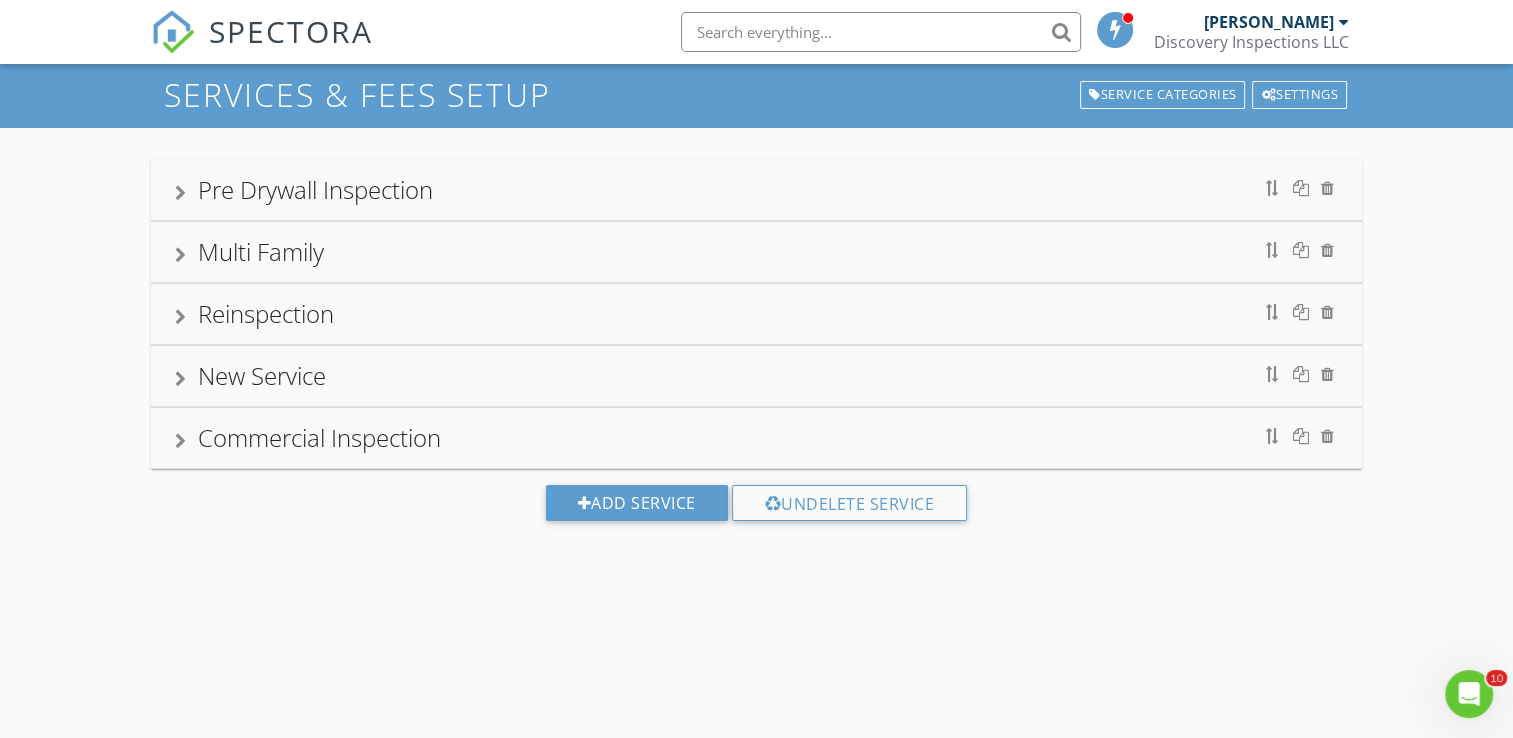 scroll, scrollTop: 58, scrollLeft: 0, axis: vertical 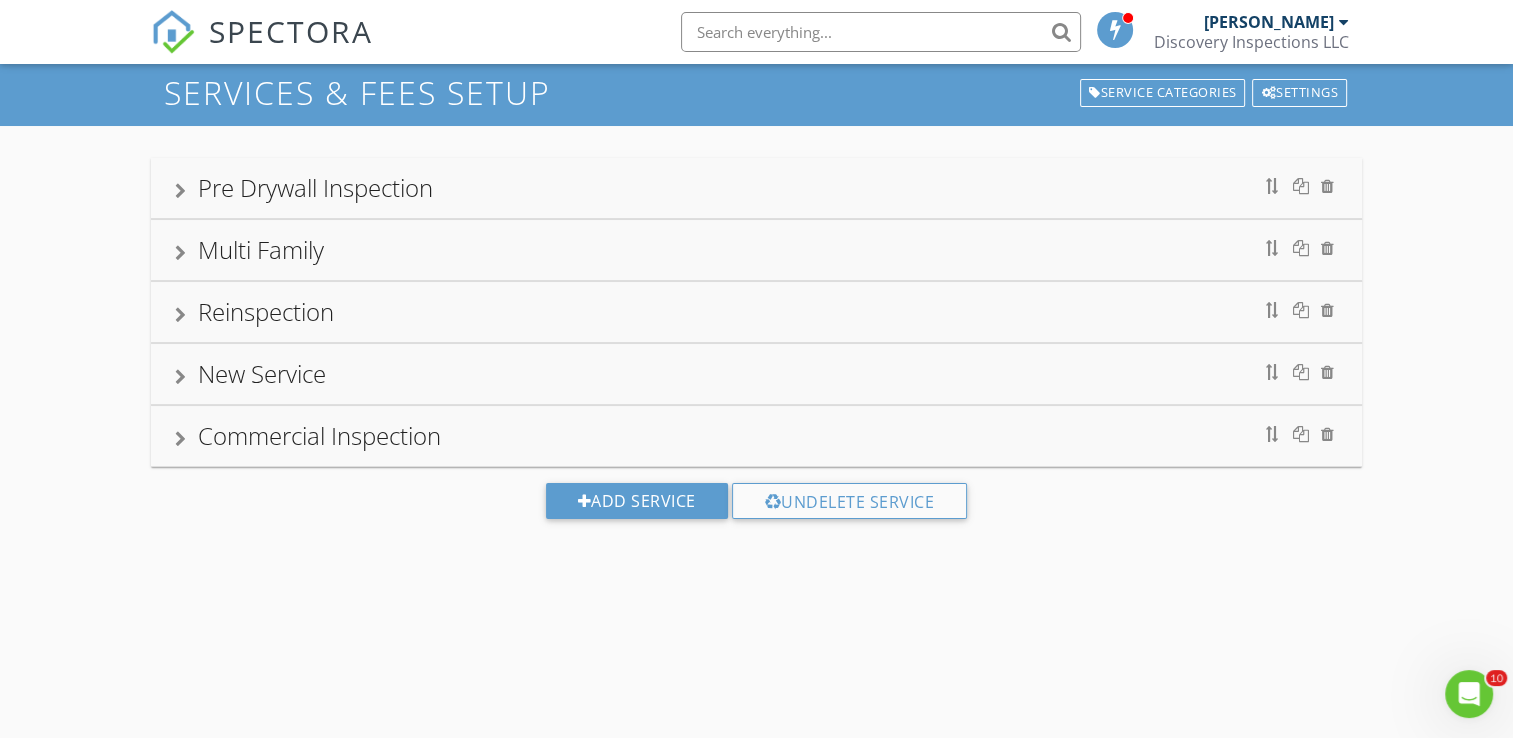 click on "New Service" at bounding box center (262, 373) 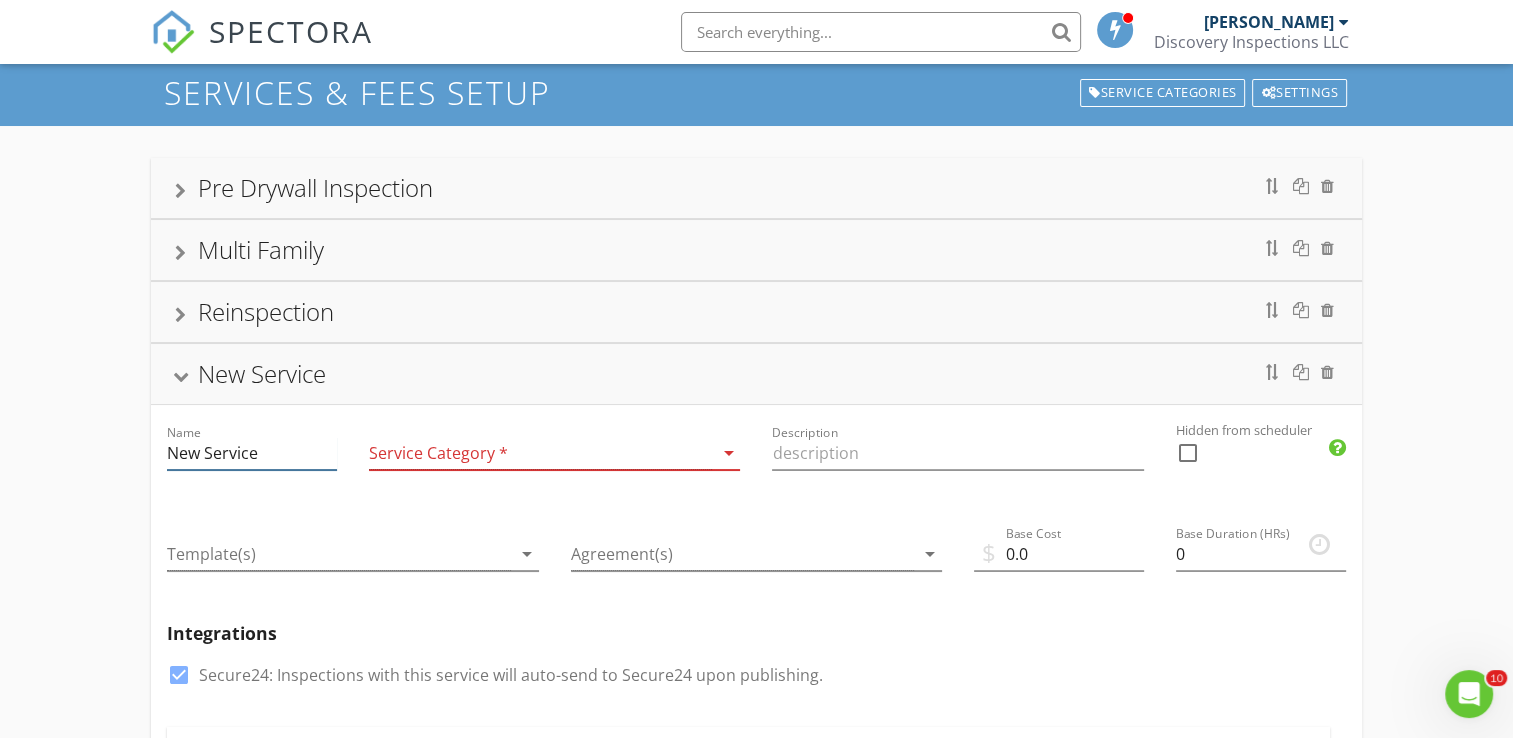 click on "New Service" at bounding box center [252, 453] 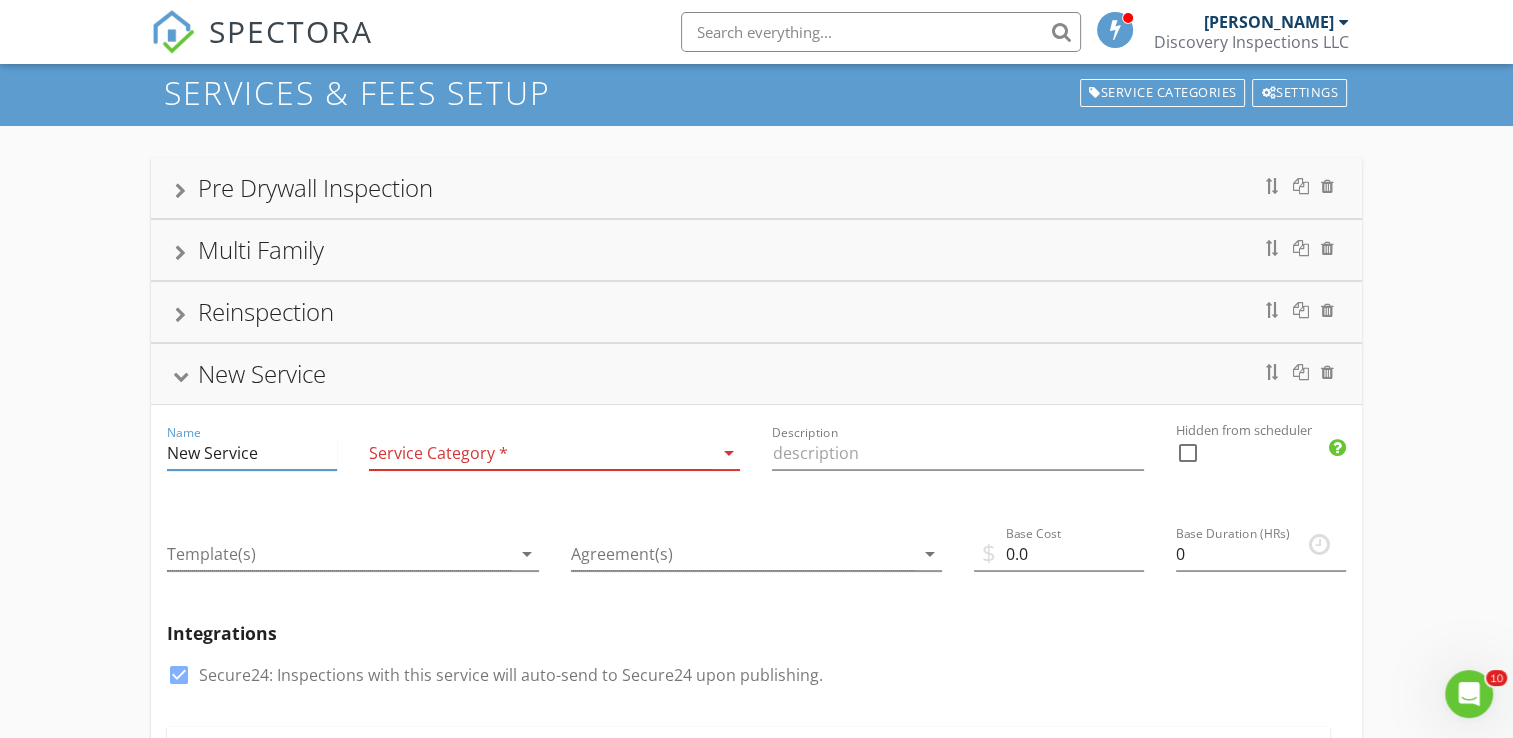 click on "New Service" at bounding box center (252, 453) 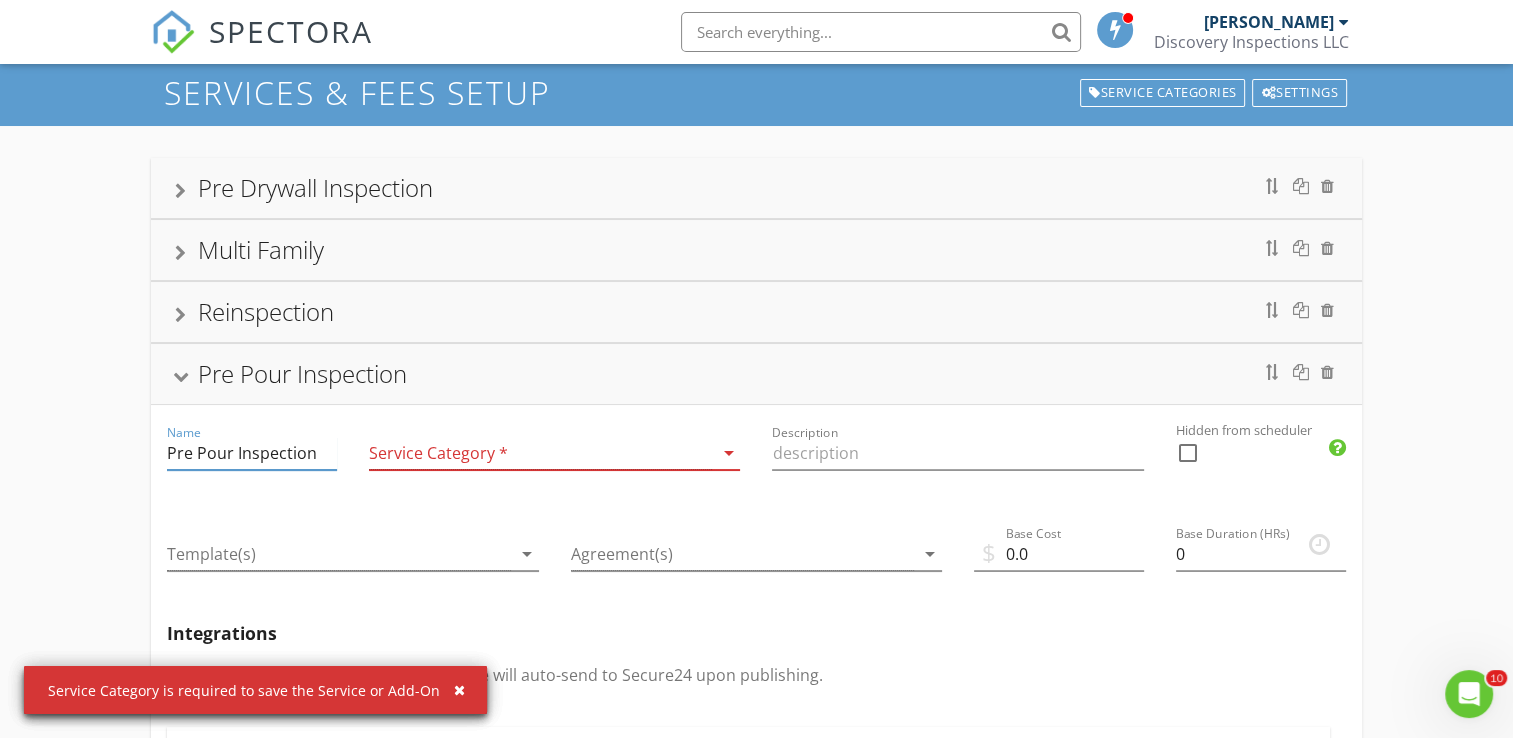 type on "Pre Pour Inspection" 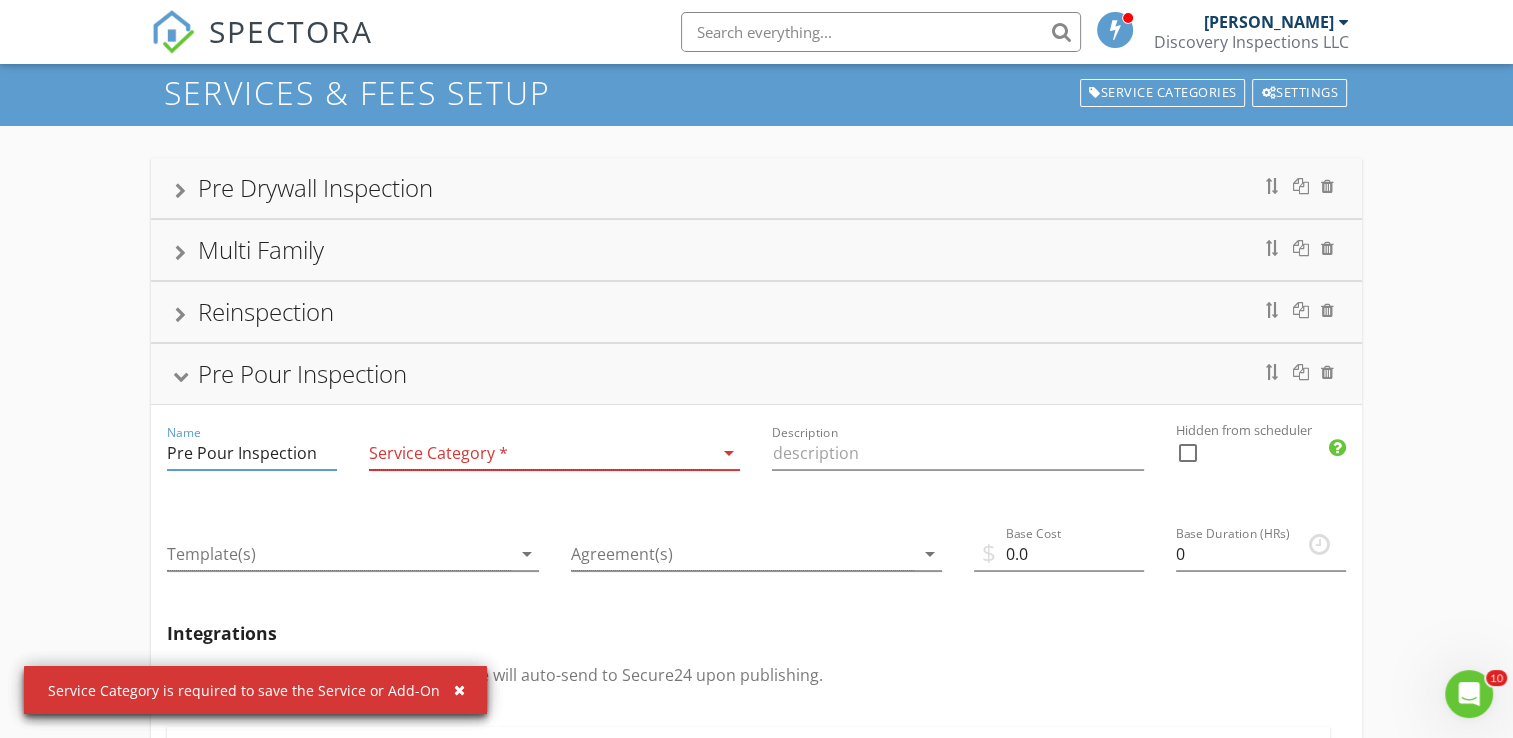 click at bounding box center (540, 453) 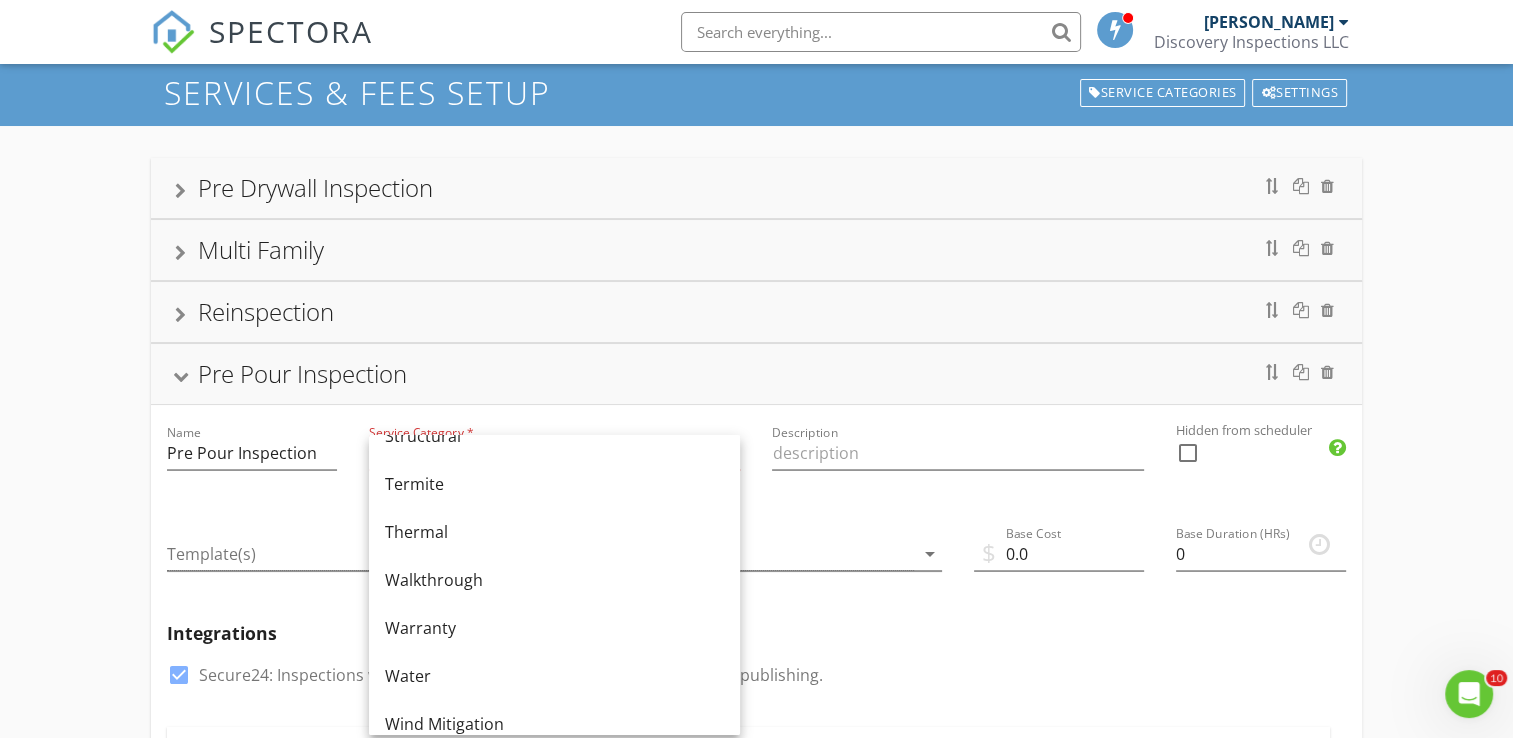 scroll, scrollTop: 1204, scrollLeft: 0, axis: vertical 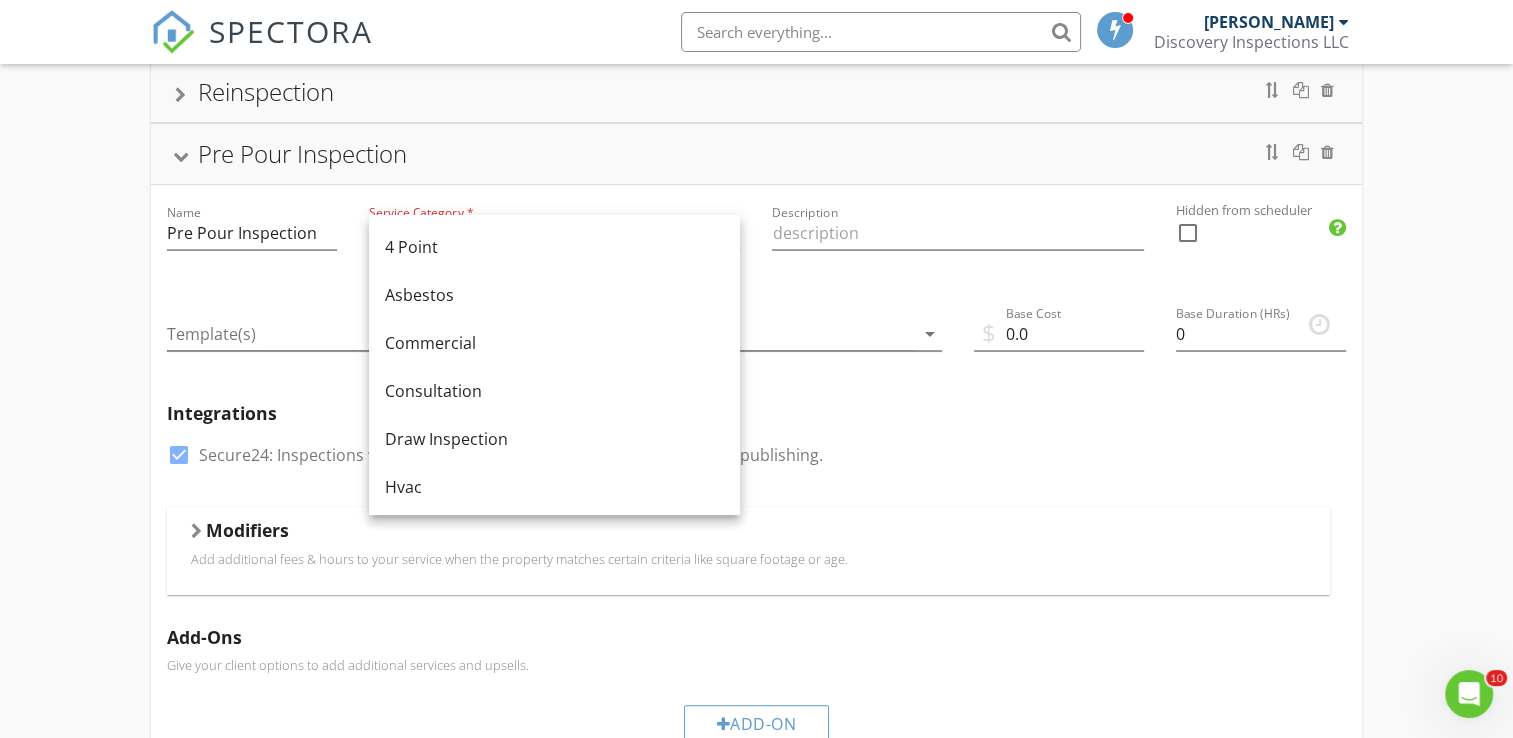 click on "Integrations" at bounding box center (756, 413) 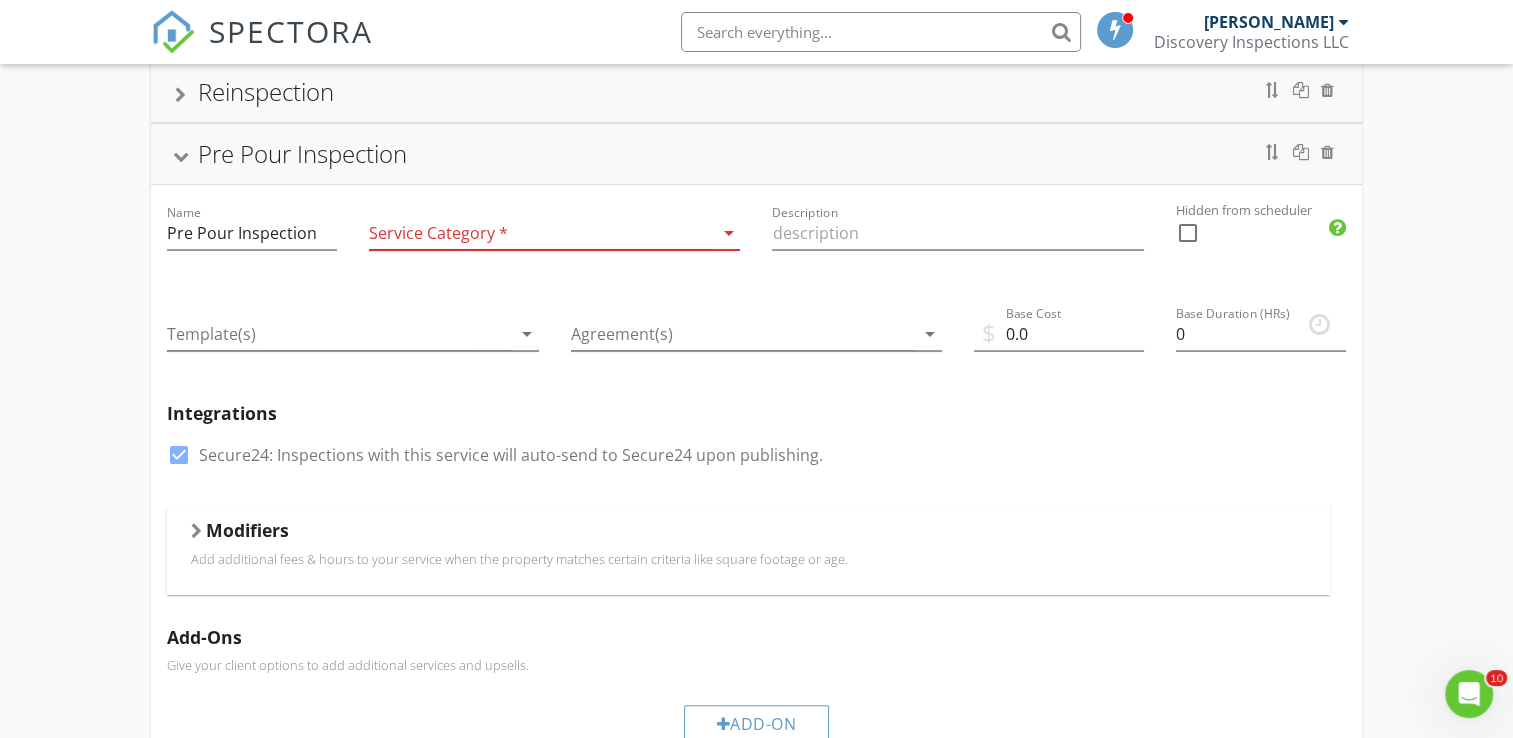 click at bounding box center [540, 233] 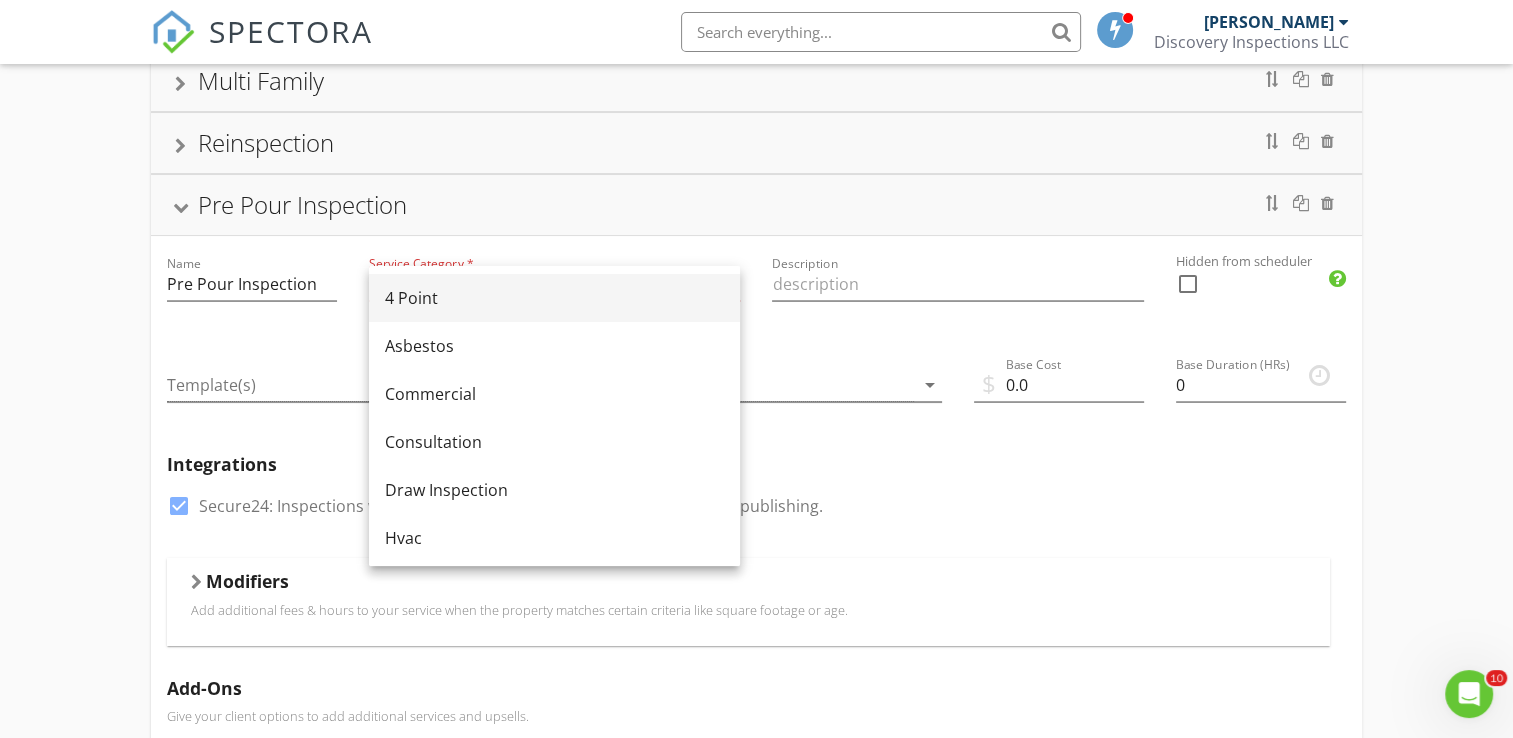 scroll, scrollTop: 224, scrollLeft: 0, axis: vertical 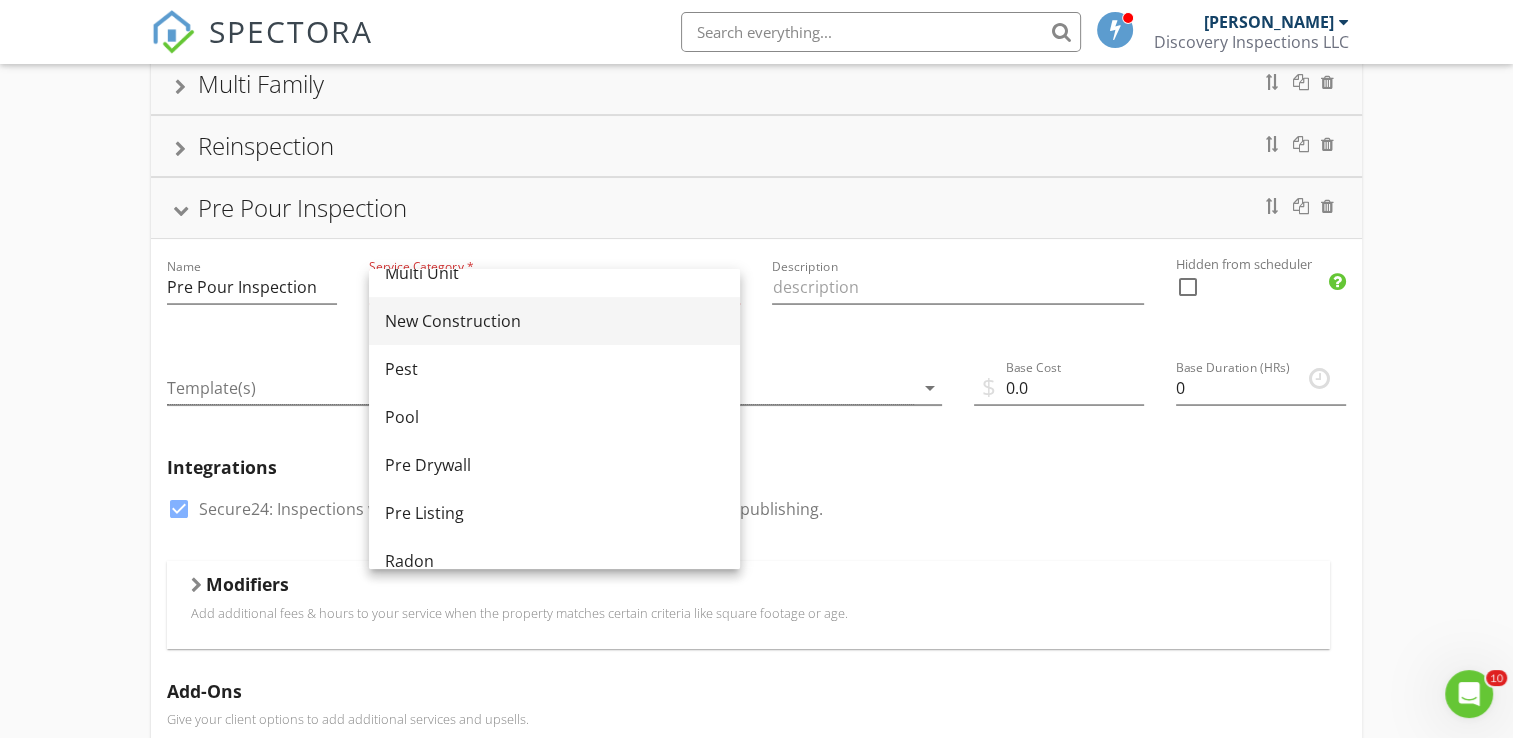 click on "New Construction" at bounding box center (554, 321) 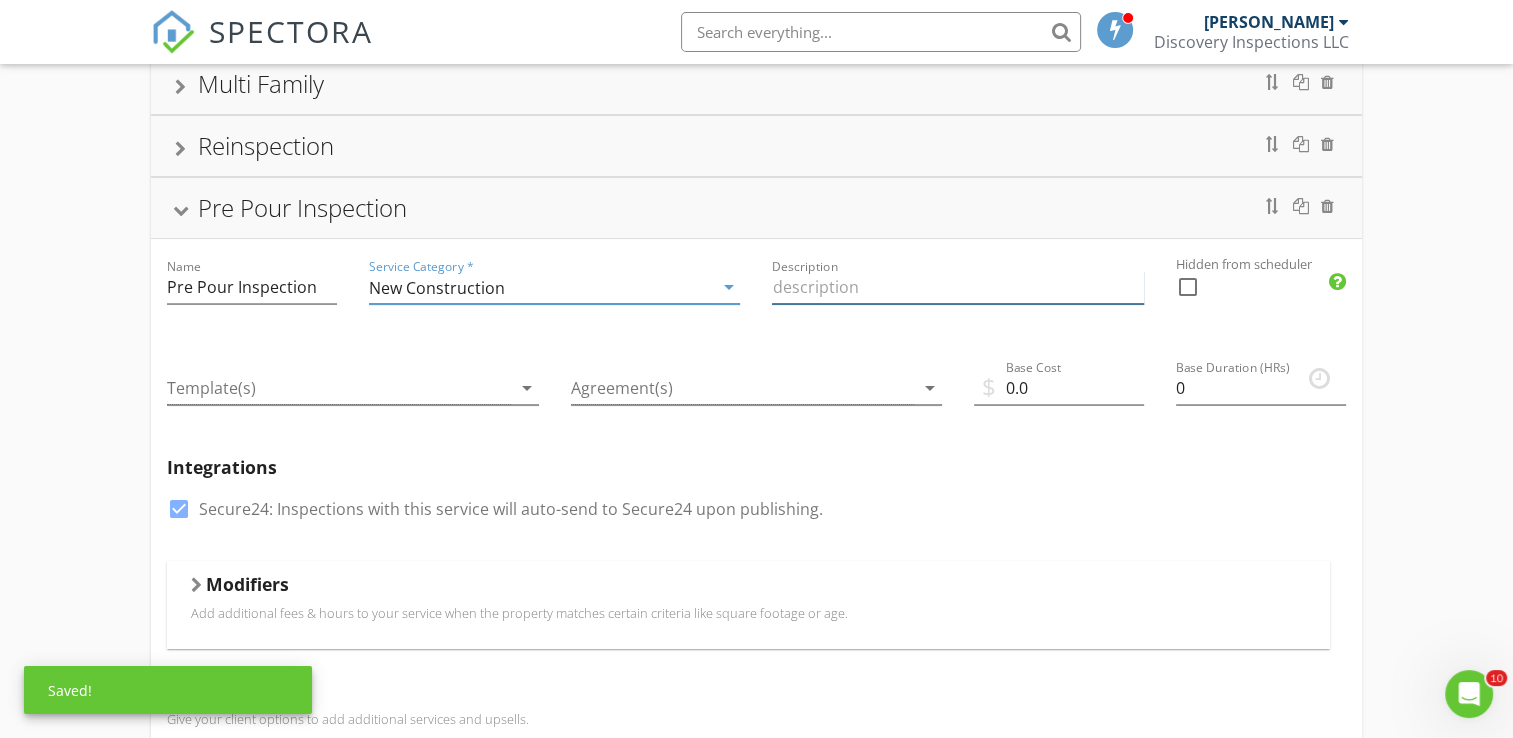 click at bounding box center [957, 287] 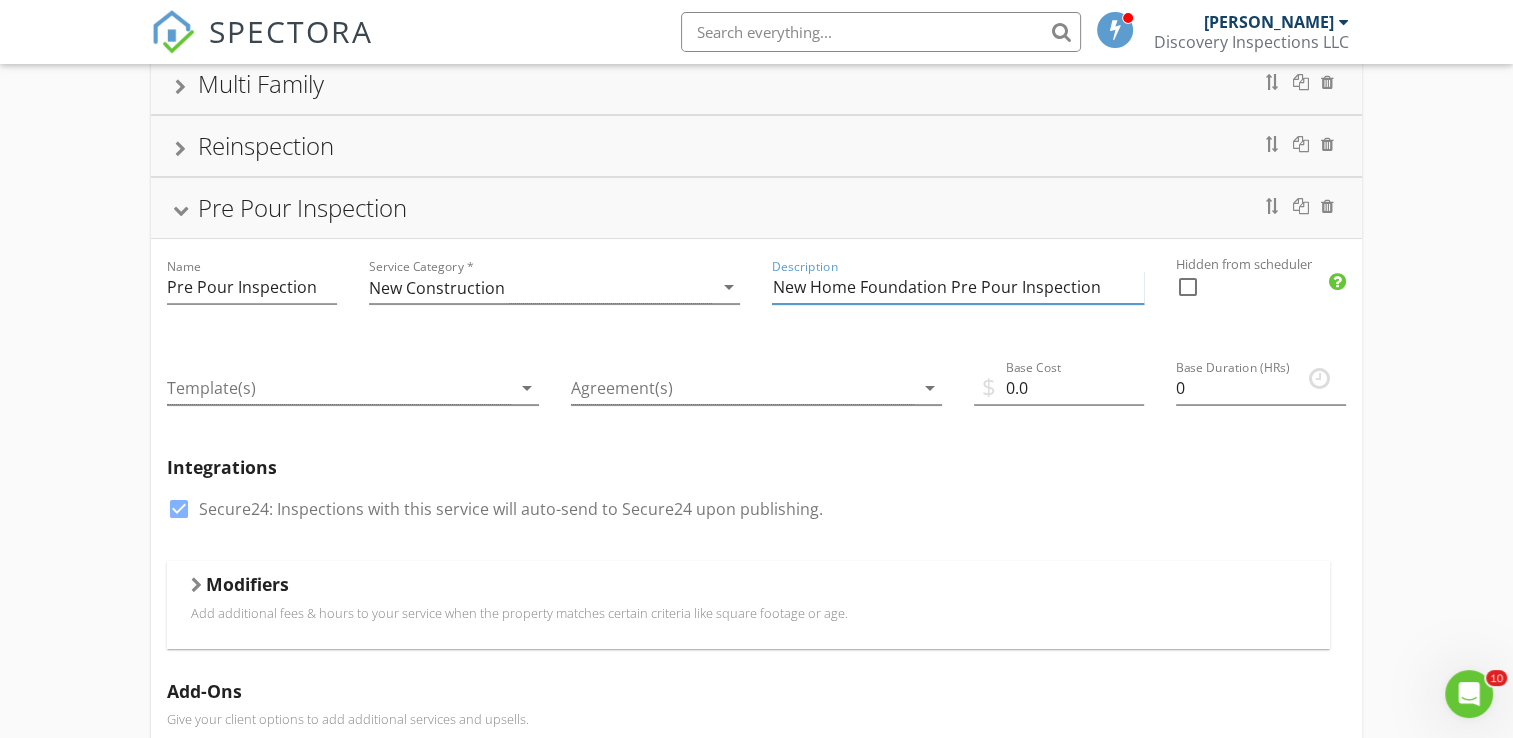 click on "New Home Foundation Pre Pour Inspection" at bounding box center (957, 287) 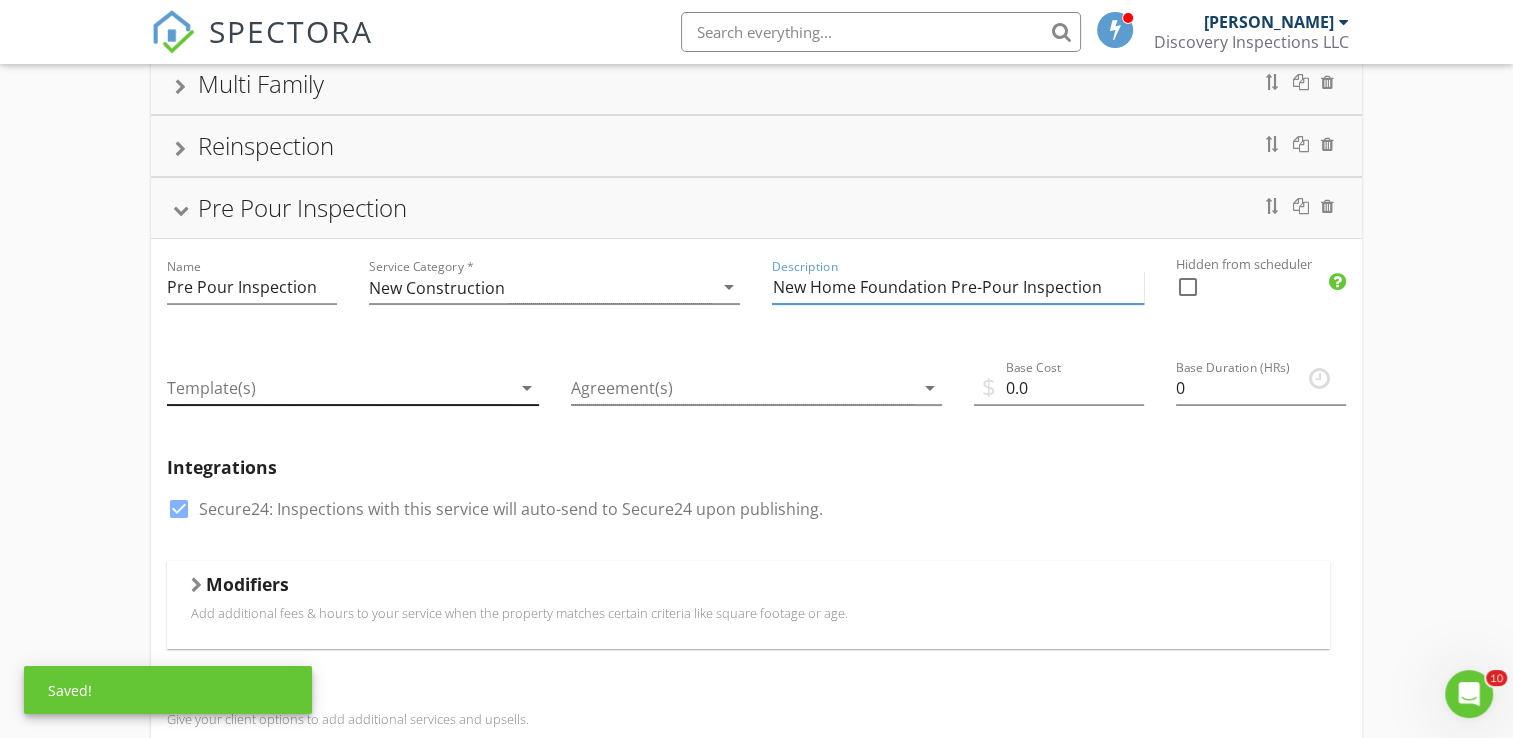 type on "New Home Foundation Pre-Pour Inspection" 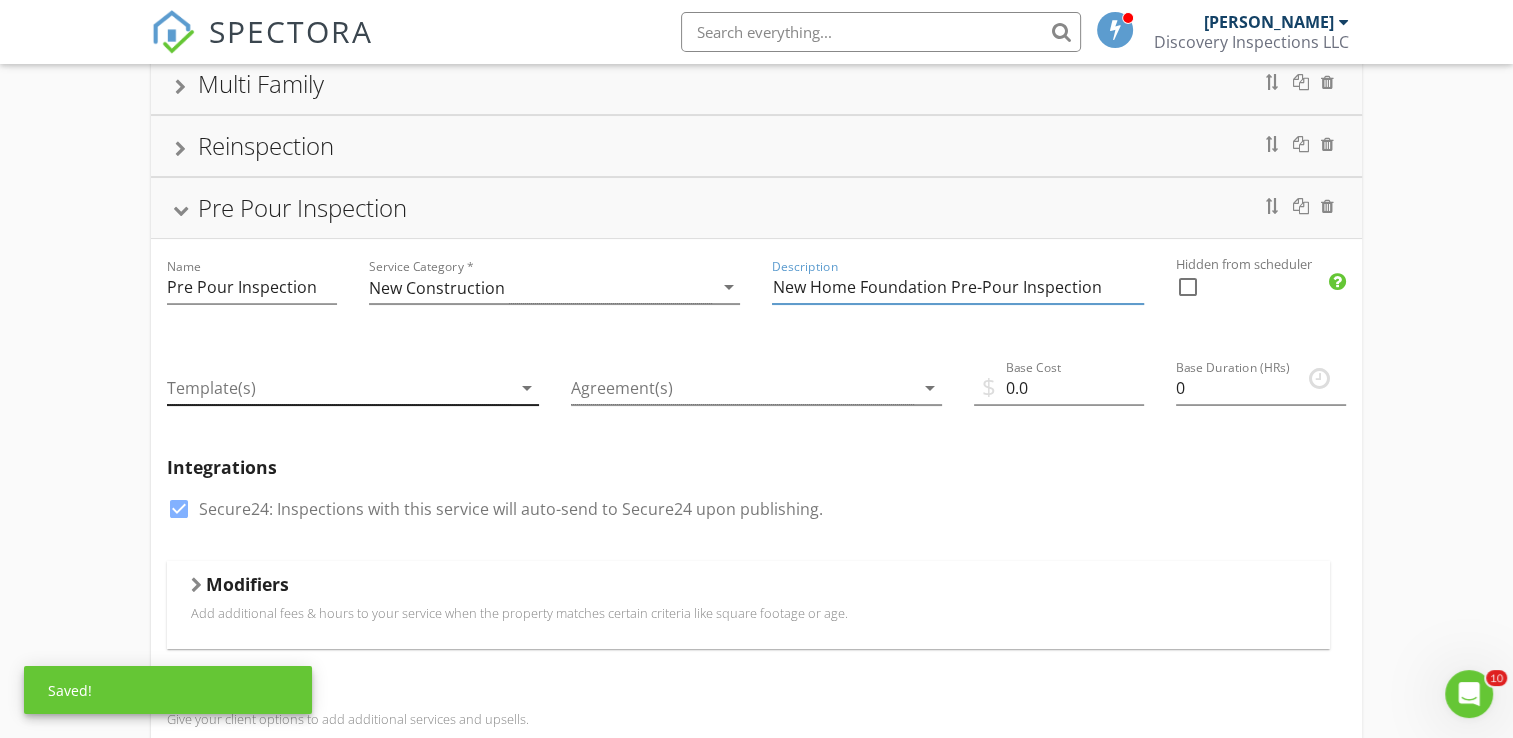 click at bounding box center (338, 388) 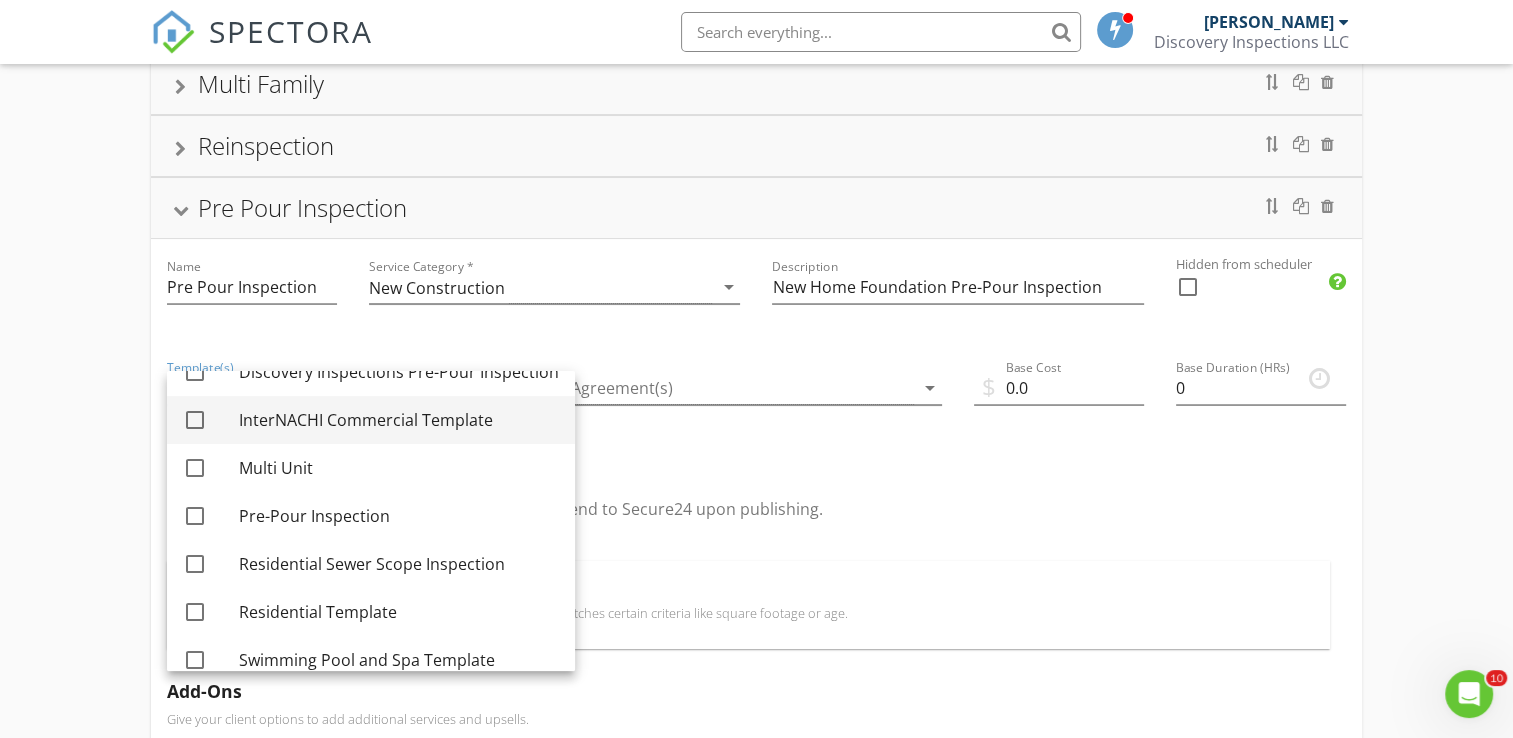 scroll, scrollTop: 80, scrollLeft: 0, axis: vertical 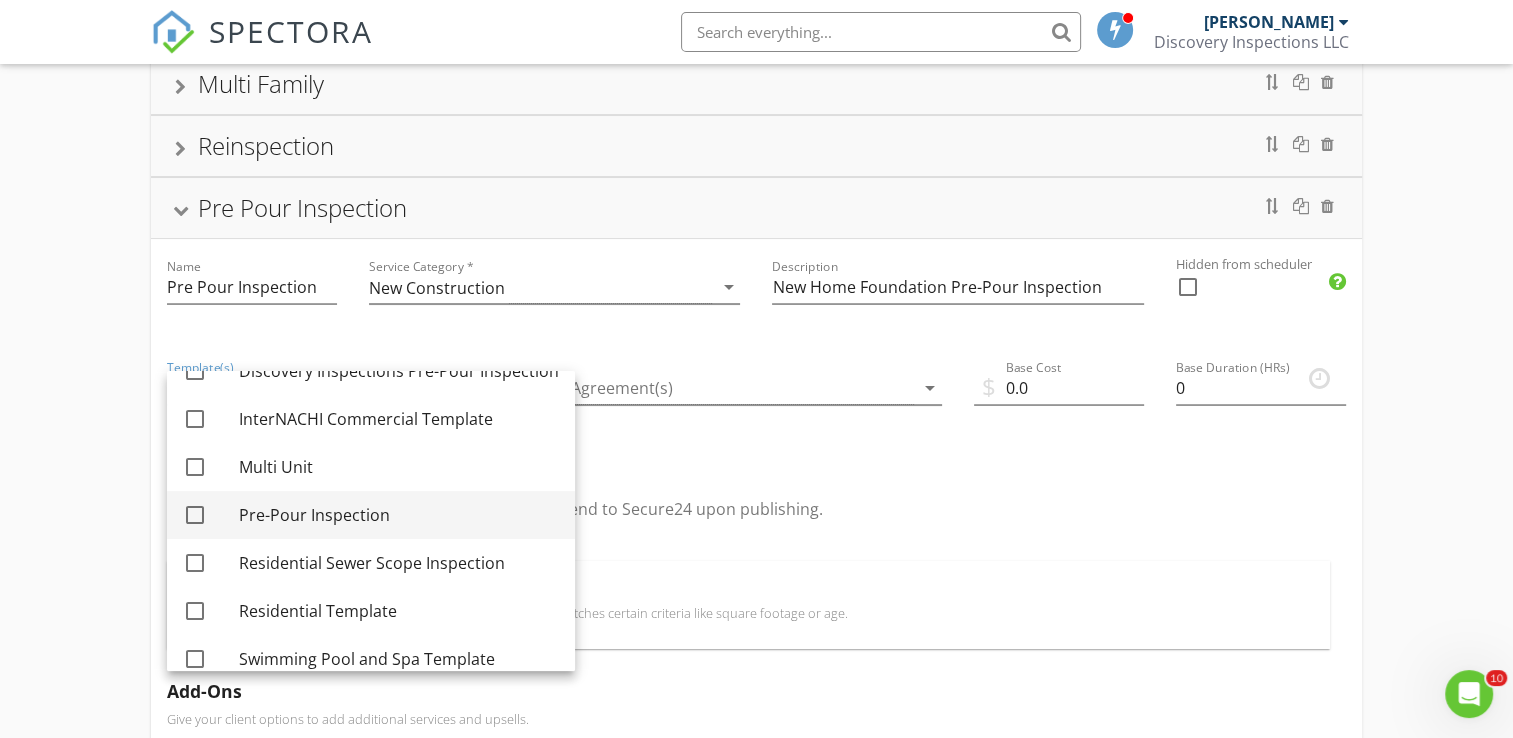 click at bounding box center [195, 515] 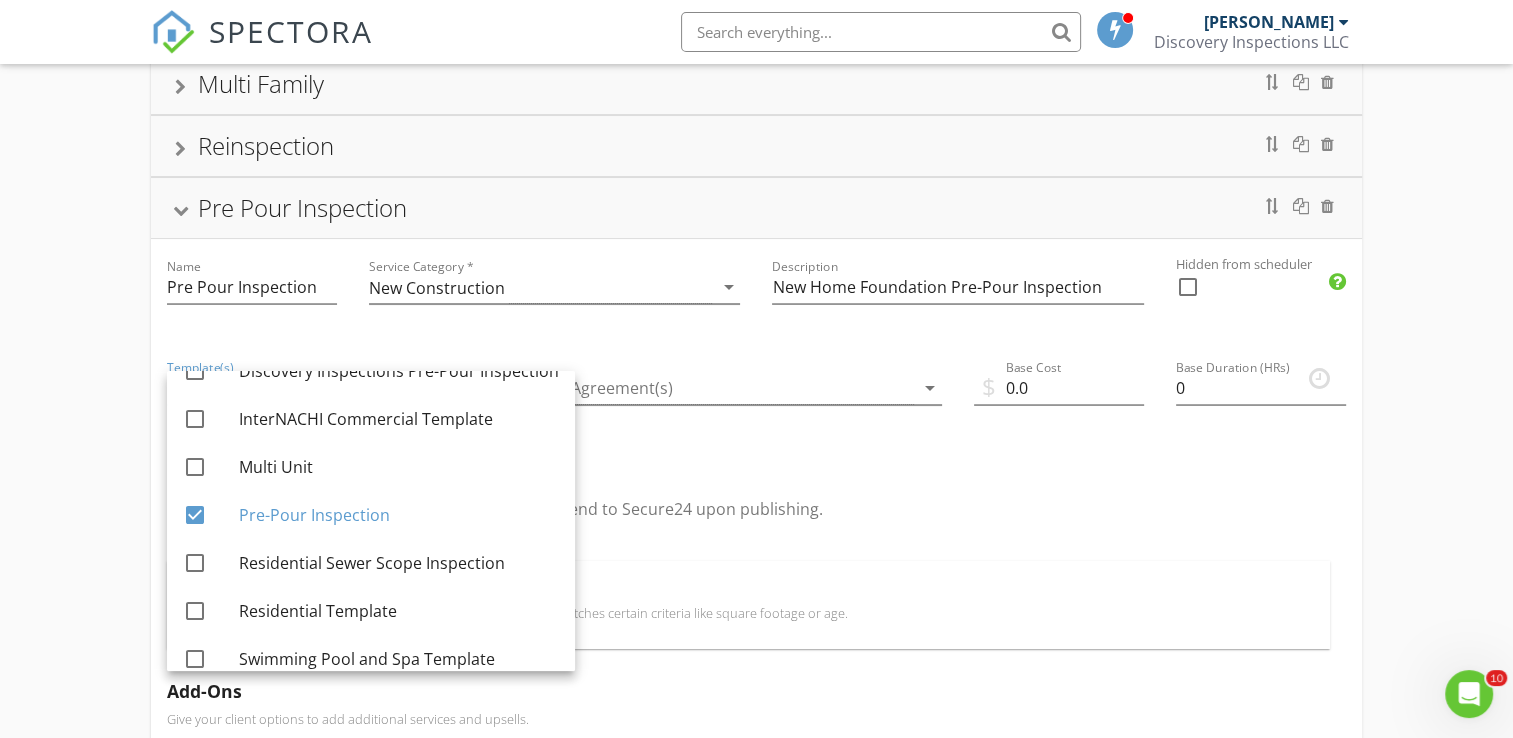 click on "Agreement(s) arrow_drop_down" at bounding box center [756, 390] 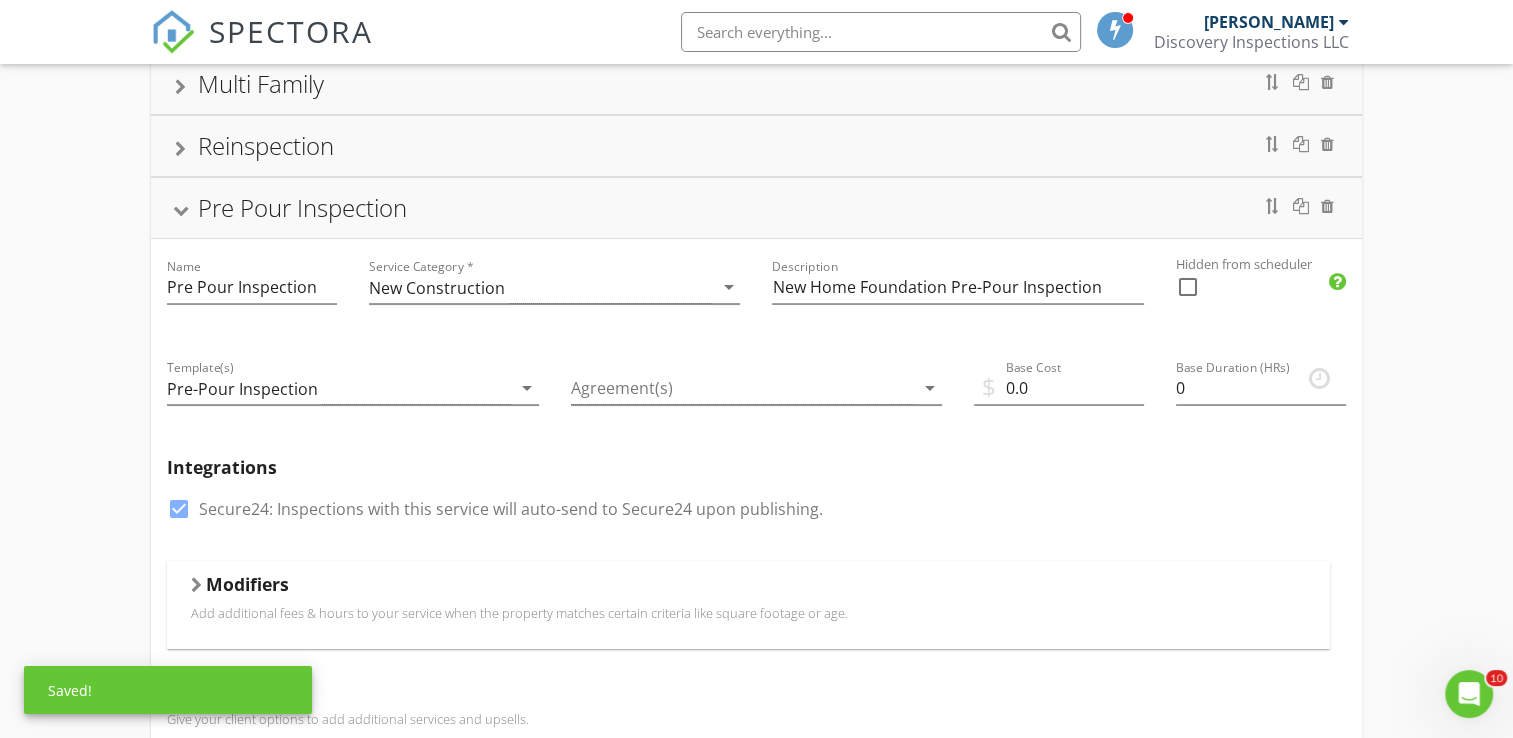 click on "Agreement(s) arrow_drop_down" at bounding box center (756, 392) 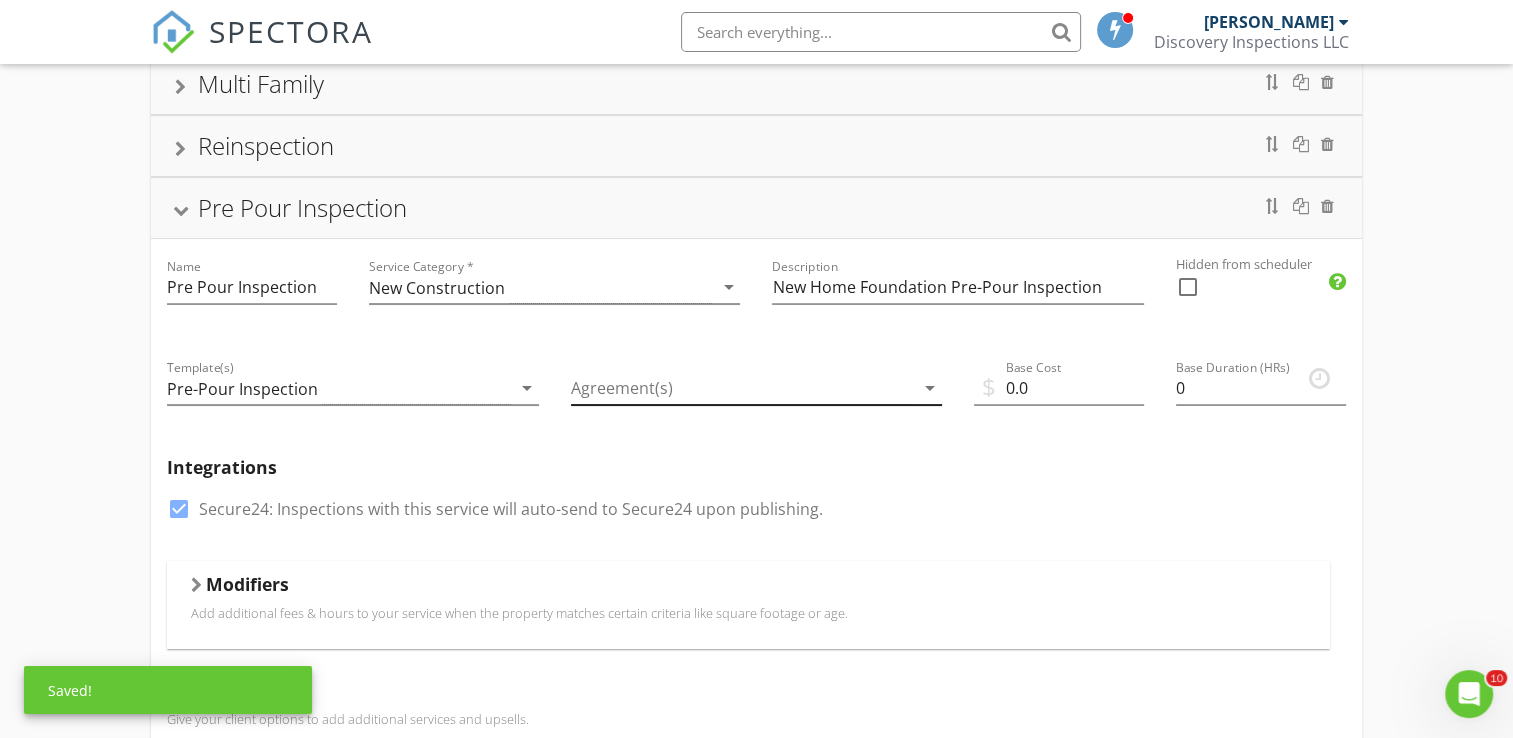 click at bounding box center [742, 388] 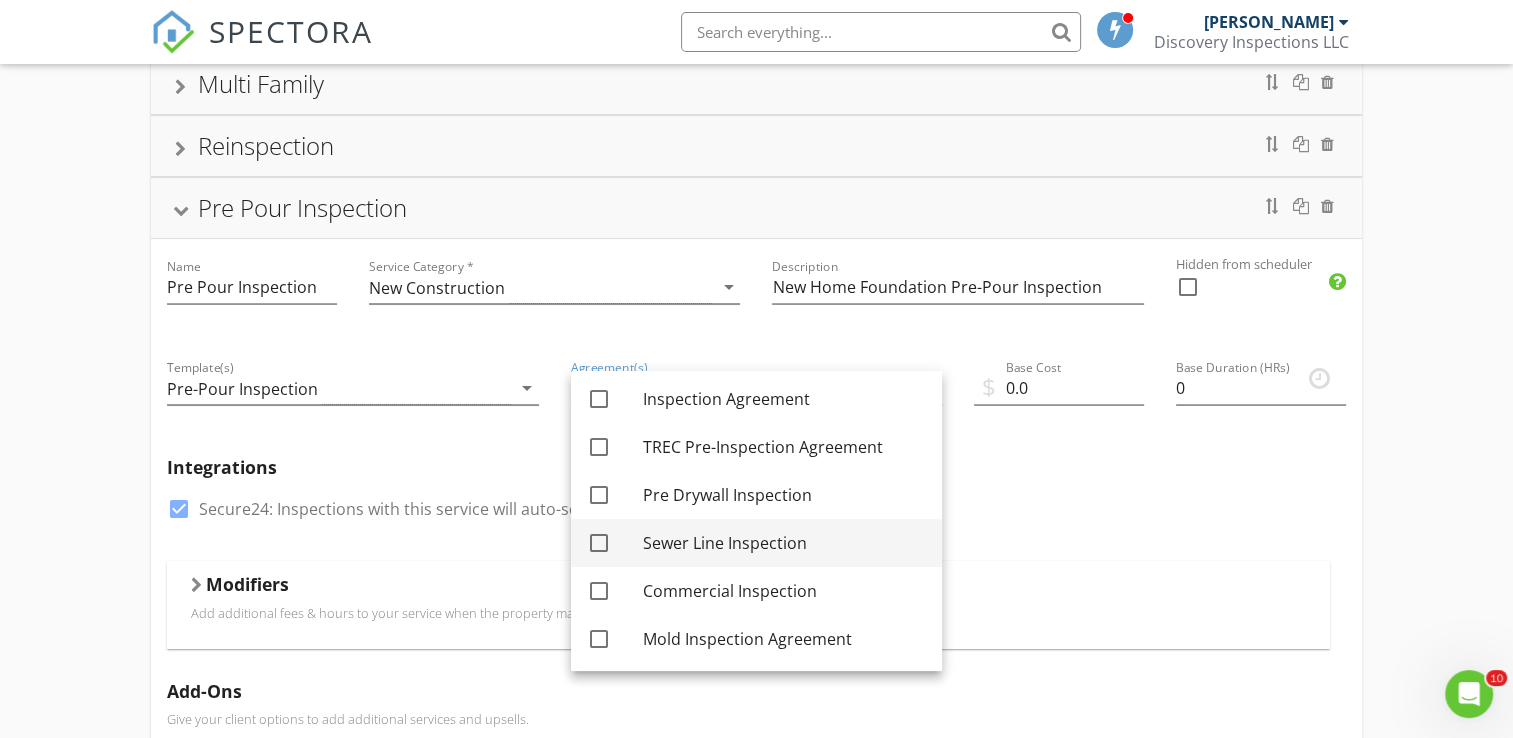 scroll, scrollTop: 0, scrollLeft: 0, axis: both 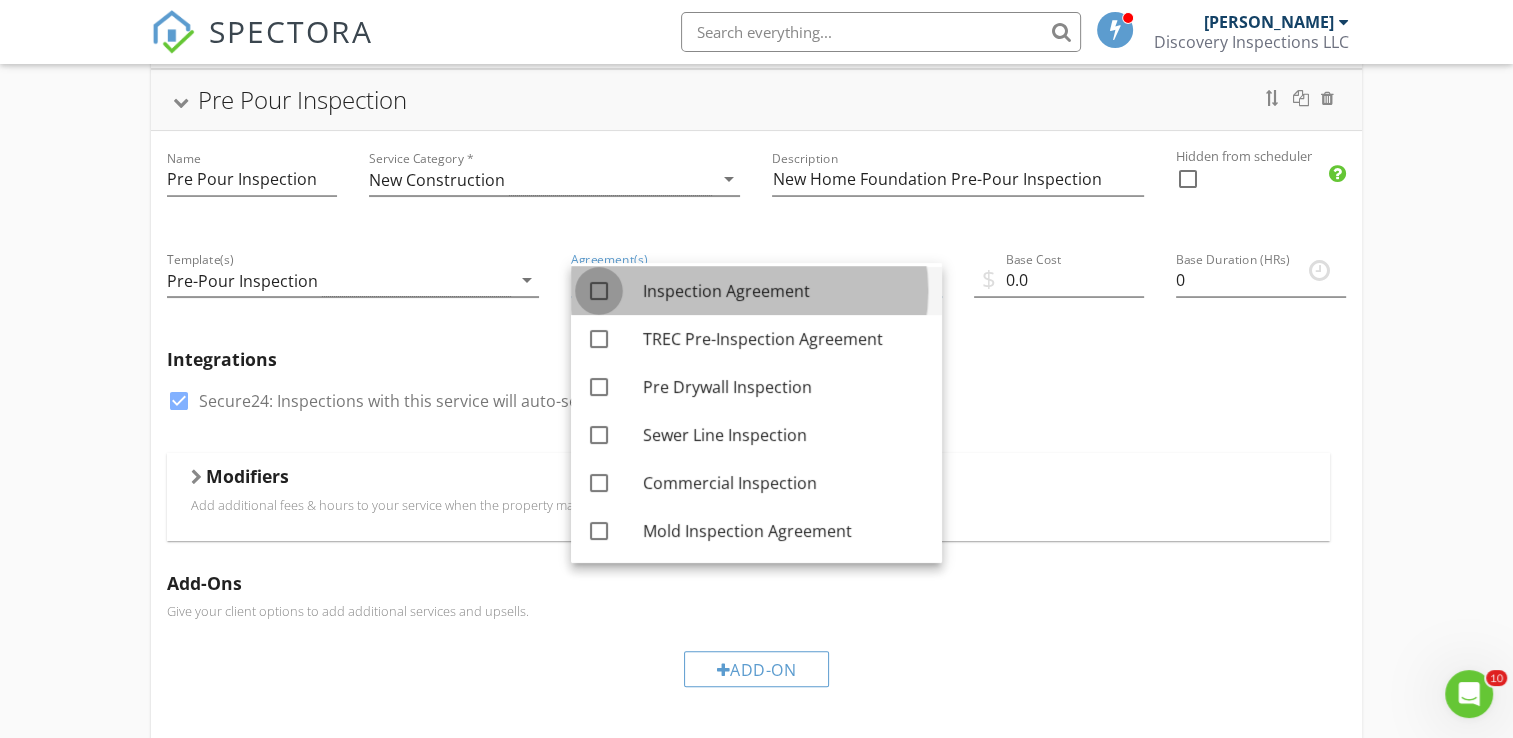 click at bounding box center [599, 291] 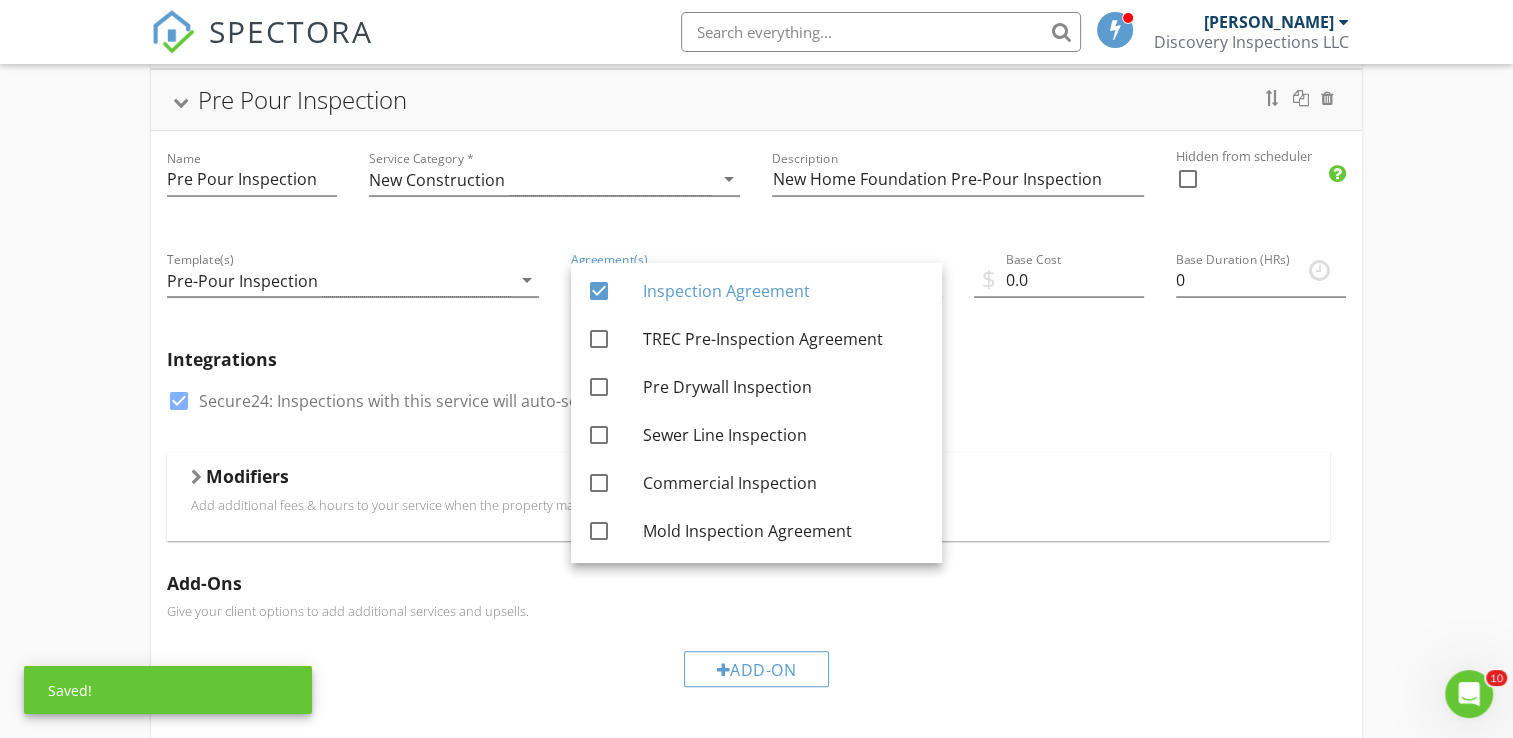click on "Integrations       check_box Secure24: Inspections with this service will auto-send to Secure24 upon publishing." at bounding box center [756, 393] 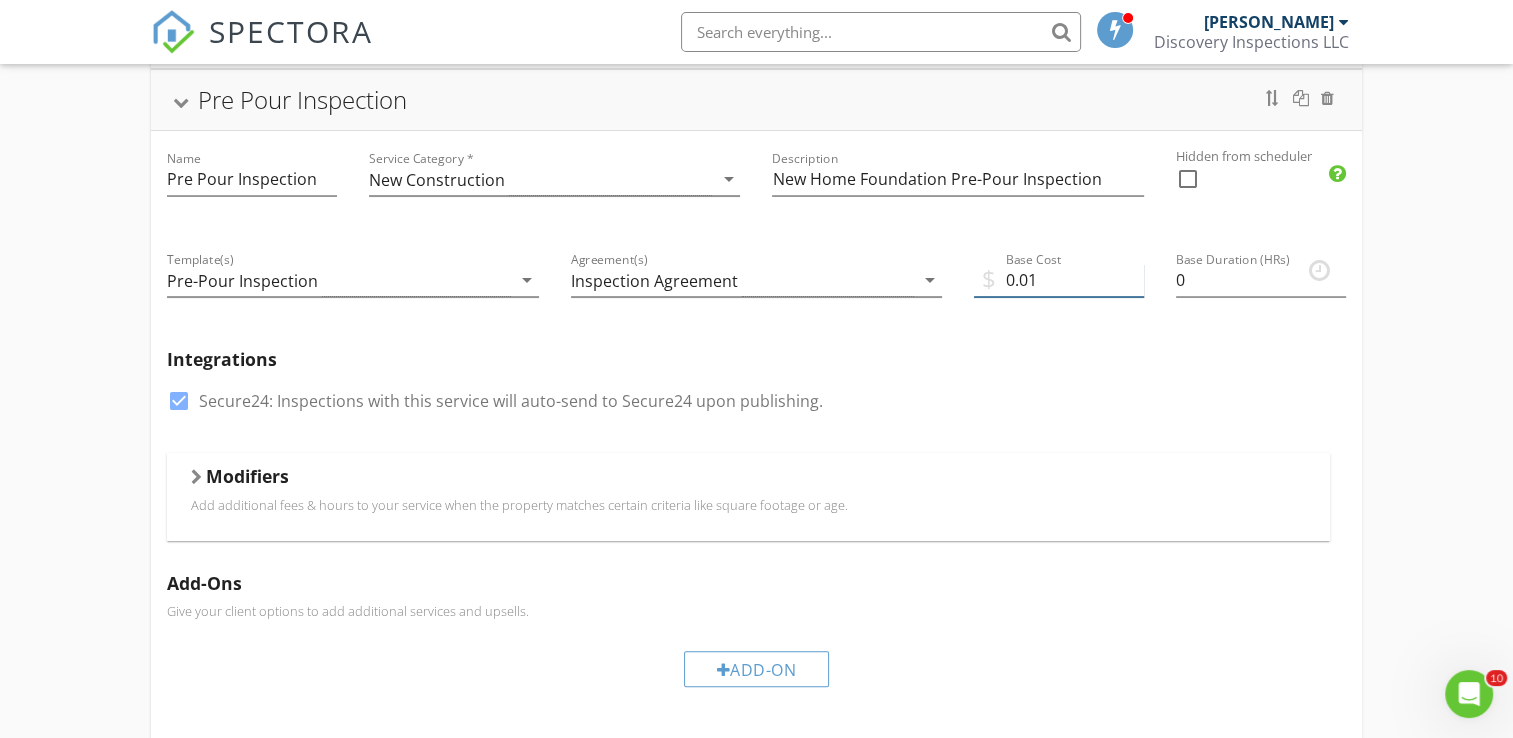 click on "0.01" at bounding box center [1059, 280] 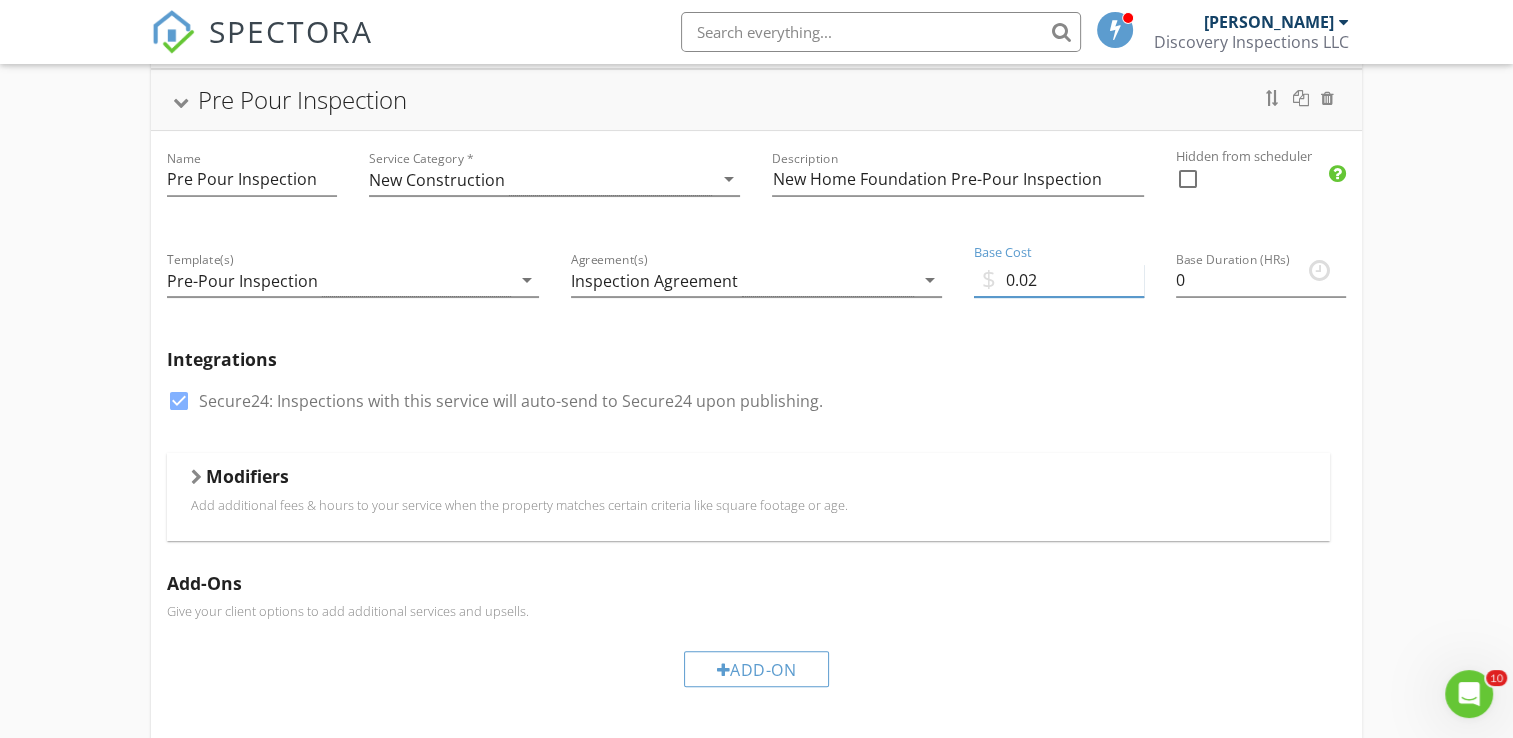 click on "0.02" at bounding box center [1059, 280] 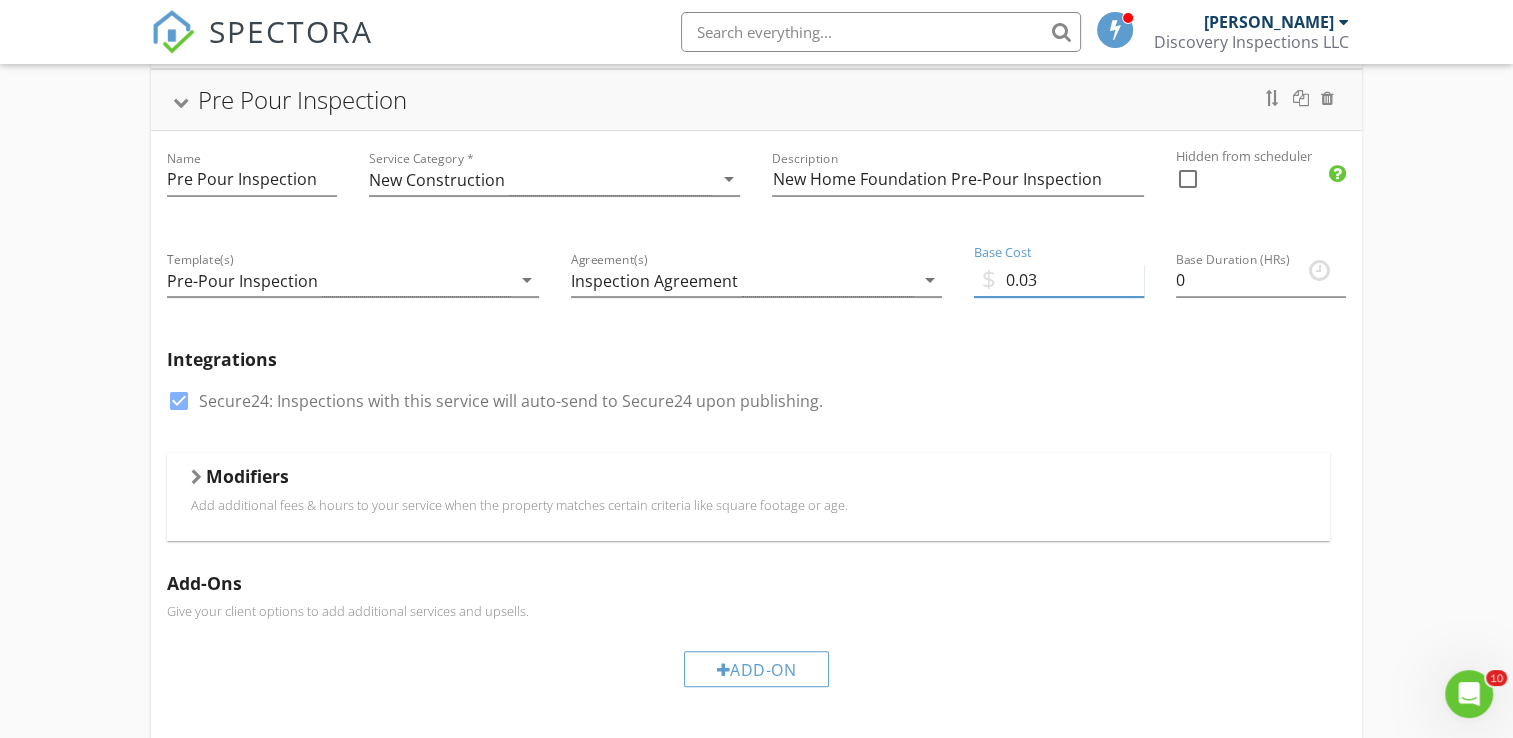 click on "0.03" at bounding box center (1059, 280) 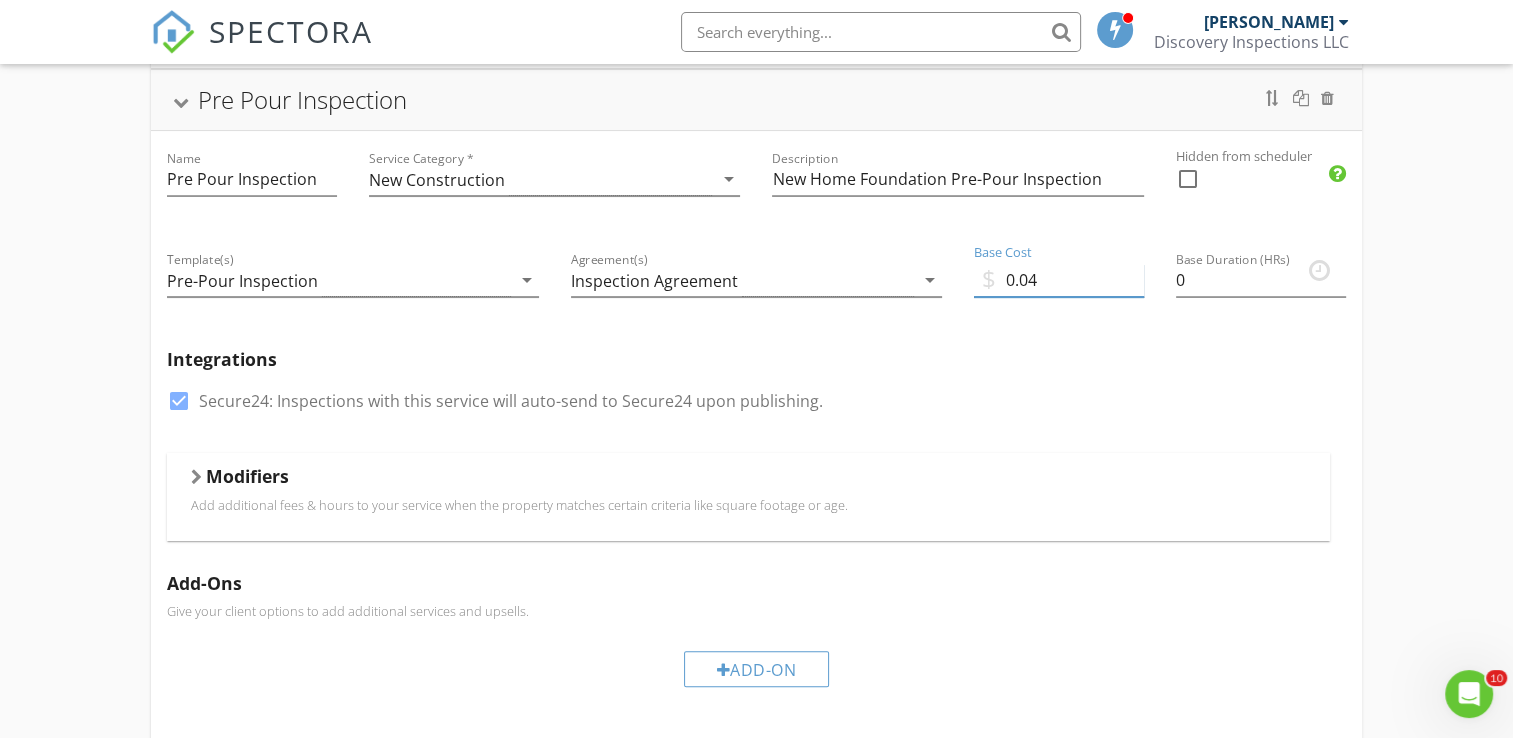 click on "0.04" at bounding box center (1059, 280) 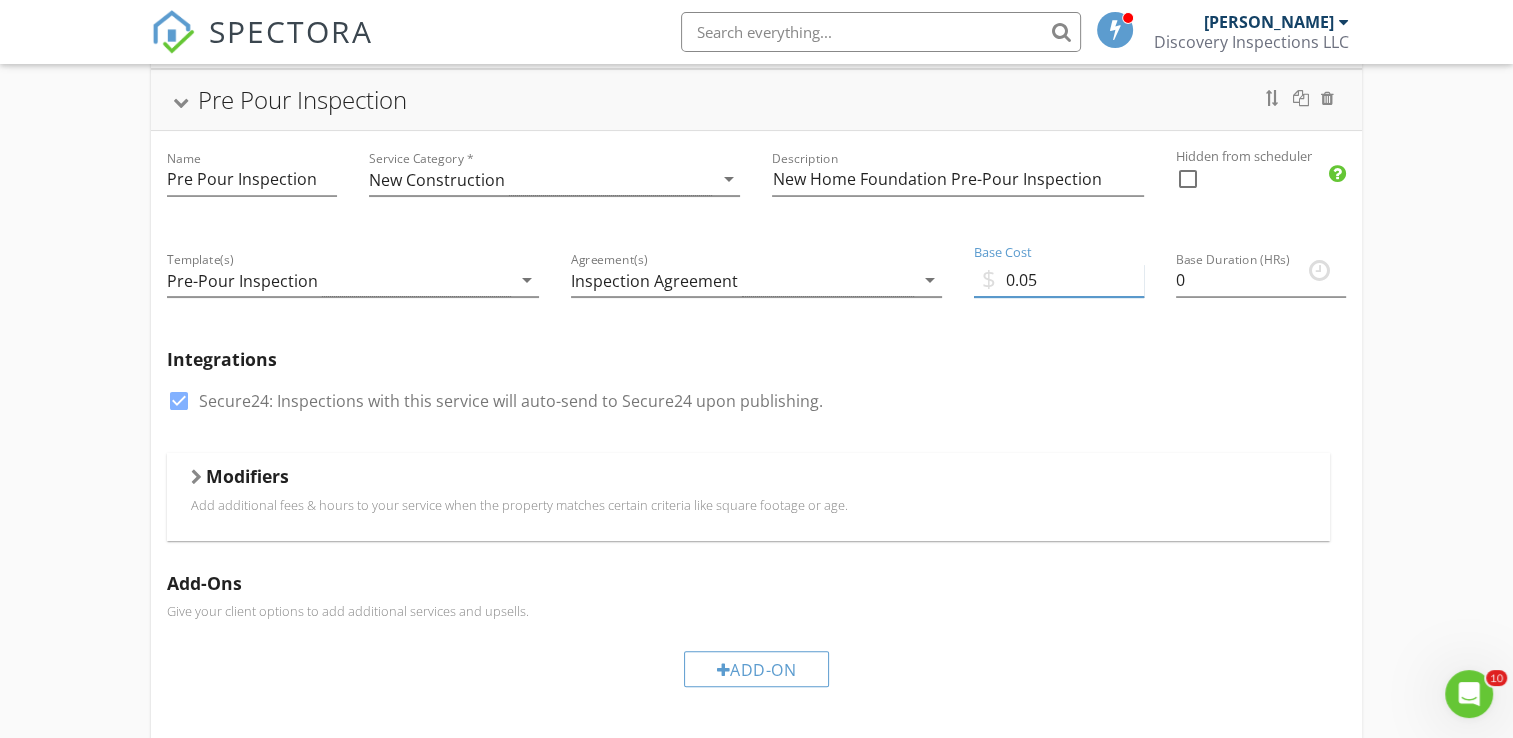click on "0.05" at bounding box center (1059, 280) 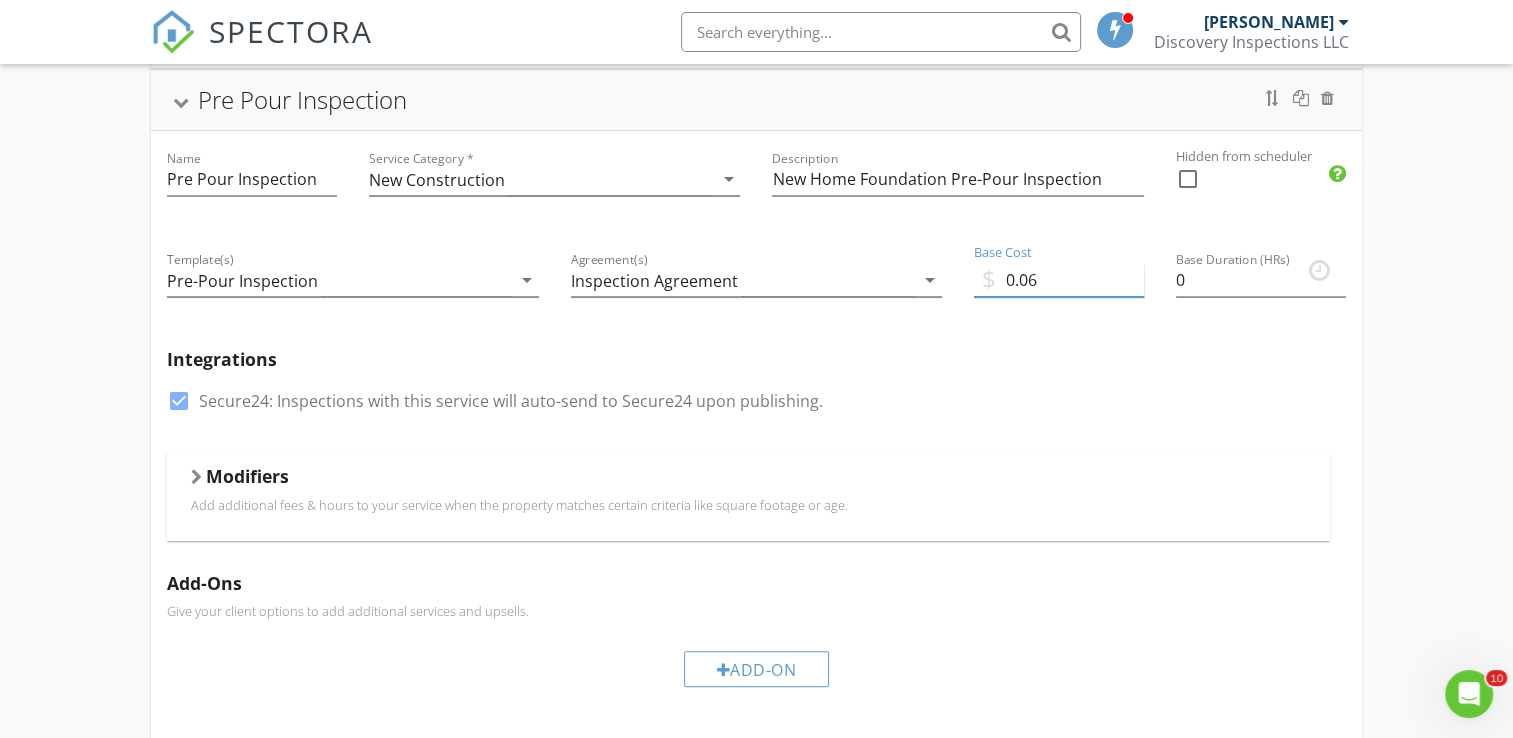 click on "0.06" at bounding box center (1059, 280) 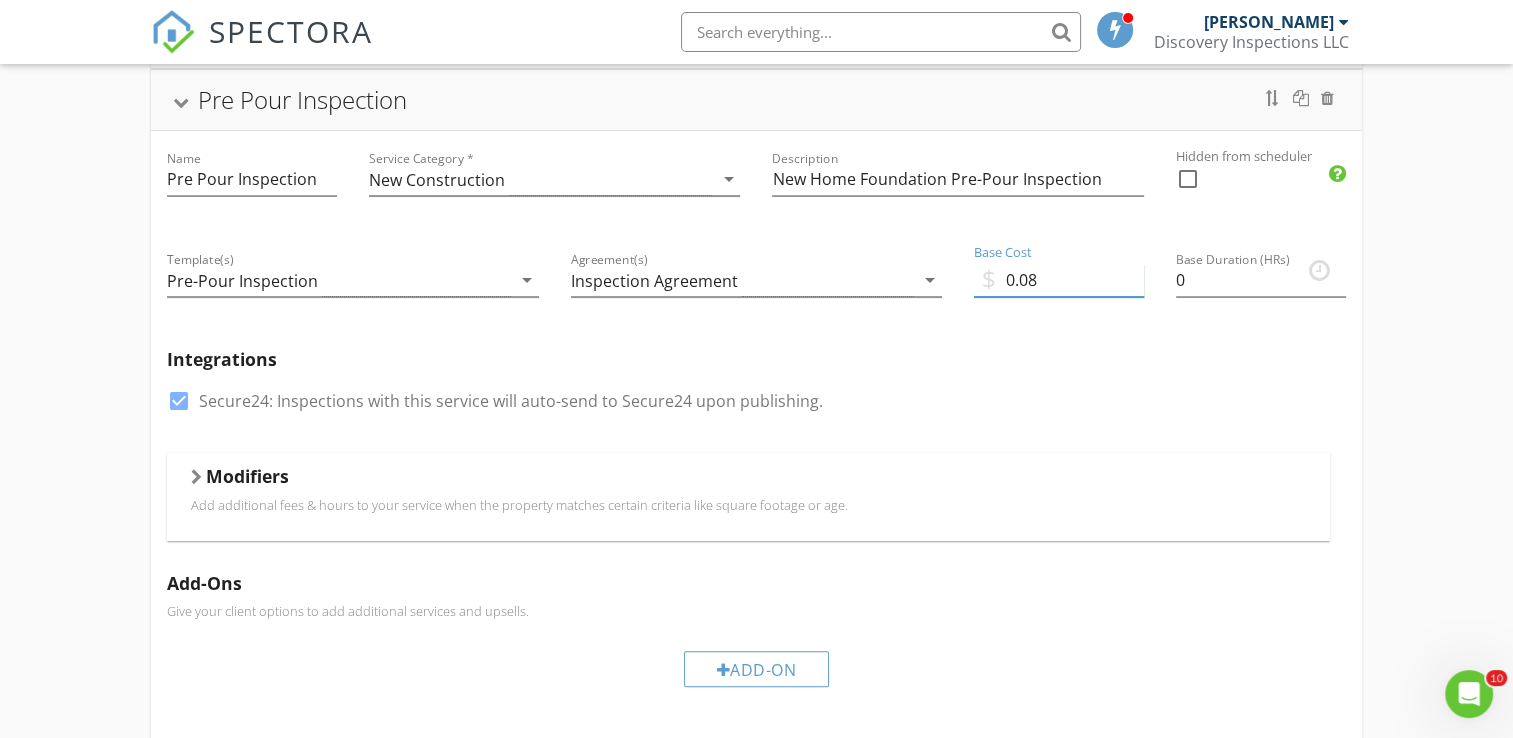 type on "0.08" 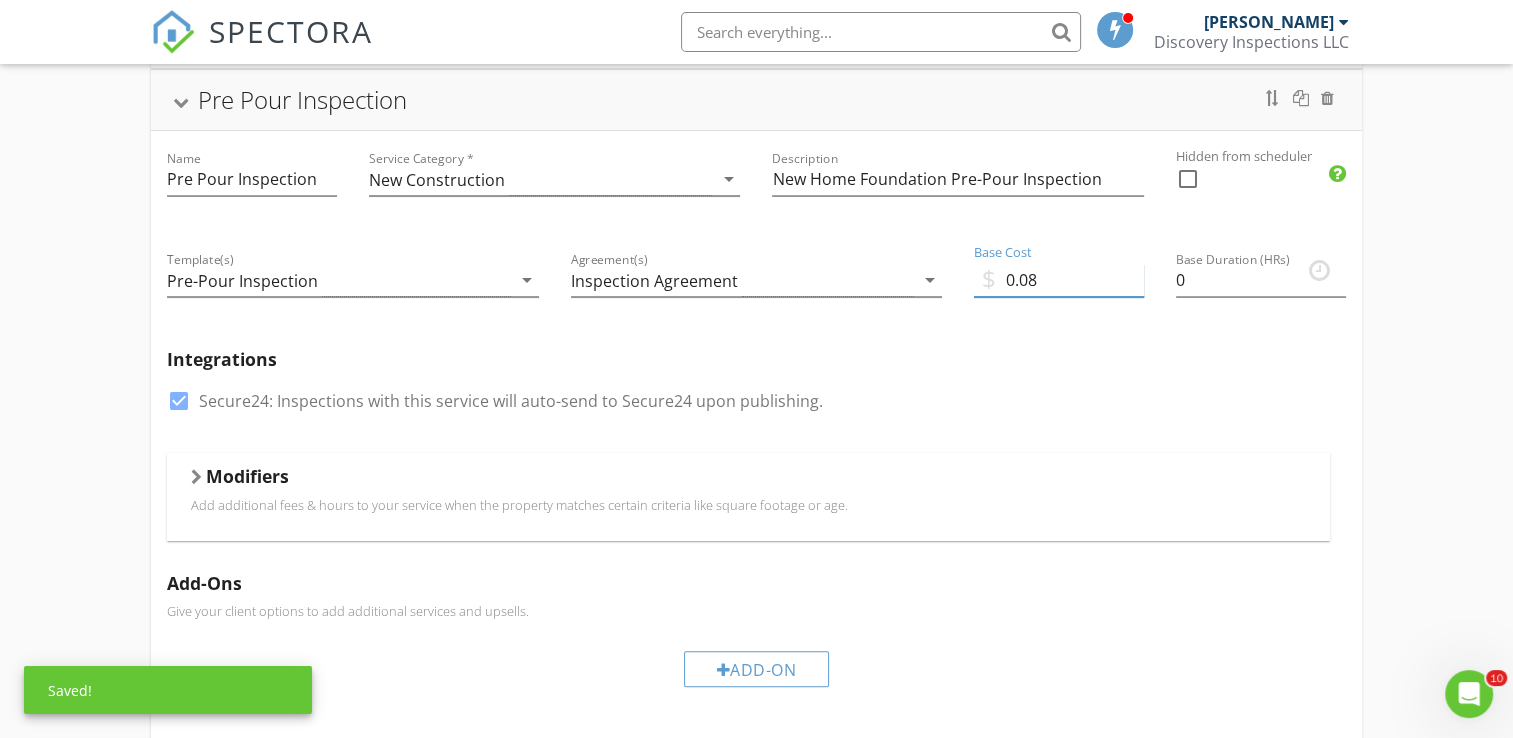 drag, startPoint x: 1050, startPoint y: 280, endPoint x: 984, endPoint y: 285, distance: 66.189125 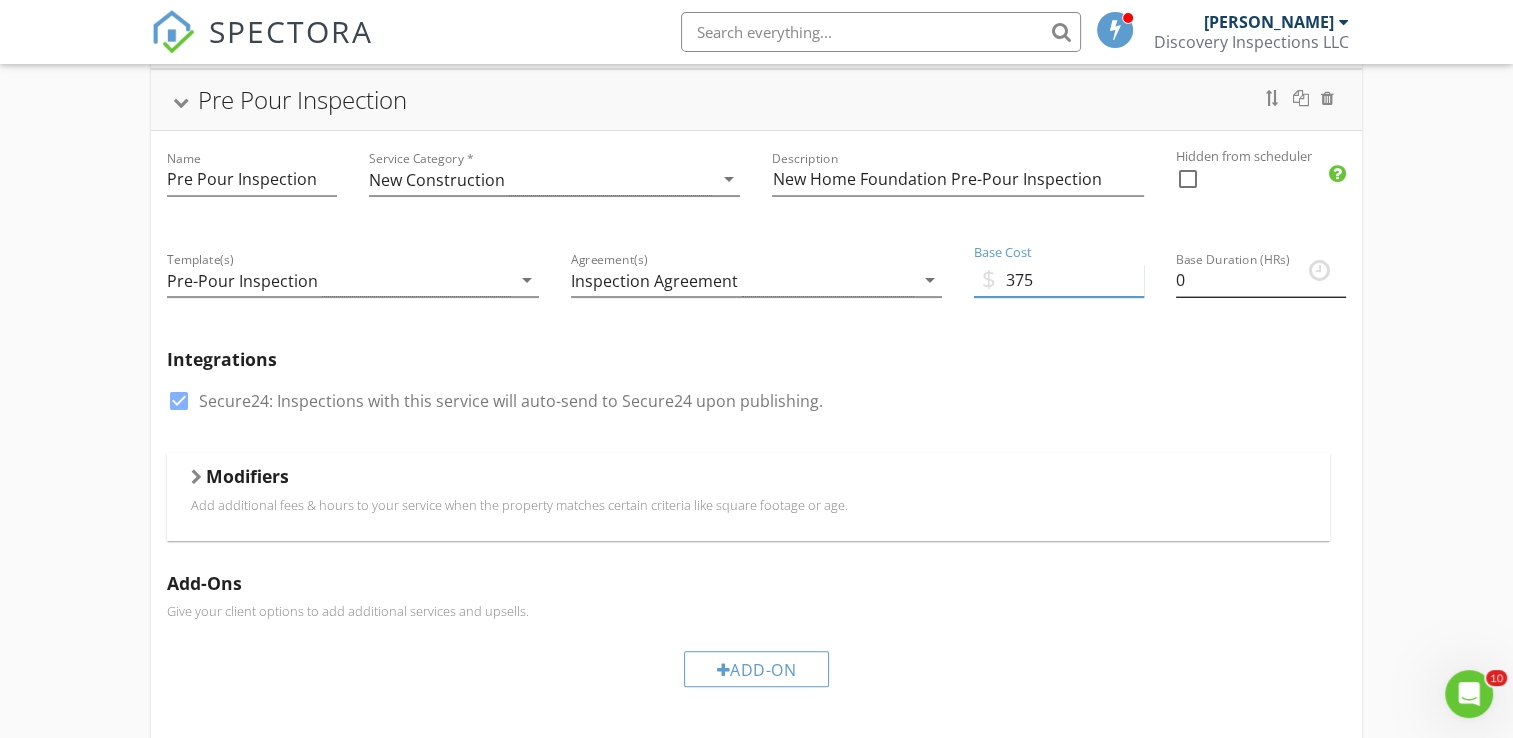 type on "375" 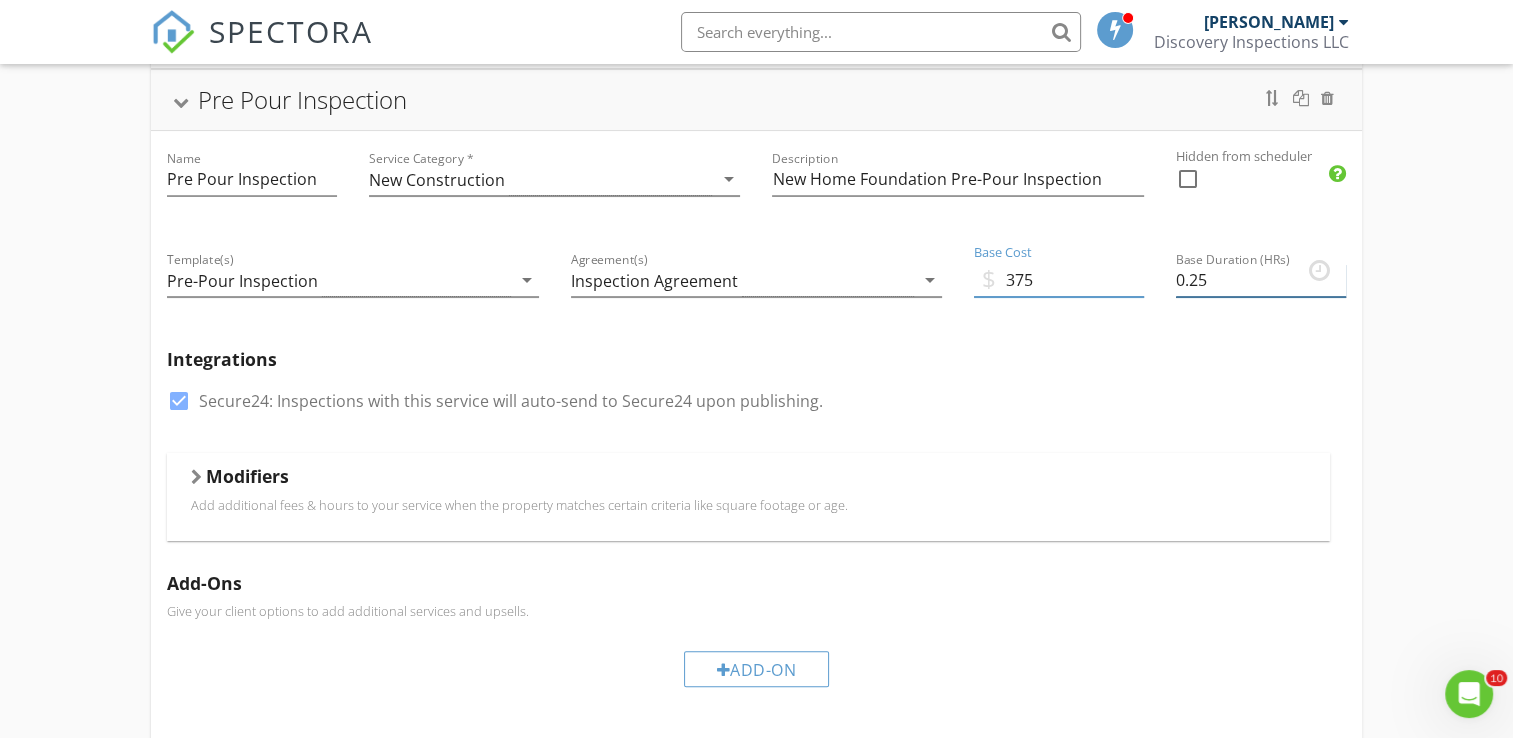 click on "0.25" at bounding box center (1261, 280) 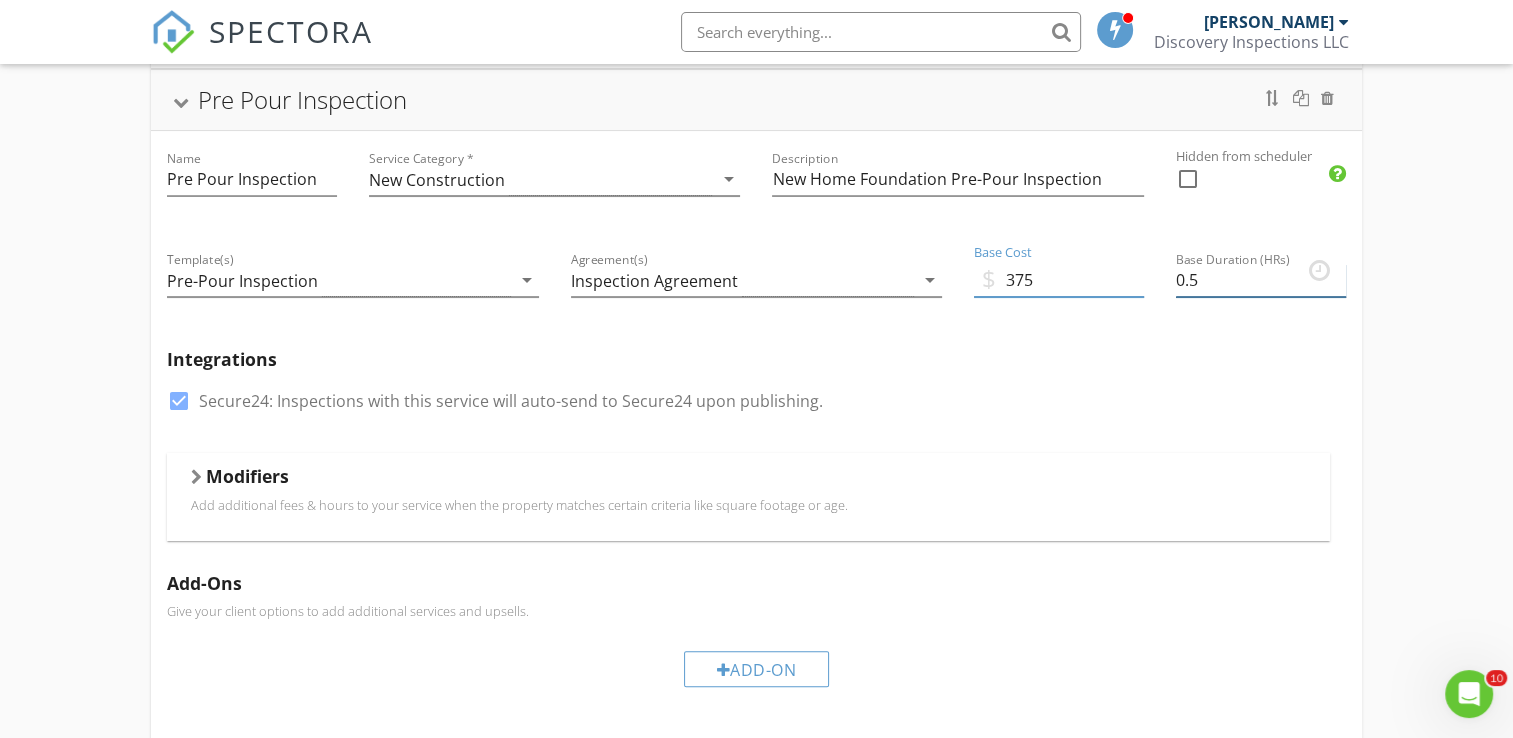 click on "0.5" at bounding box center [1261, 280] 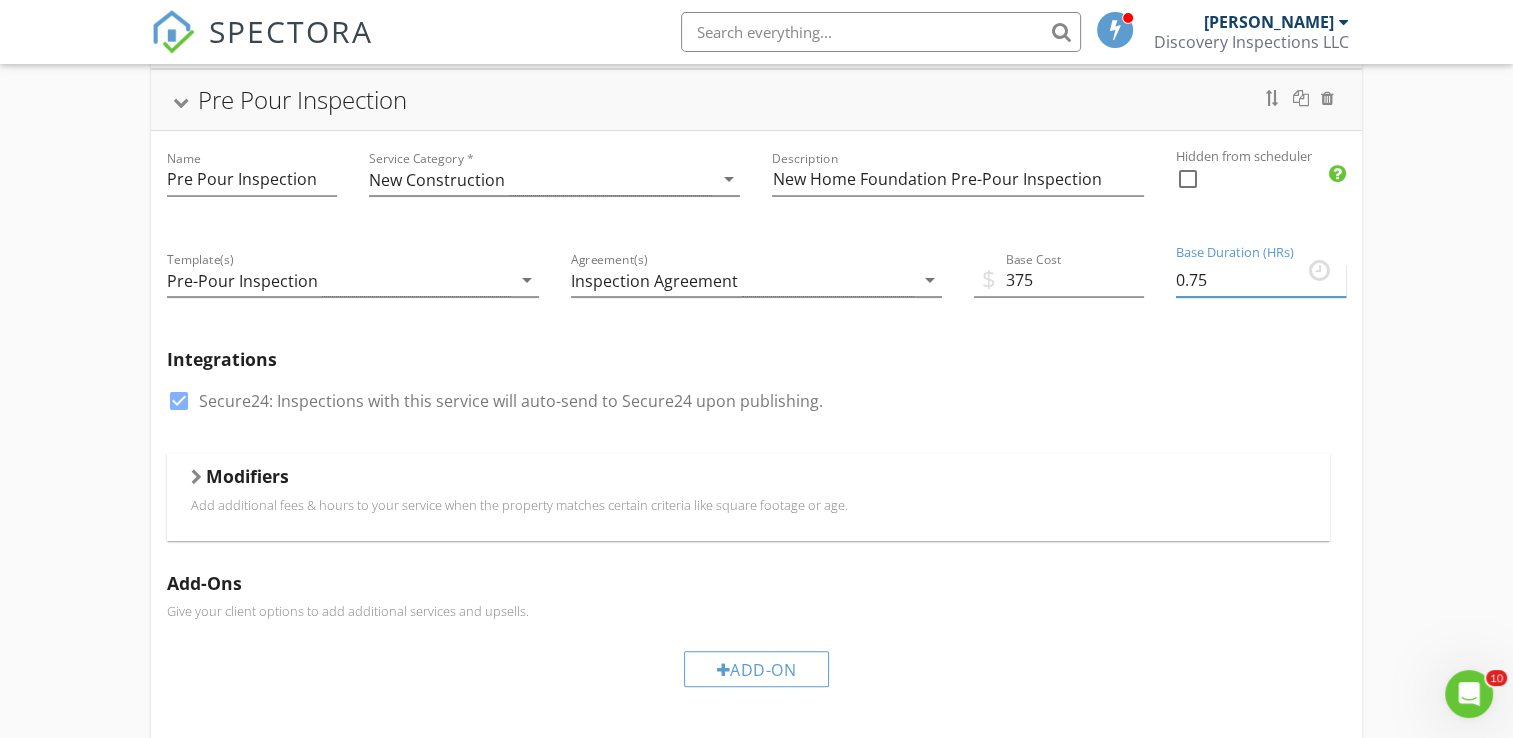 click on "0.75" at bounding box center [1261, 280] 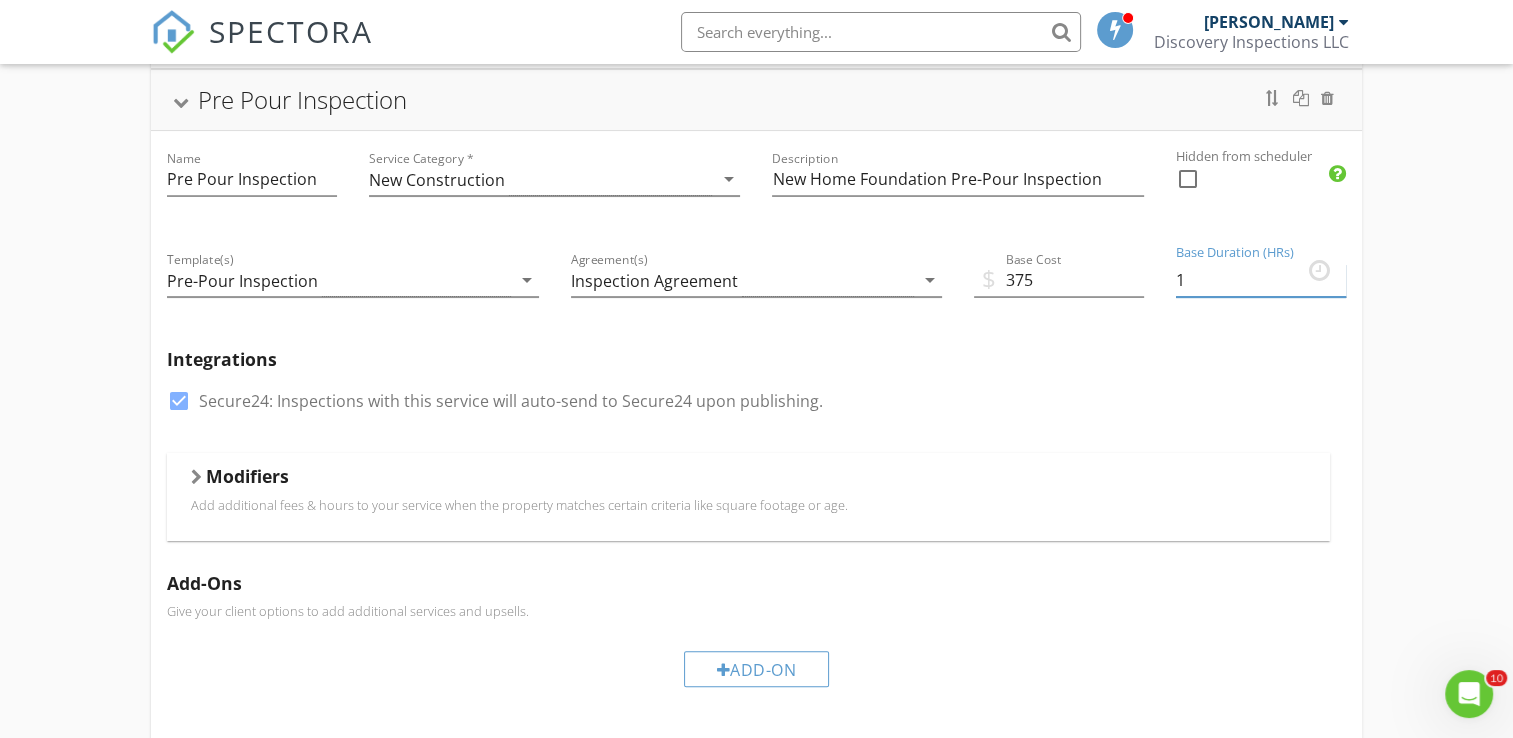 click on "1" at bounding box center (1261, 280) 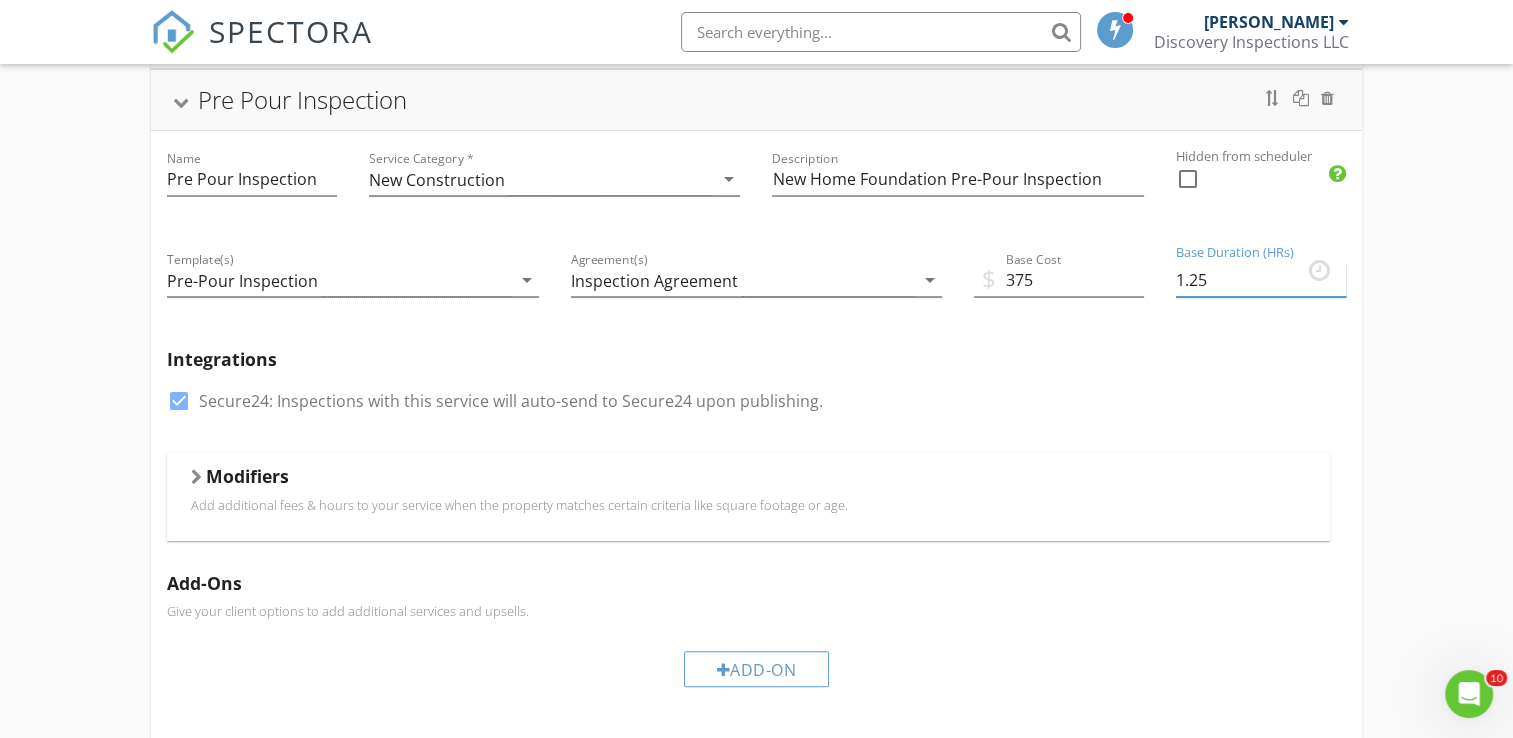 click on "1.25" at bounding box center (1261, 280) 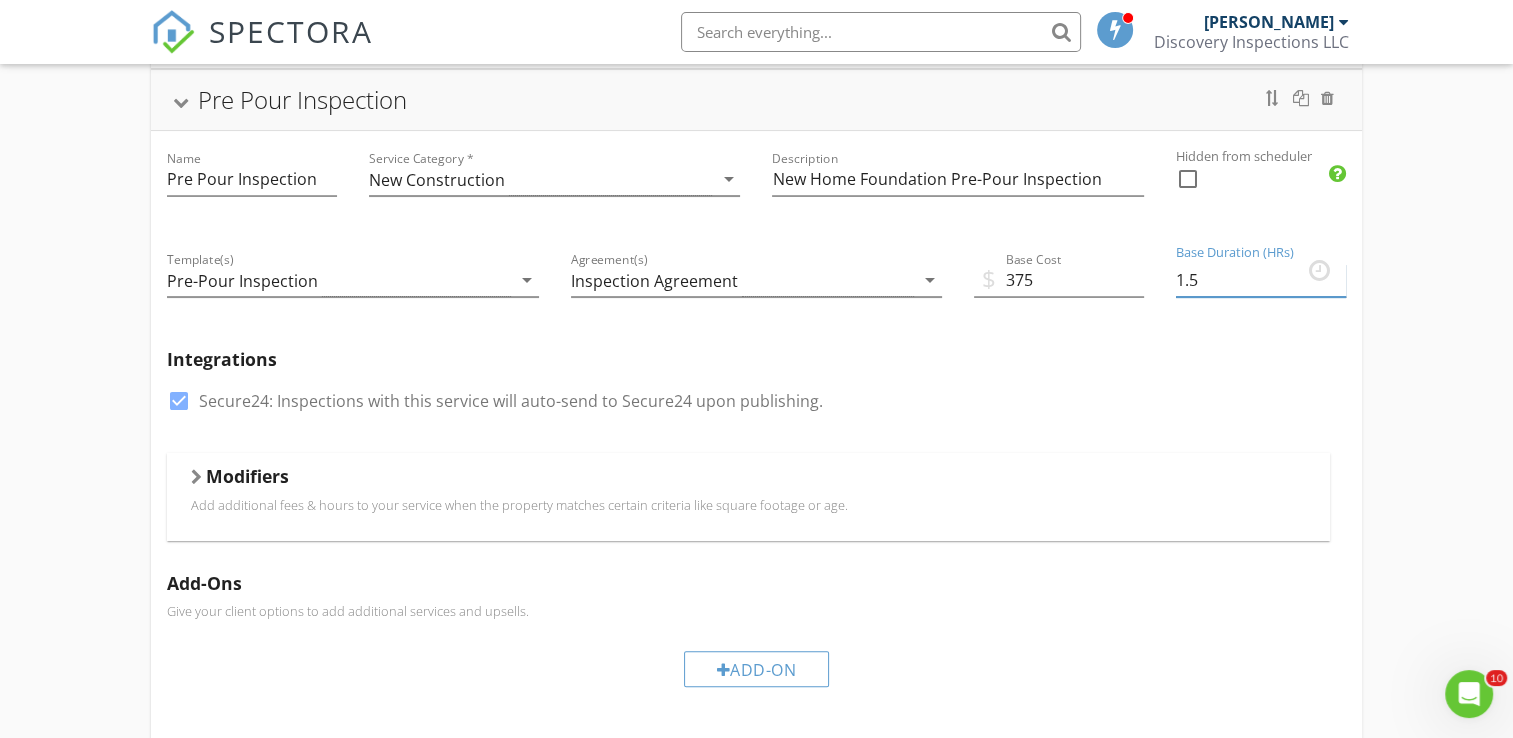 click on "1.5" at bounding box center [1261, 280] 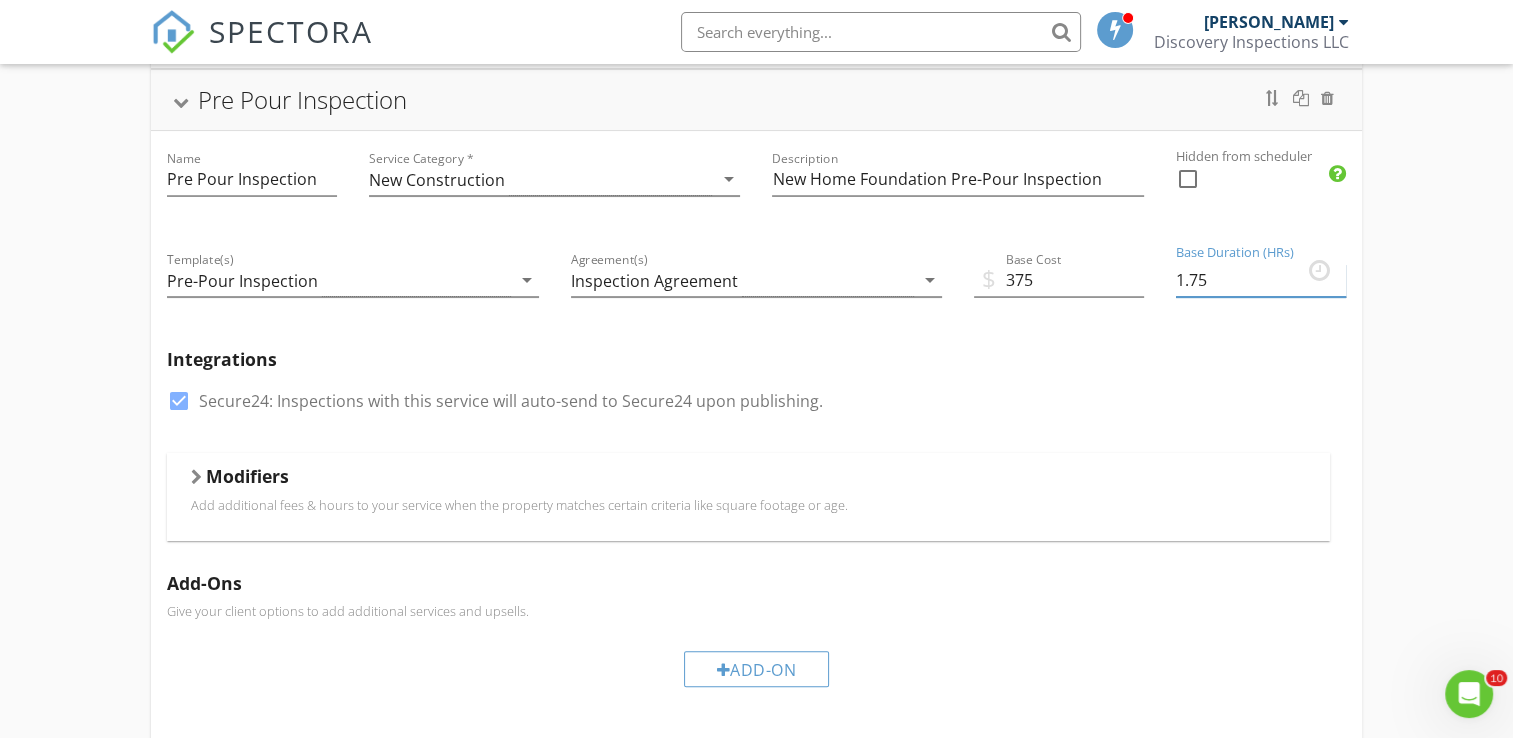 click on "1.75" at bounding box center [1261, 280] 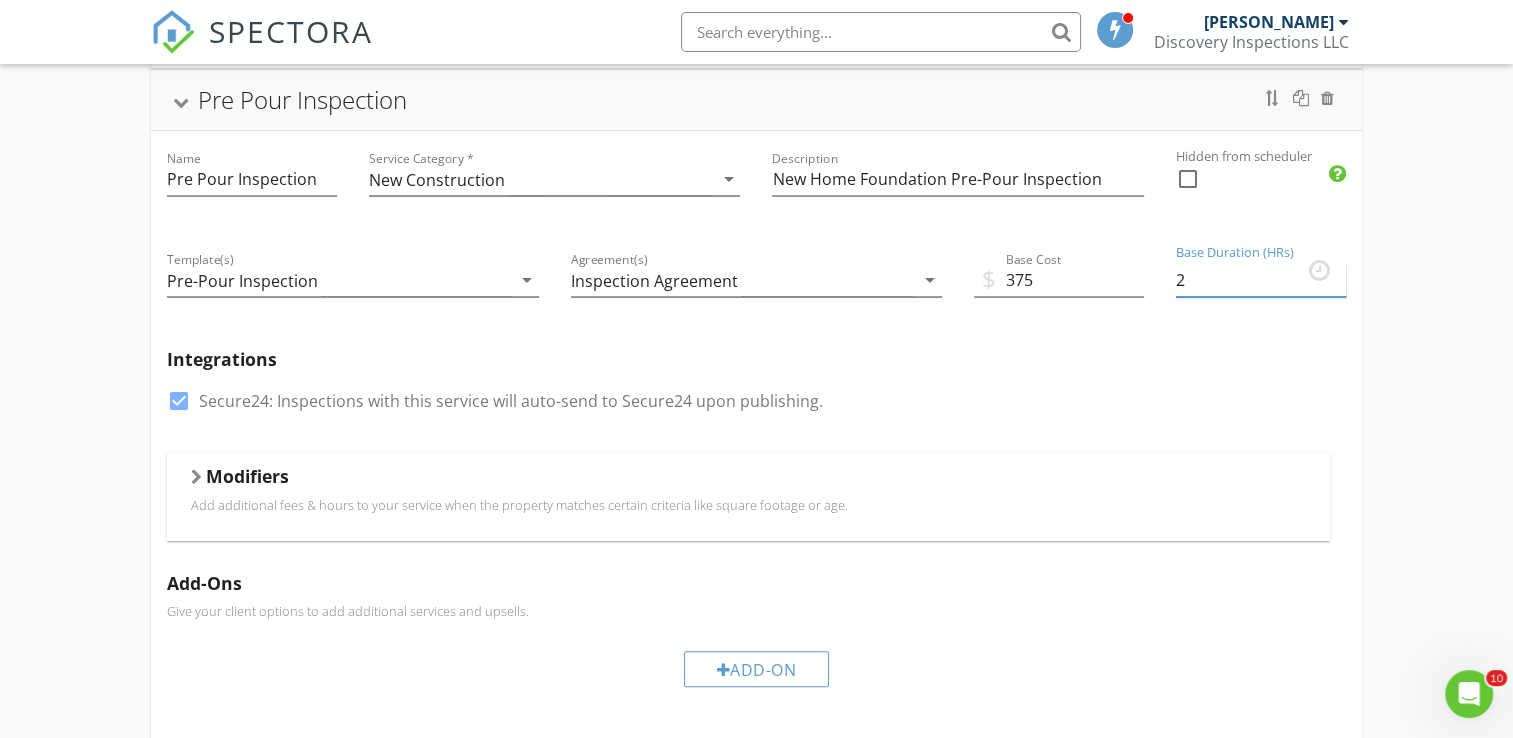 click on "2" at bounding box center (1261, 280) 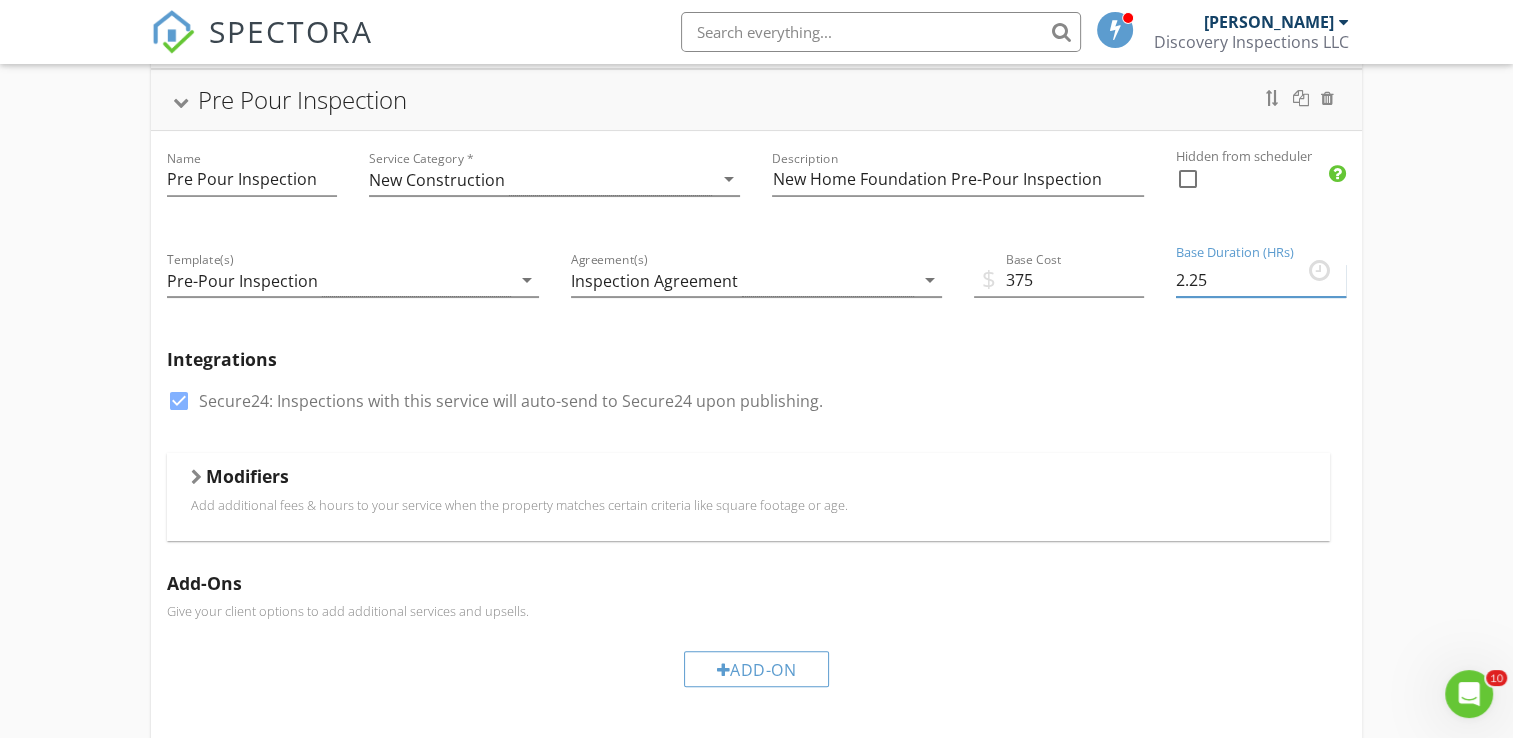 type on "2.25" 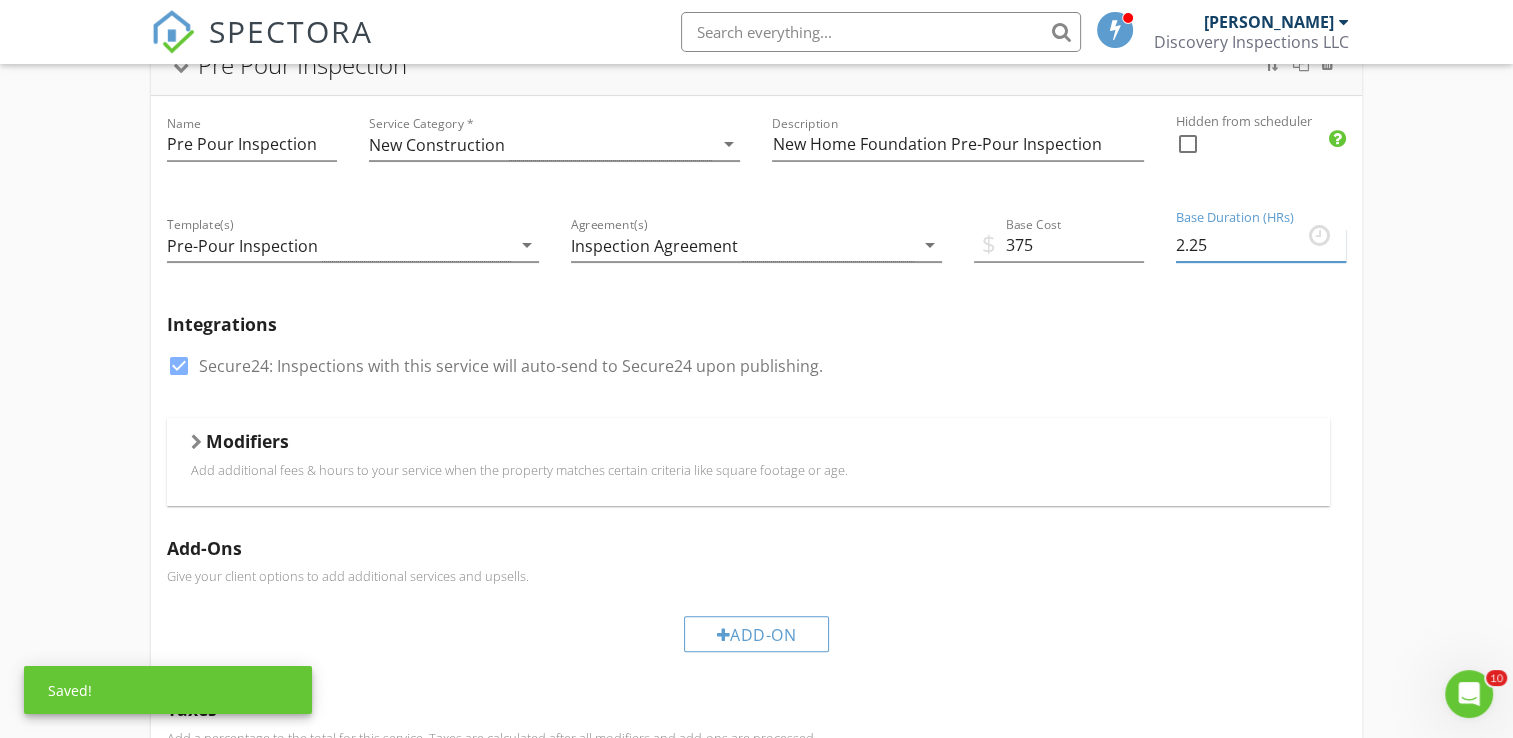 scroll, scrollTop: 372, scrollLeft: 0, axis: vertical 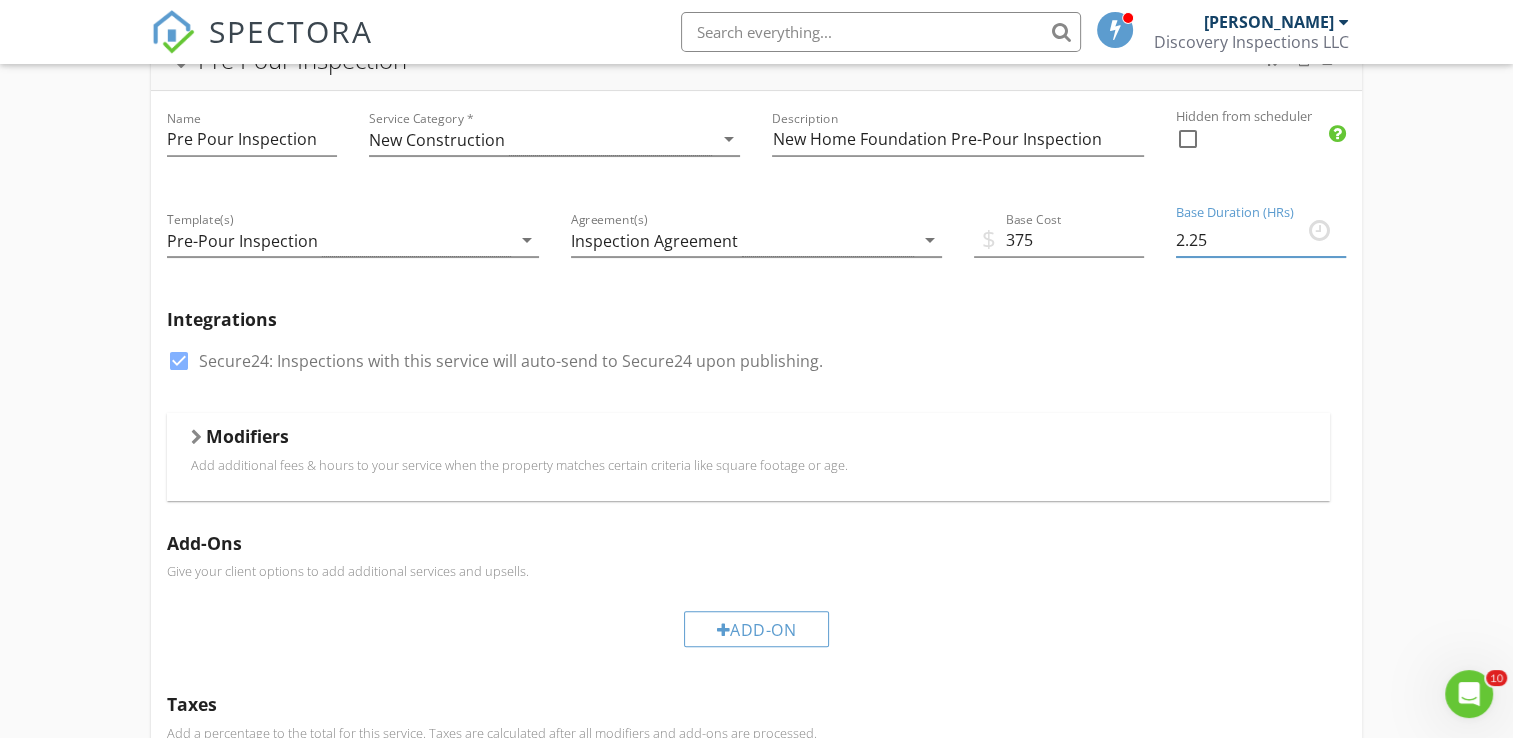 click at bounding box center [179, 361] 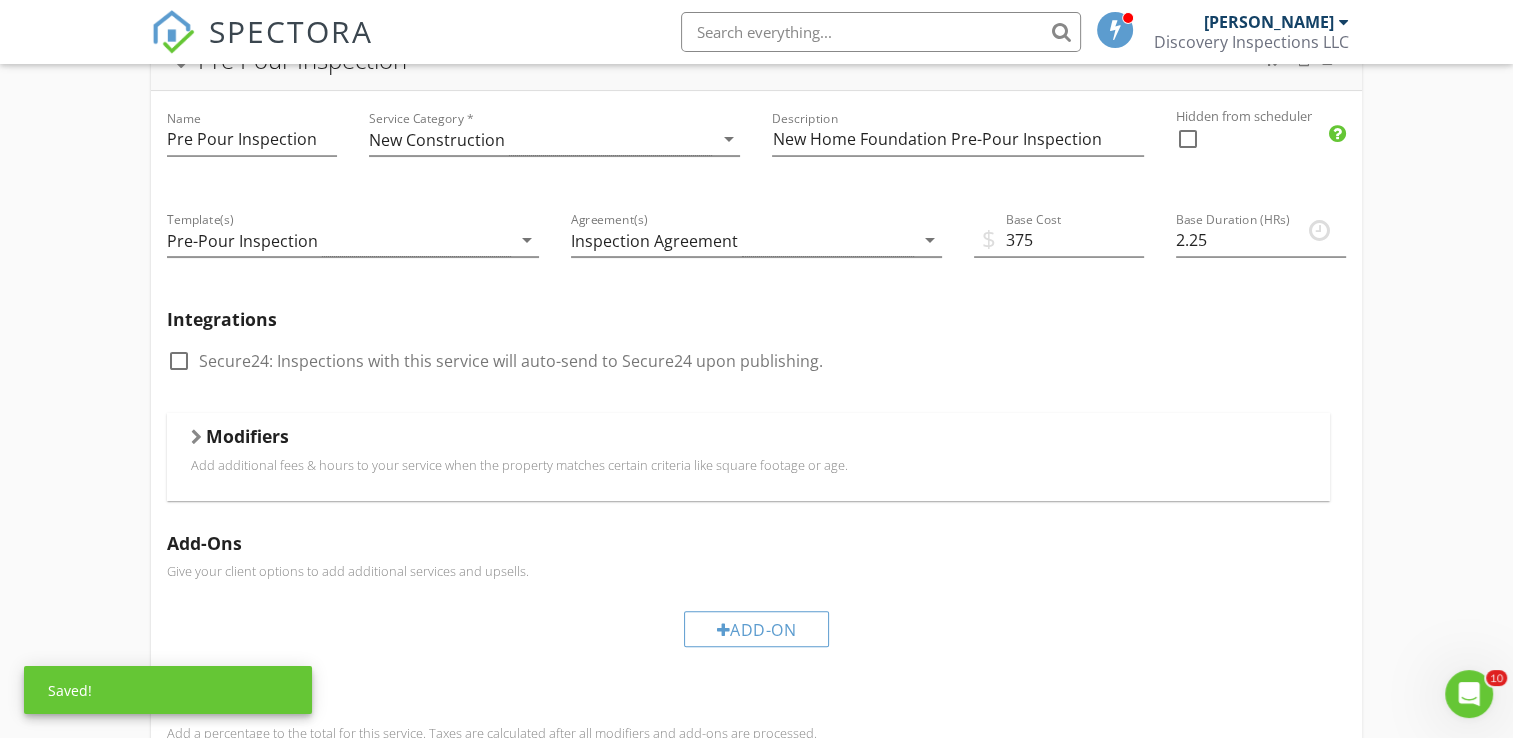 scroll, scrollTop: 434, scrollLeft: 0, axis: vertical 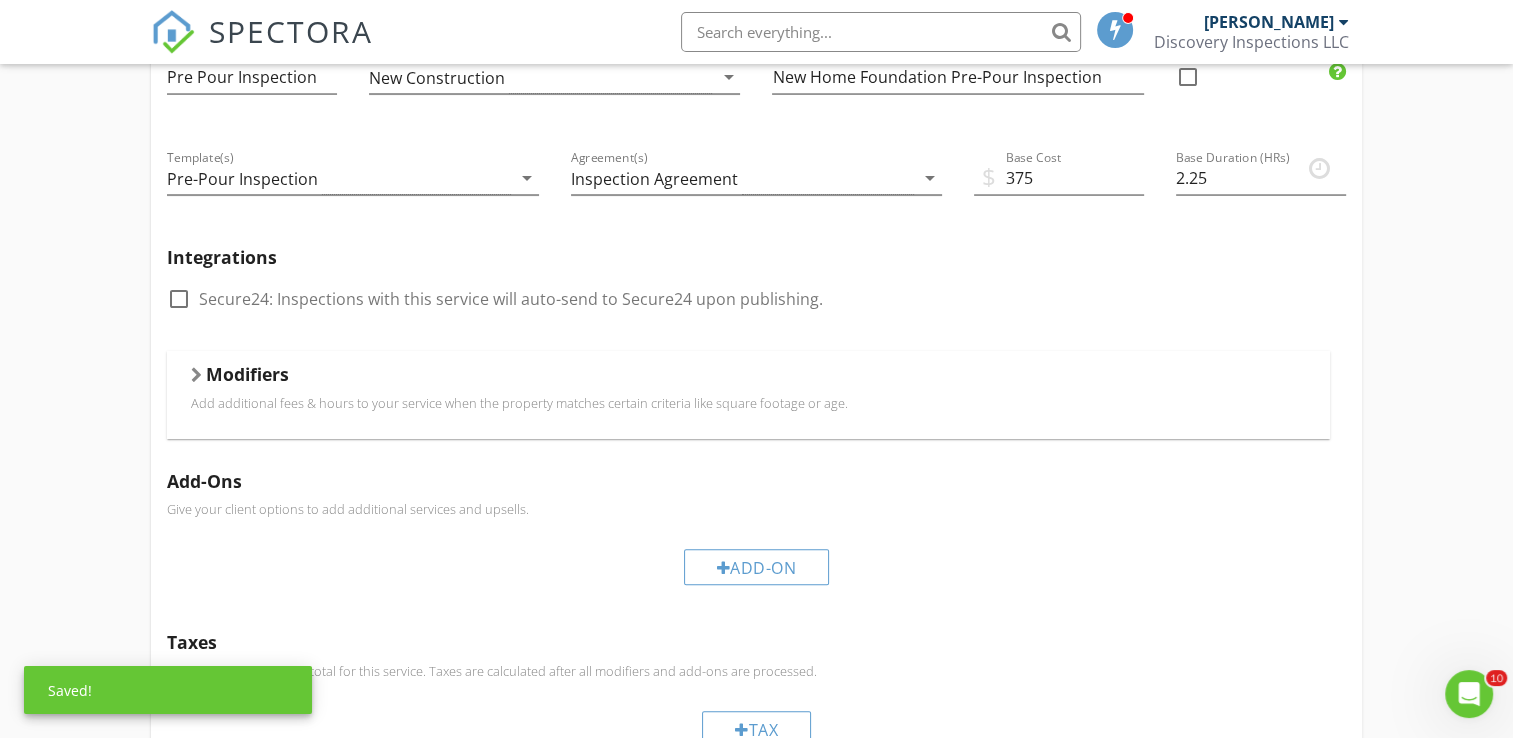 click on "Modifiers" at bounding box center [247, 374] 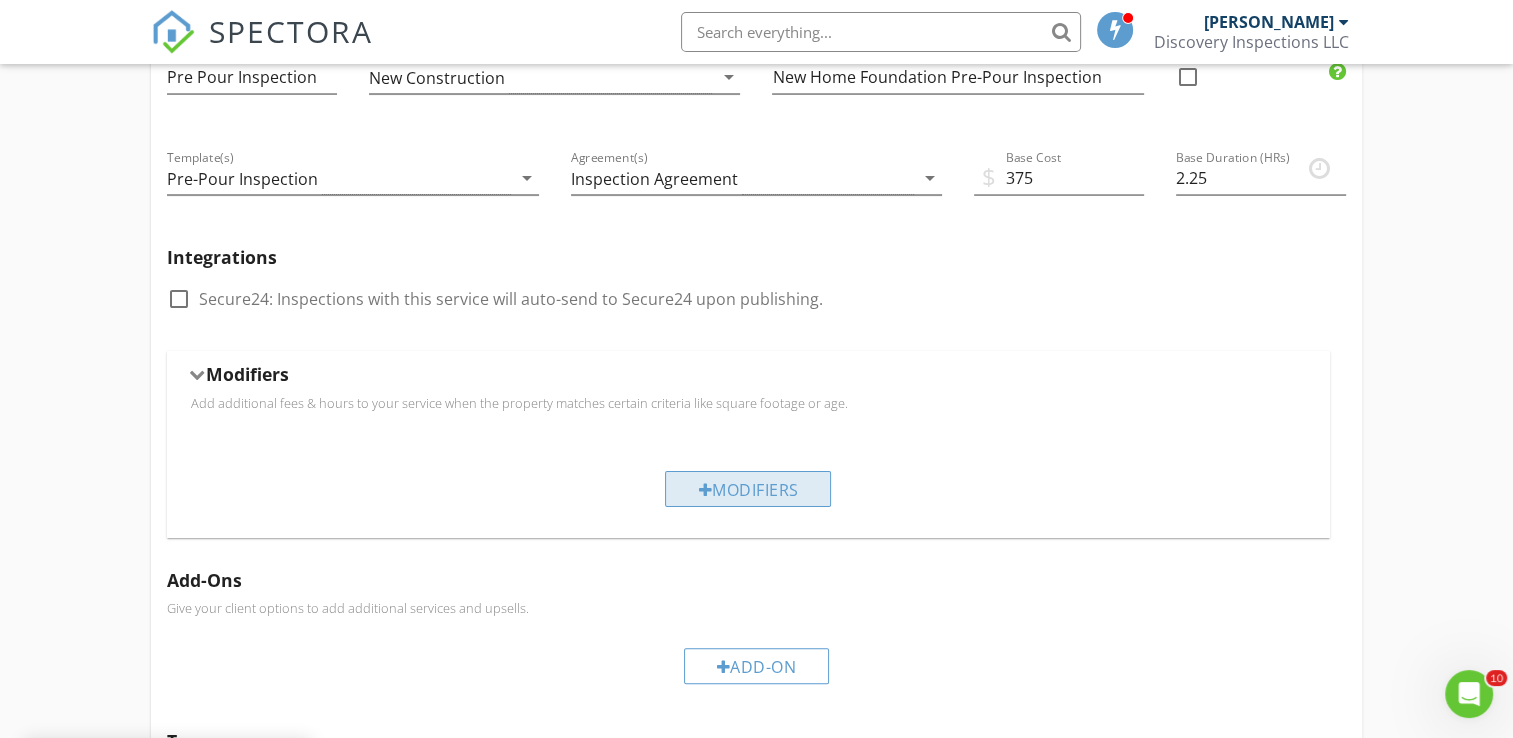 click on "Modifiers" at bounding box center (748, 489) 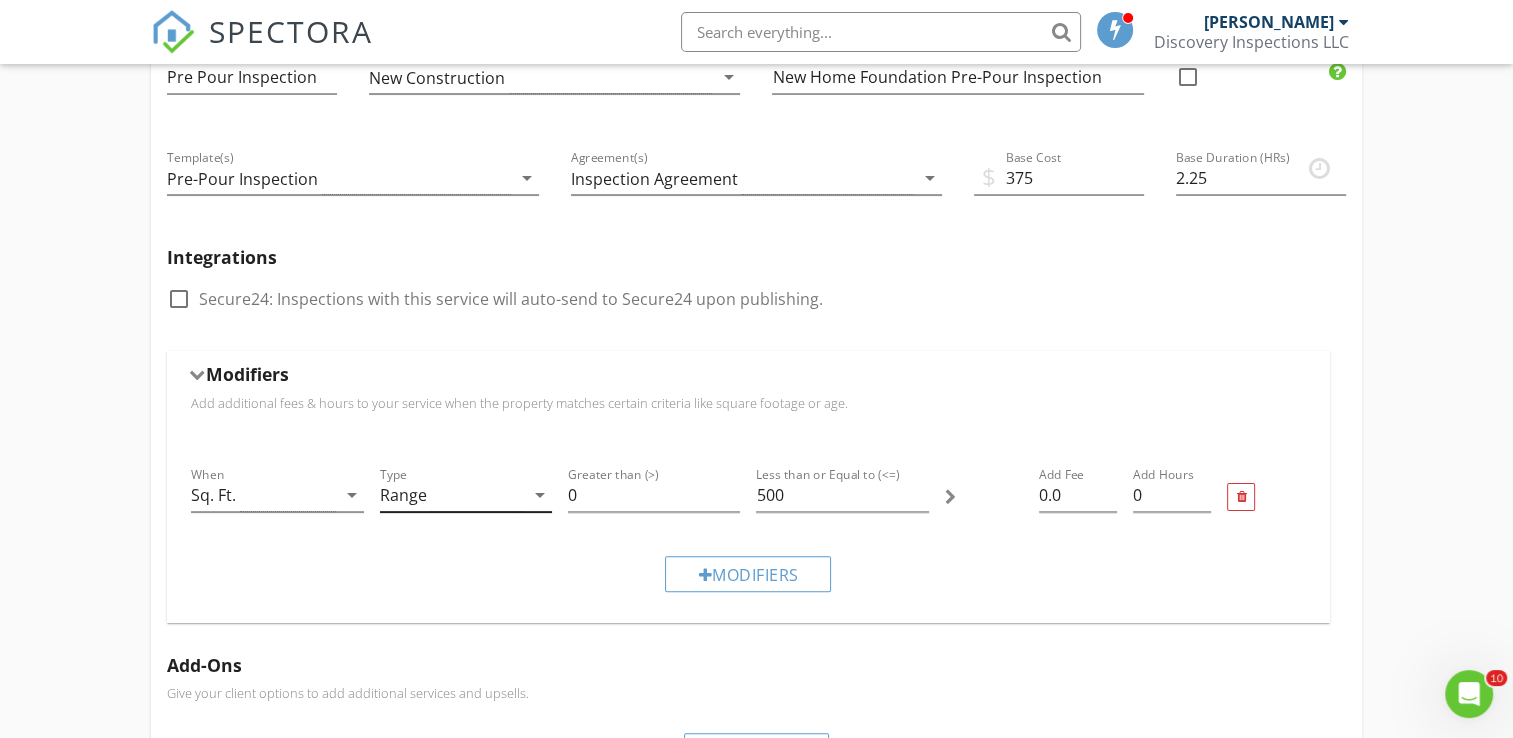 click on "arrow_drop_down" at bounding box center [540, 495] 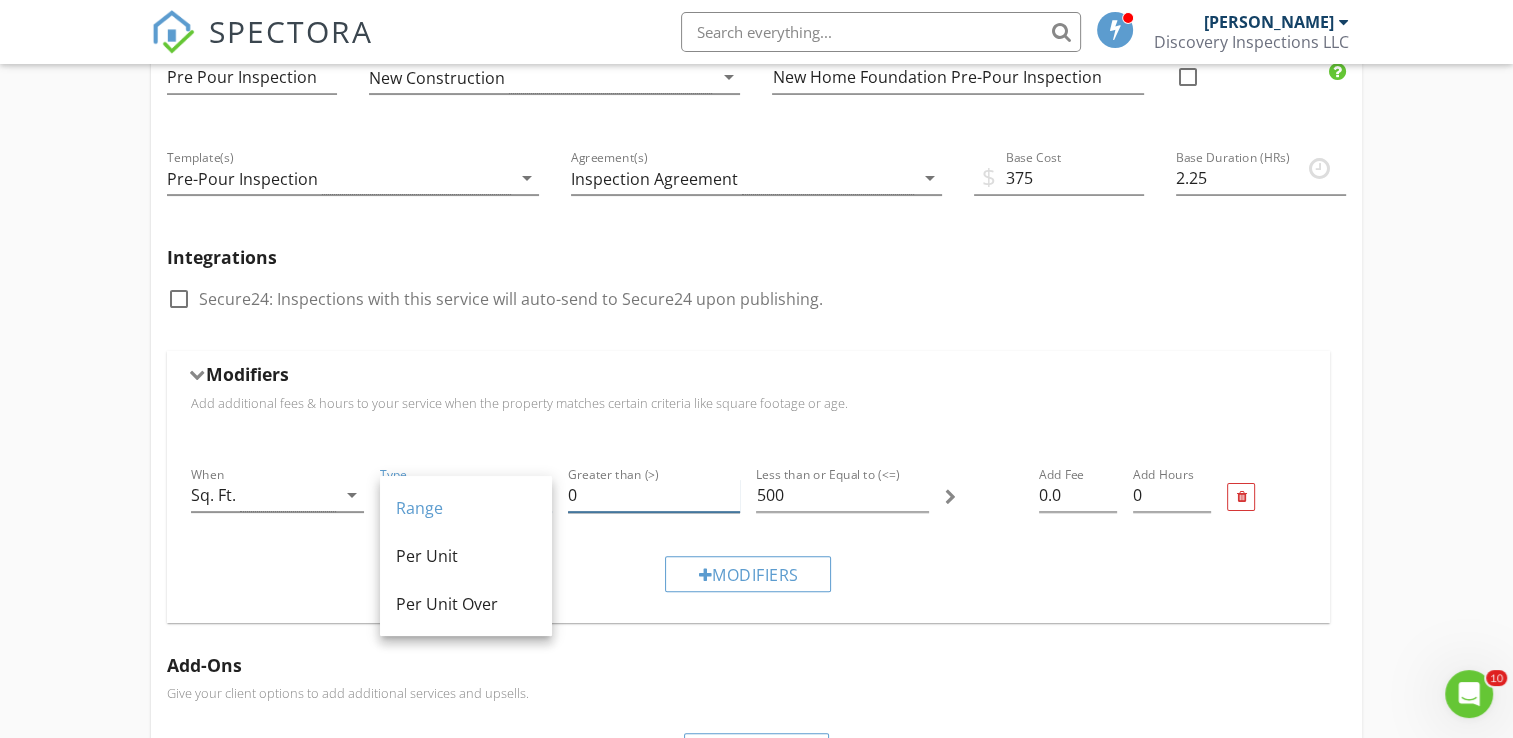 click on "0" at bounding box center (654, 495) 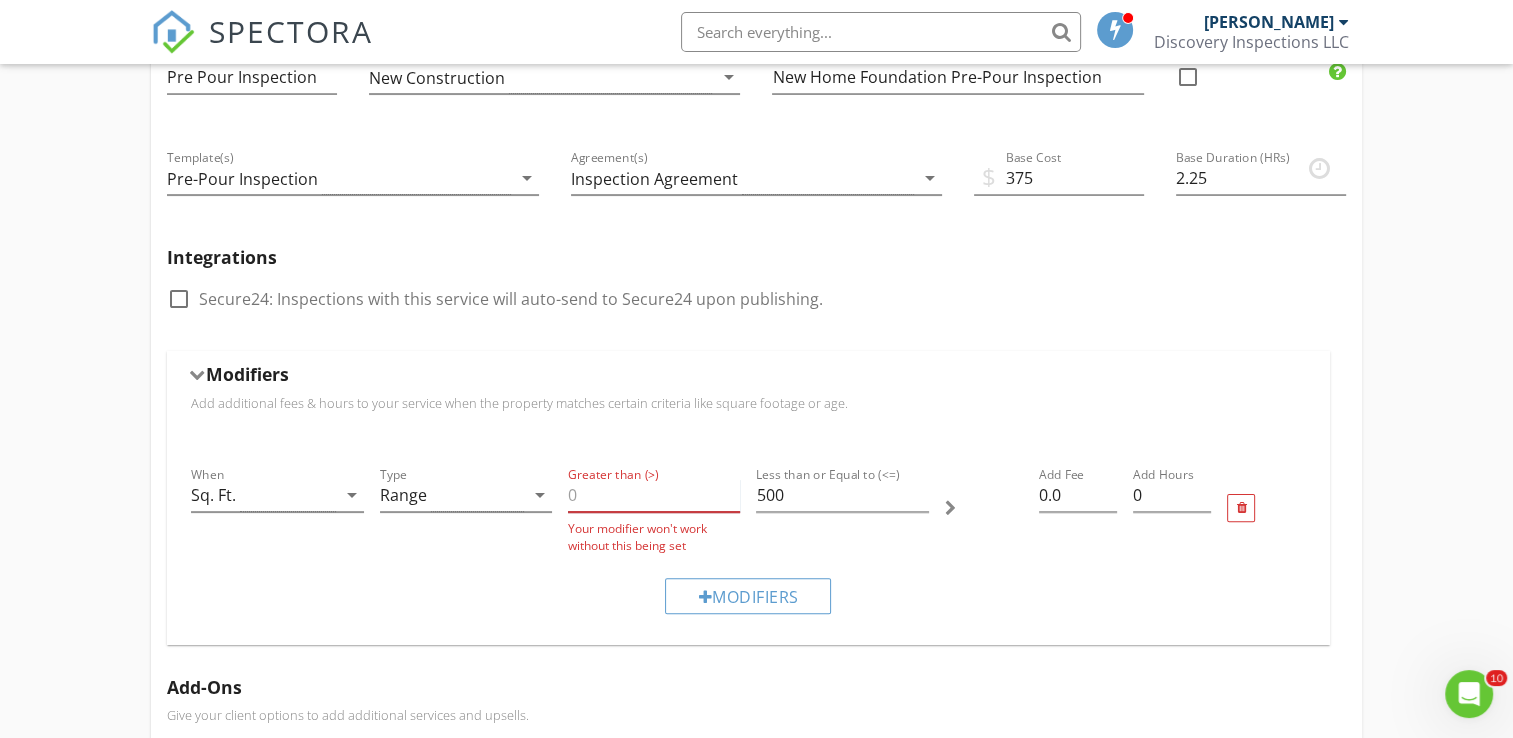 type on "2" 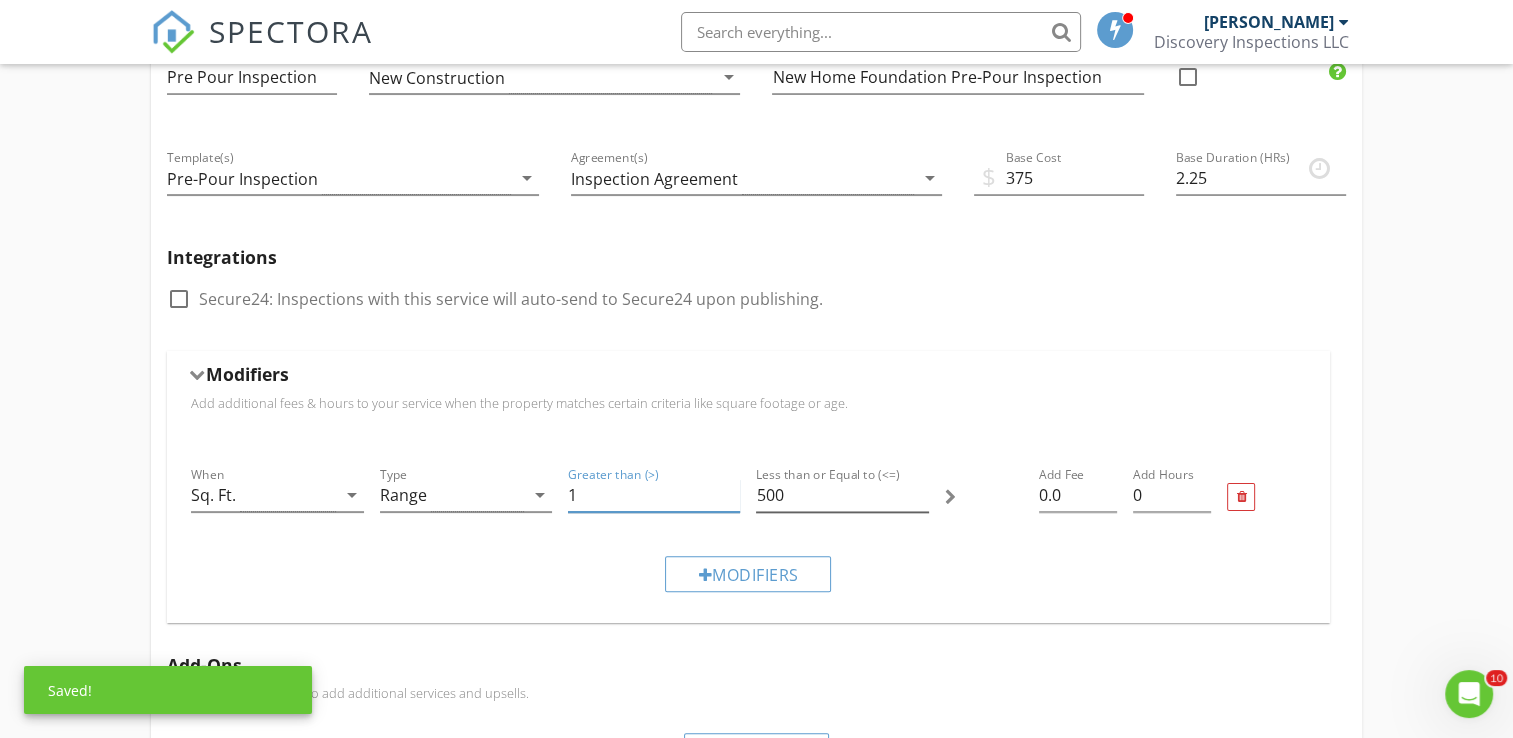 type on "1" 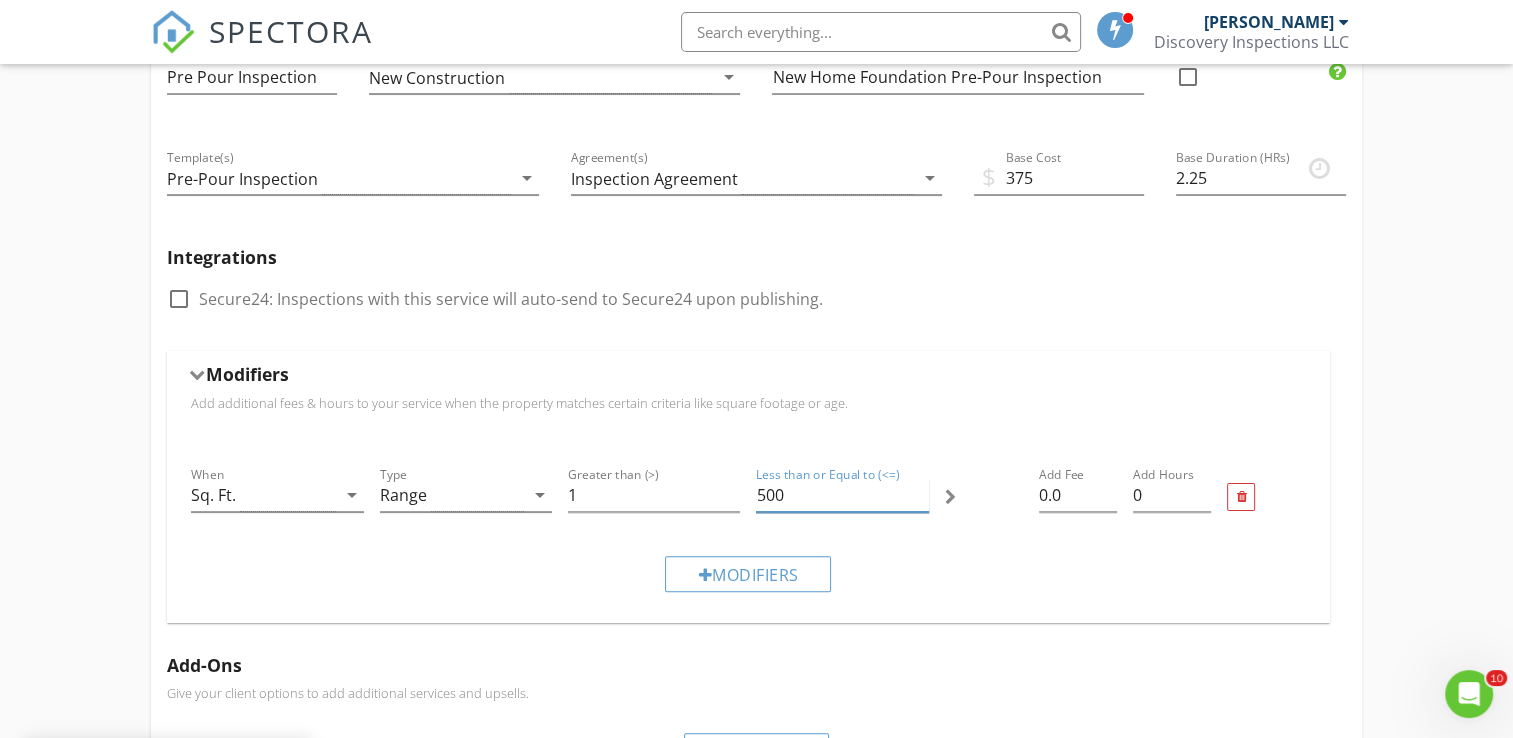 drag, startPoint x: 800, startPoint y: 490, endPoint x: 760, endPoint y: 494, distance: 40.1995 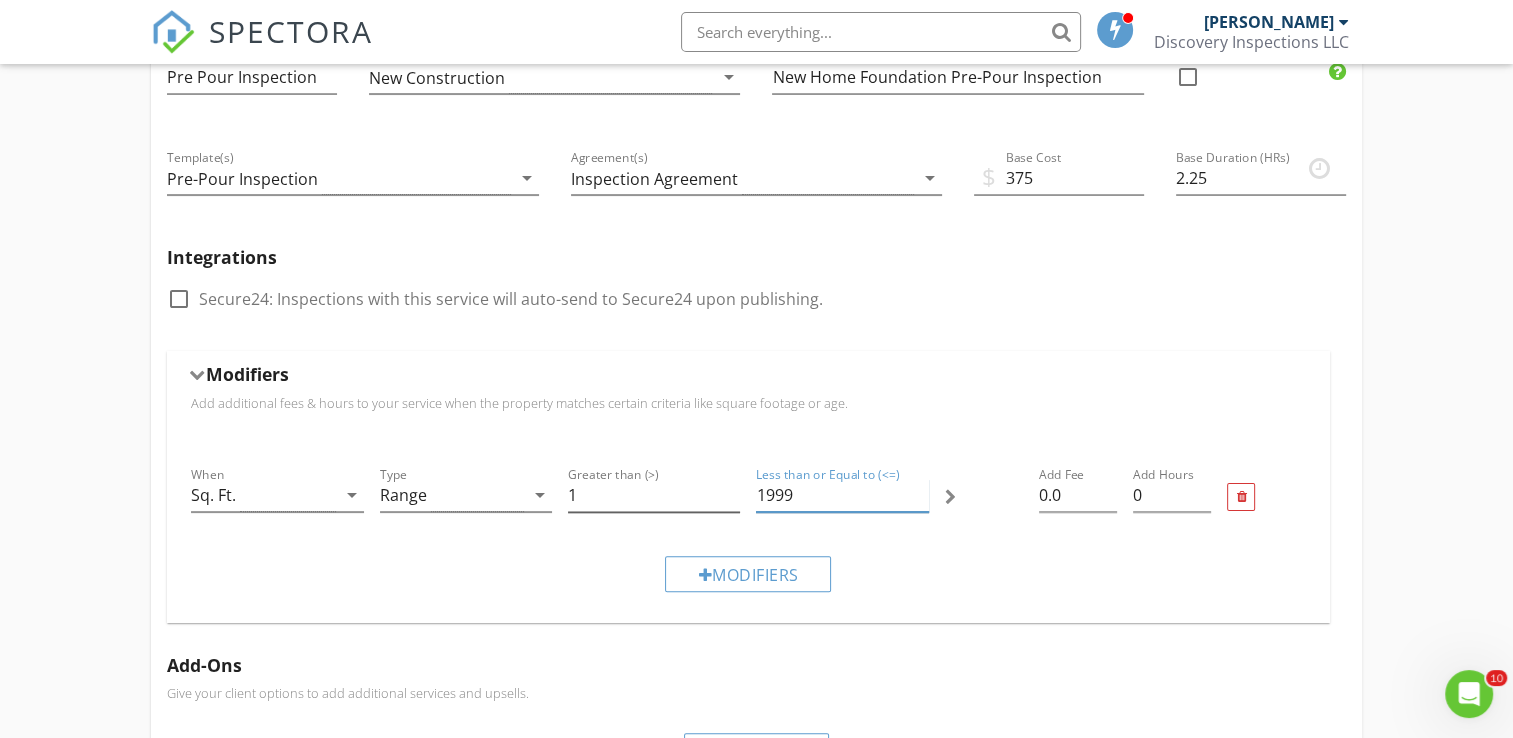 type on "1999" 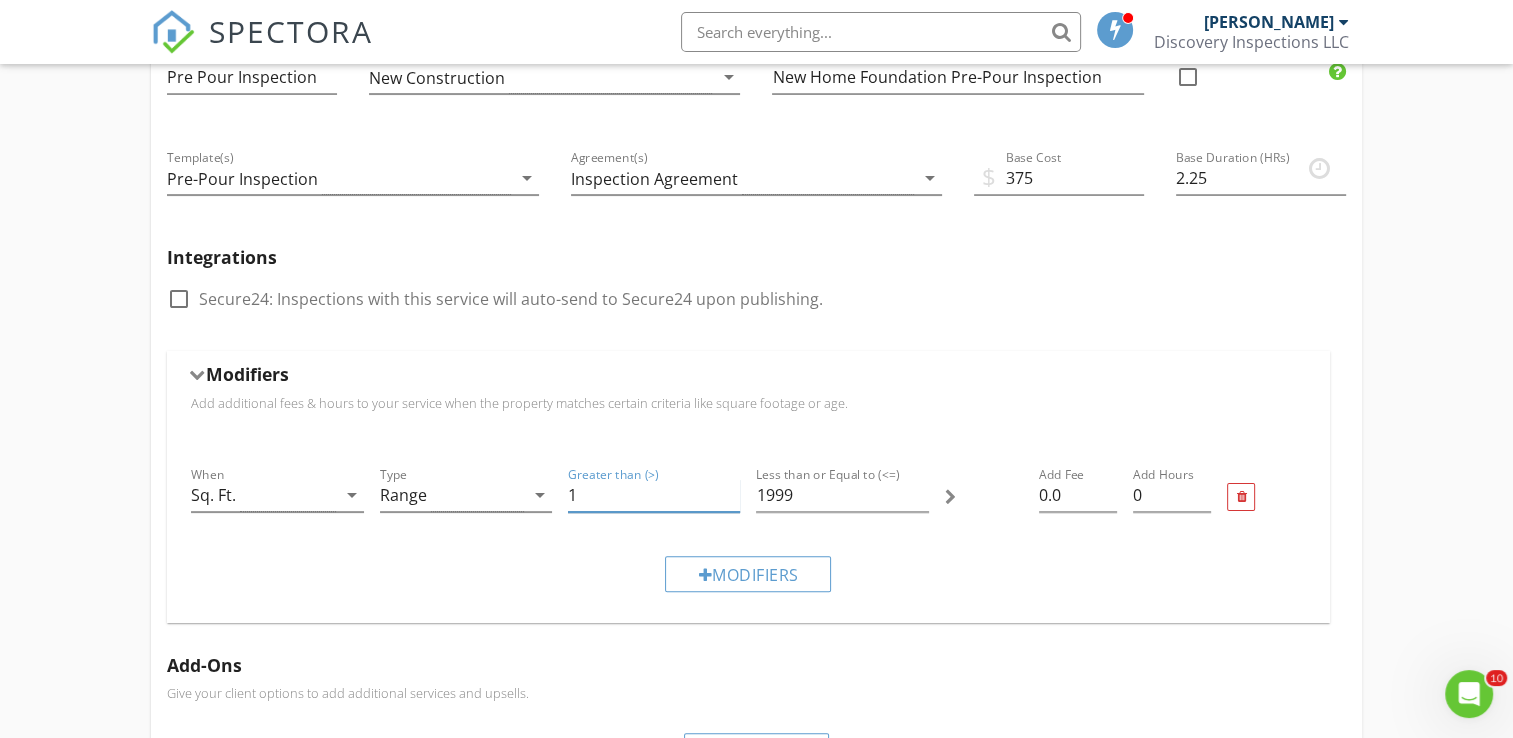 drag, startPoint x: 605, startPoint y: 492, endPoint x: 558, endPoint y: 494, distance: 47.042534 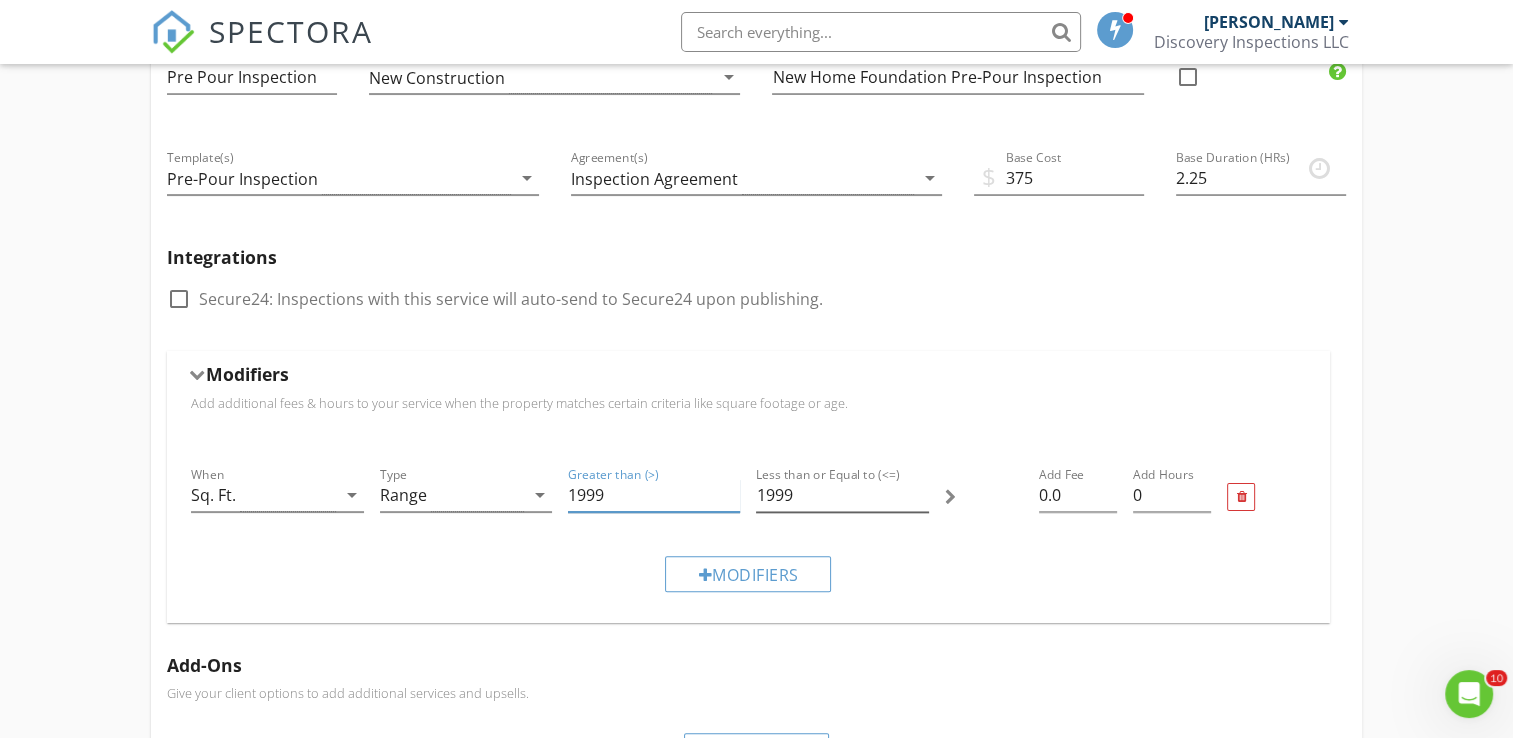 type on "1999" 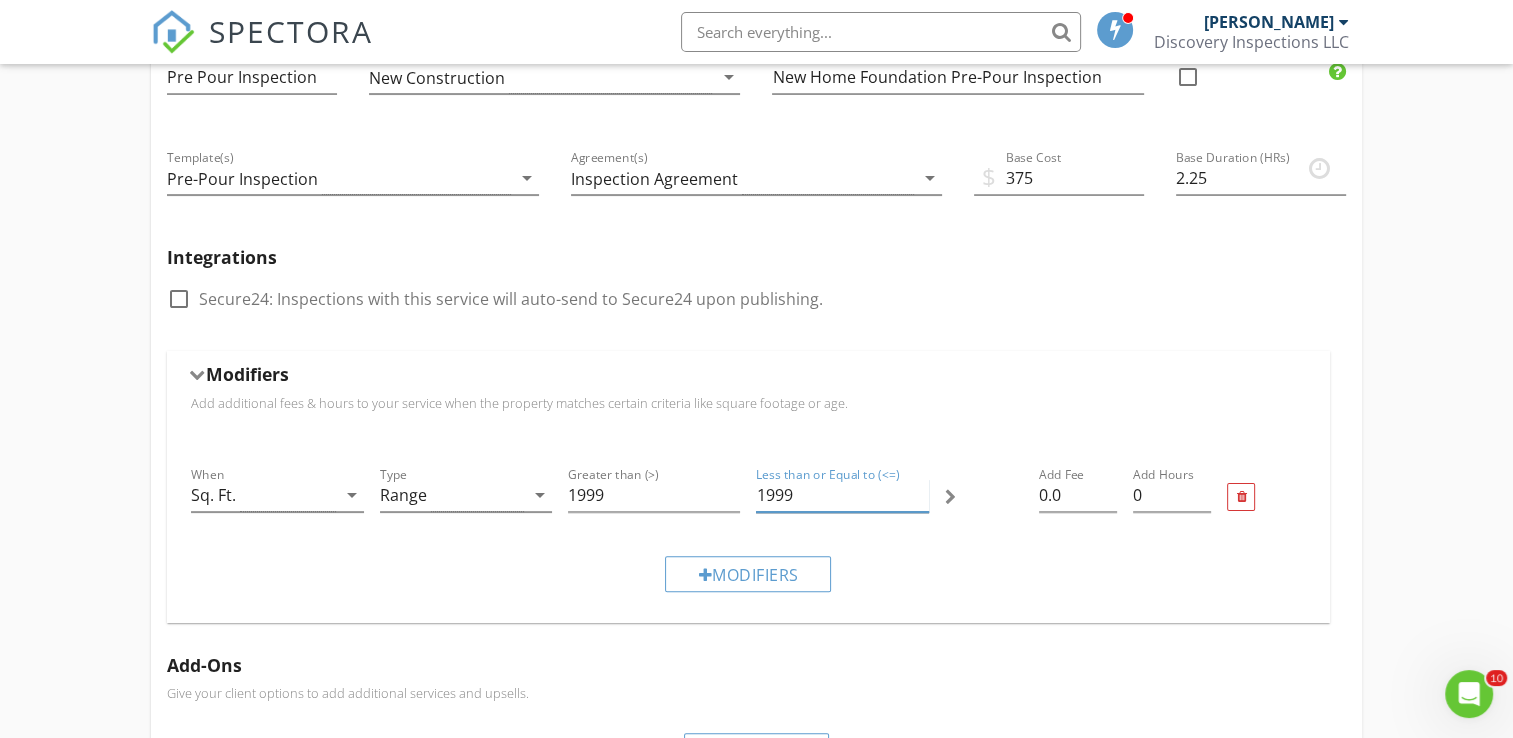 drag, startPoint x: 806, startPoint y: 487, endPoint x: 761, endPoint y: 490, distance: 45.099888 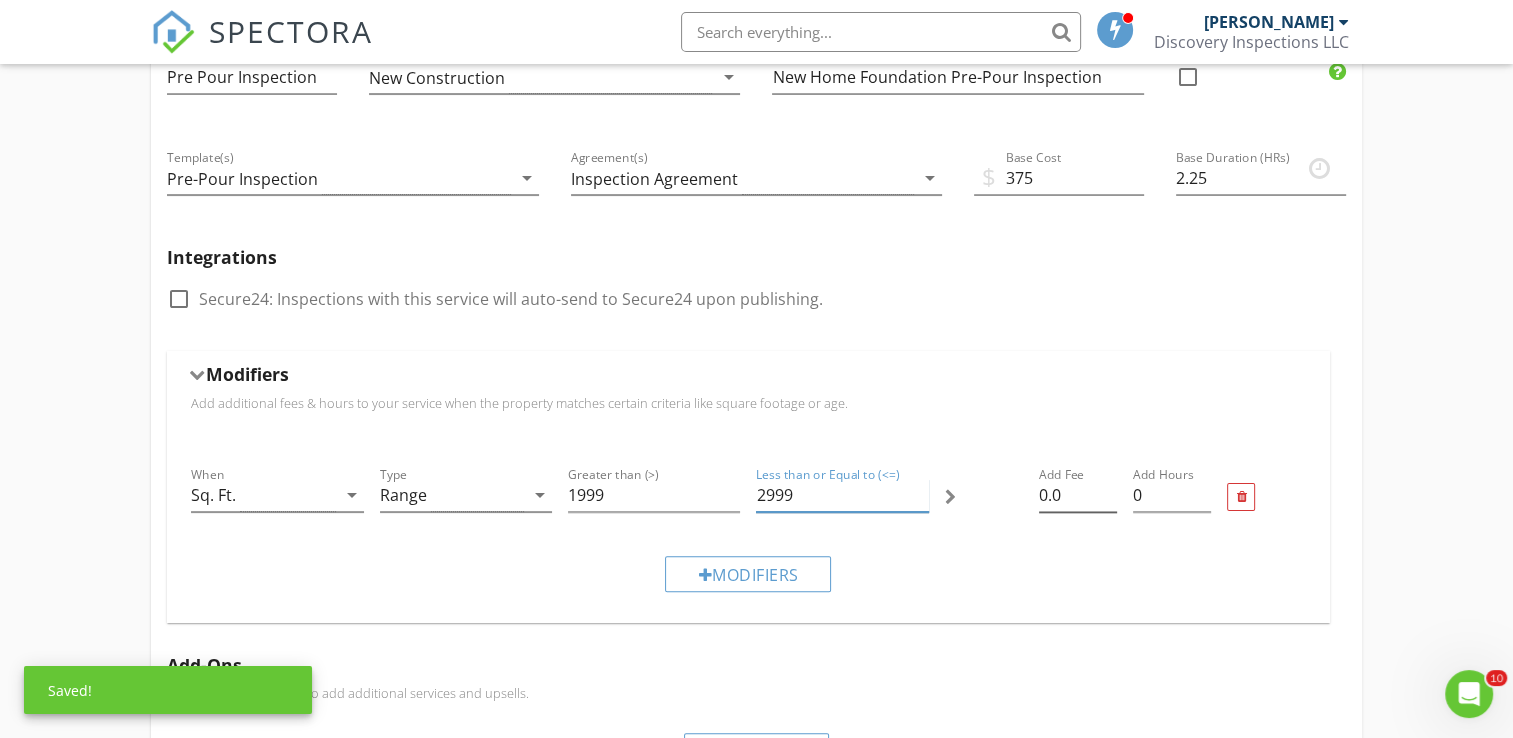 type on "2999" 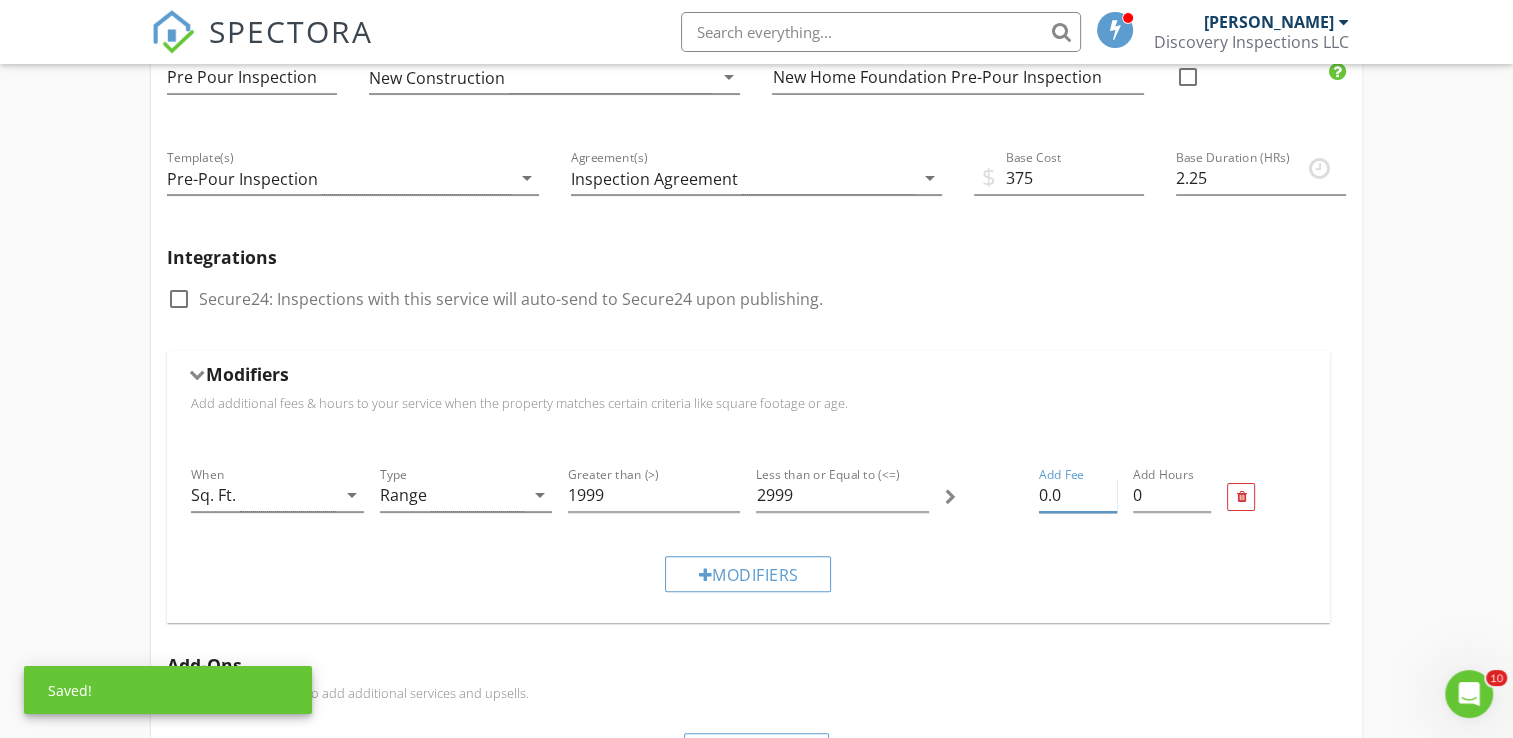 click on "0.0" at bounding box center (1078, 495) 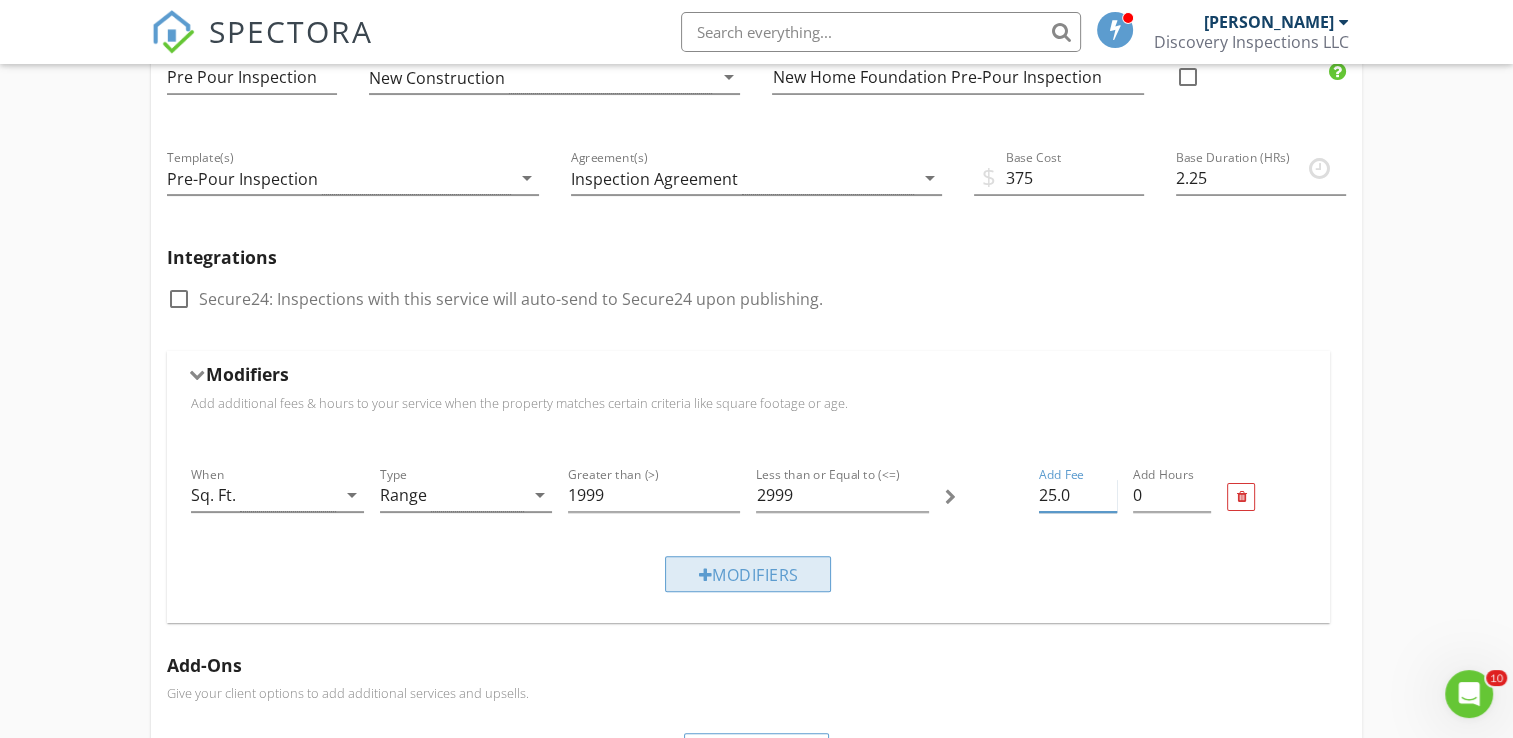 type on "25.0" 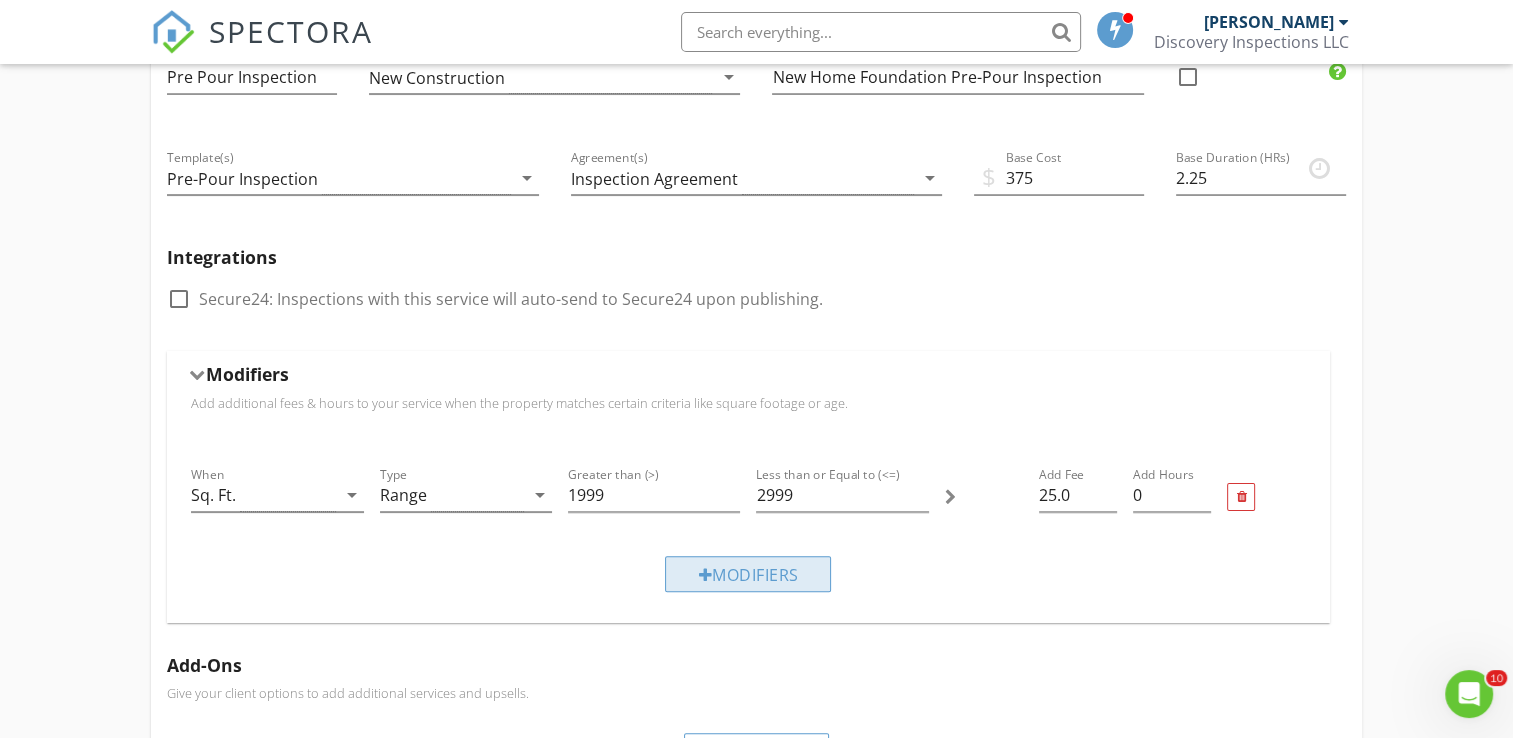 click on "Modifiers" at bounding box center [748, 574] 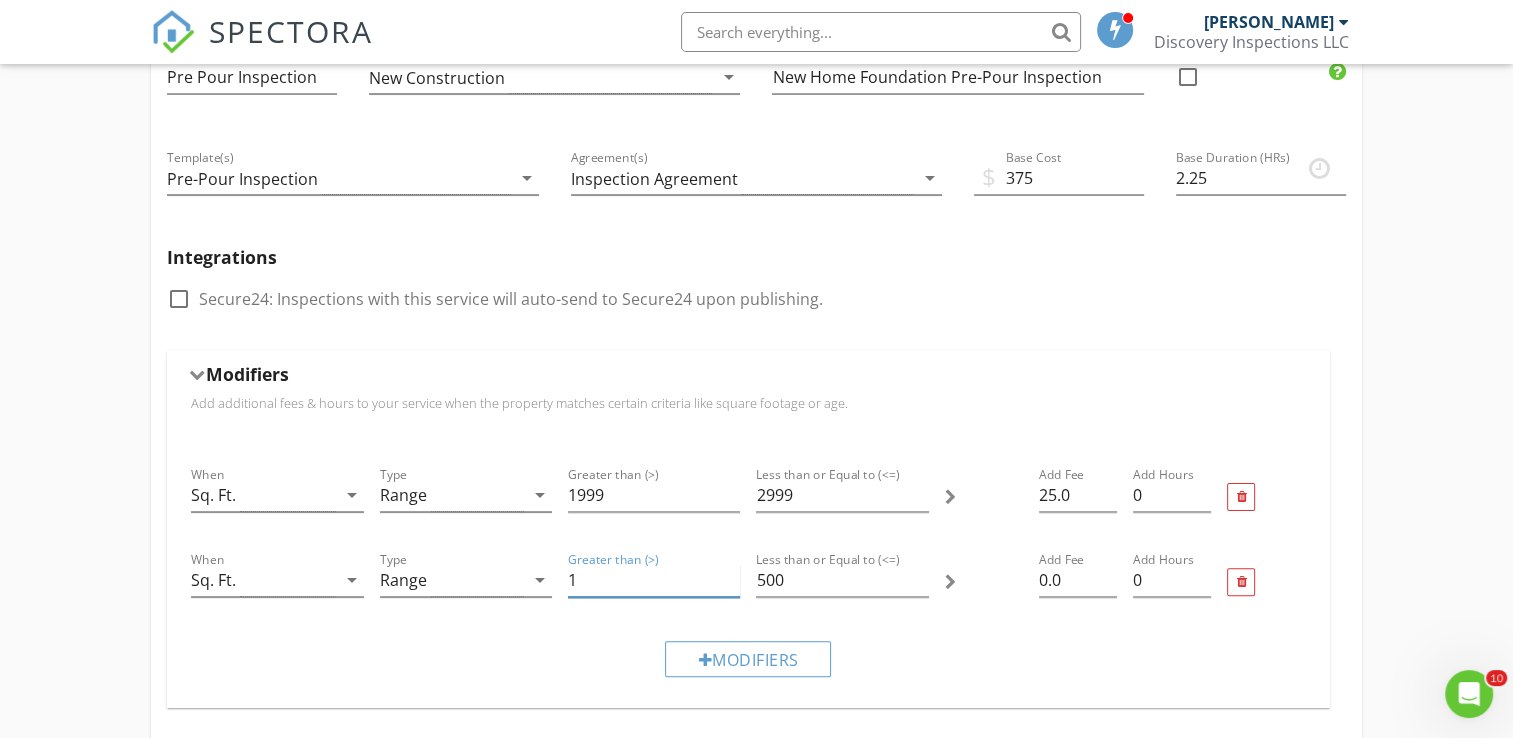 click on "1" at bounding box center [654, 580] 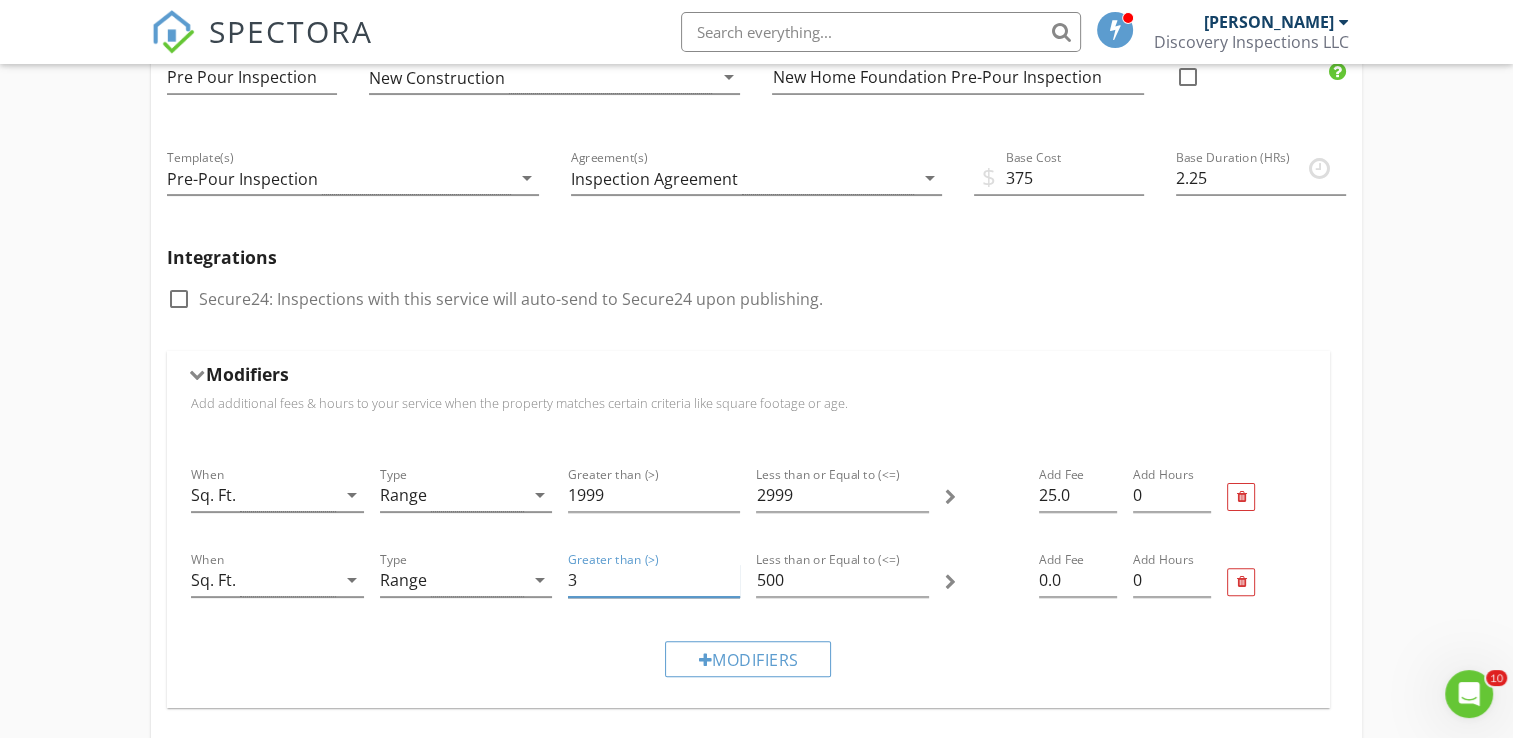 click on "3" at bounding box center (654, 580) 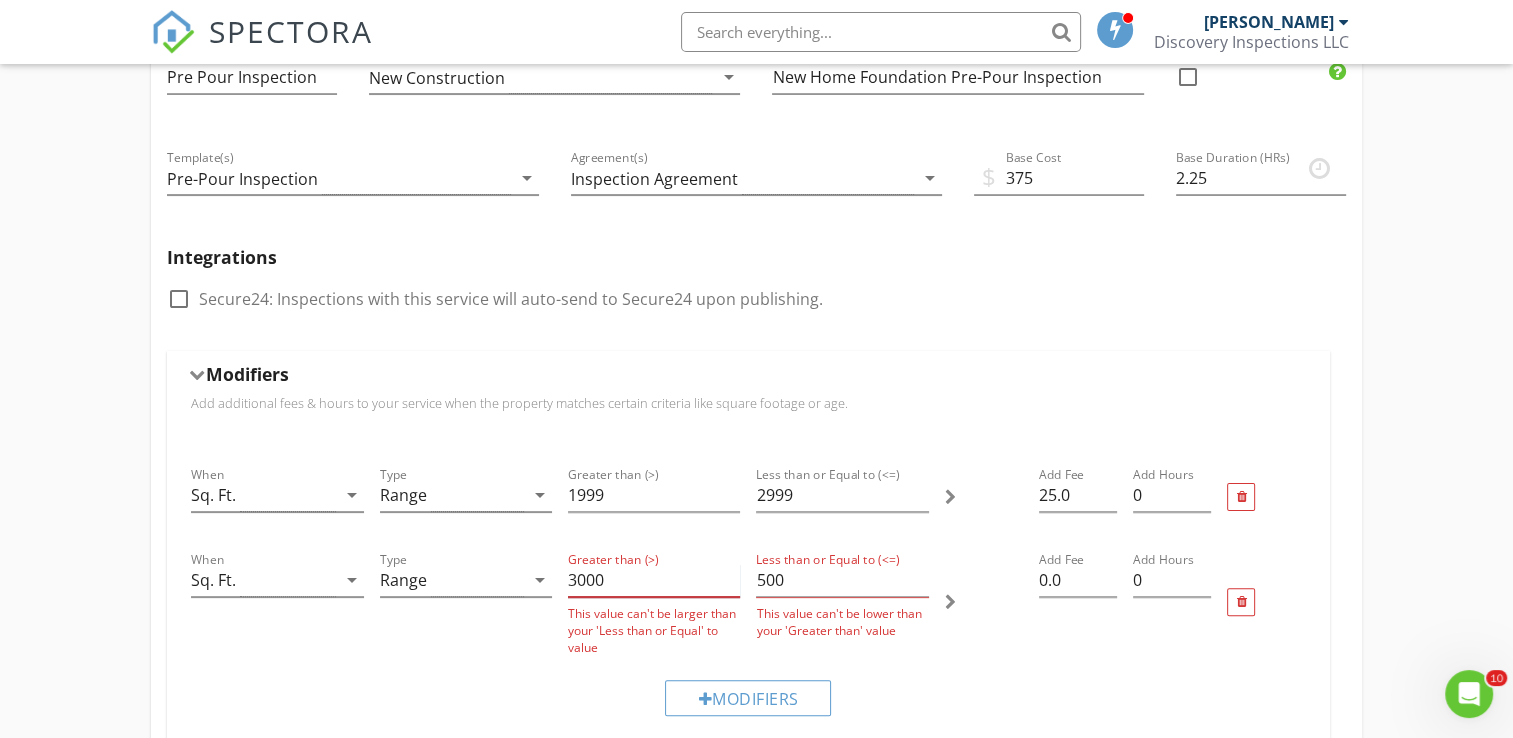 type on "3000" 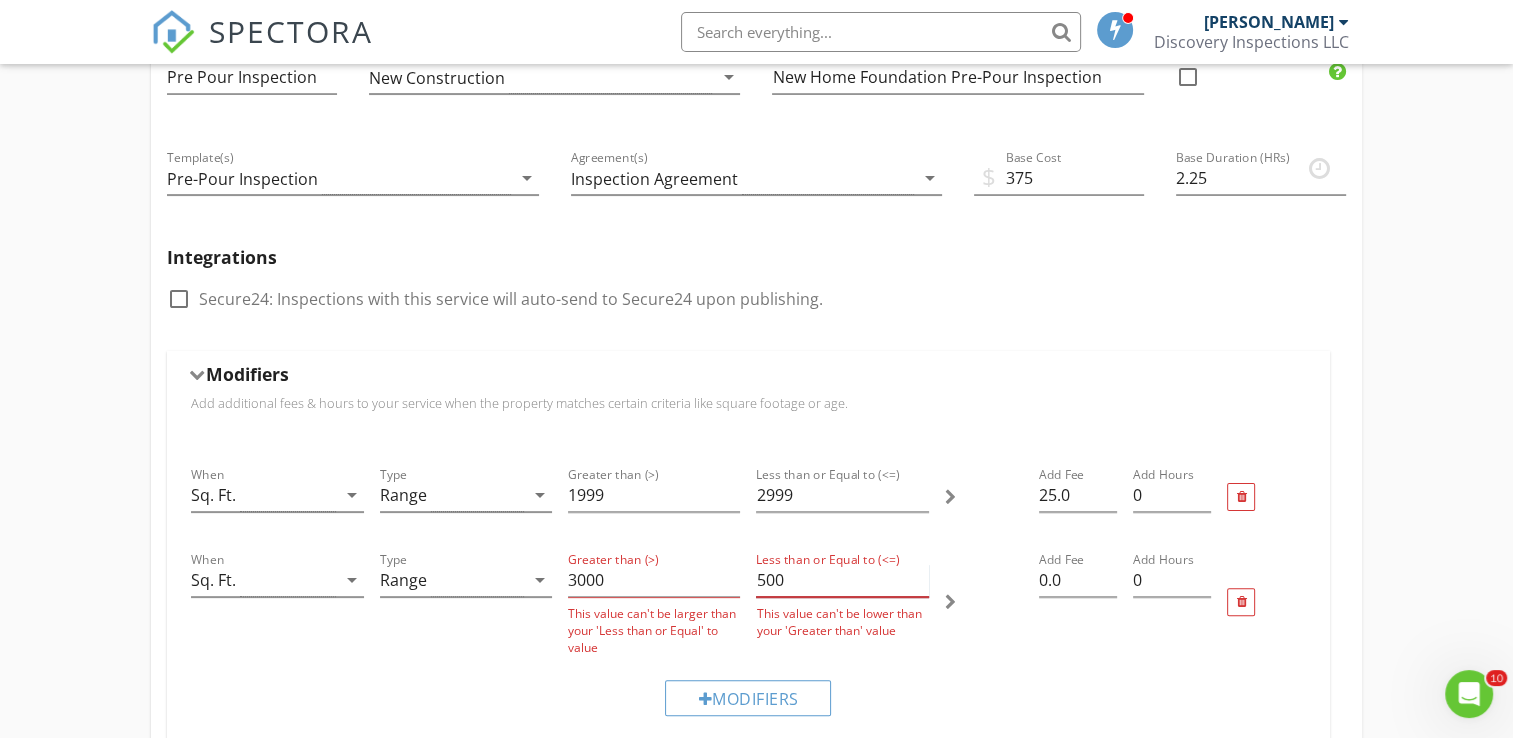 click on "500" at bounding box center [842, 580] 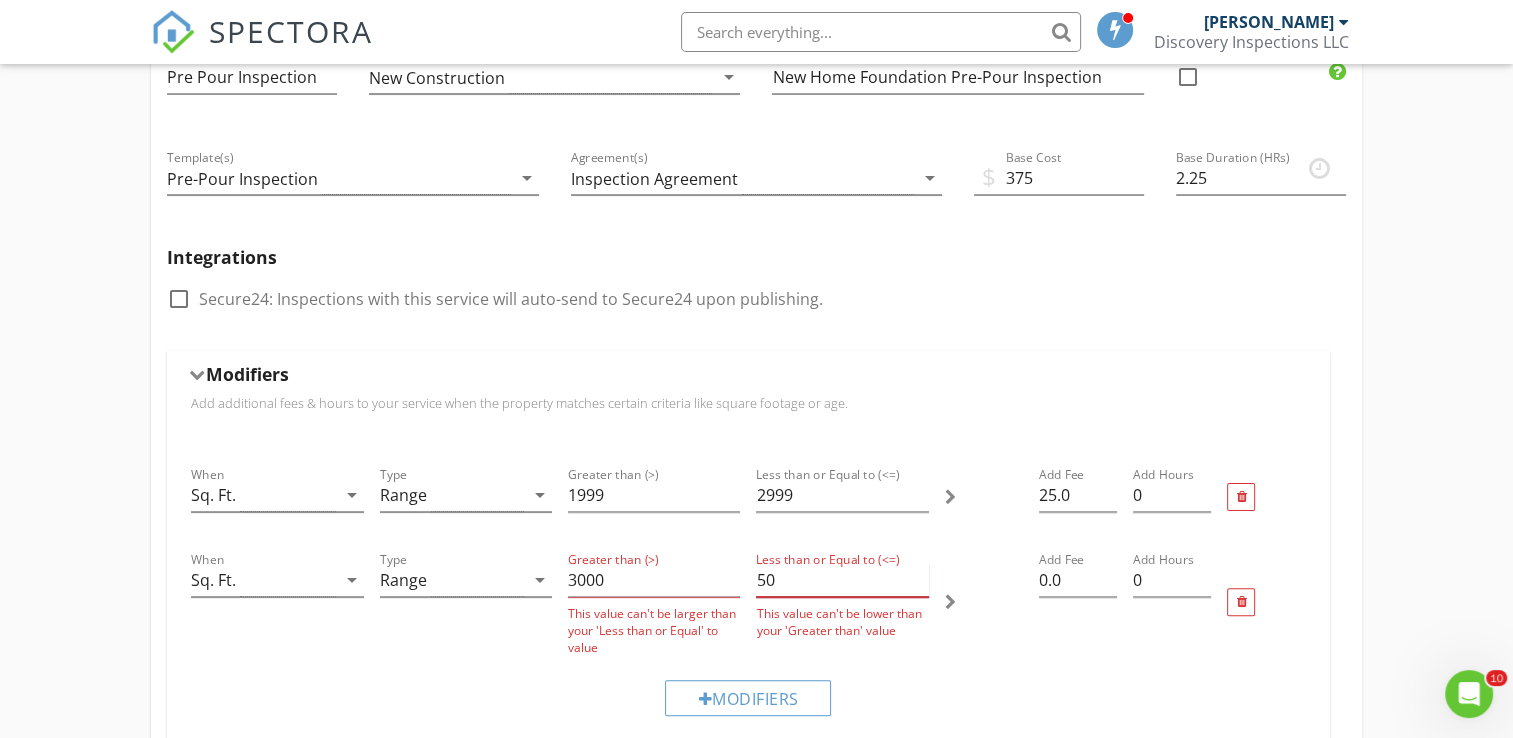 type on "5" 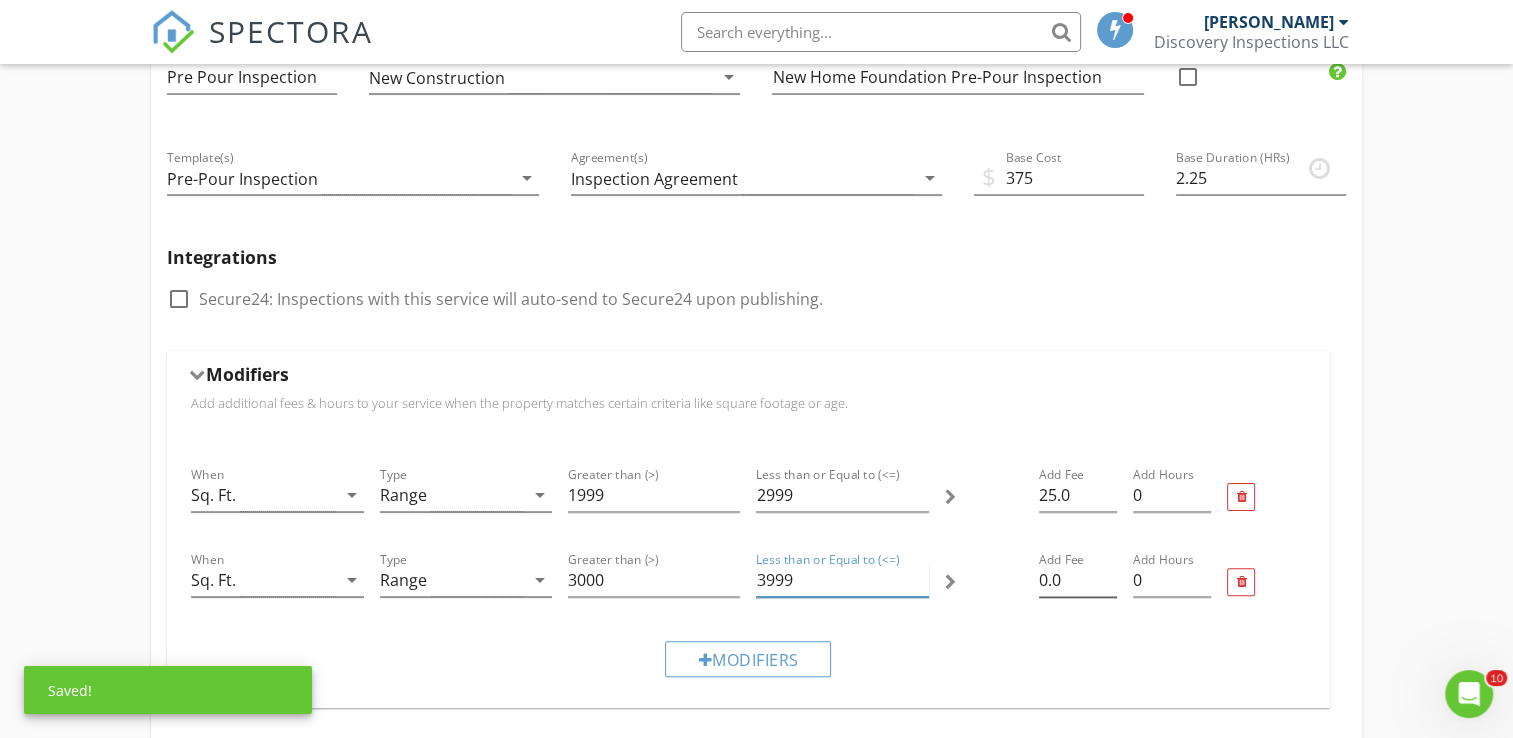 type on "3999" 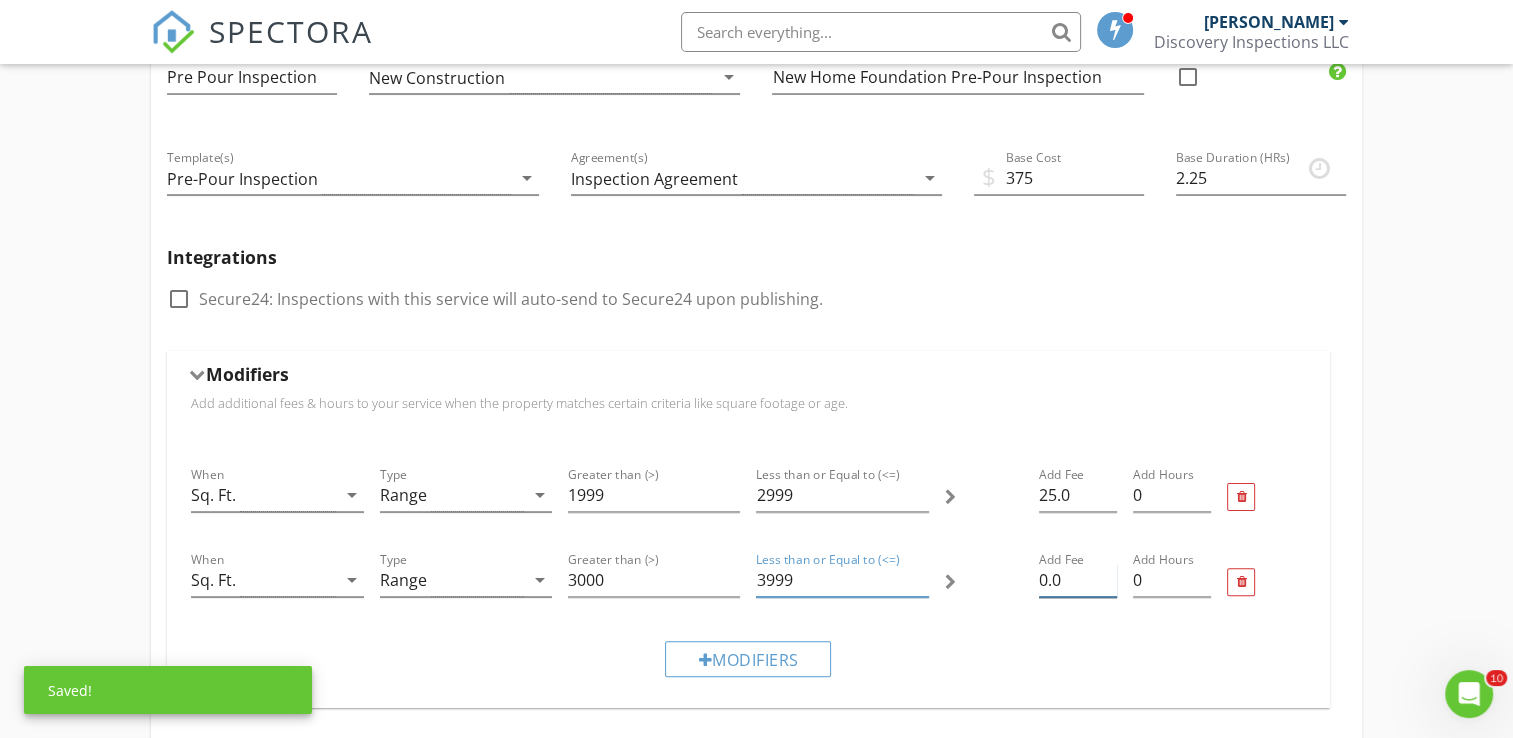 click on "0.0" at bounding box center (1078, 580) 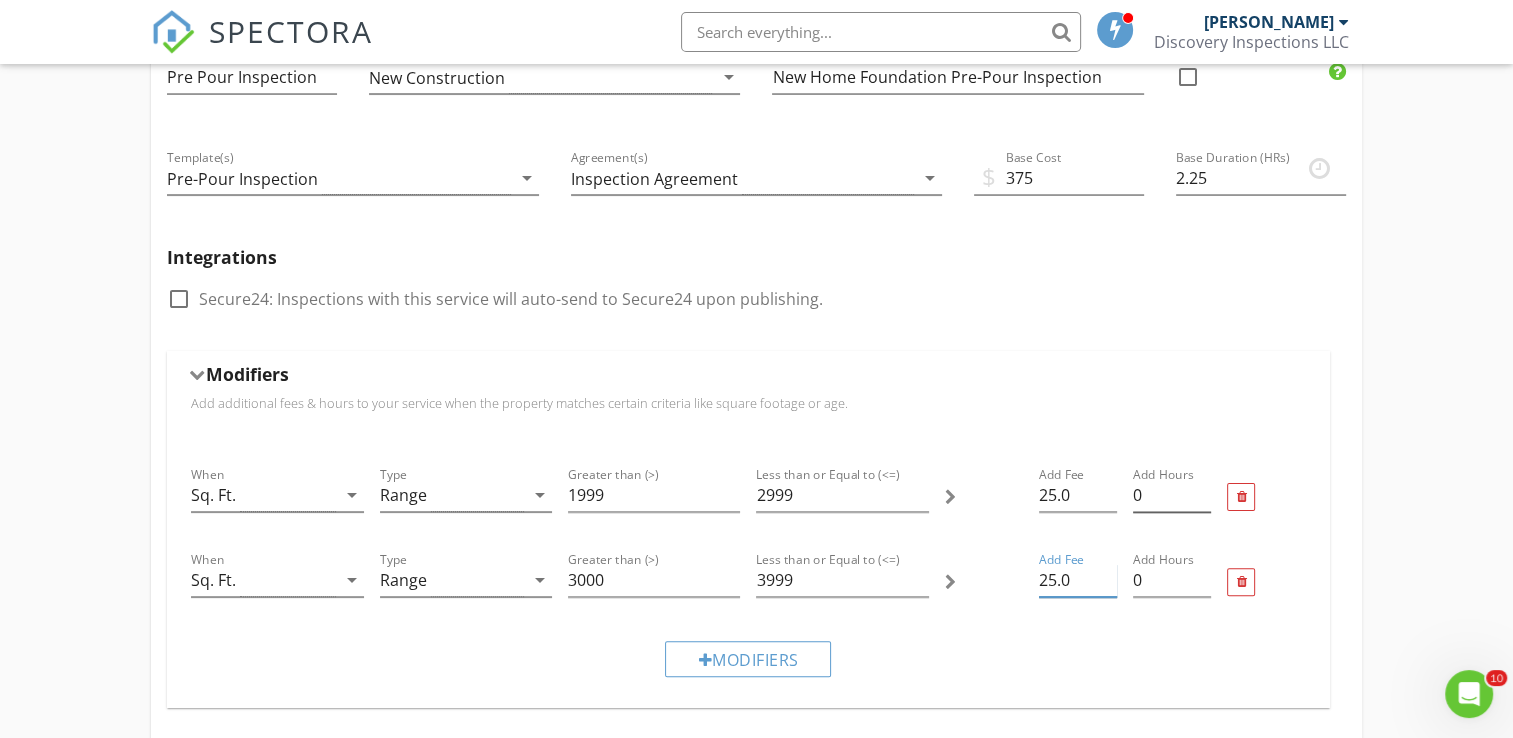 type on "25.0" 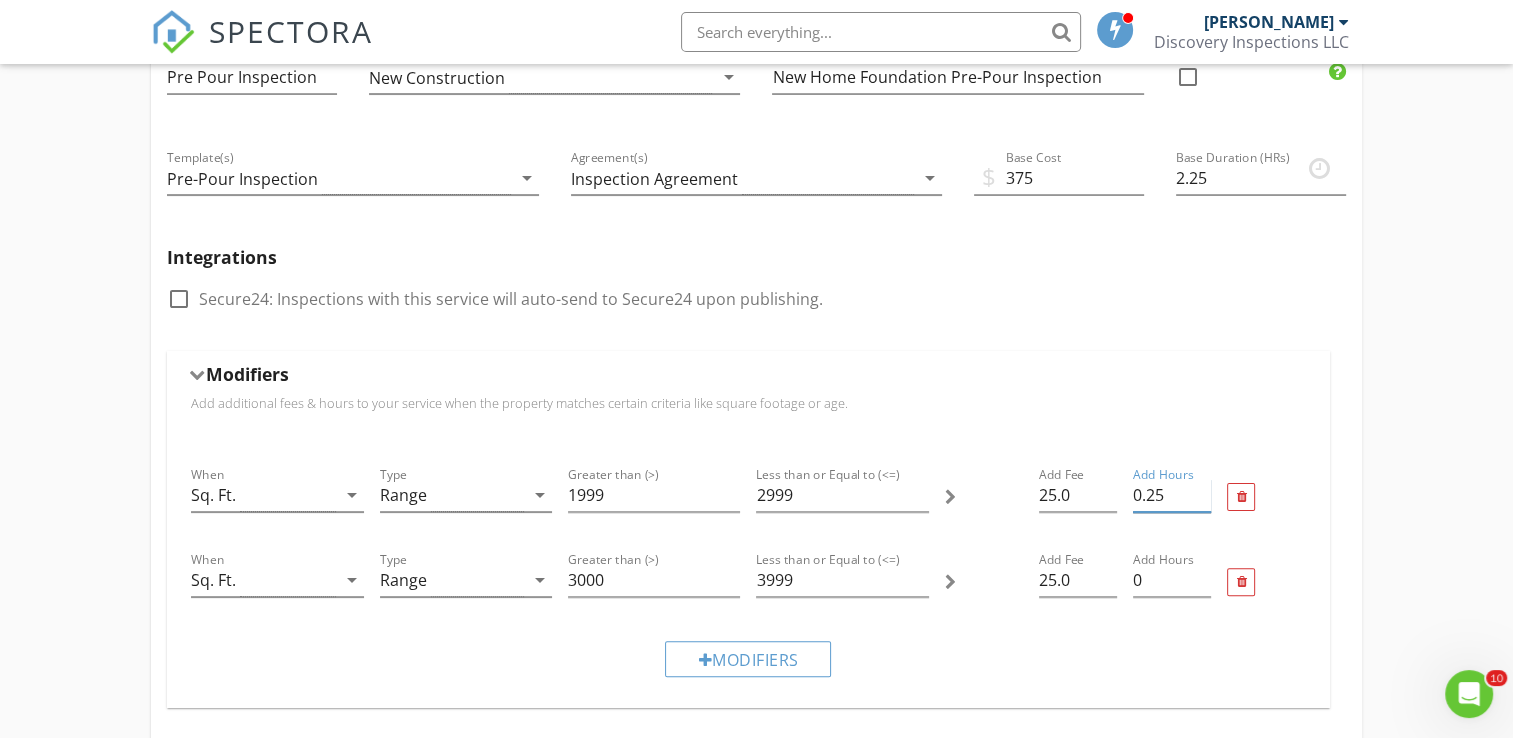 click on "0.25" at bounding box center (1172, 495) 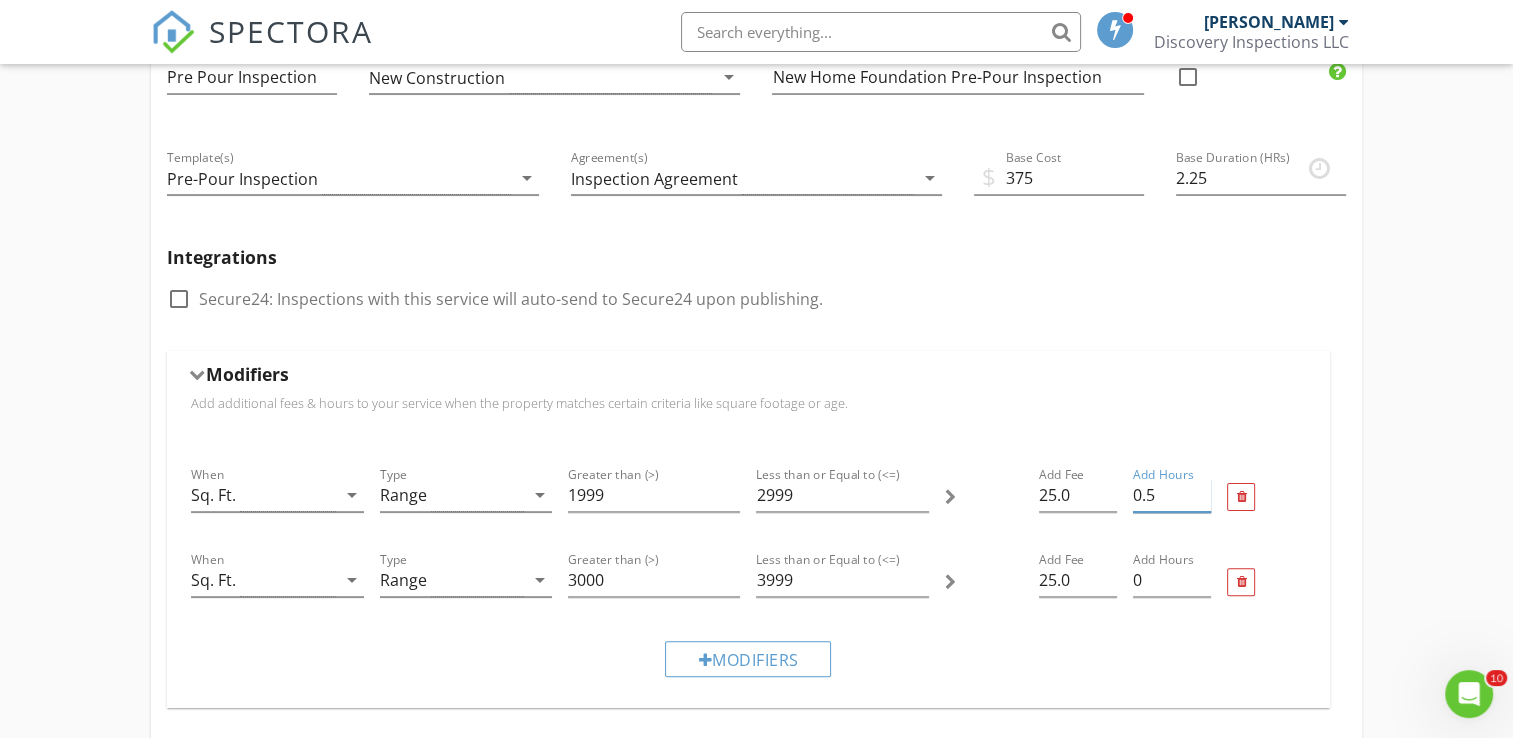 click on "0.5" at bounding box center [1172, 495] 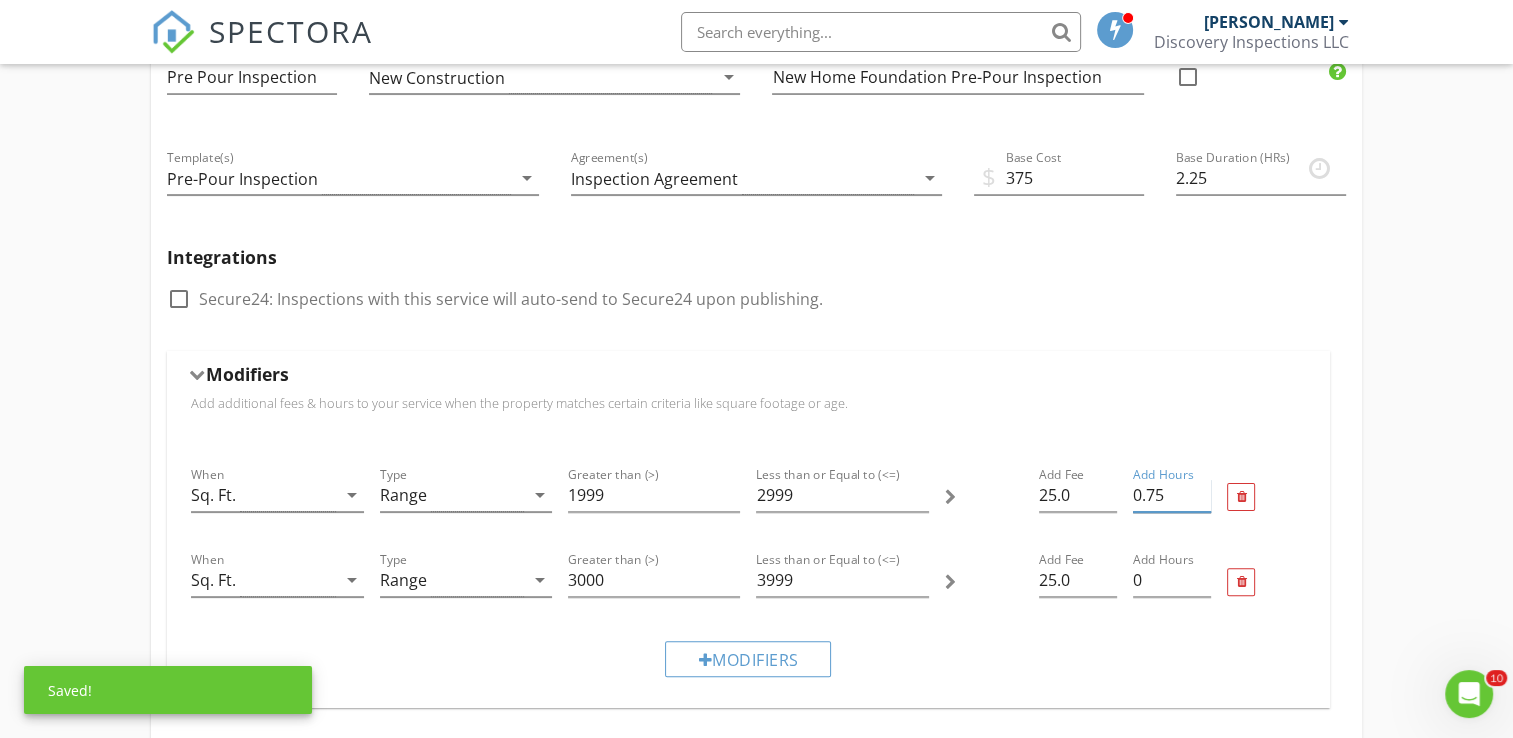 type on "0.75" 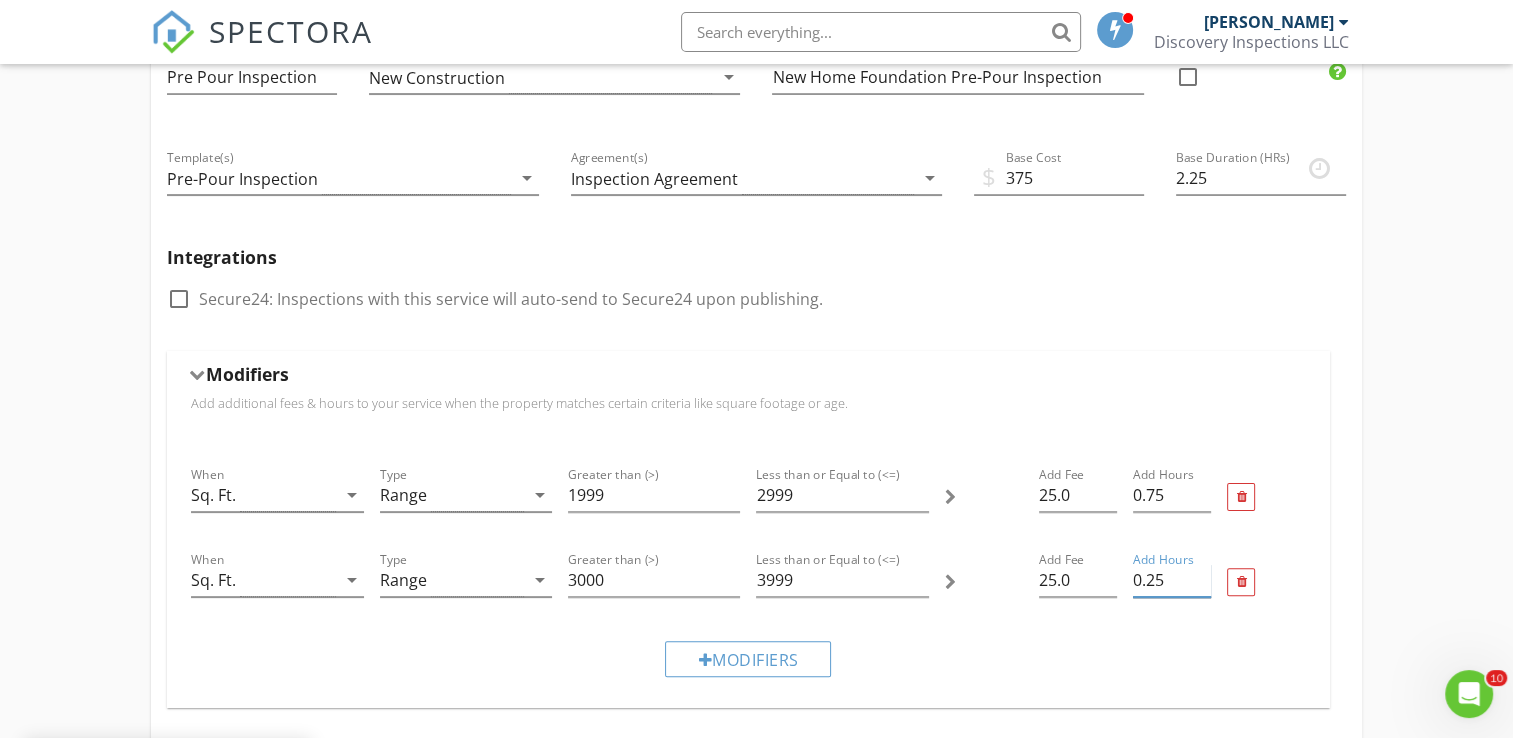 click on "0.25" at bounding box center (1172, 580) 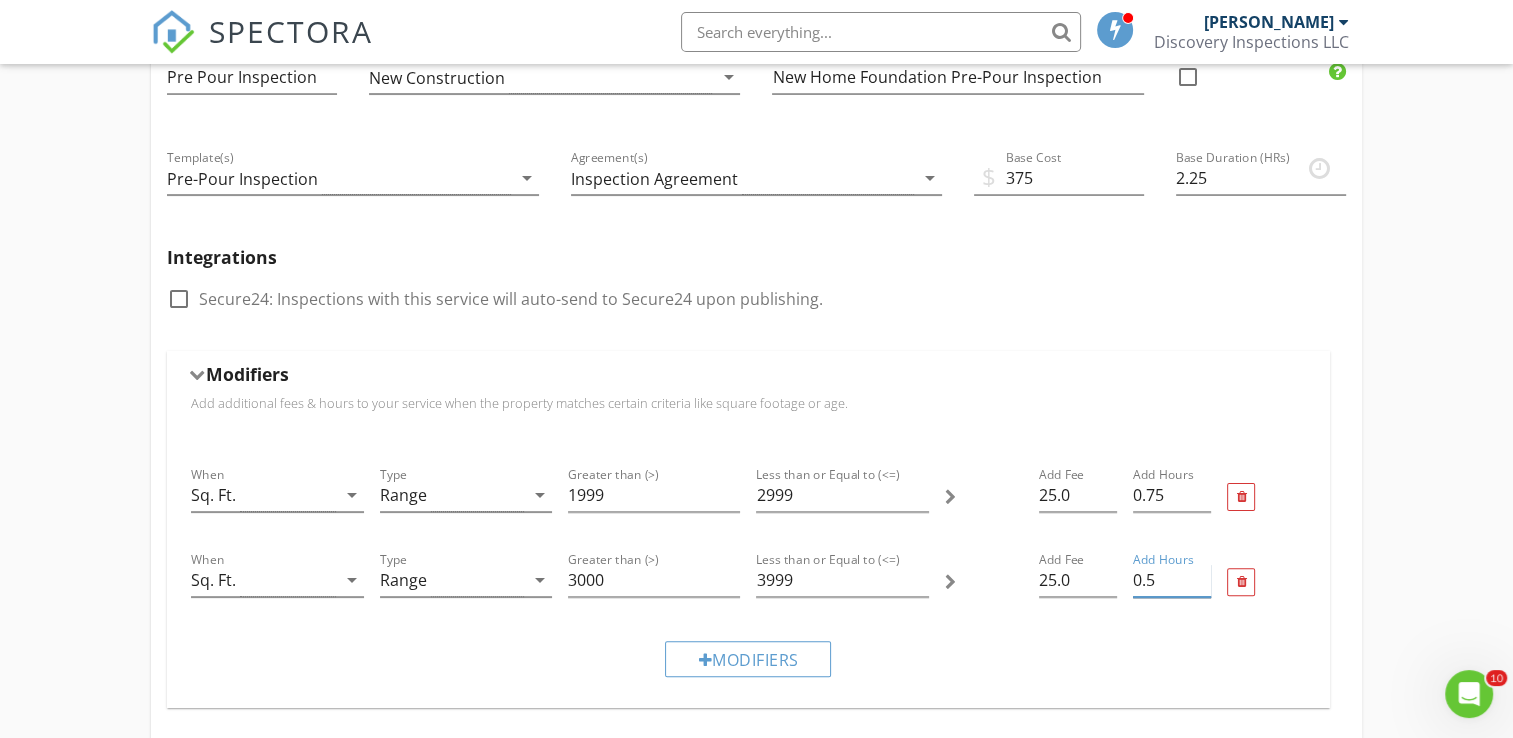 click on "0.5" at bounding box center [1172, 580] 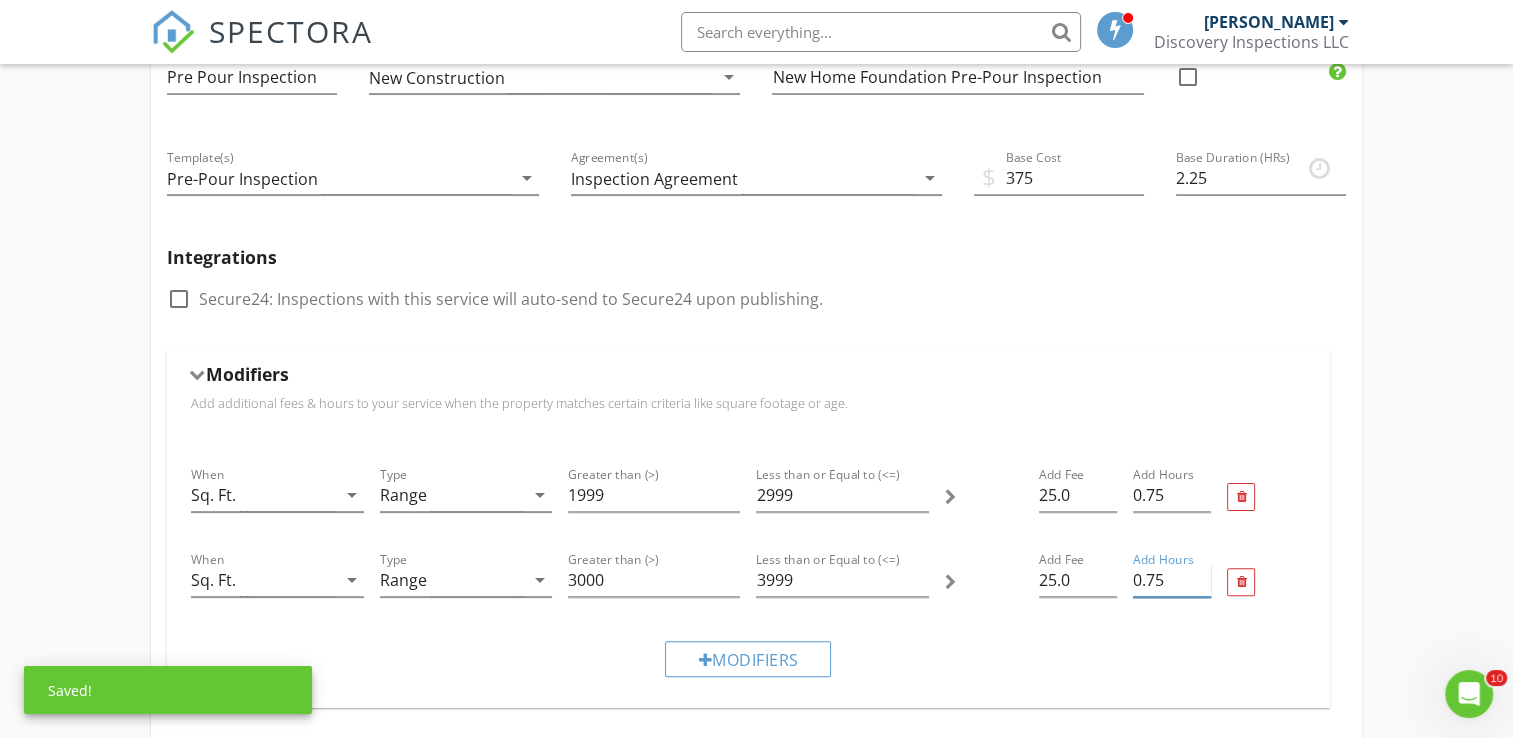 type on "0.75" 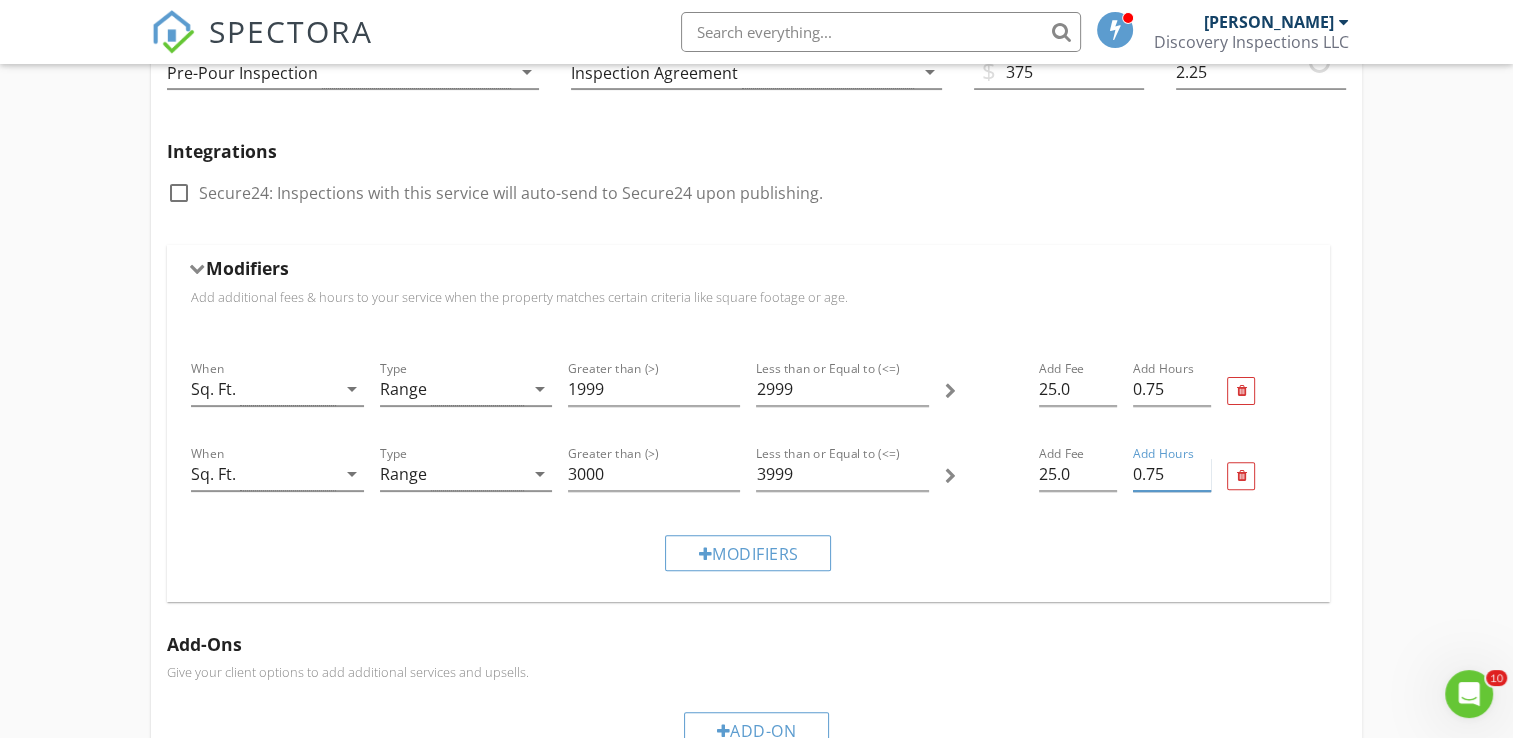 scroll, scrollTop: 560, scrollLeft: 0, axis: vertical 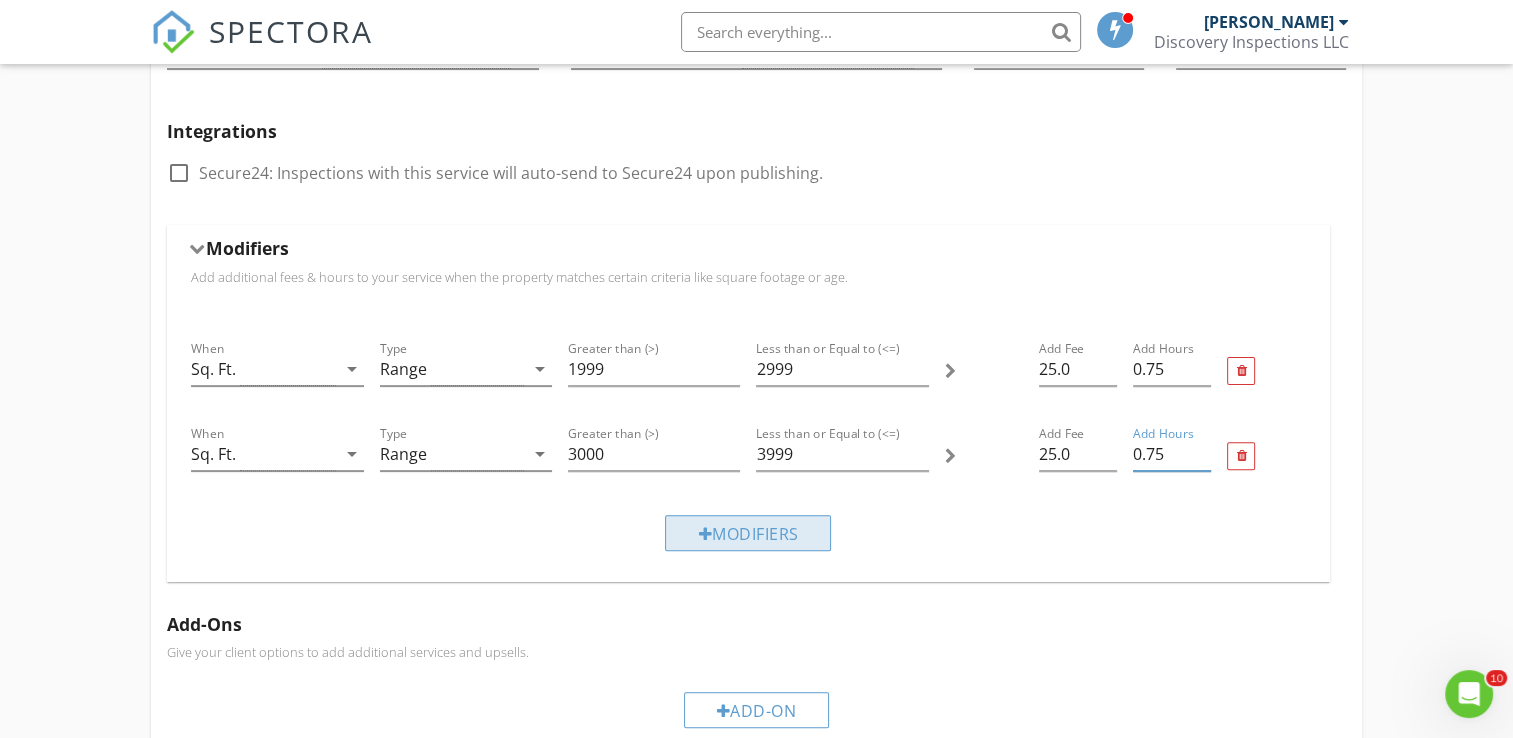 click on "Modifiers" at bounding box center [748, 533] 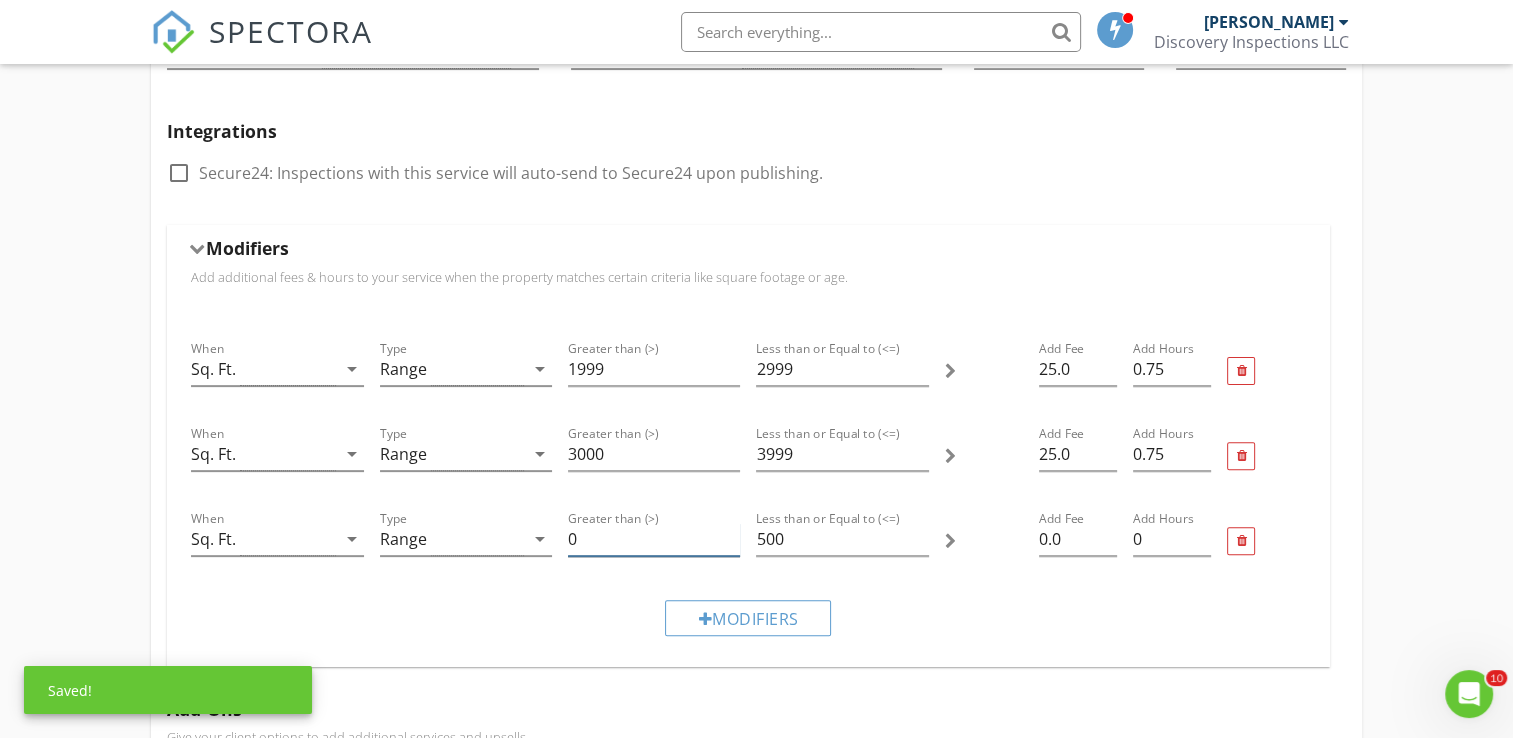 click on "0" at bounding box center [654, 539] 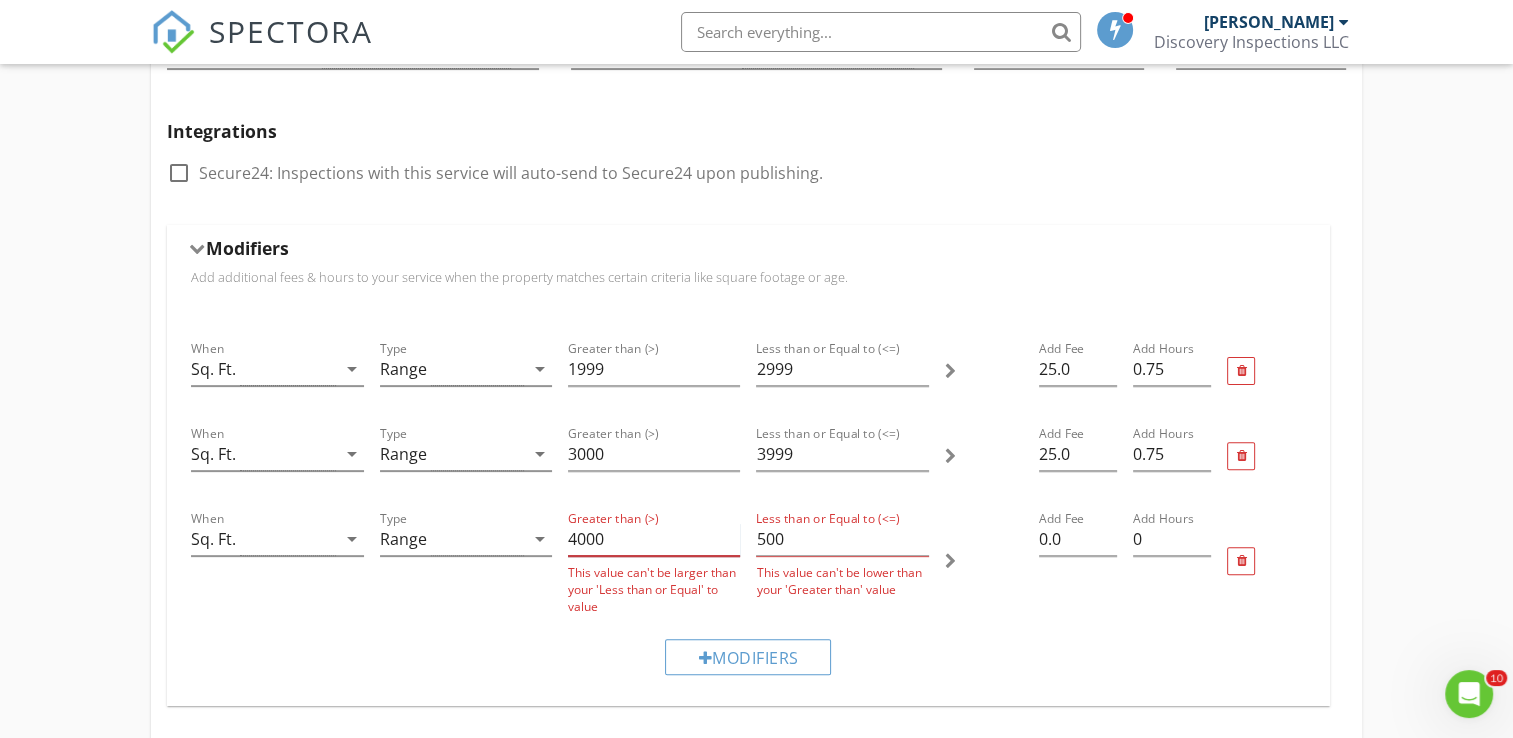 type on "4000" 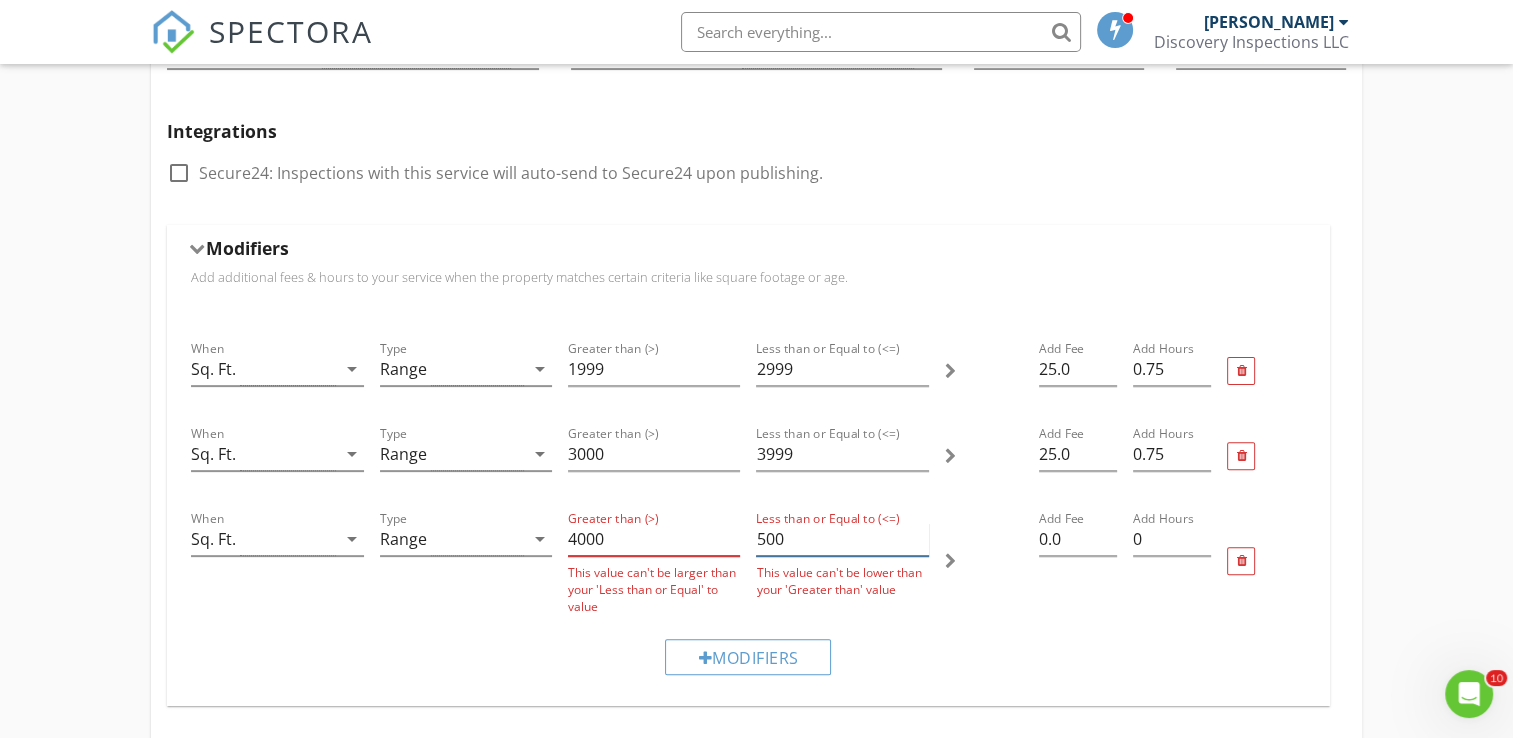 click on "500" at bounding box center (842, 539) 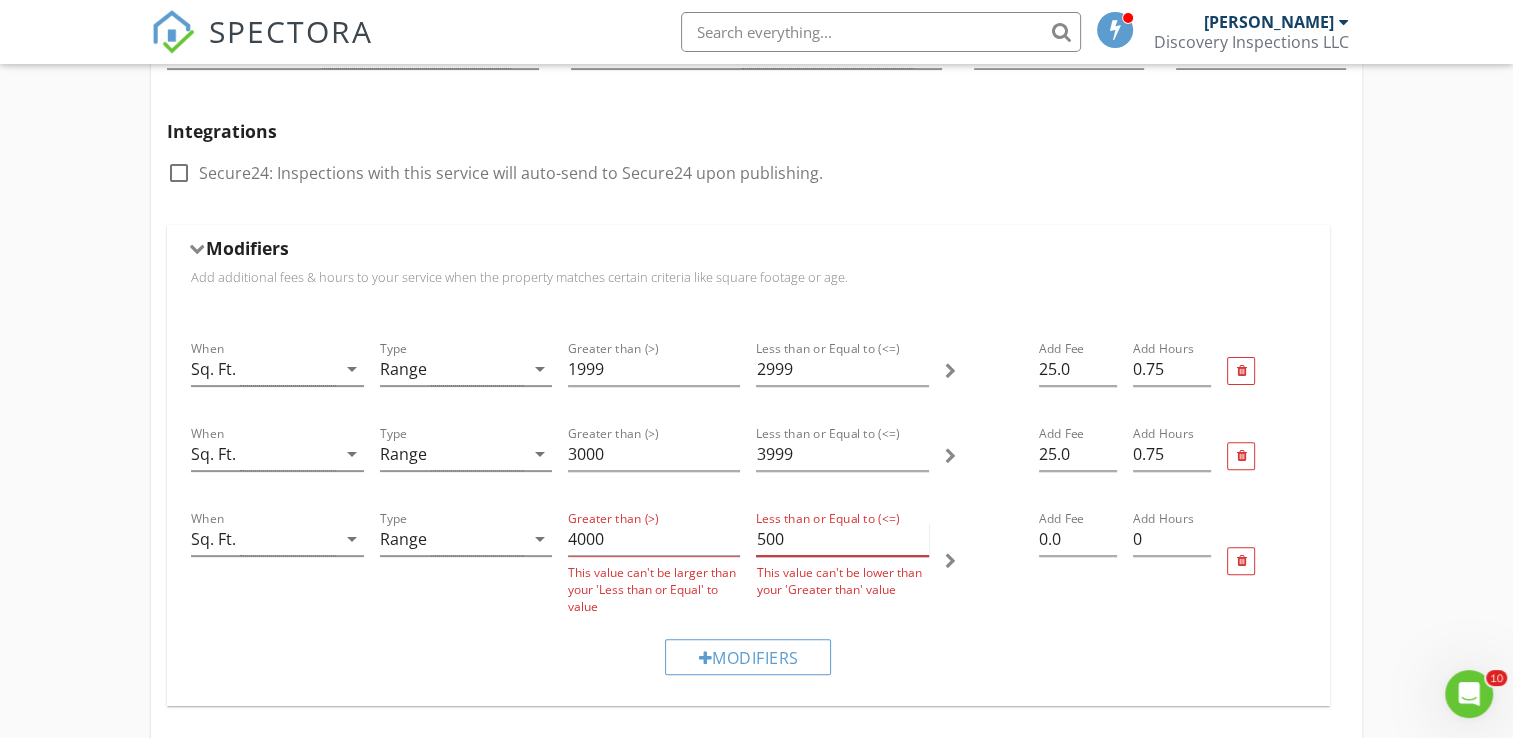 click on "500" at bounding box center [842, 539] 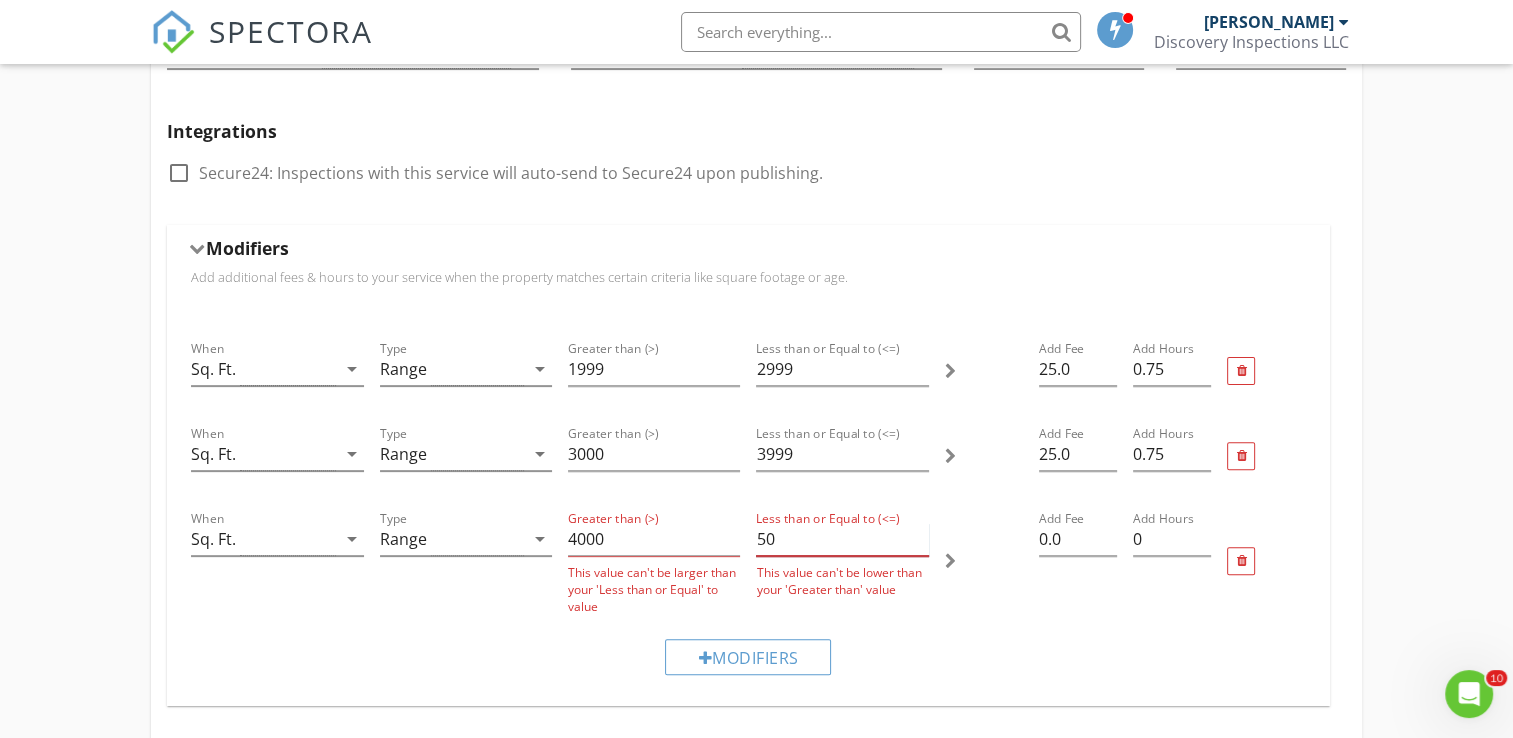 type on "5" 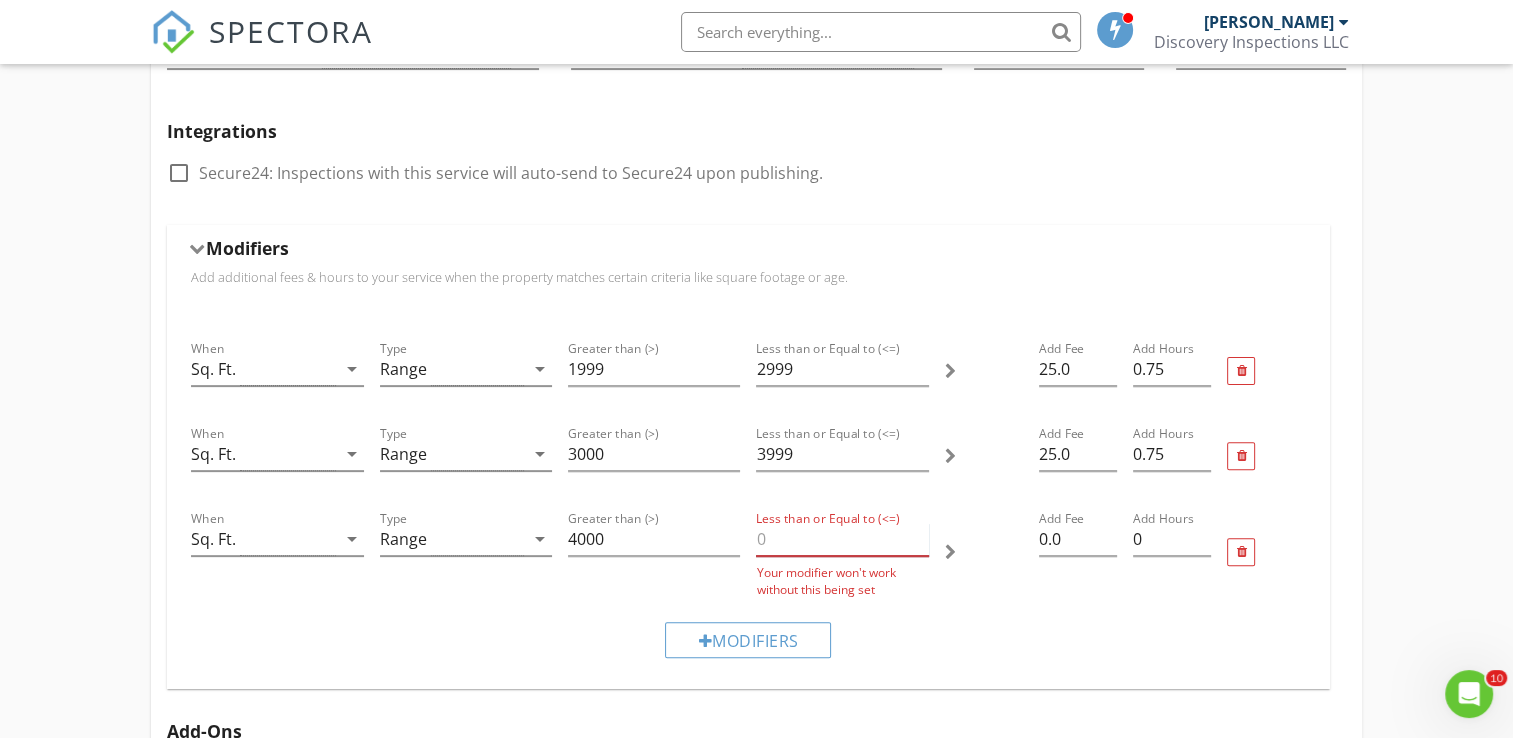 type on "7" 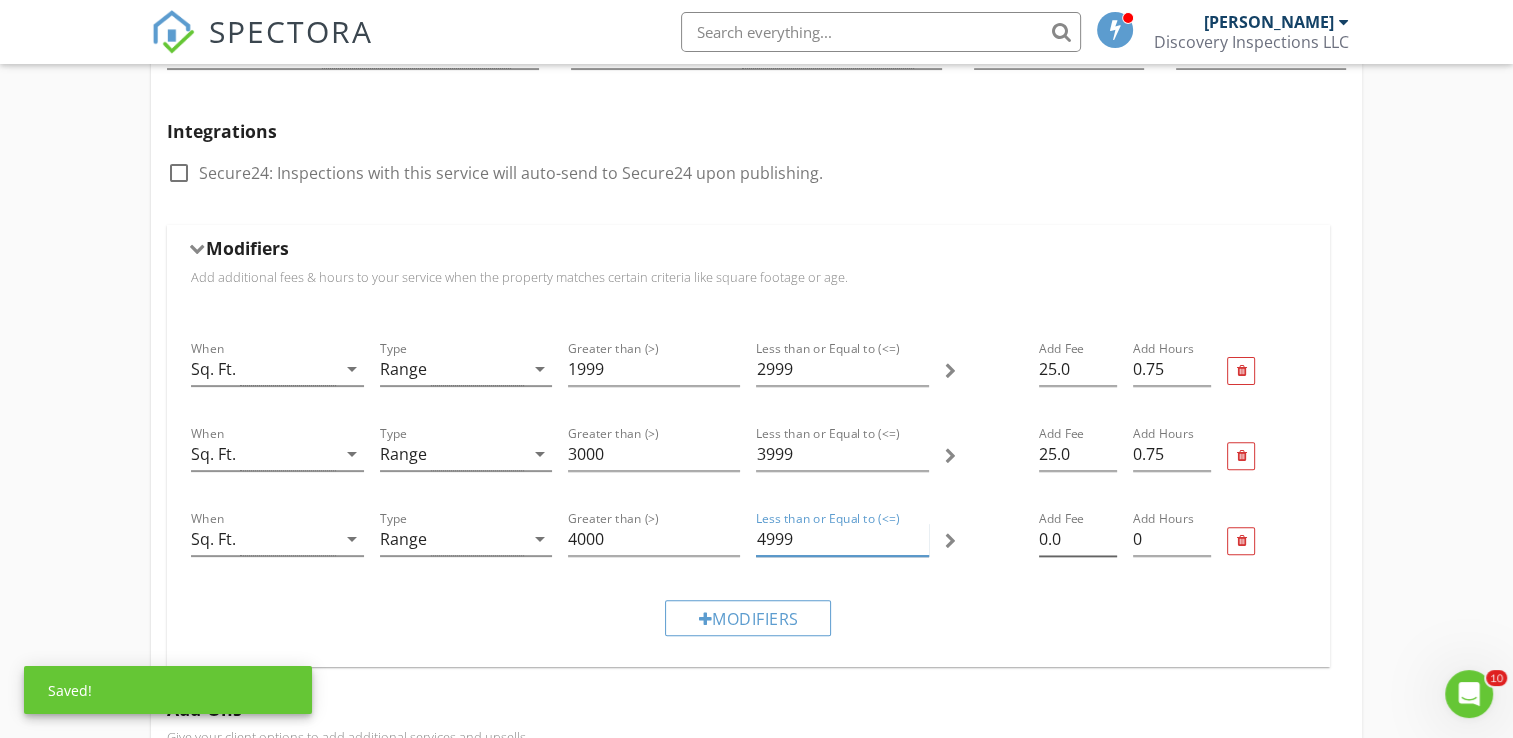 type on "4999" 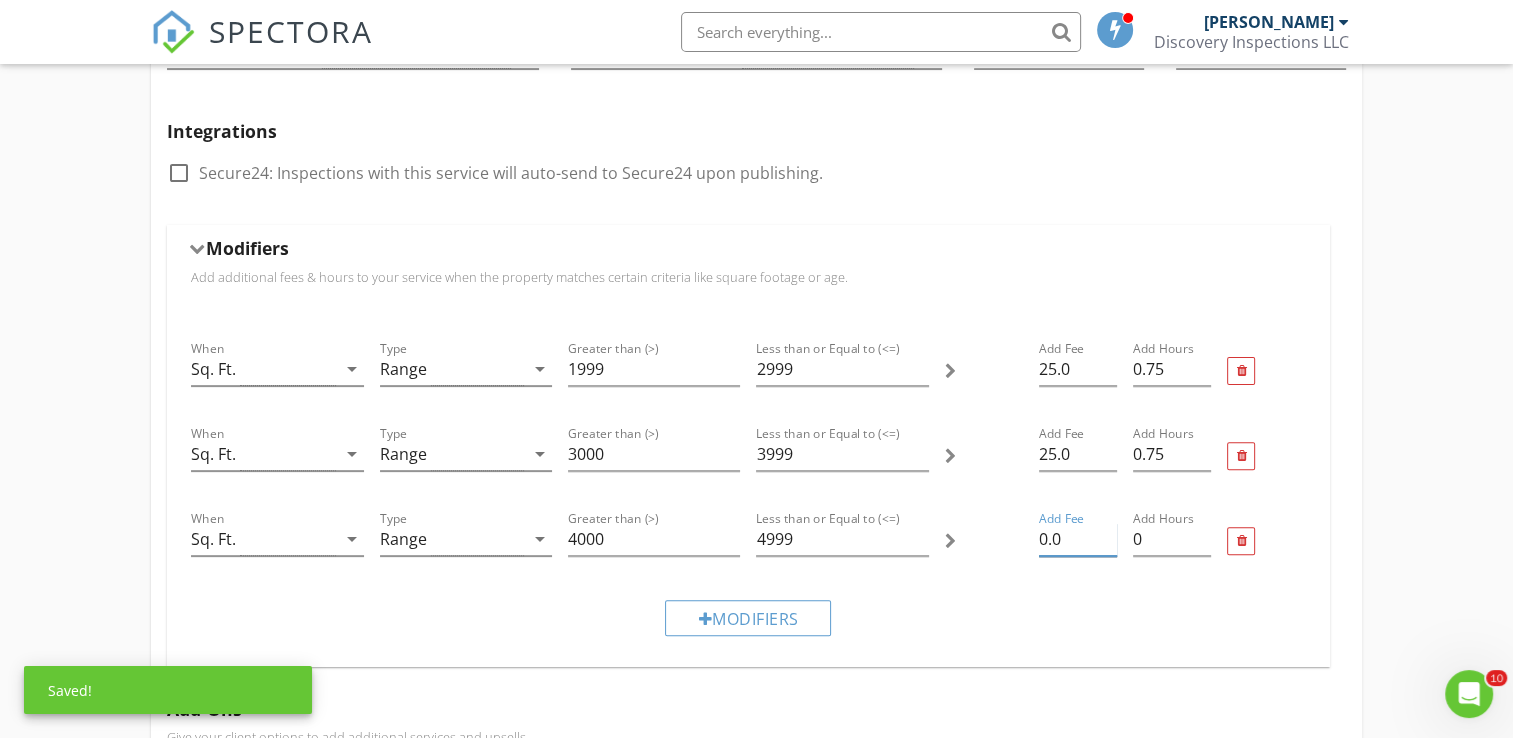 click on "0.0" at bounding box center [1078, 539] 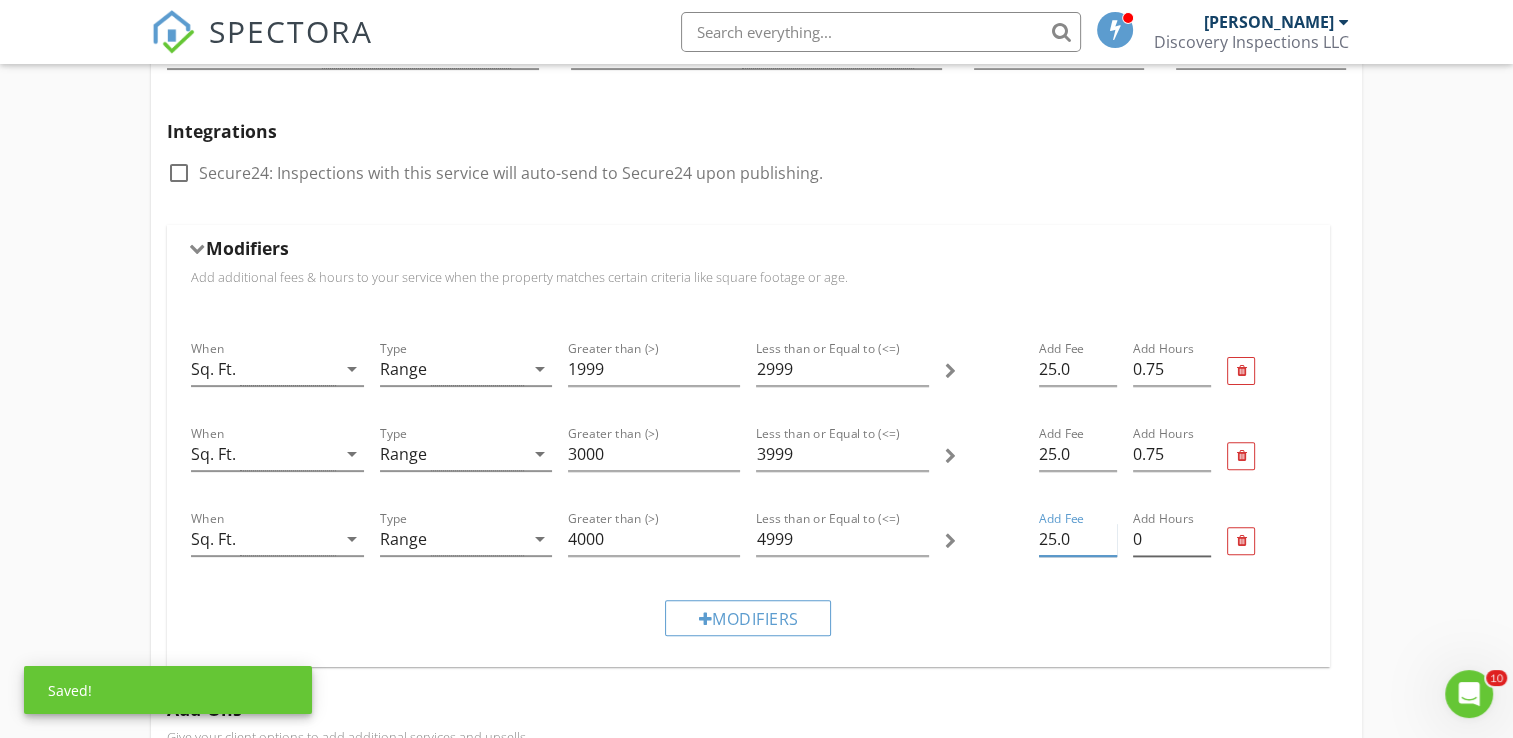 type on "25.0" 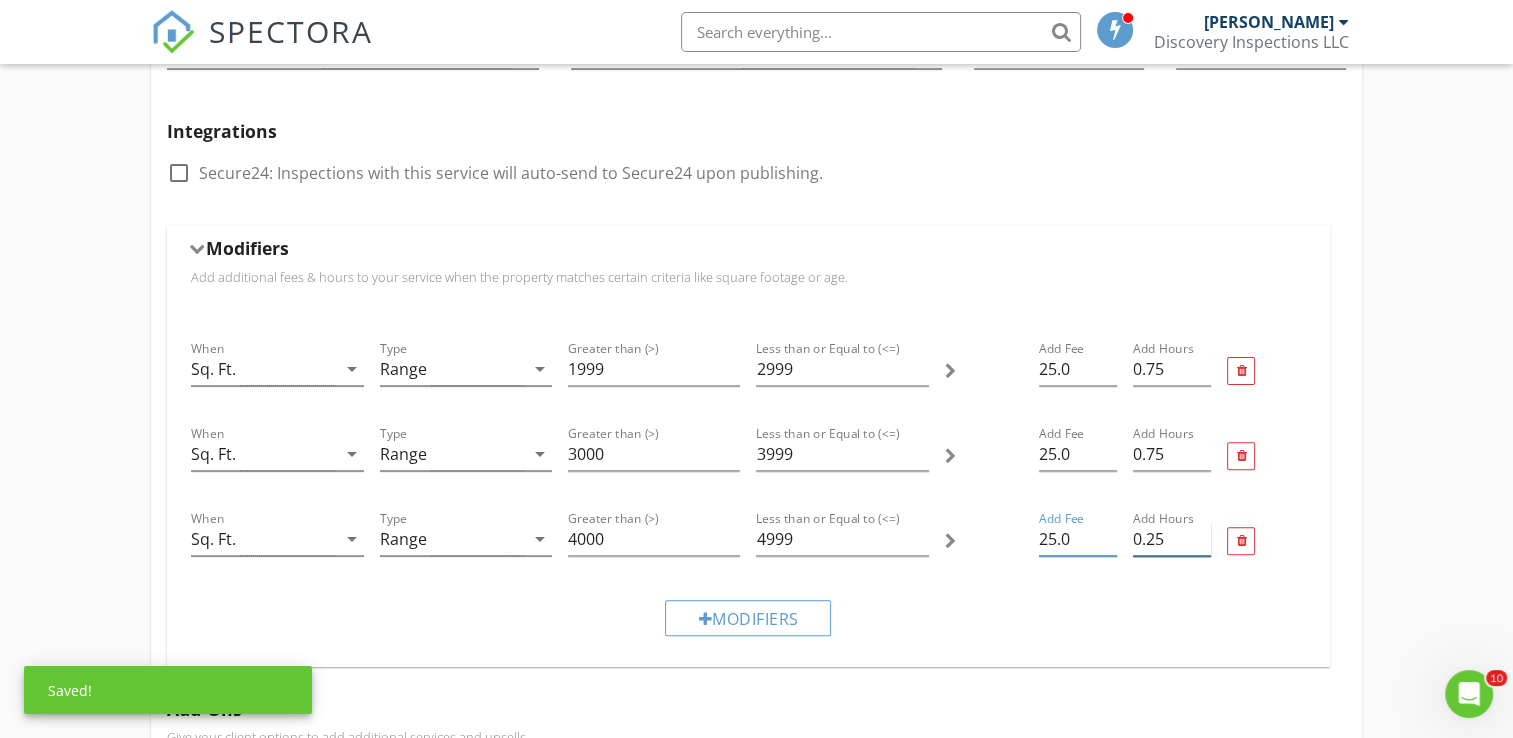 click on "0.25" at bounding box center [1172, 539] 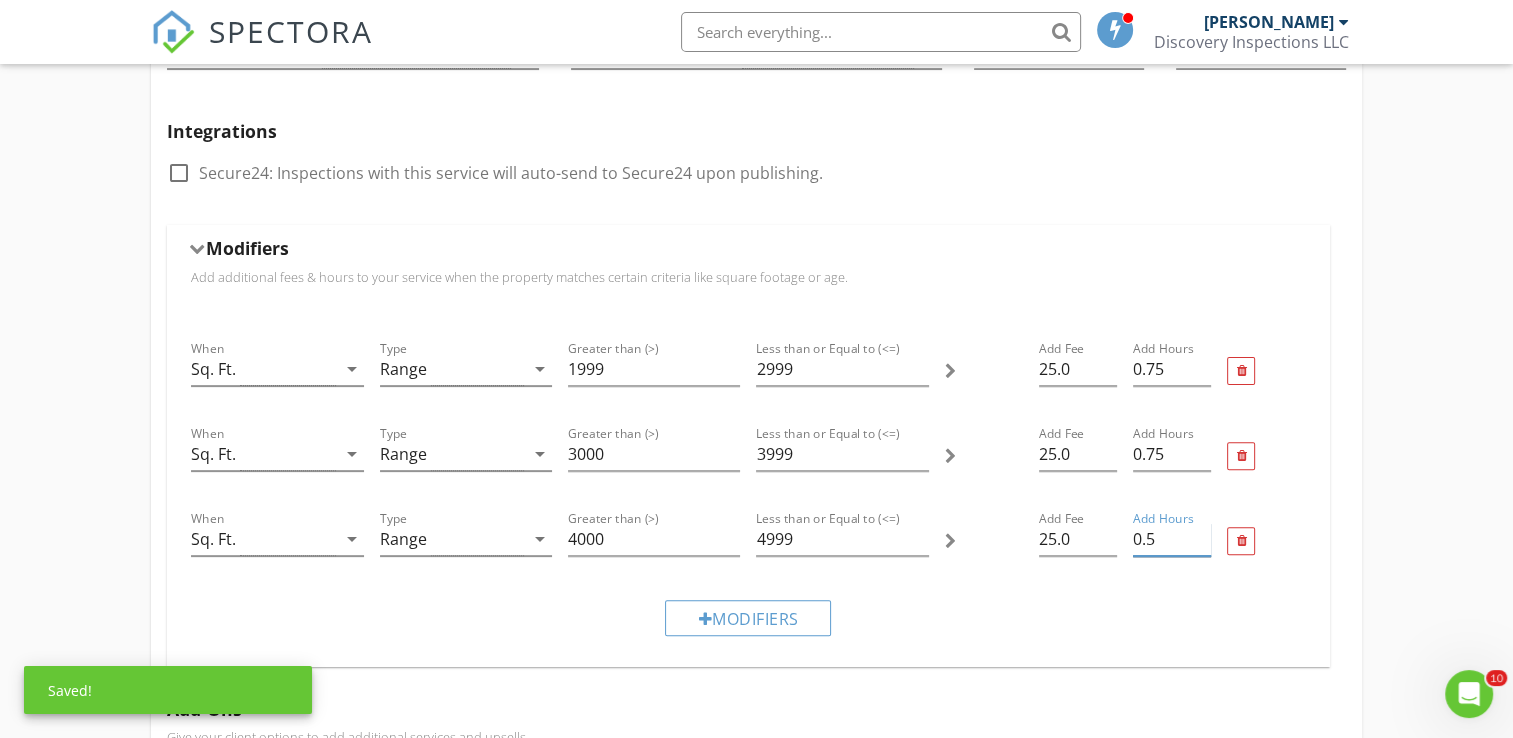click on "0.5" at bounding box center [1172, 539] 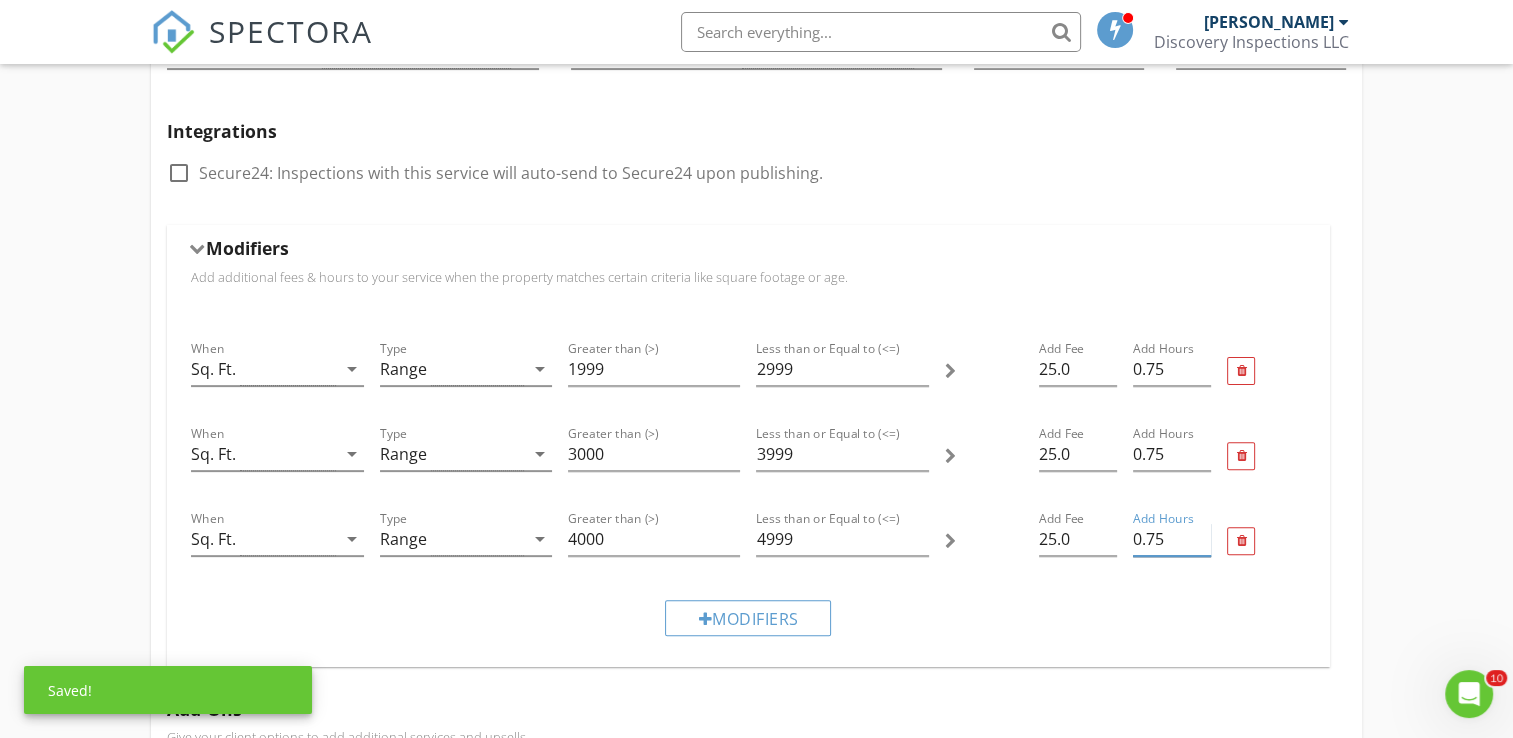 click on "0.75" at bounding box center [1172, 539] 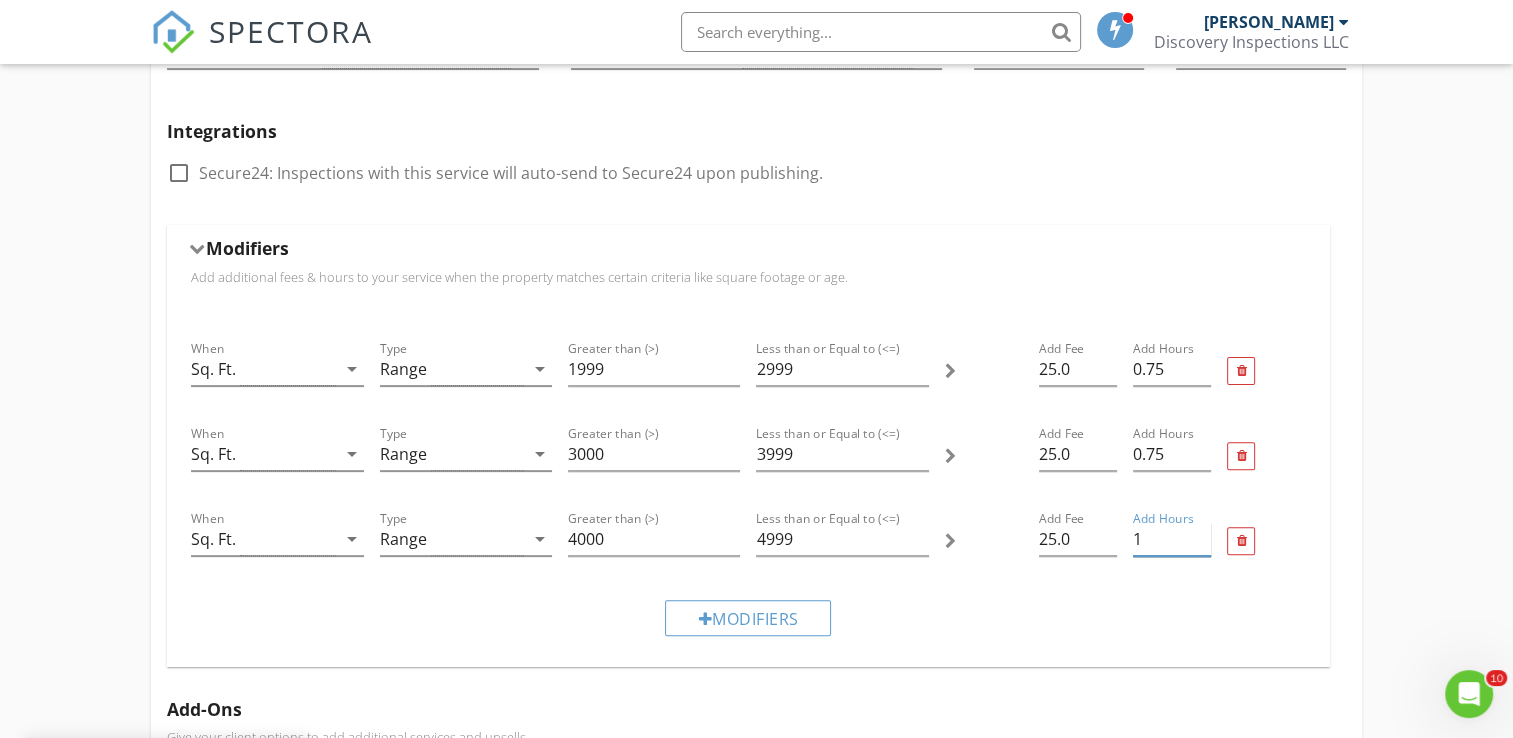 type on "1" 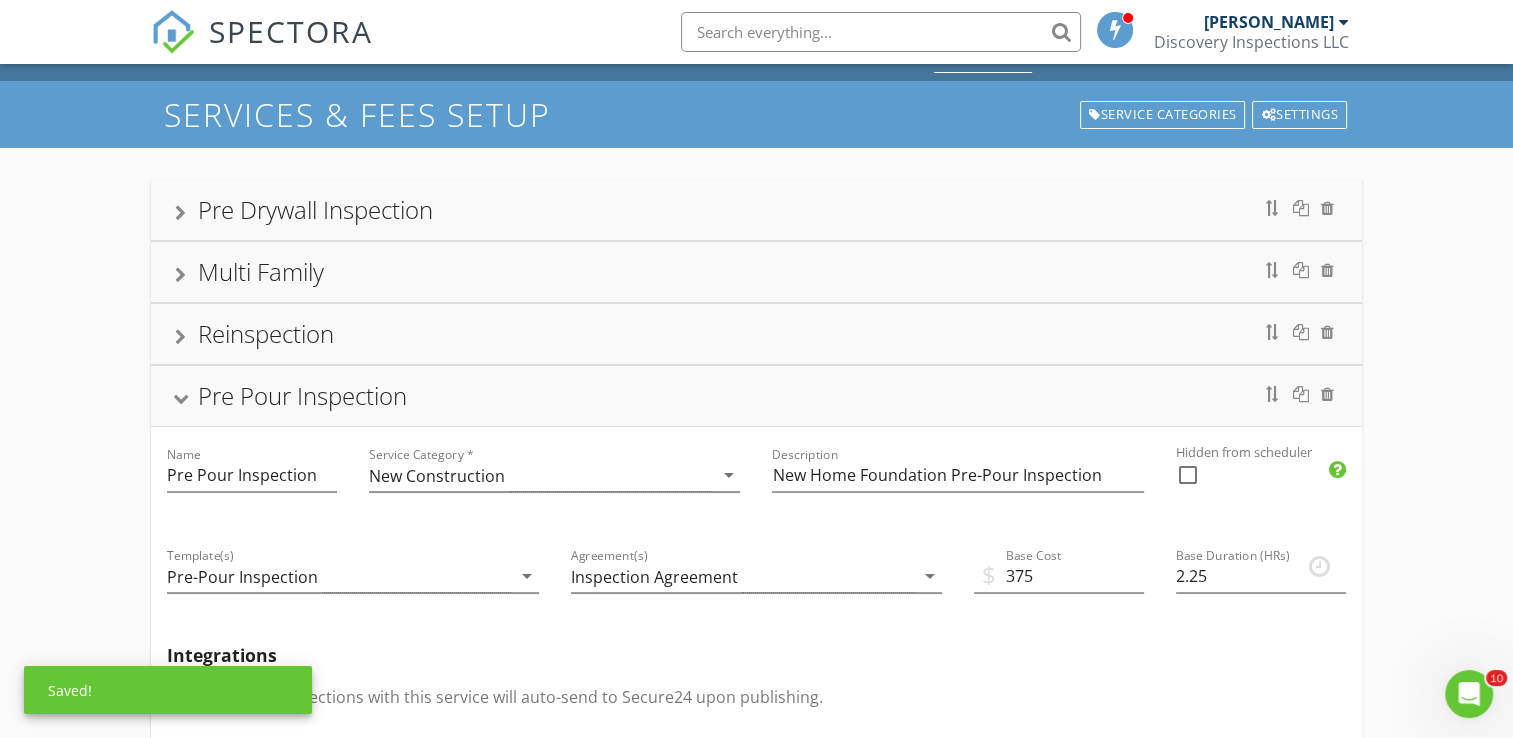 scroll, scrollTop: 0, scrollLeft: 0, axis: both 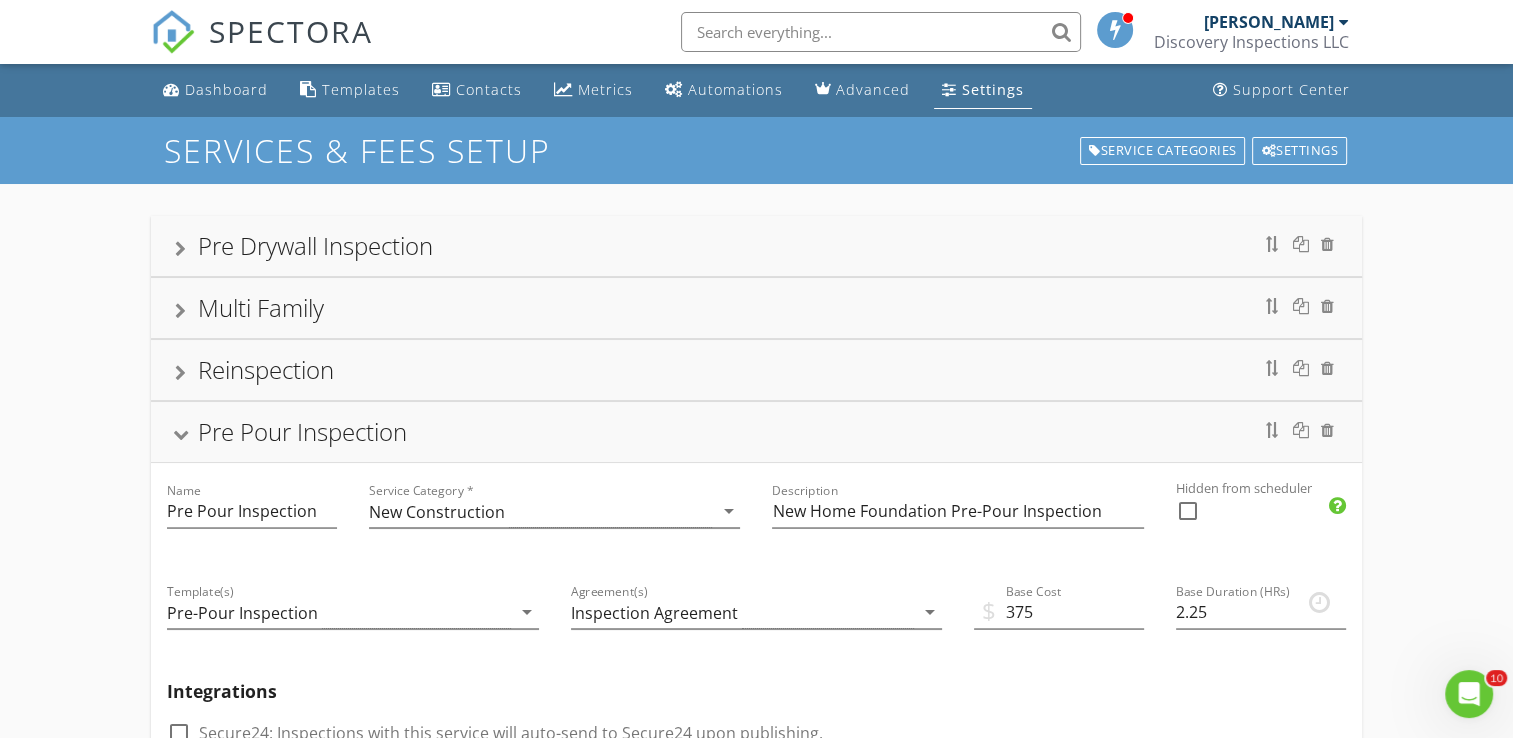 click at bounding box center [181, 435] 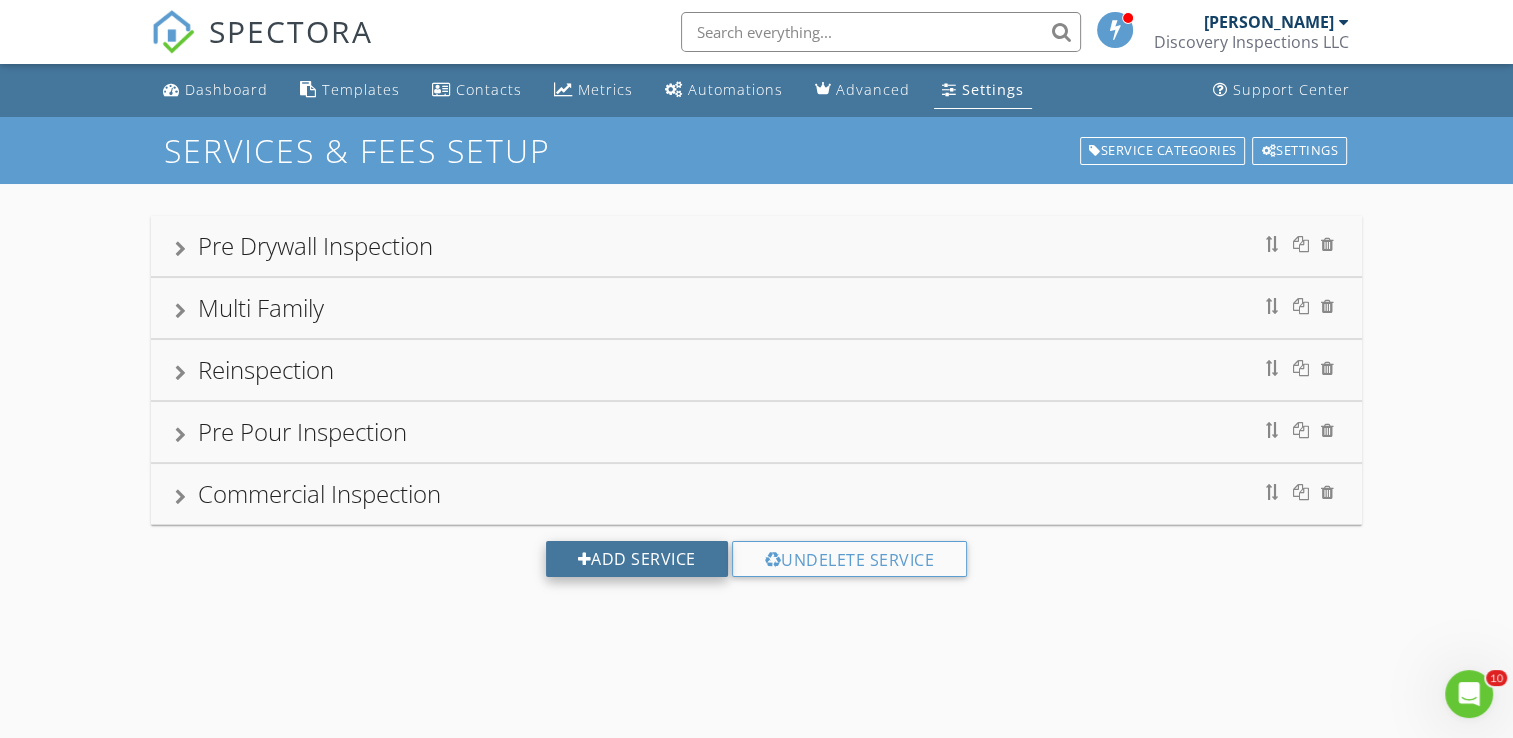 click on "Add Service" at bounding box center (637, 559) 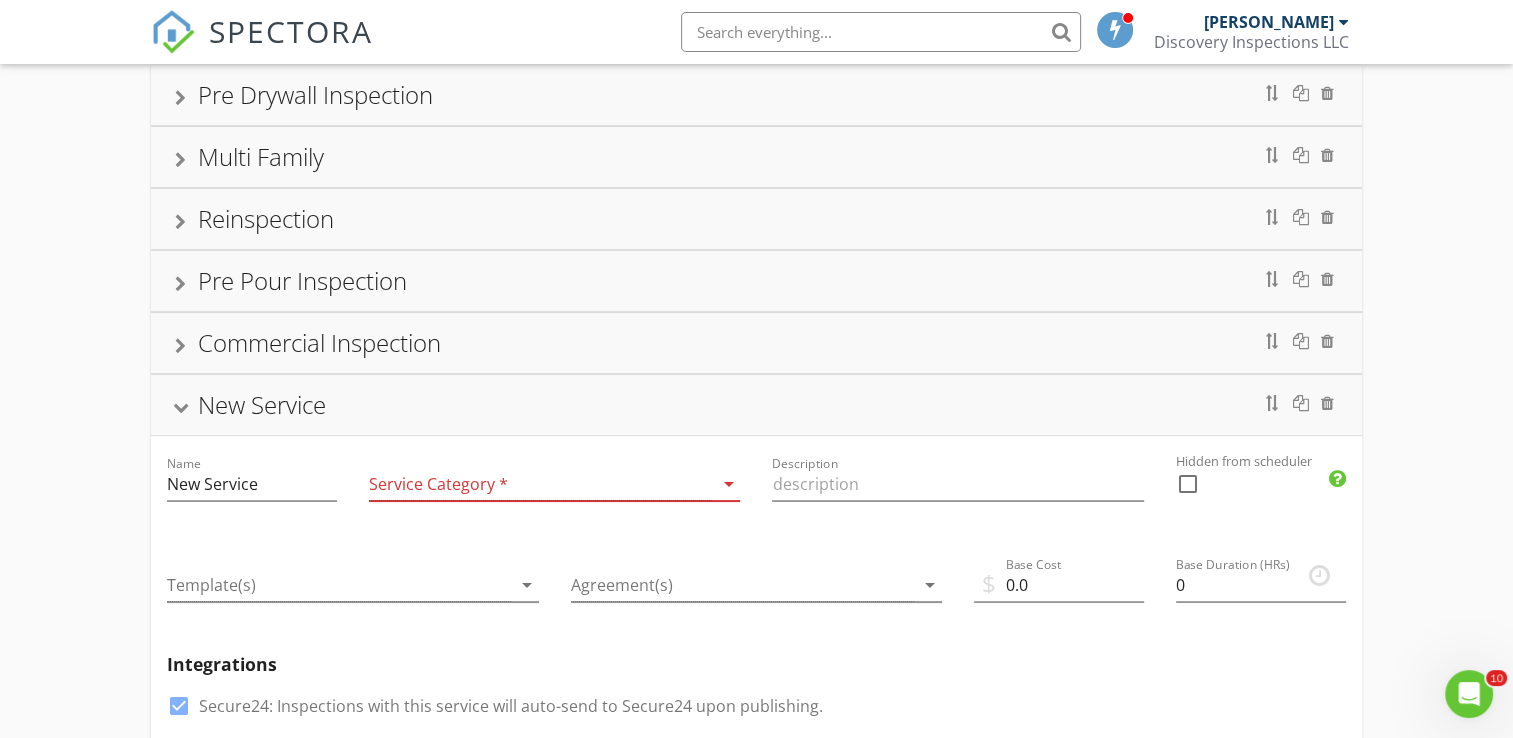 scroll, scrollTop: 195, scrollLeft: 0, axis: vertical 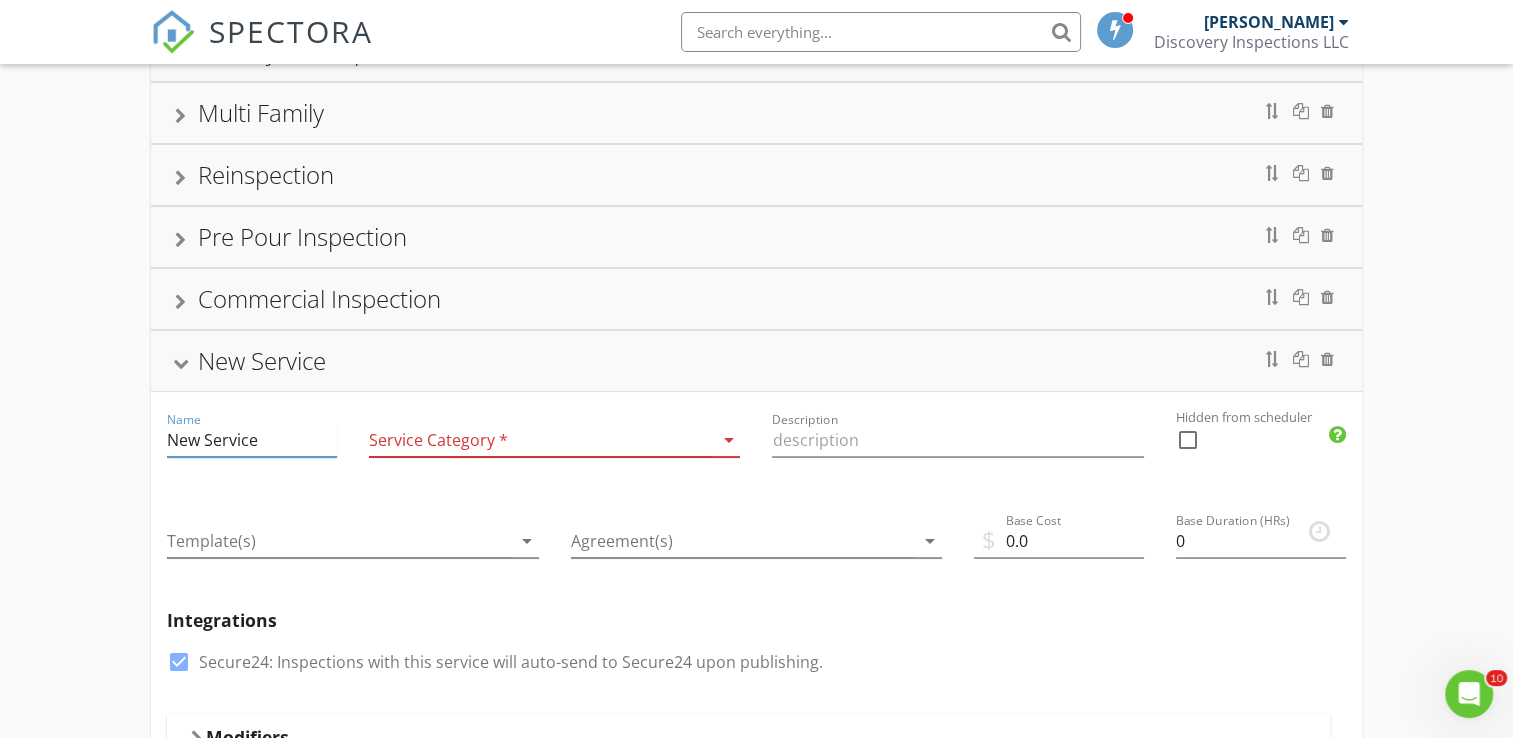 drag, startPoint x: 262, startPoint y: 434, endPoint x: 163, endPoint y: 445, distance: 99.60924 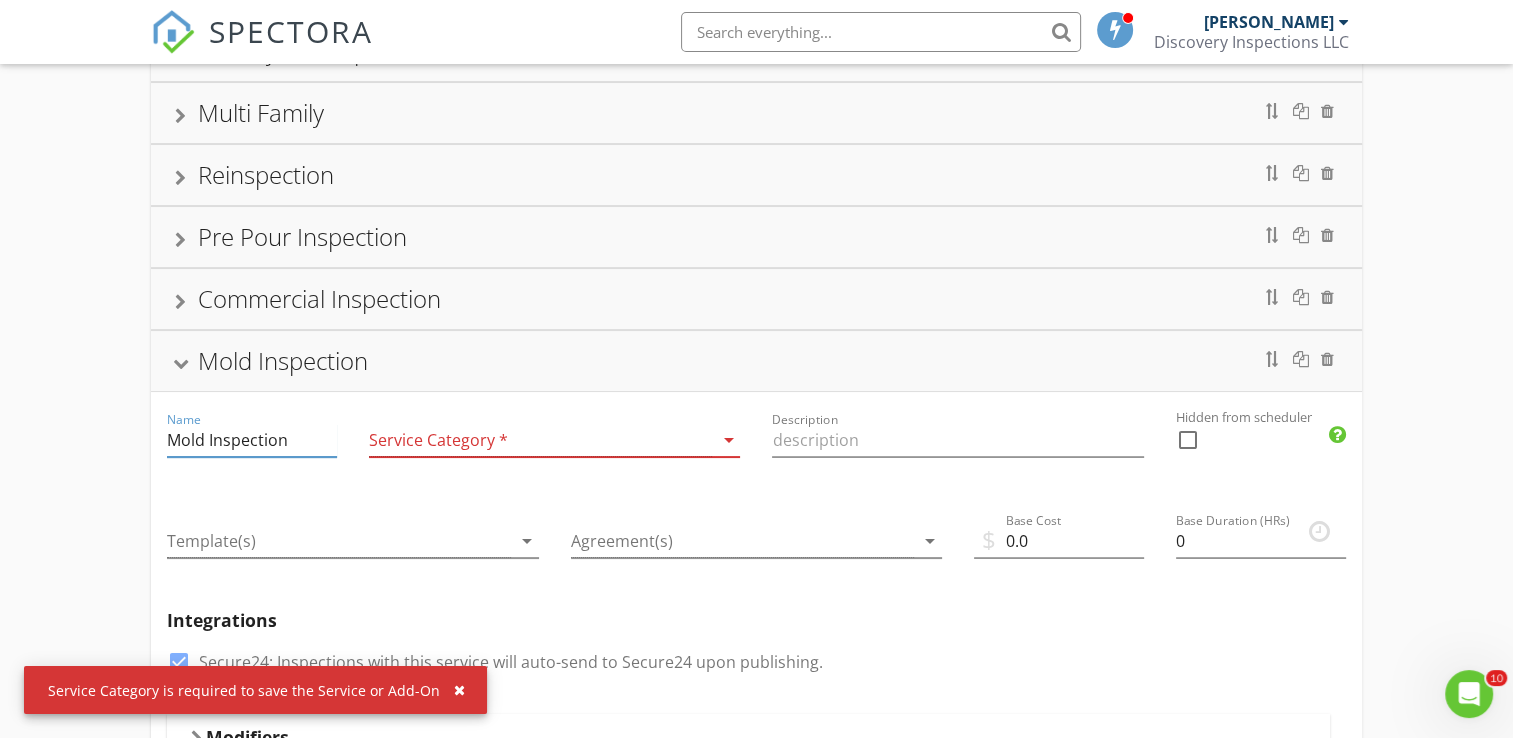type on "Mold Inspection" 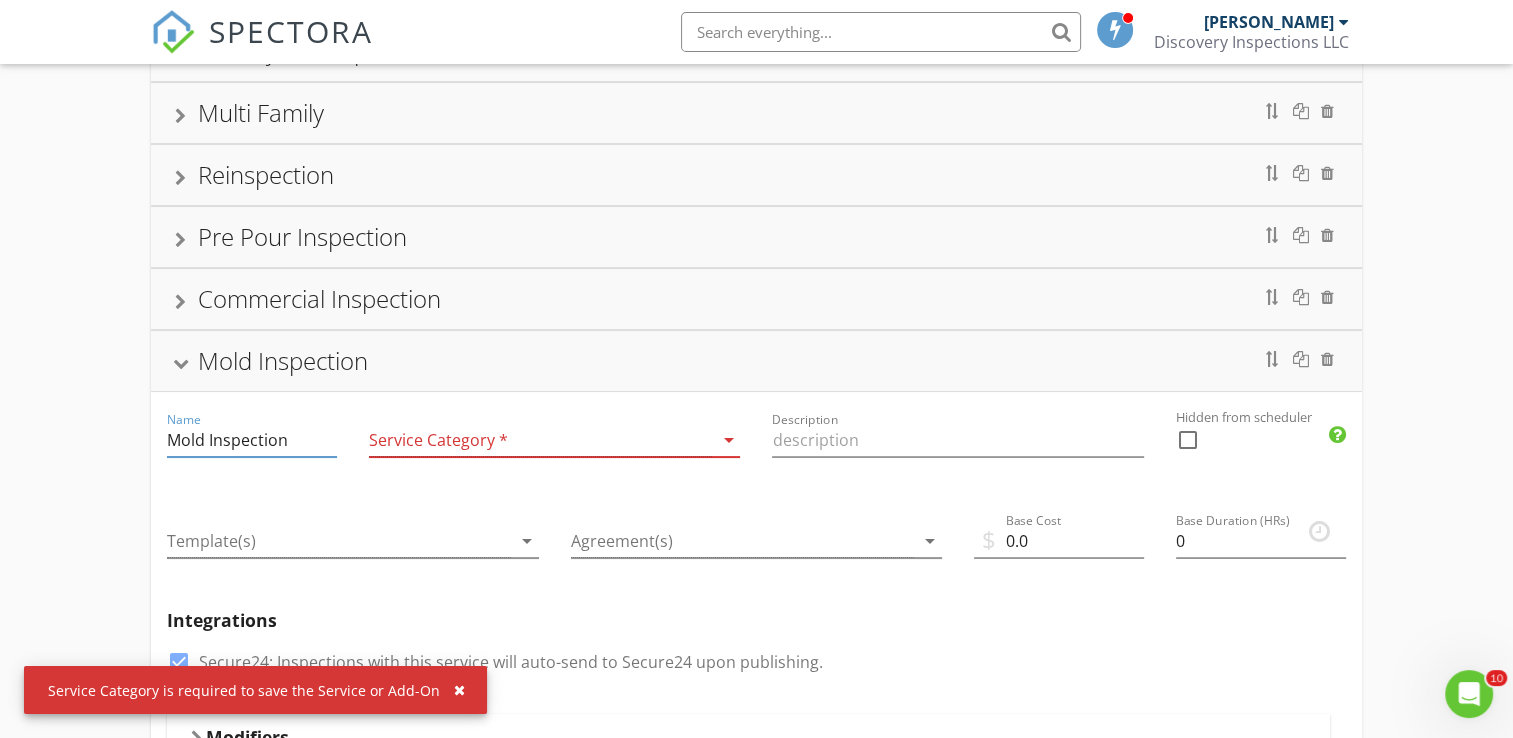 click at bounding box center [540, 440] 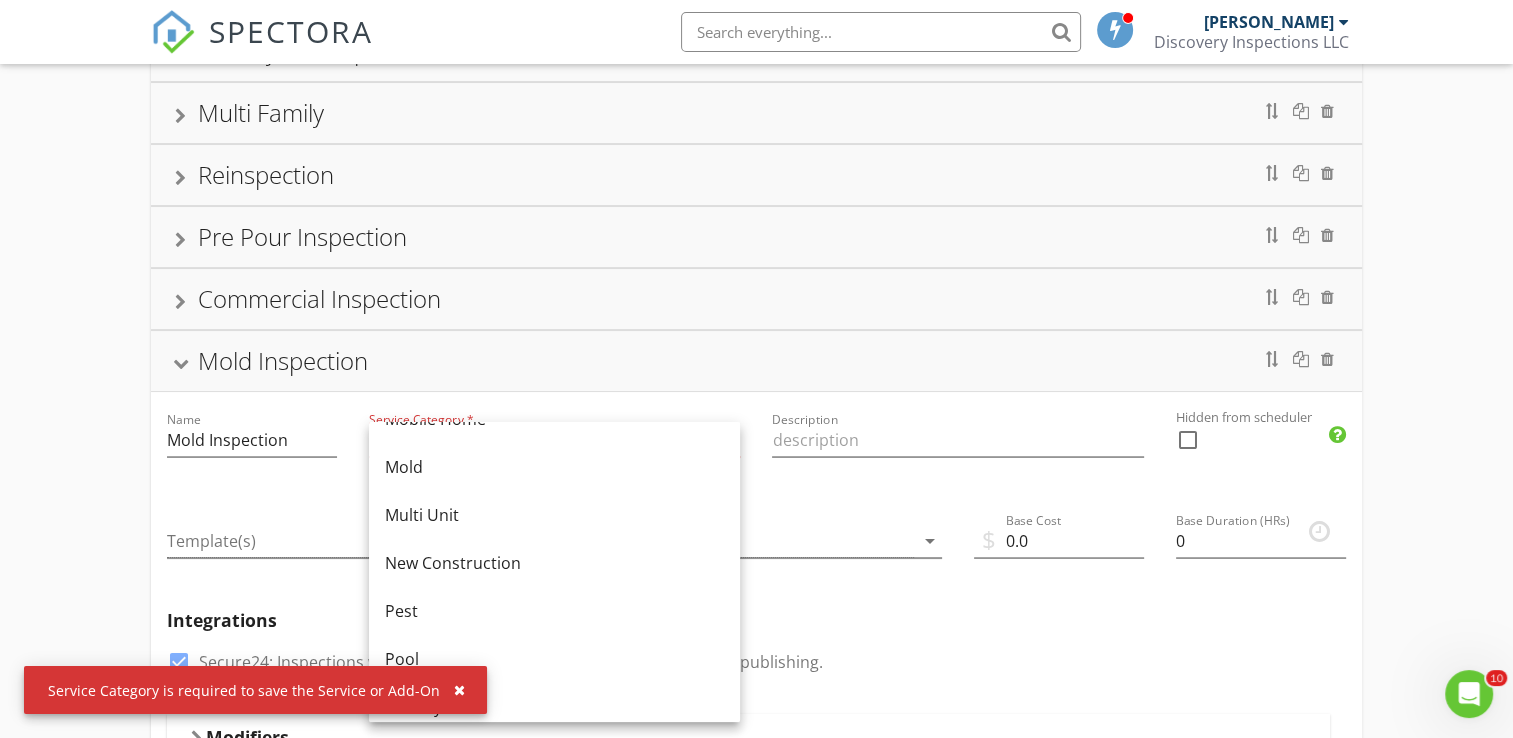 scroll, scrollTop: 514, scrollLeft: 0, axis: vertical 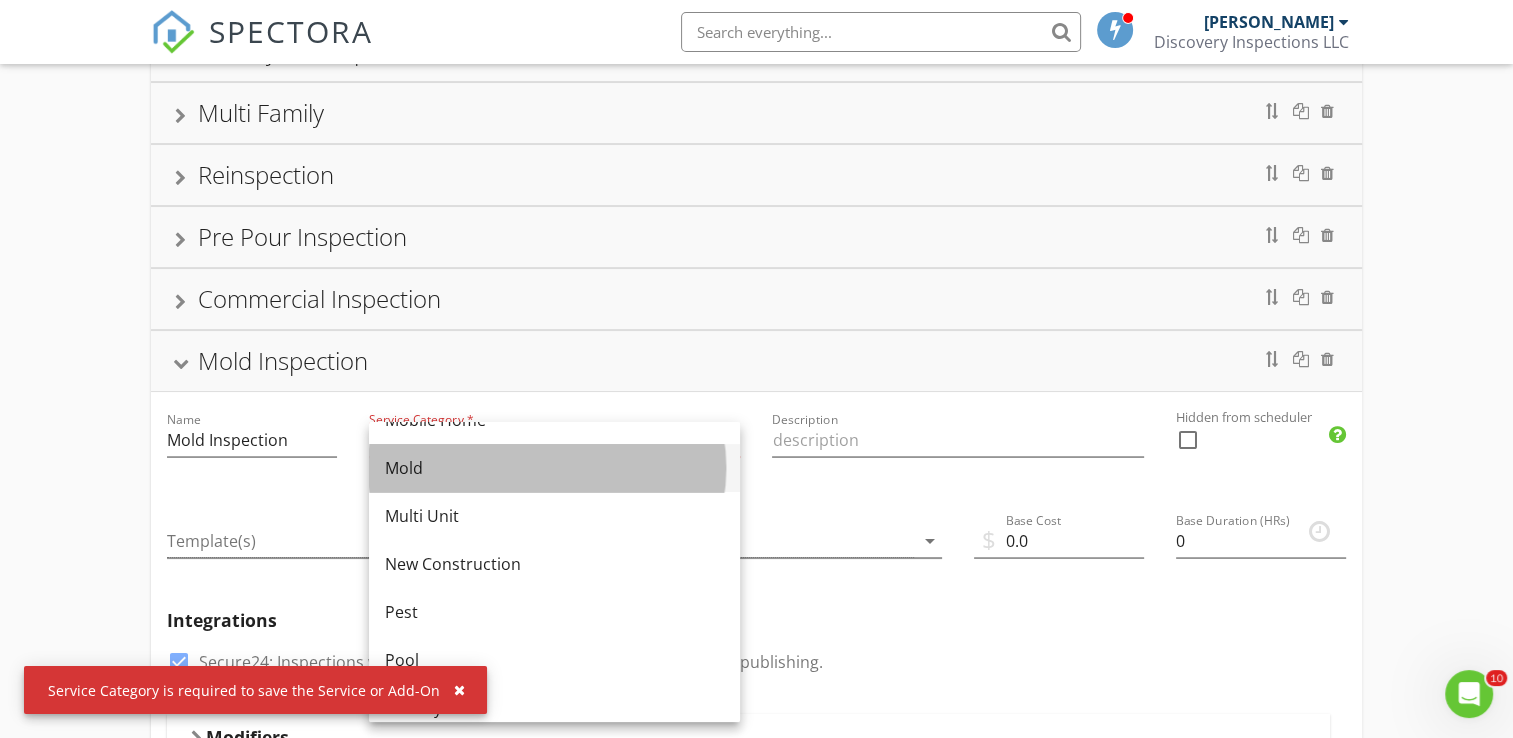 click on "Mold" at bounding box center (554, 468) 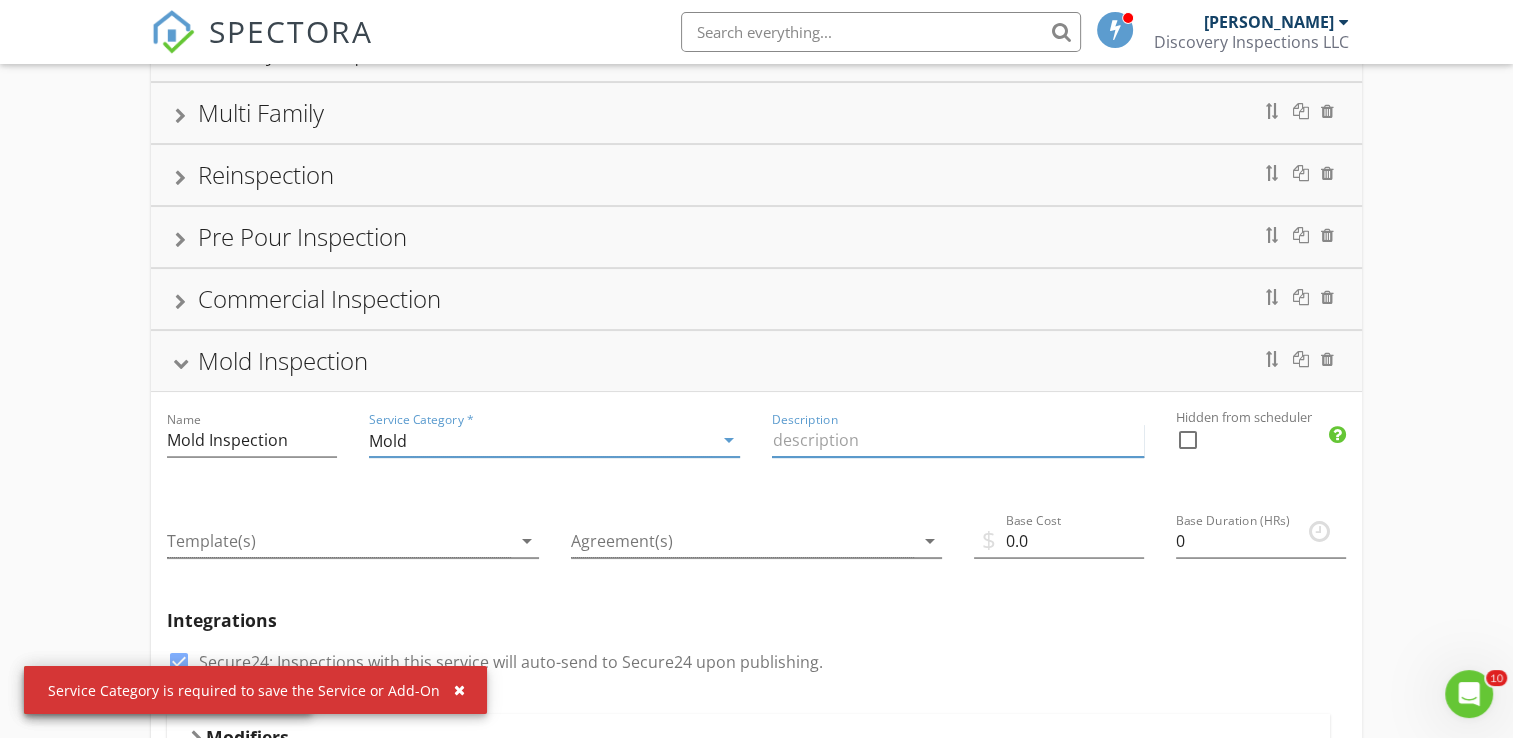 click at bounding box center (957, 440) 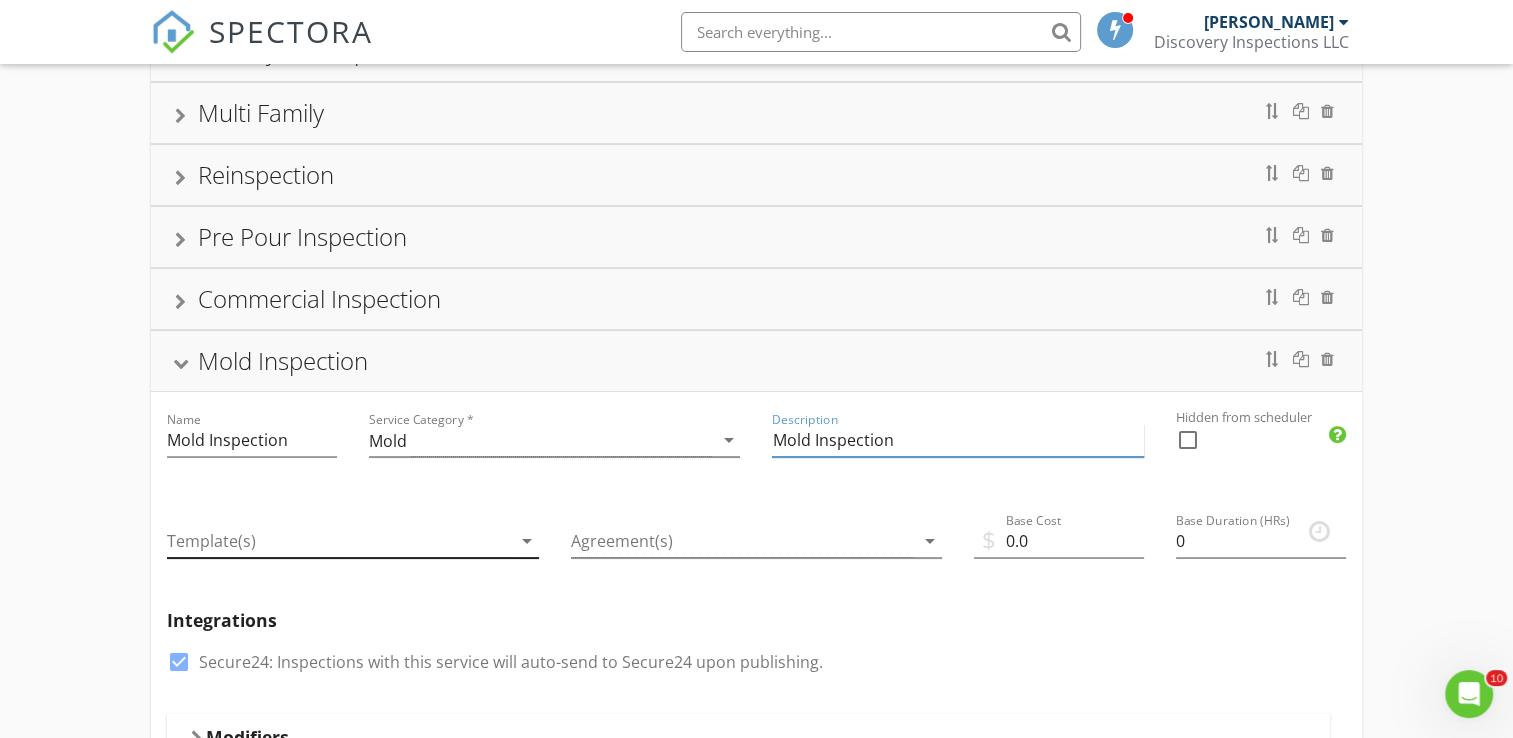 type on "Mold Inspection" 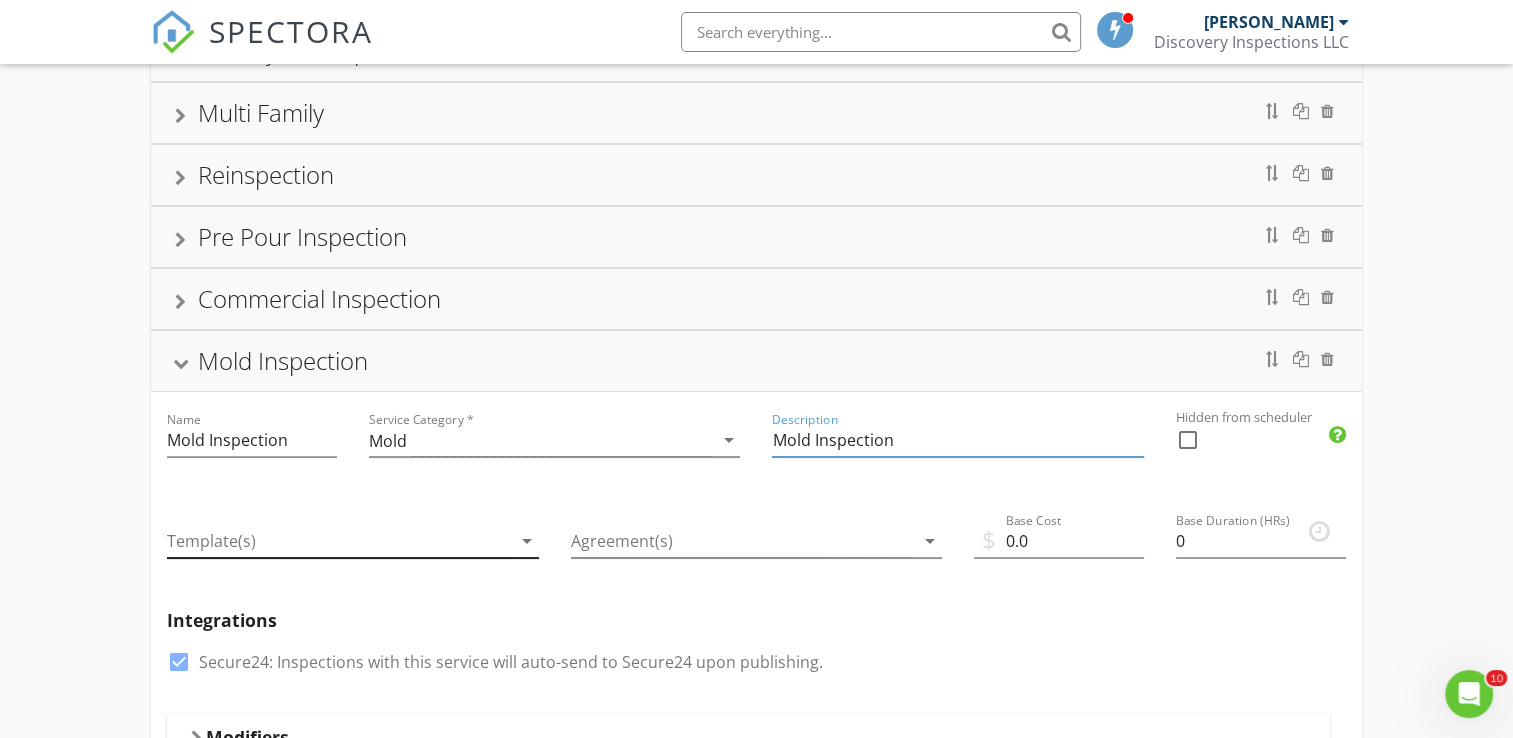 click at bounding box center [338, 541] 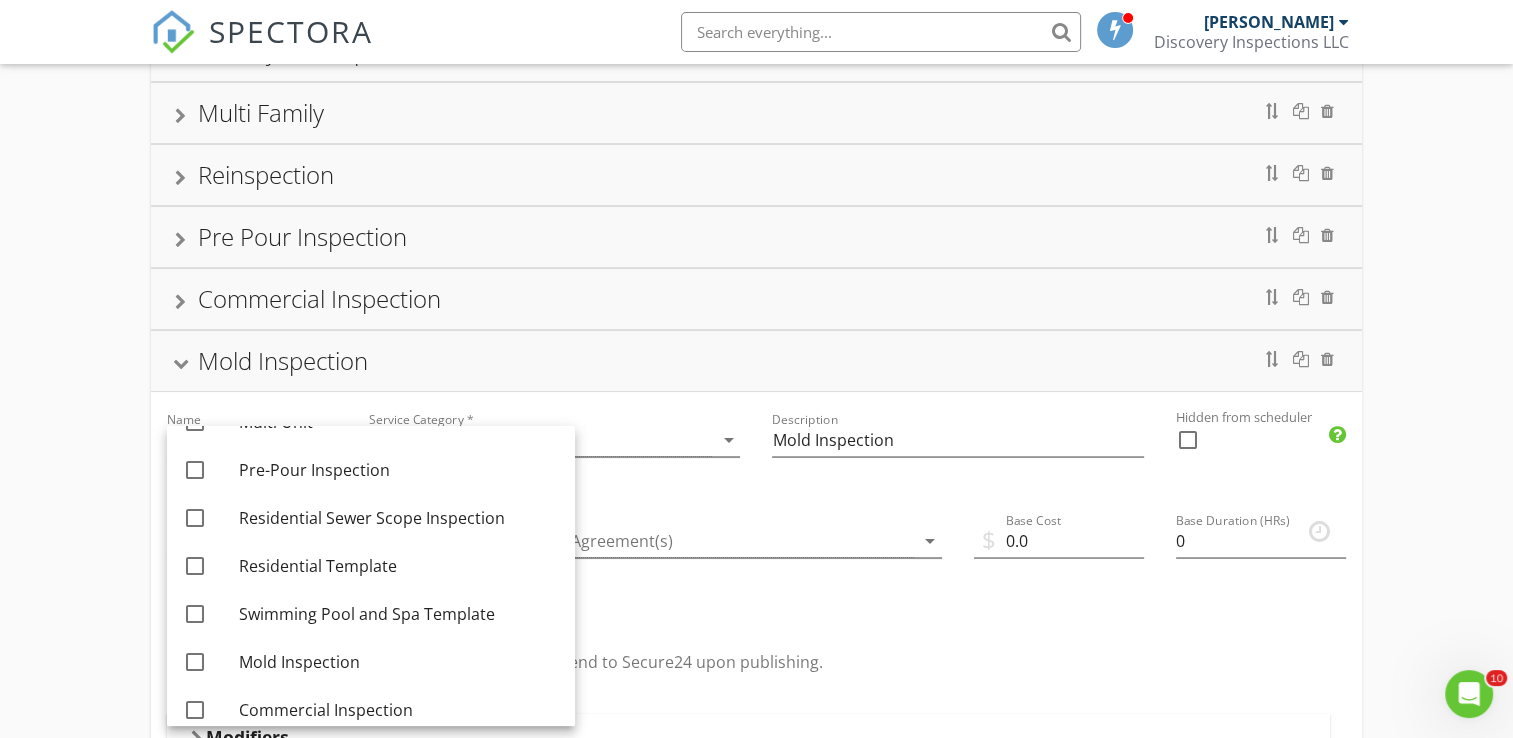 scroll, scrollTop: 183, scrollLeft: 0, axis: vertical 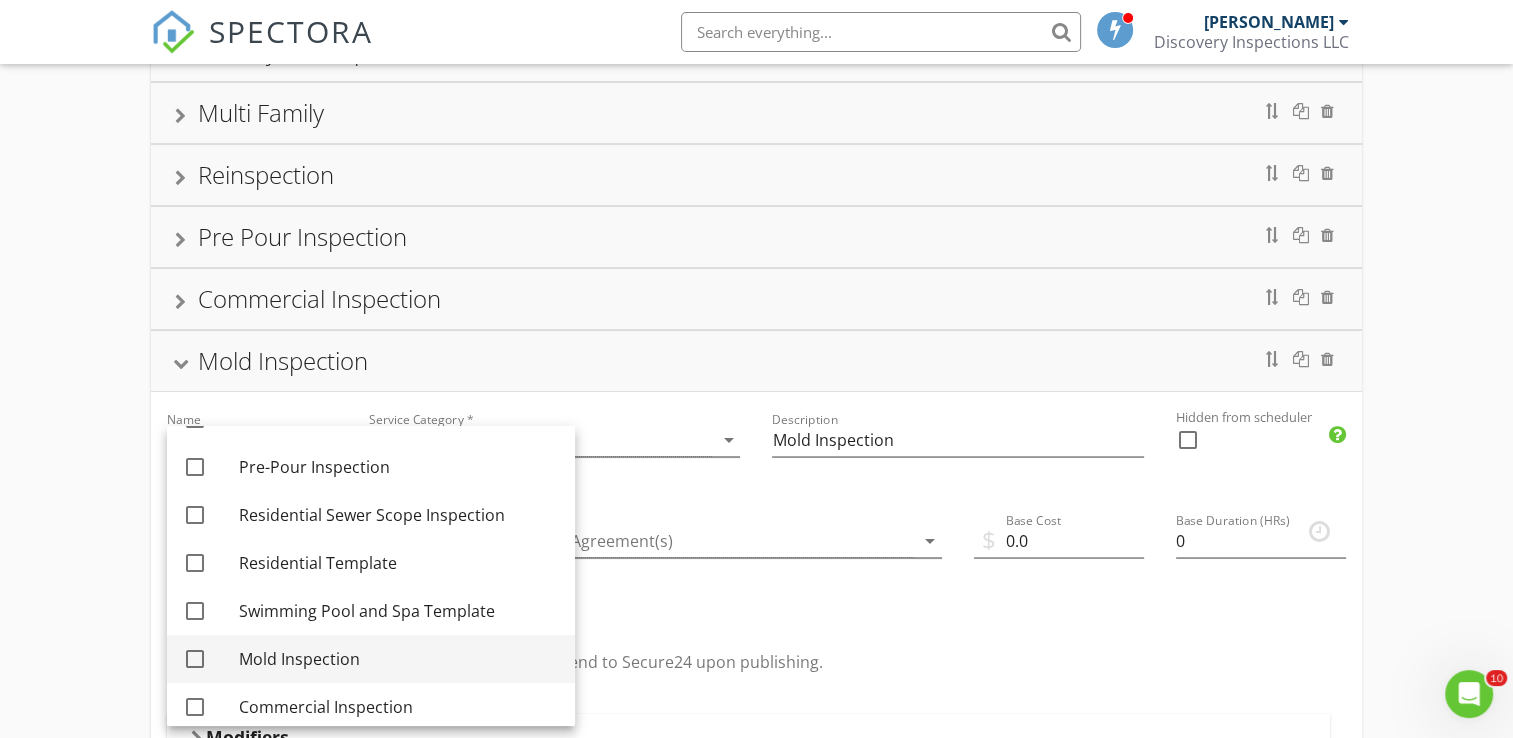 click at bounding box center (195, 659) 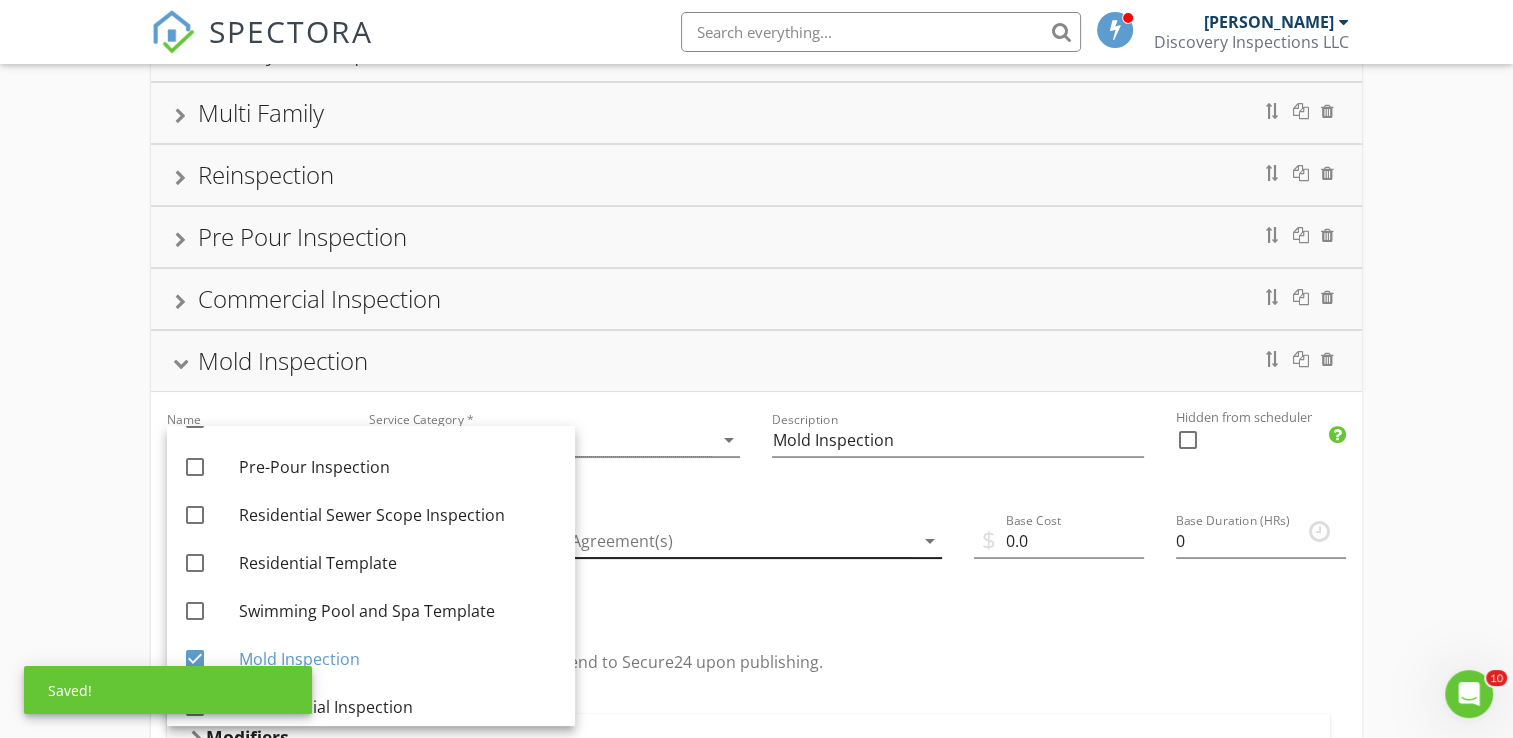 click at bounding box center [742, 541] 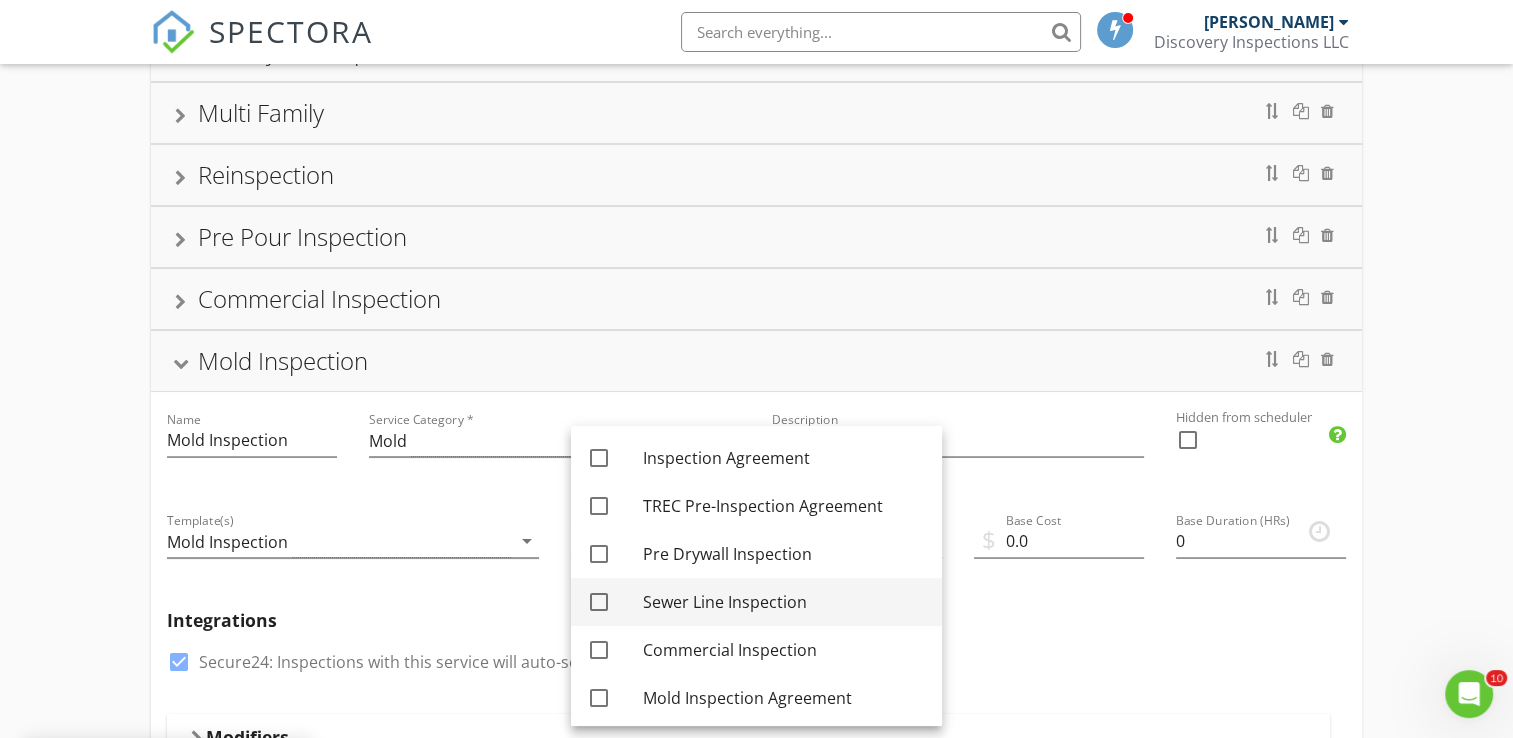 scroll, scrollTop: 4, scrollLeft: 0, axis: vertical 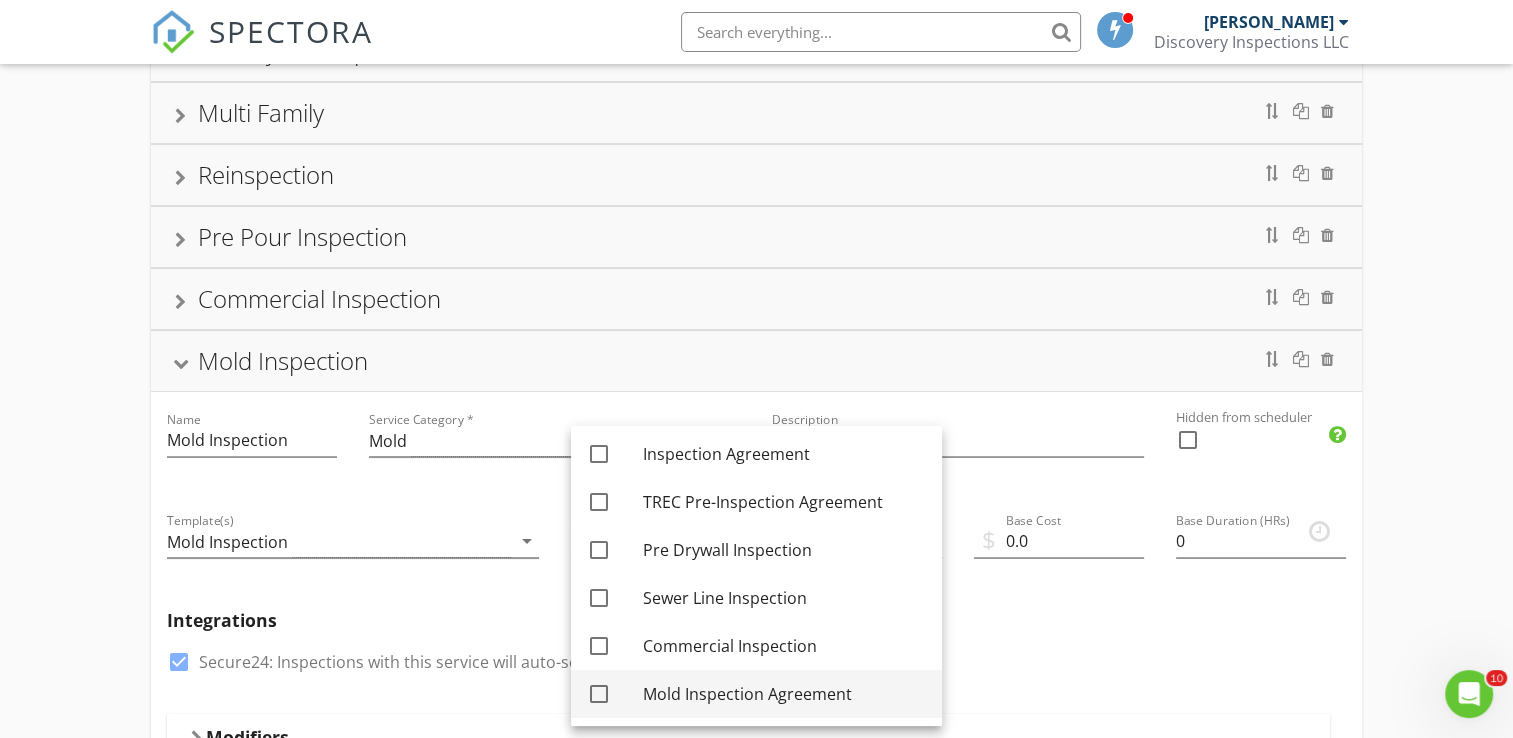 click at bounding box center (599, 694) 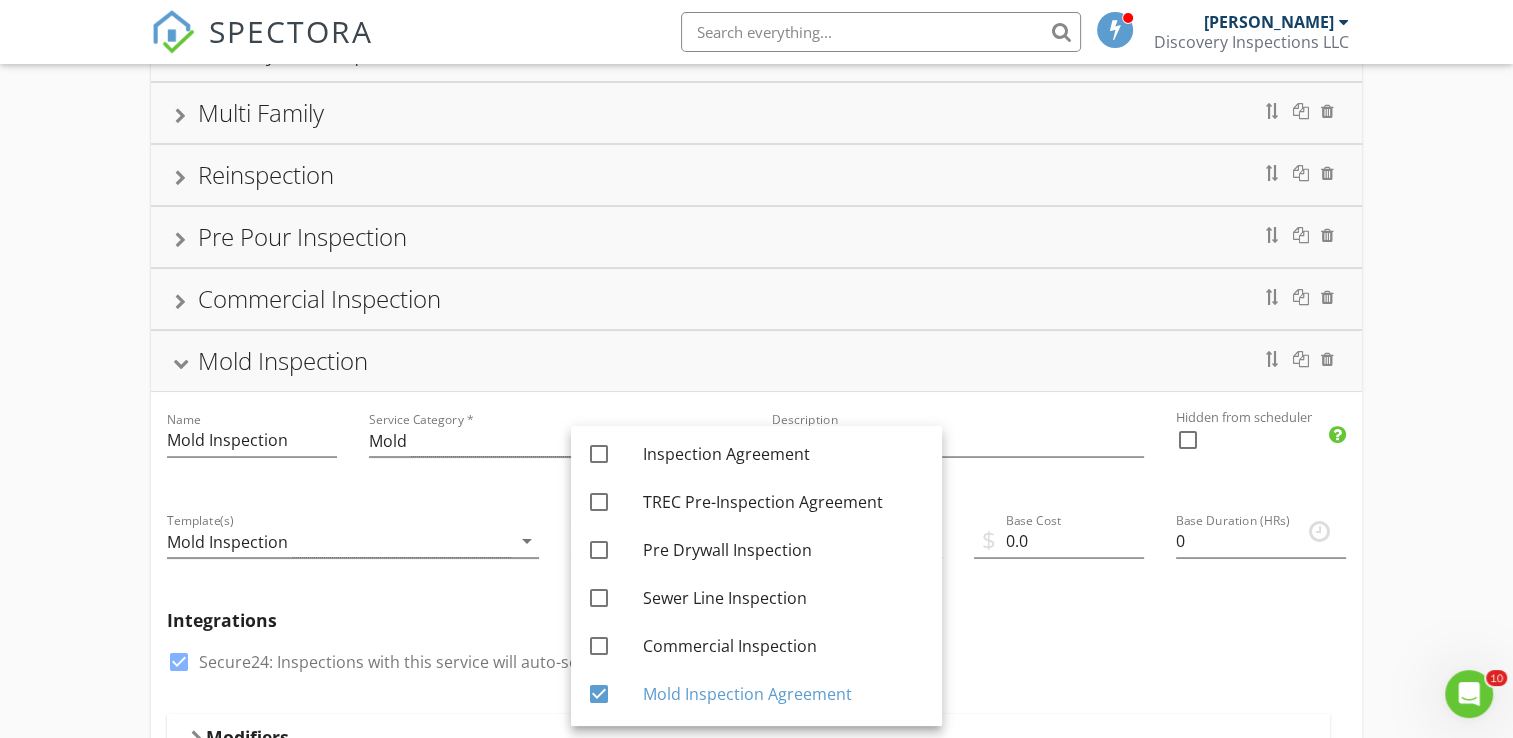 click on "Integrations" at bounding box center (756, 620) 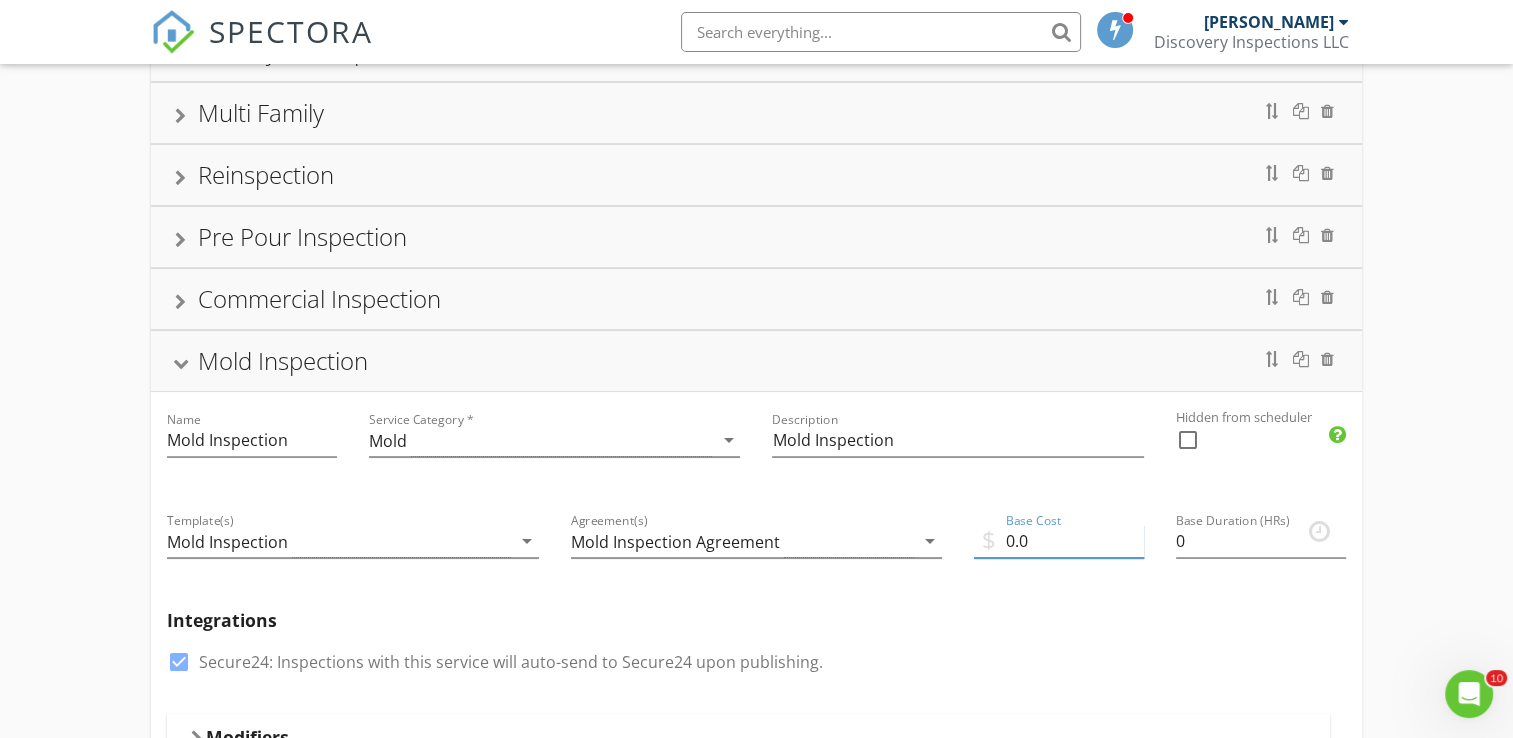 click on "0.0" at bounding box center [1059, 541] 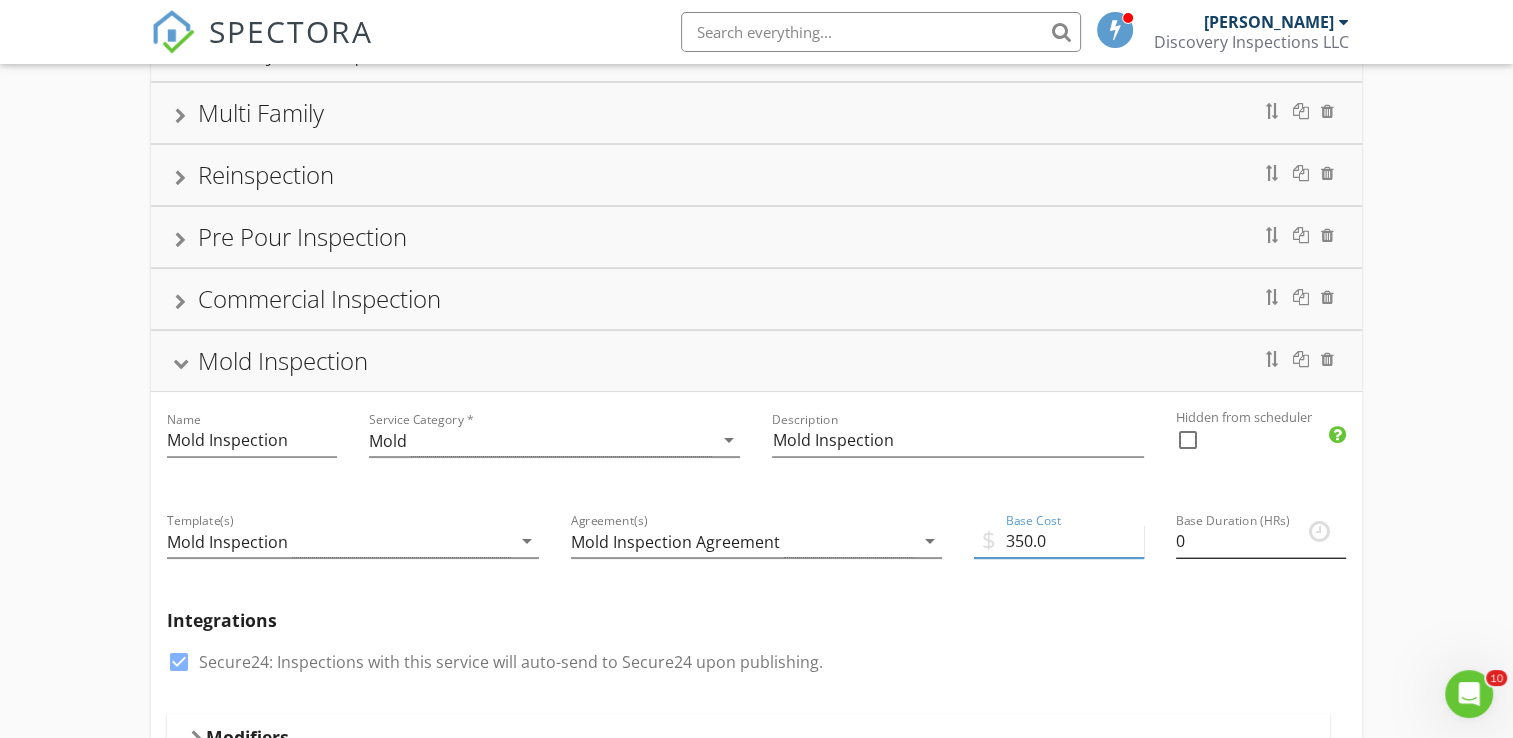 type on "350.0" 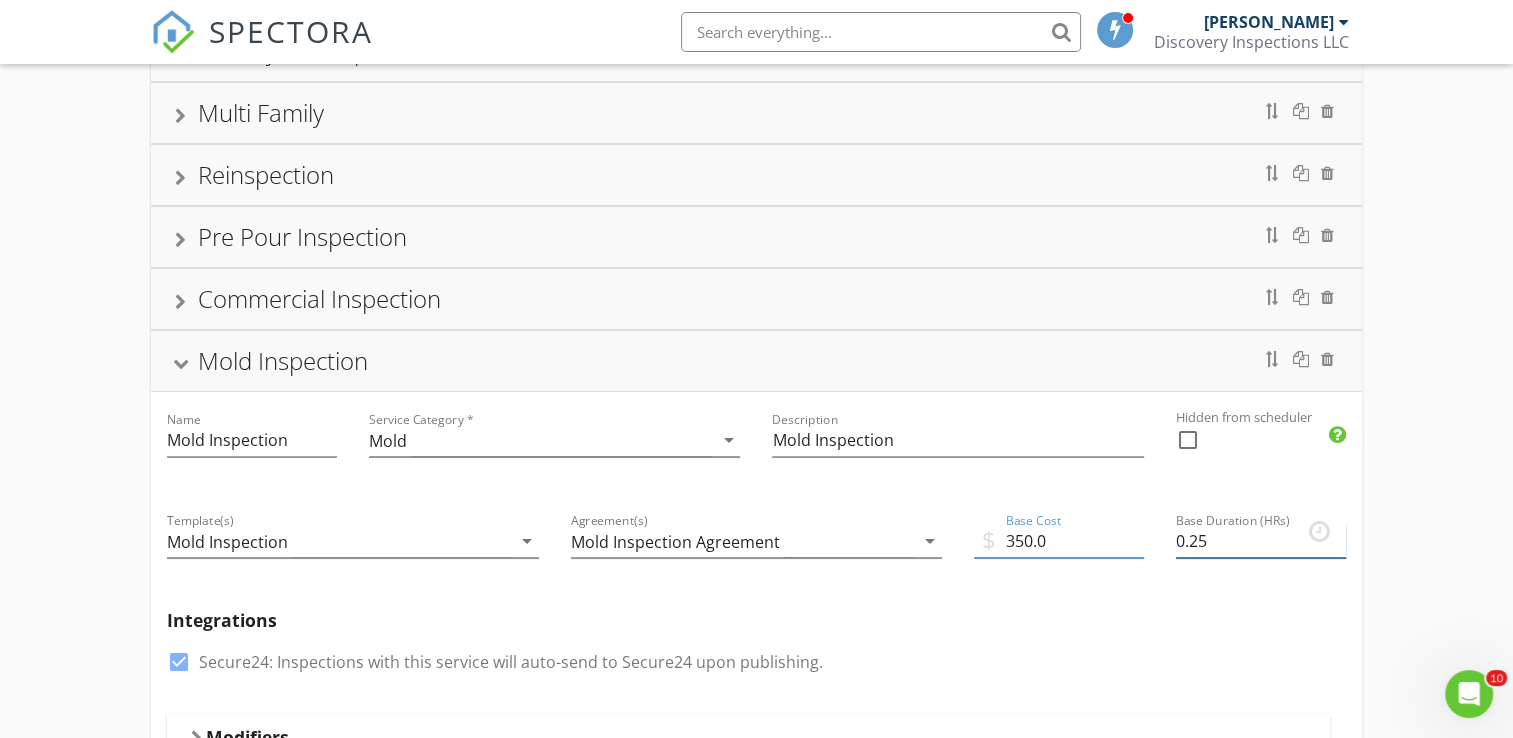 click on "0.25" at bounding box center [1261, 541] 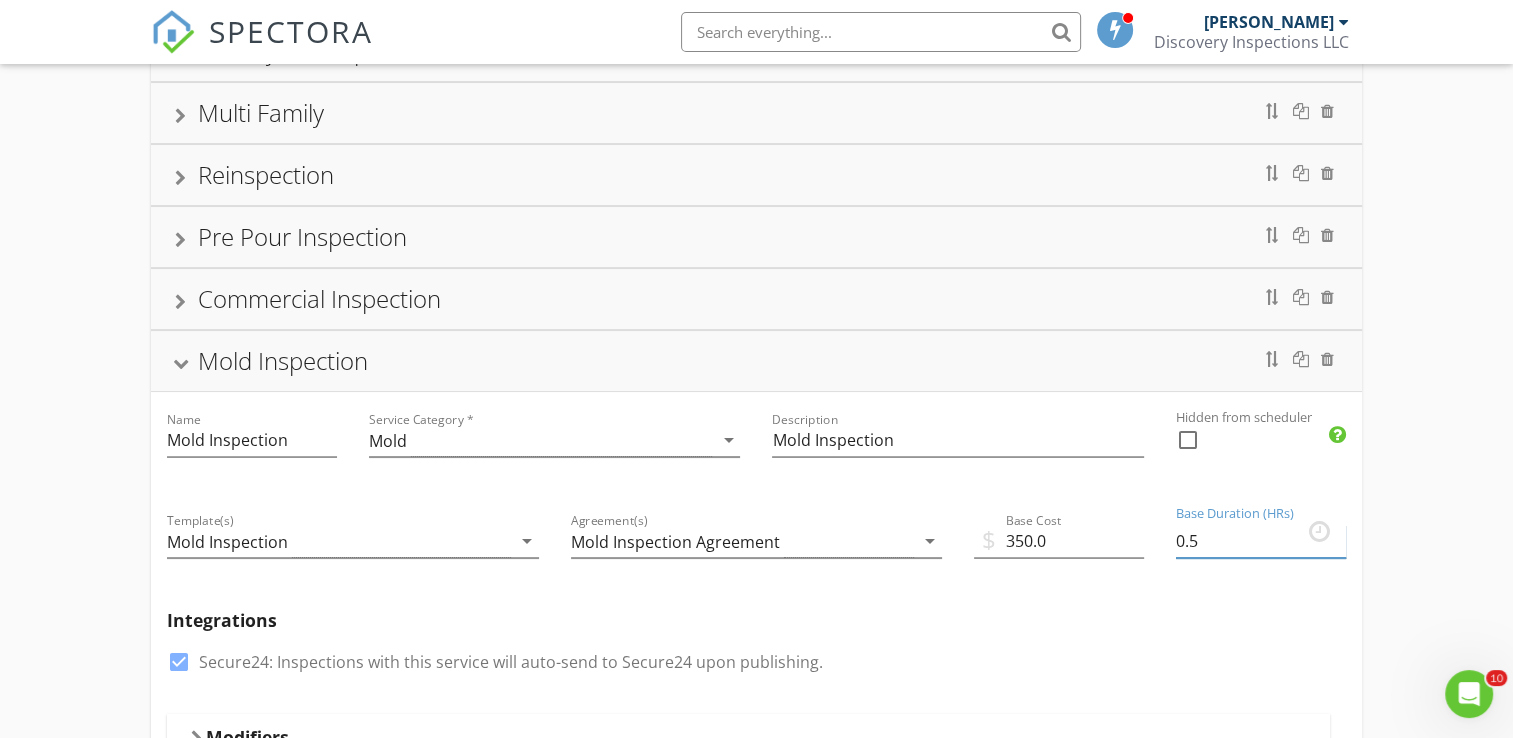 click on "0.5" at bounding box center [1261, 541] 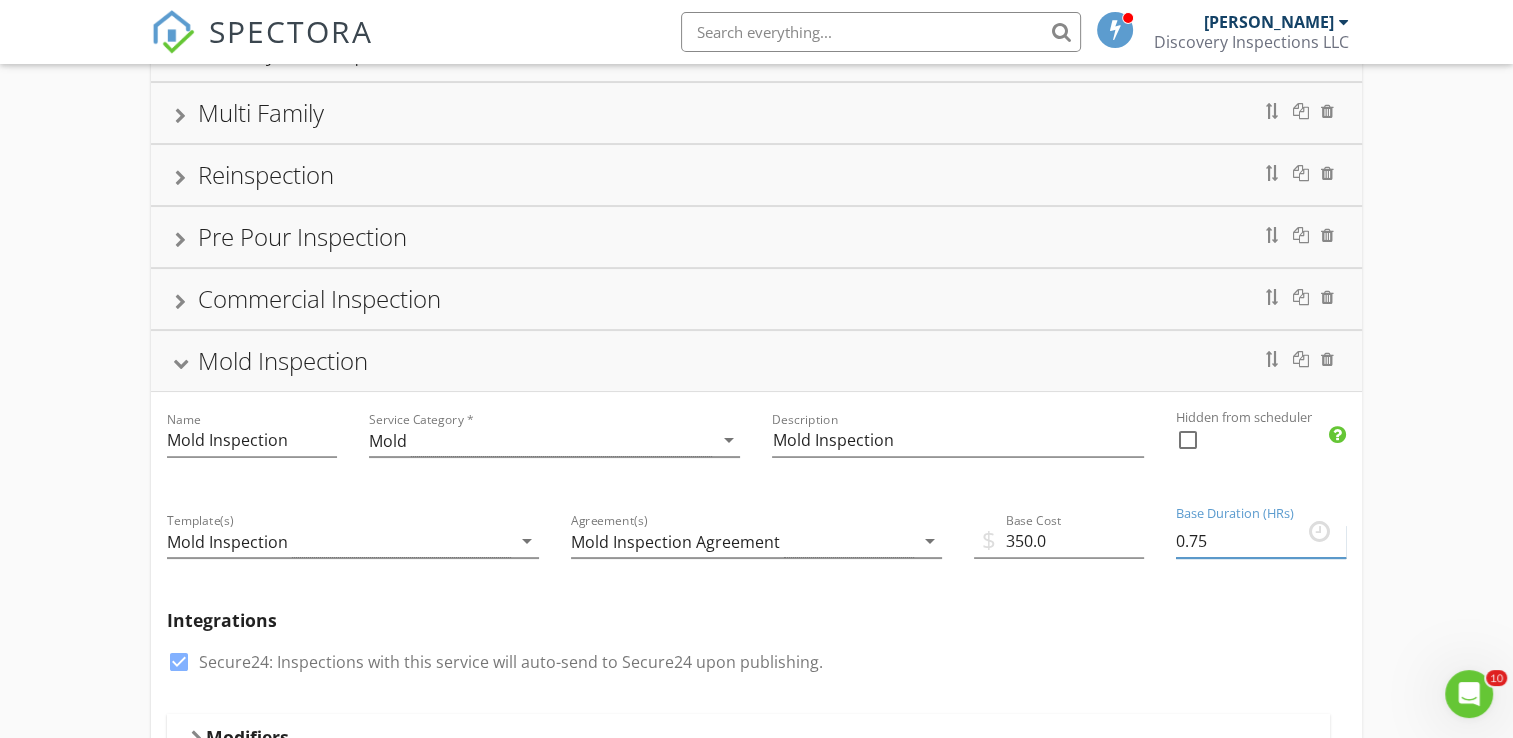 click on "0.75" at bounding box center (1261, 541) 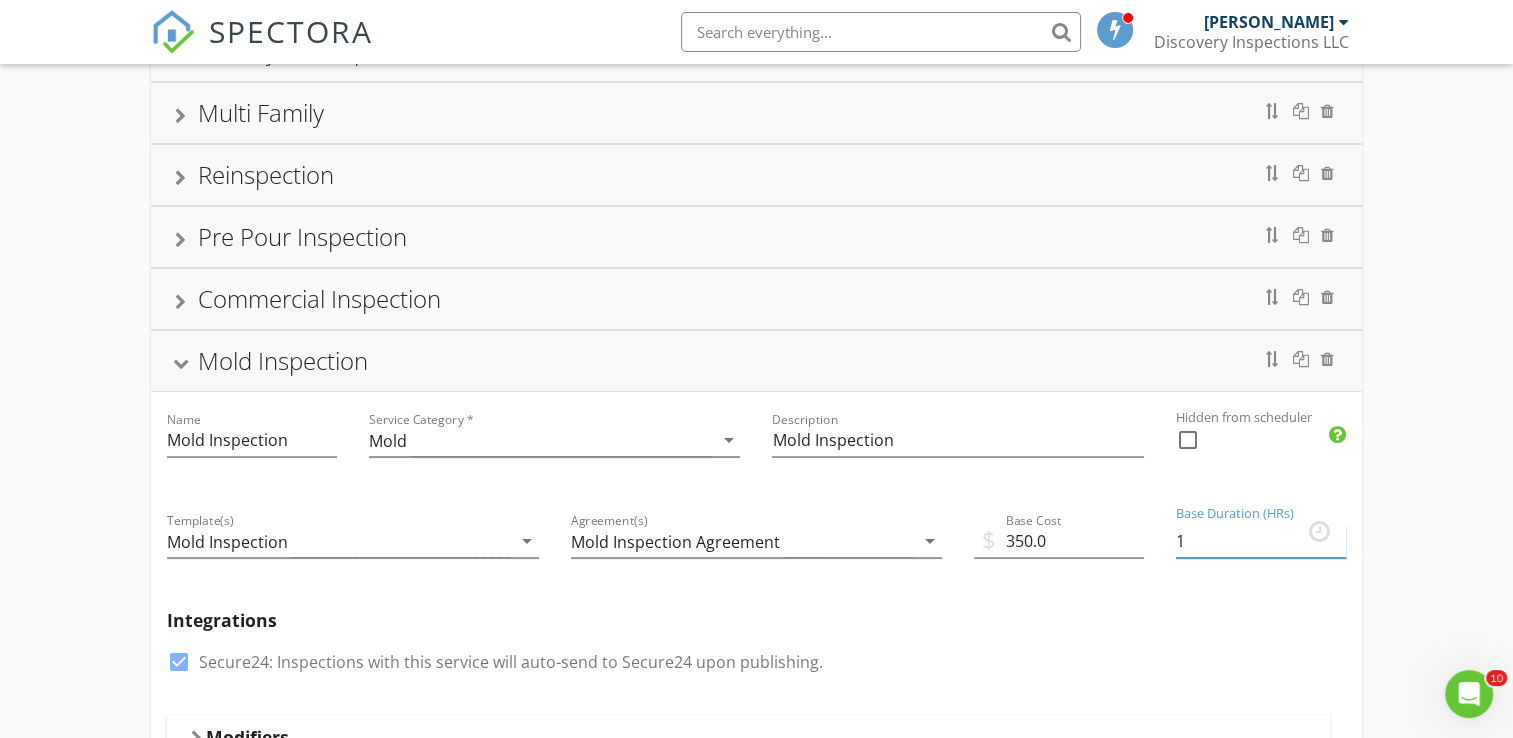 click on "1" at bounding box center (1261, 541) 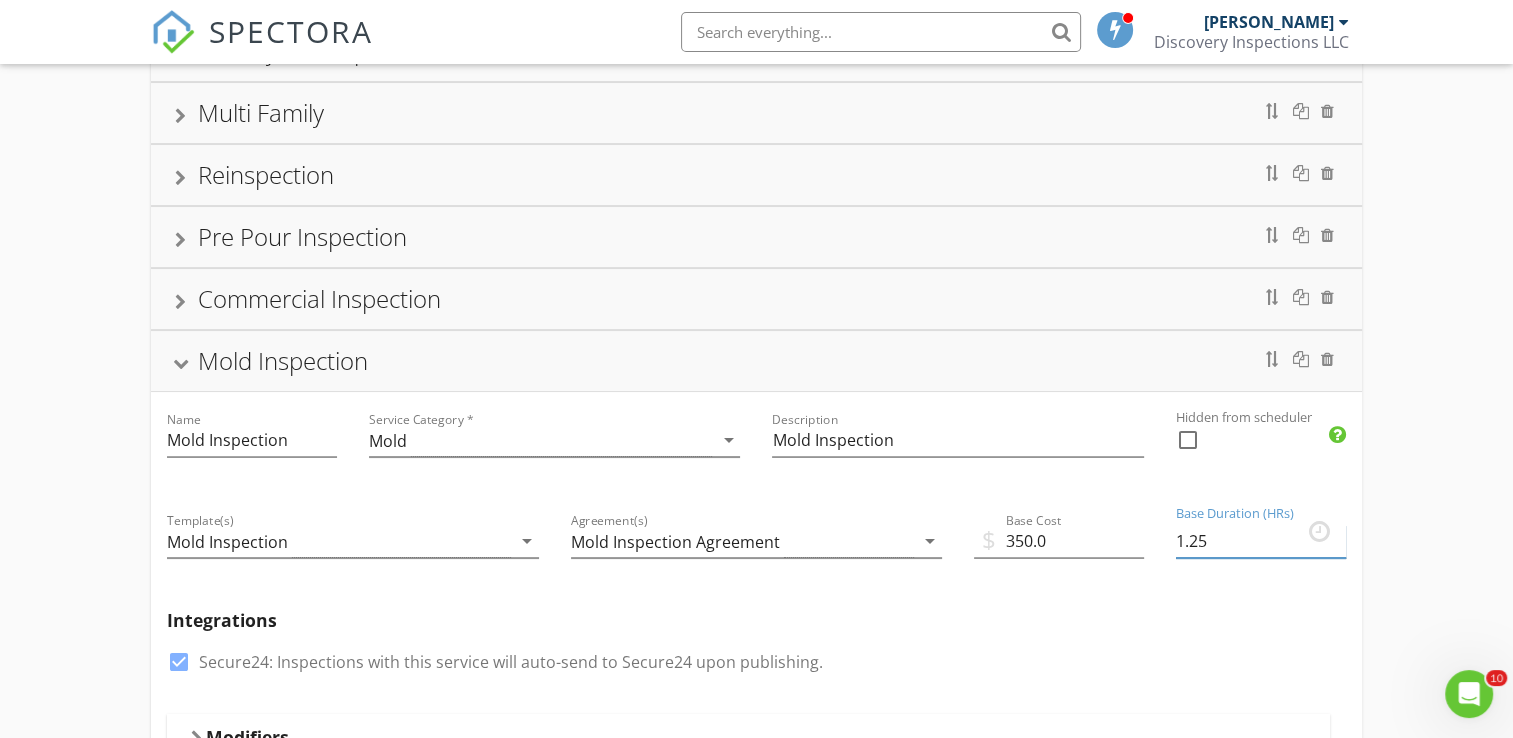 click on "1.25" at bounding box center (1261, 541) 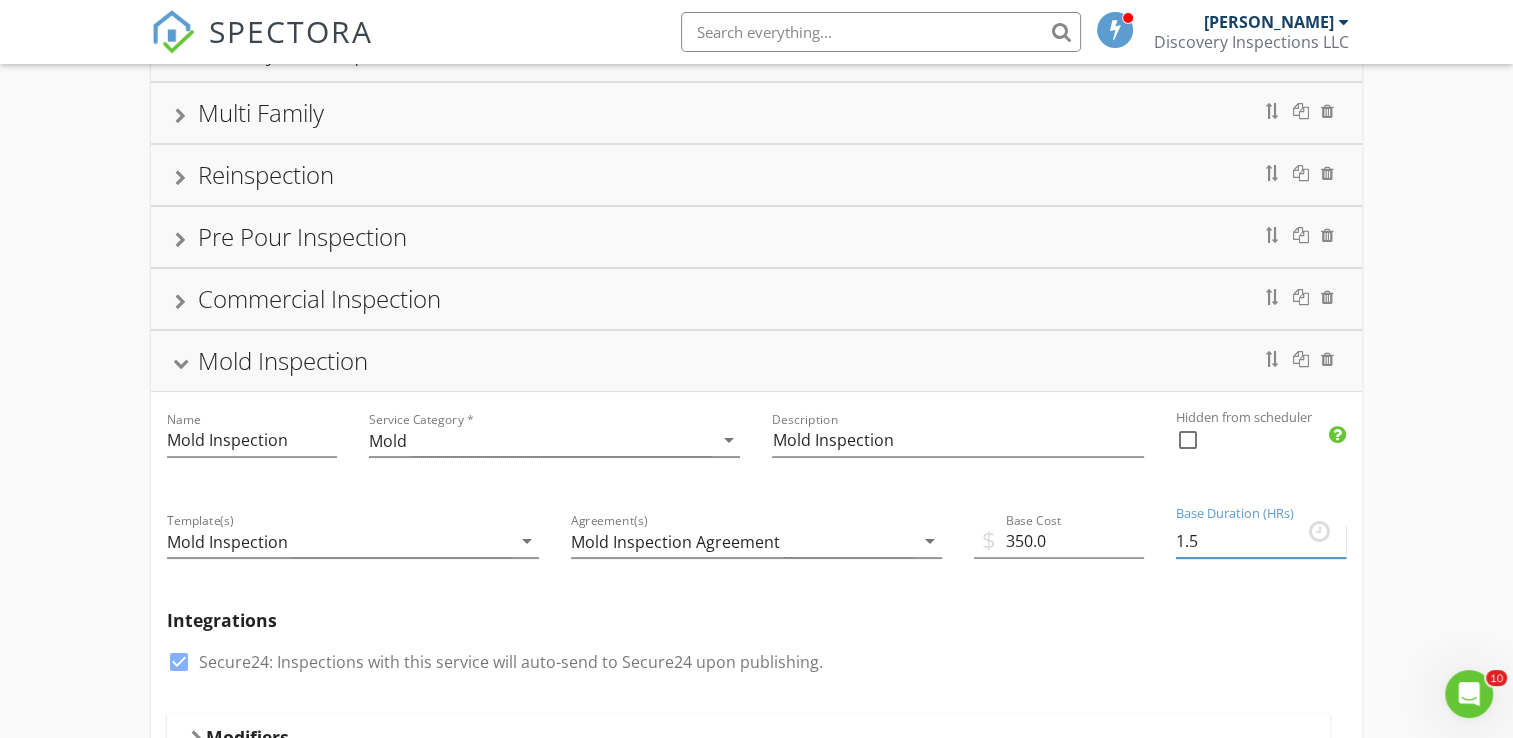 click on "1.5" at bounding box center [1261, 541] 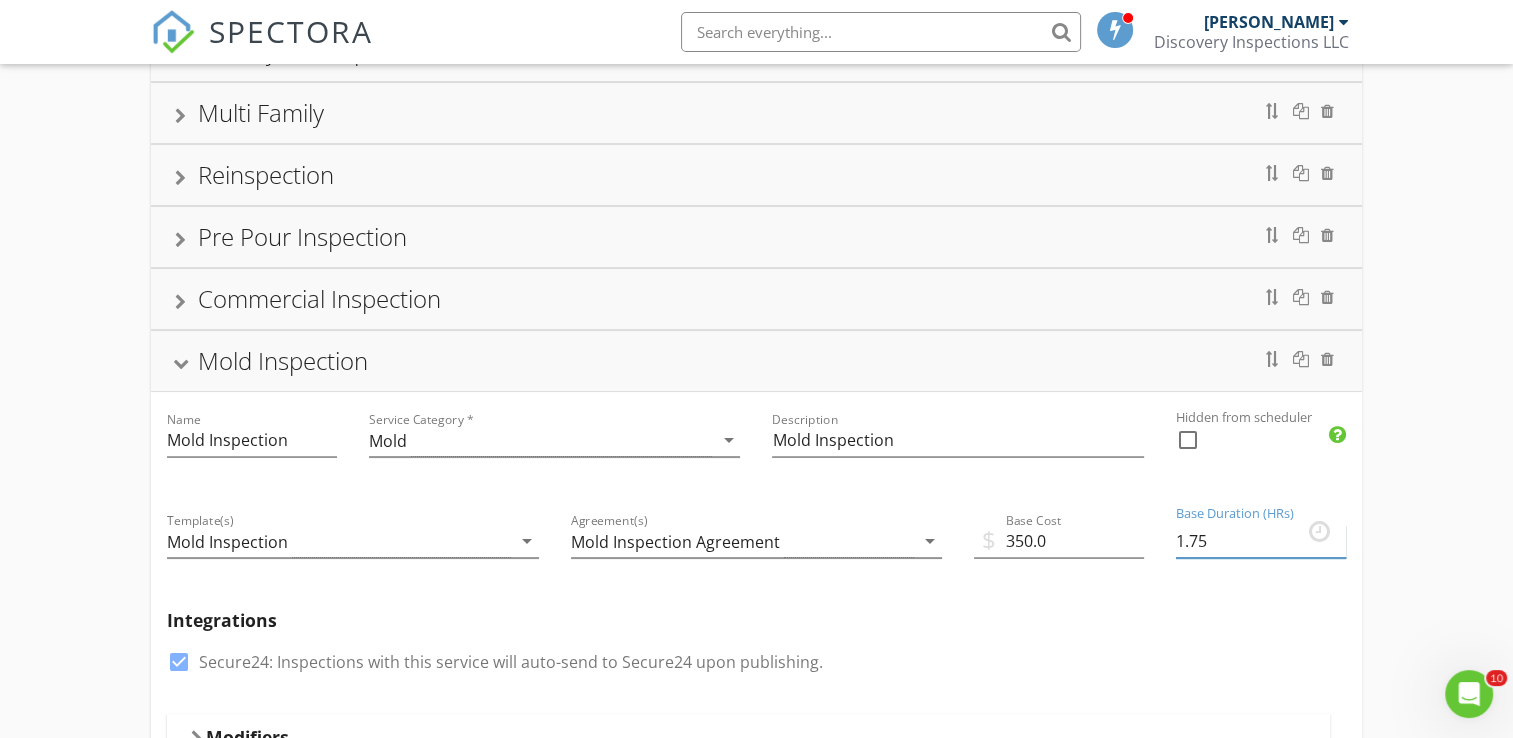 click on "1.75" at bounding box center [1261, 541] 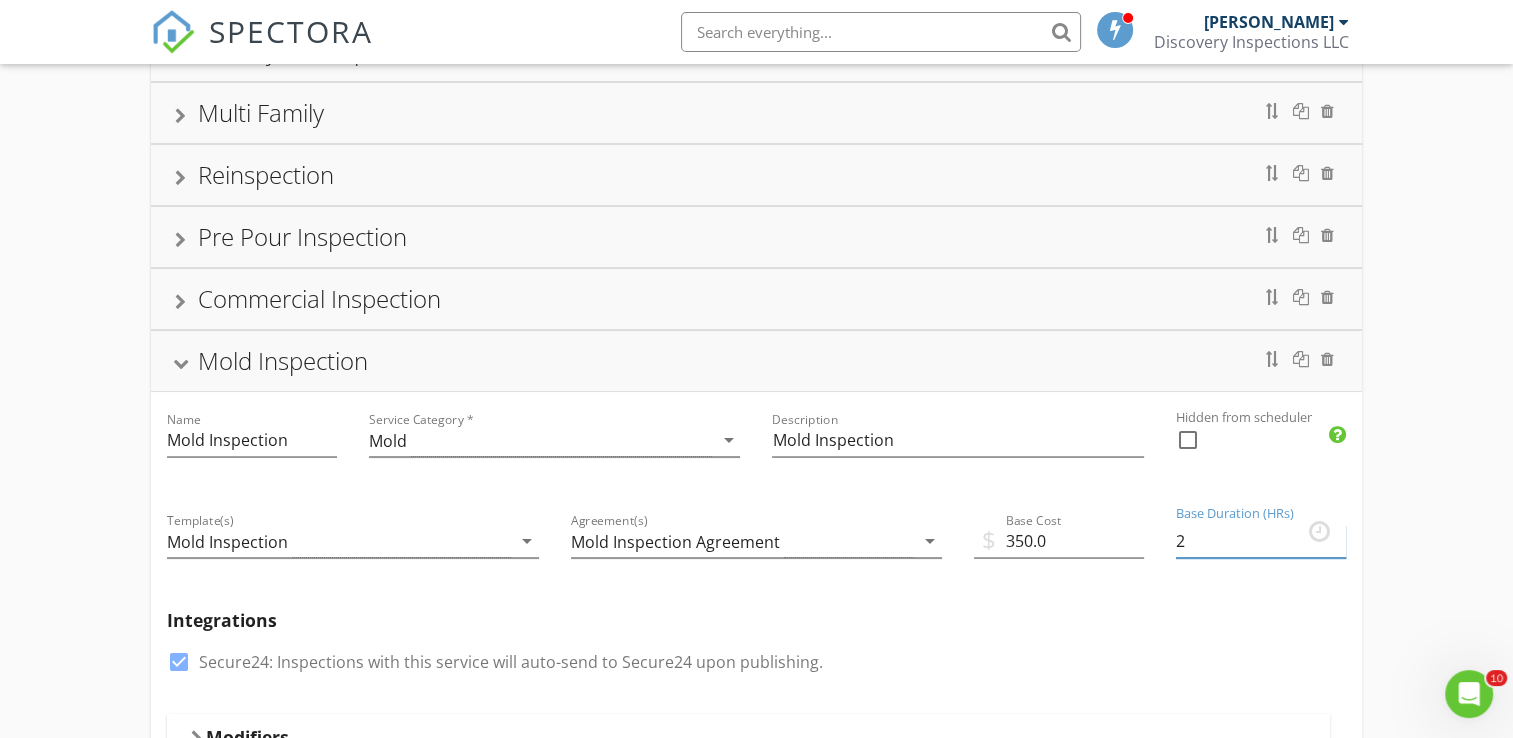 type on "2" 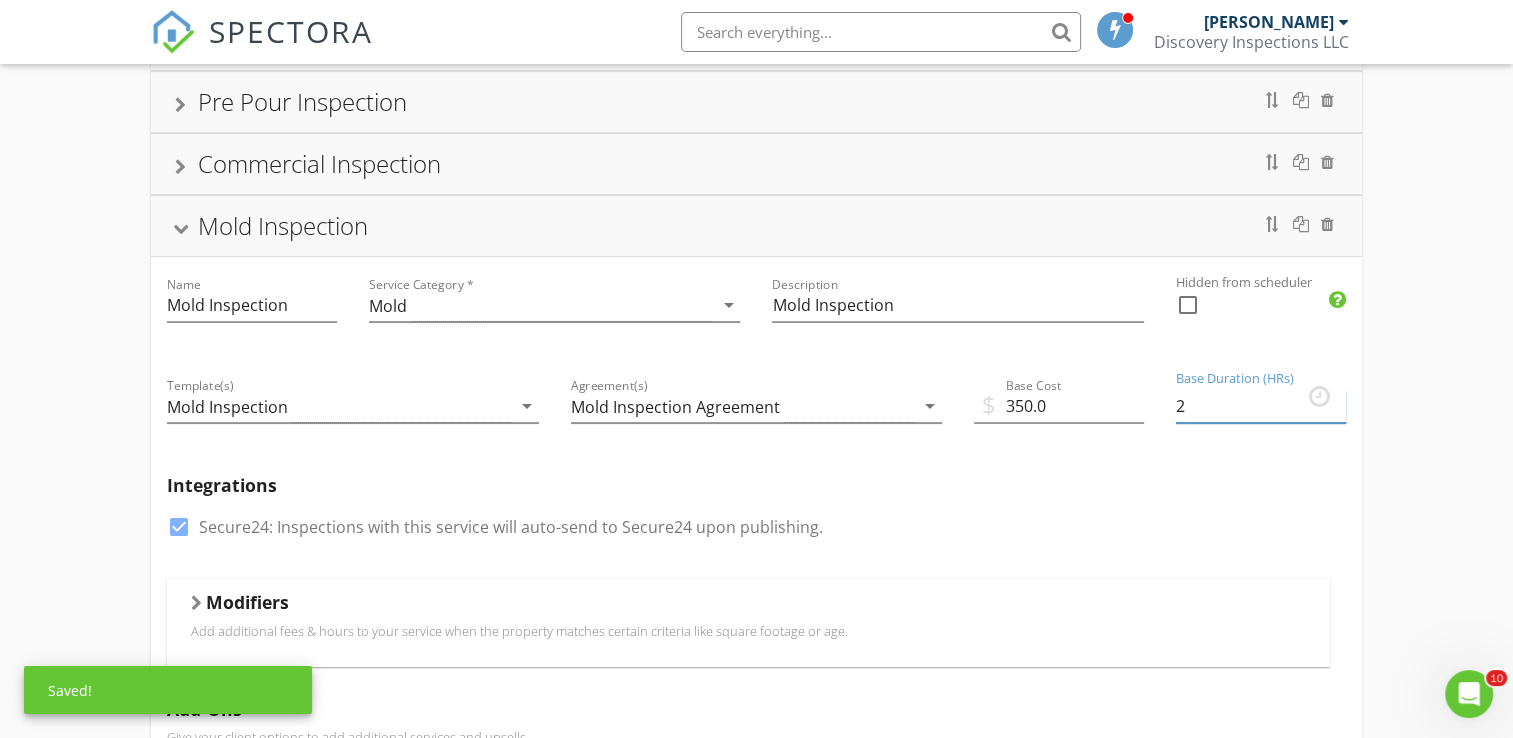 scroll, scrollTop: 331, scrollLeft: 0, axis: vertical 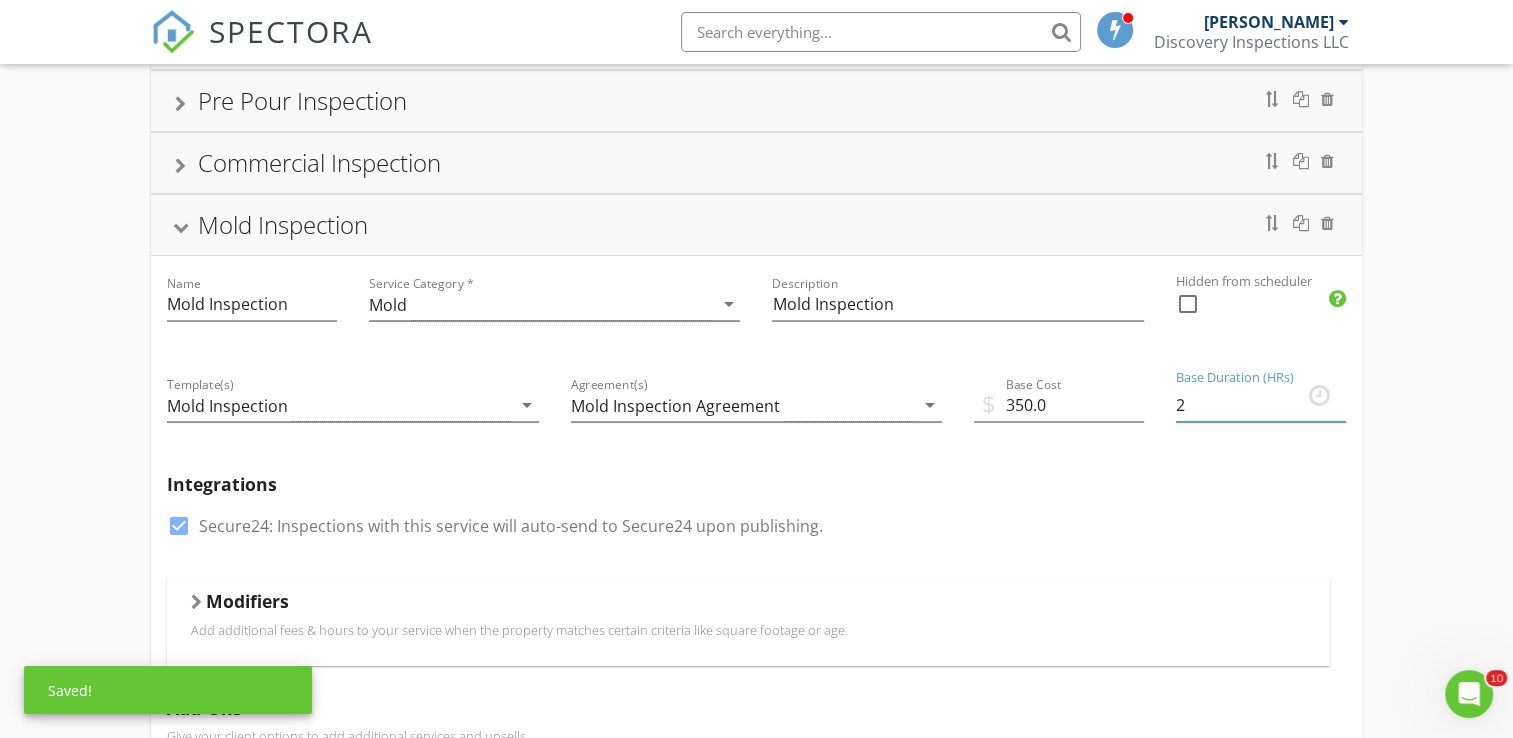 click at bounding box center (179, 526) 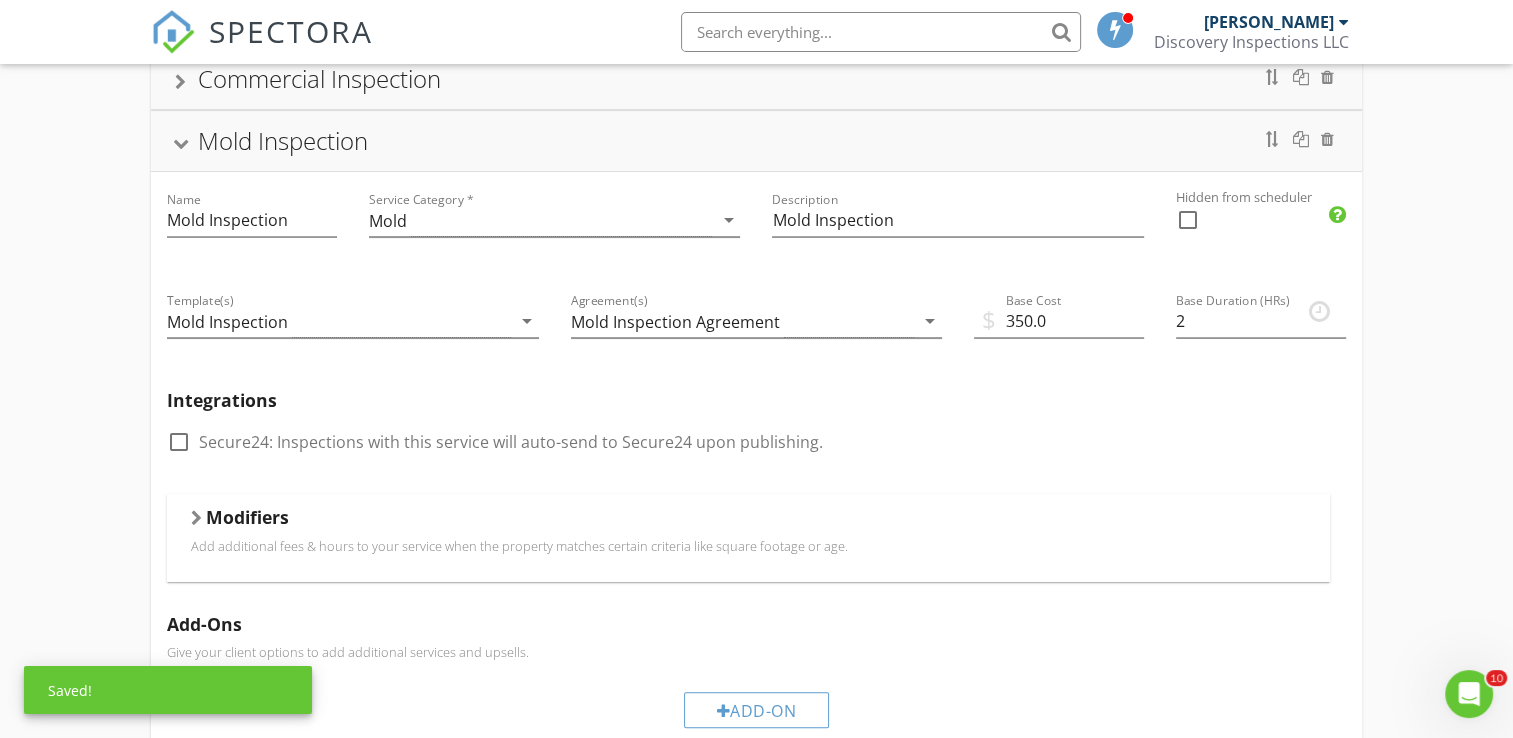 scroll, scrollTop: 420, scrollLeft: 0, axis: vertical 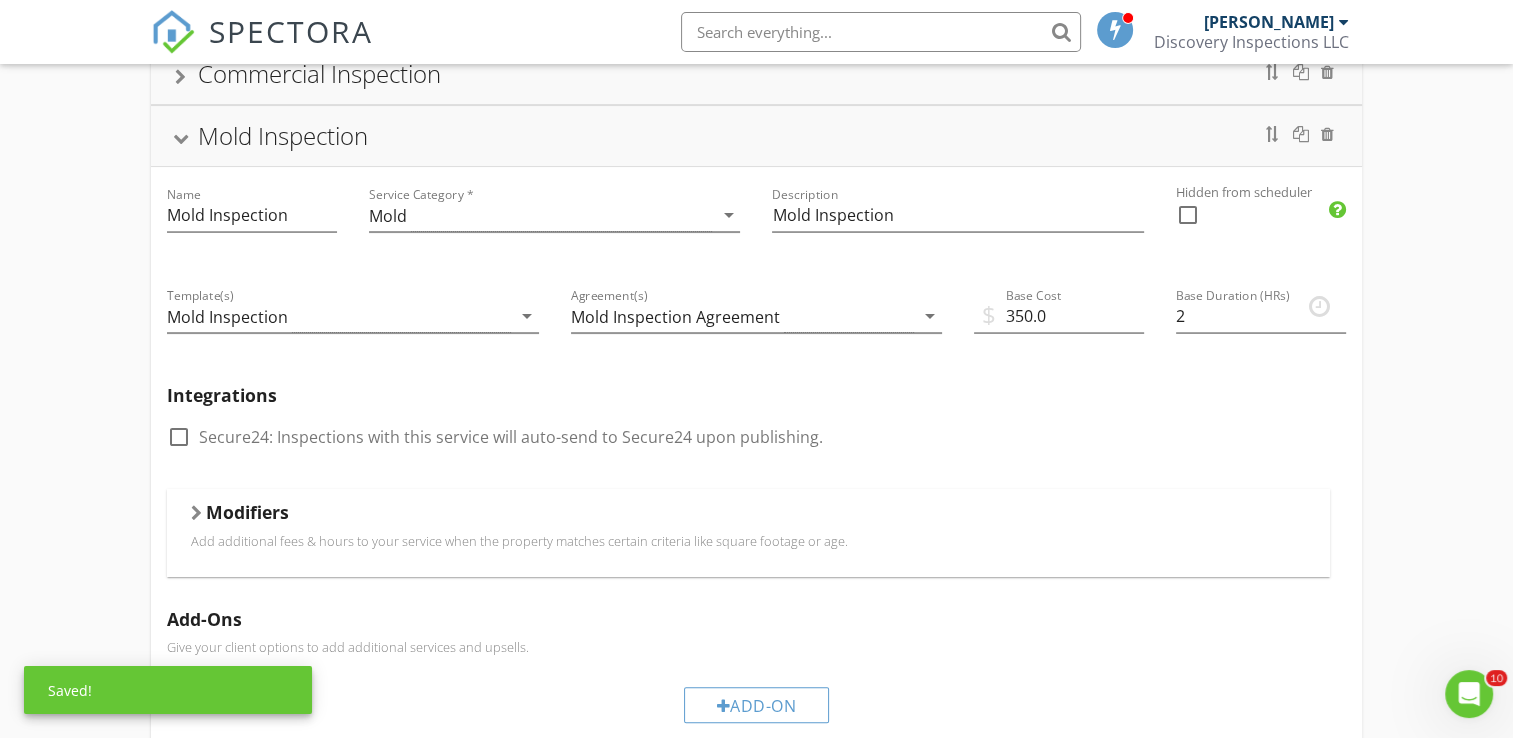 click on "Modifiers" at bounding box center (247, 512) 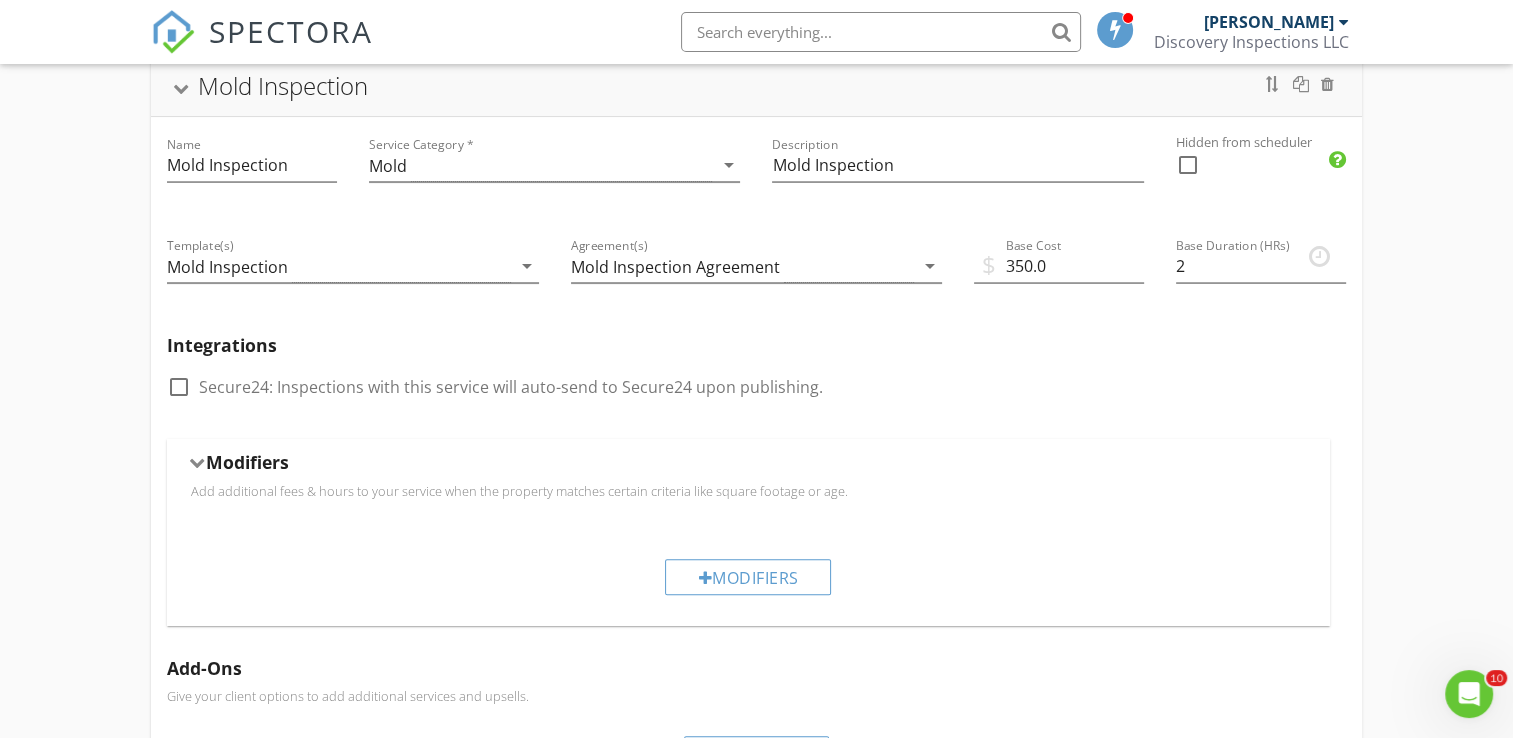scroll, scrollTop: 471, scrollLeft: 0, axis: vertical 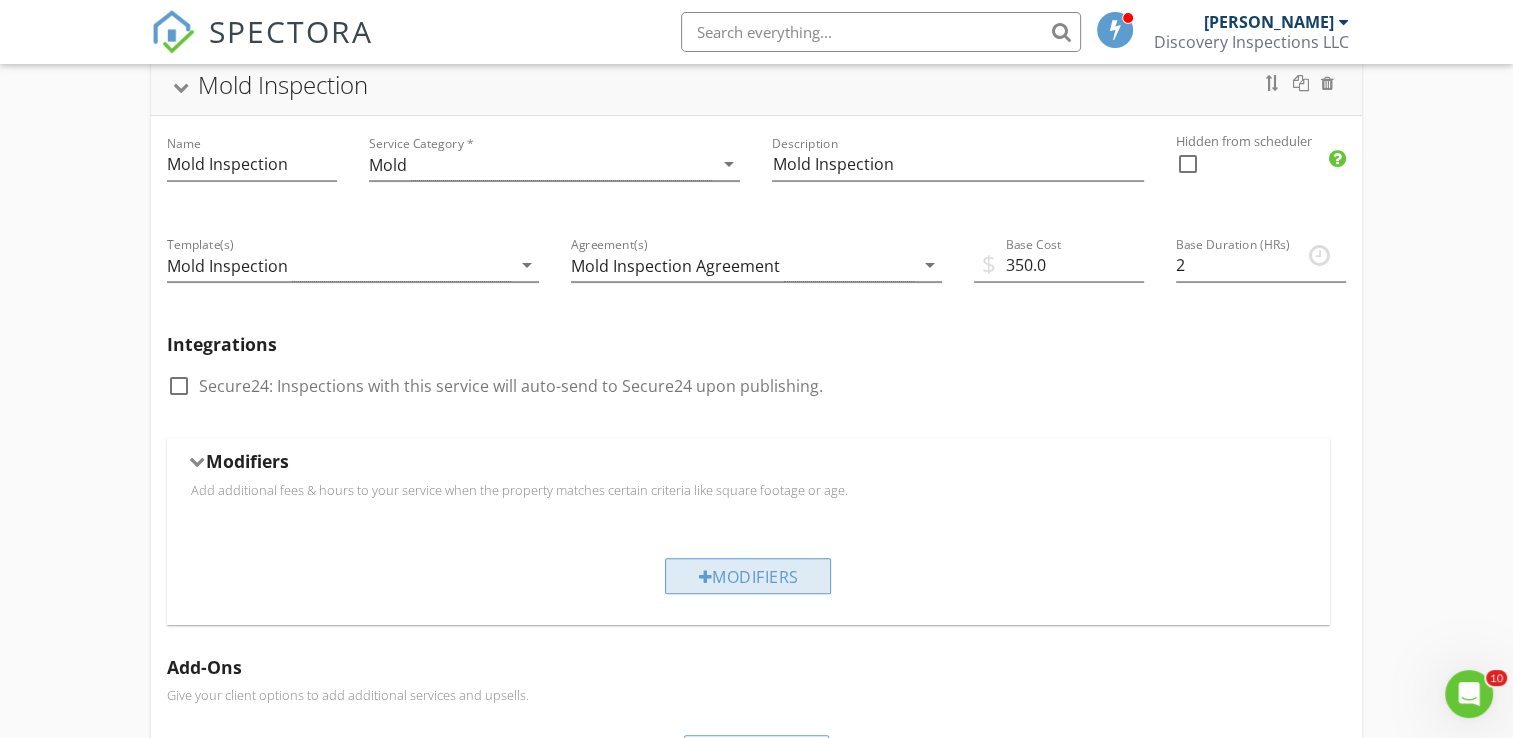 click on "Modifiers" at bounding box center [748, 576] 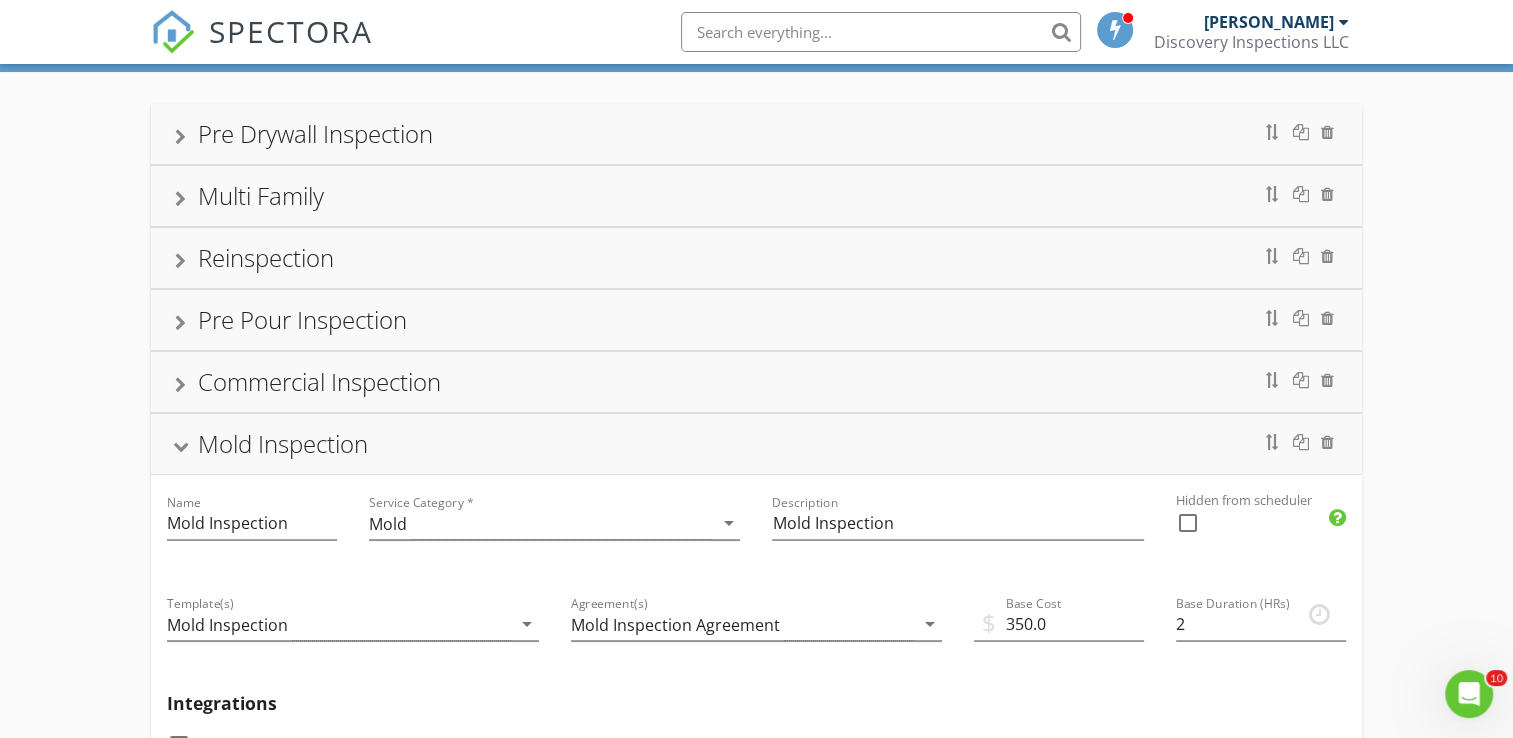 scroll, scrollTop: 82, scrollLeft: 0, axis: vertical 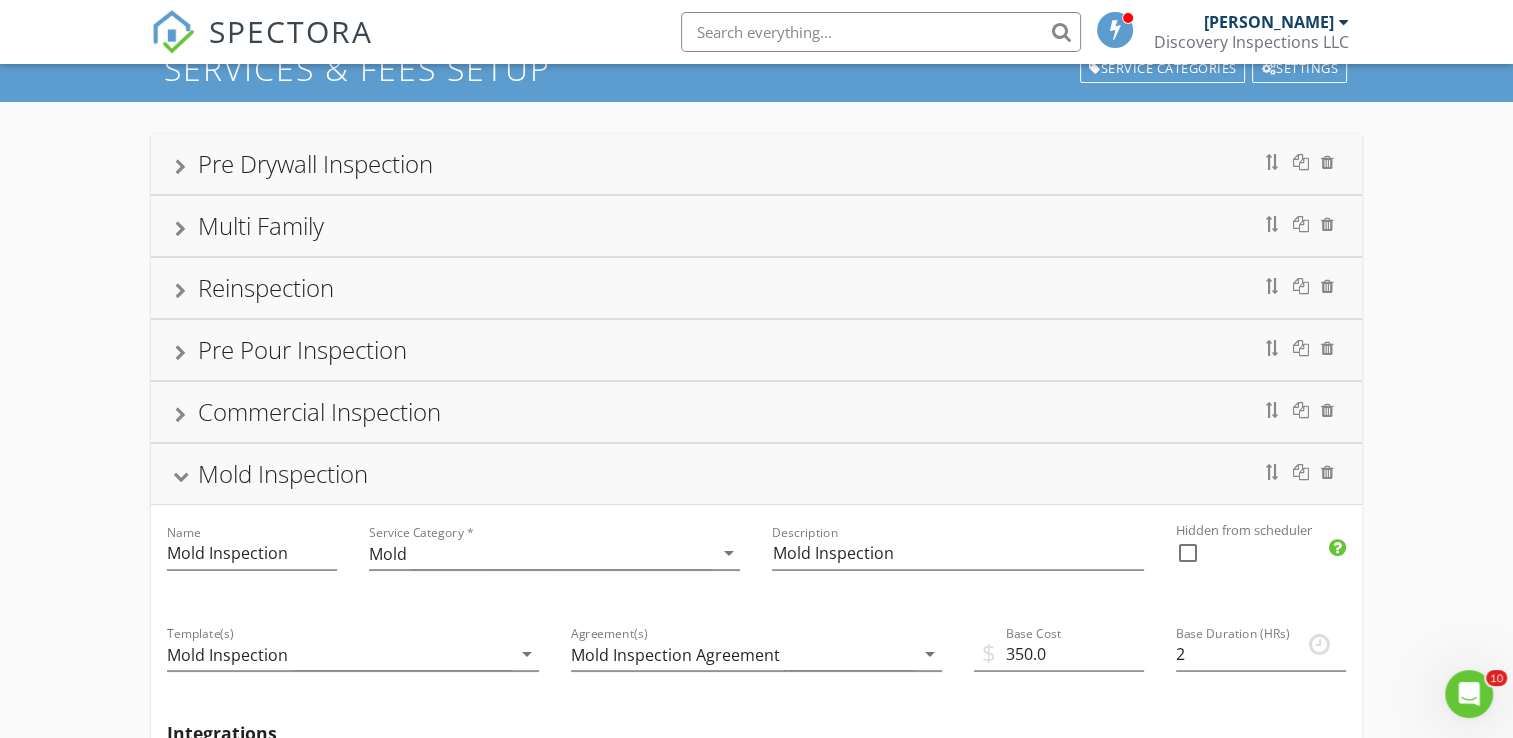 click at bounding box center (181, 477) 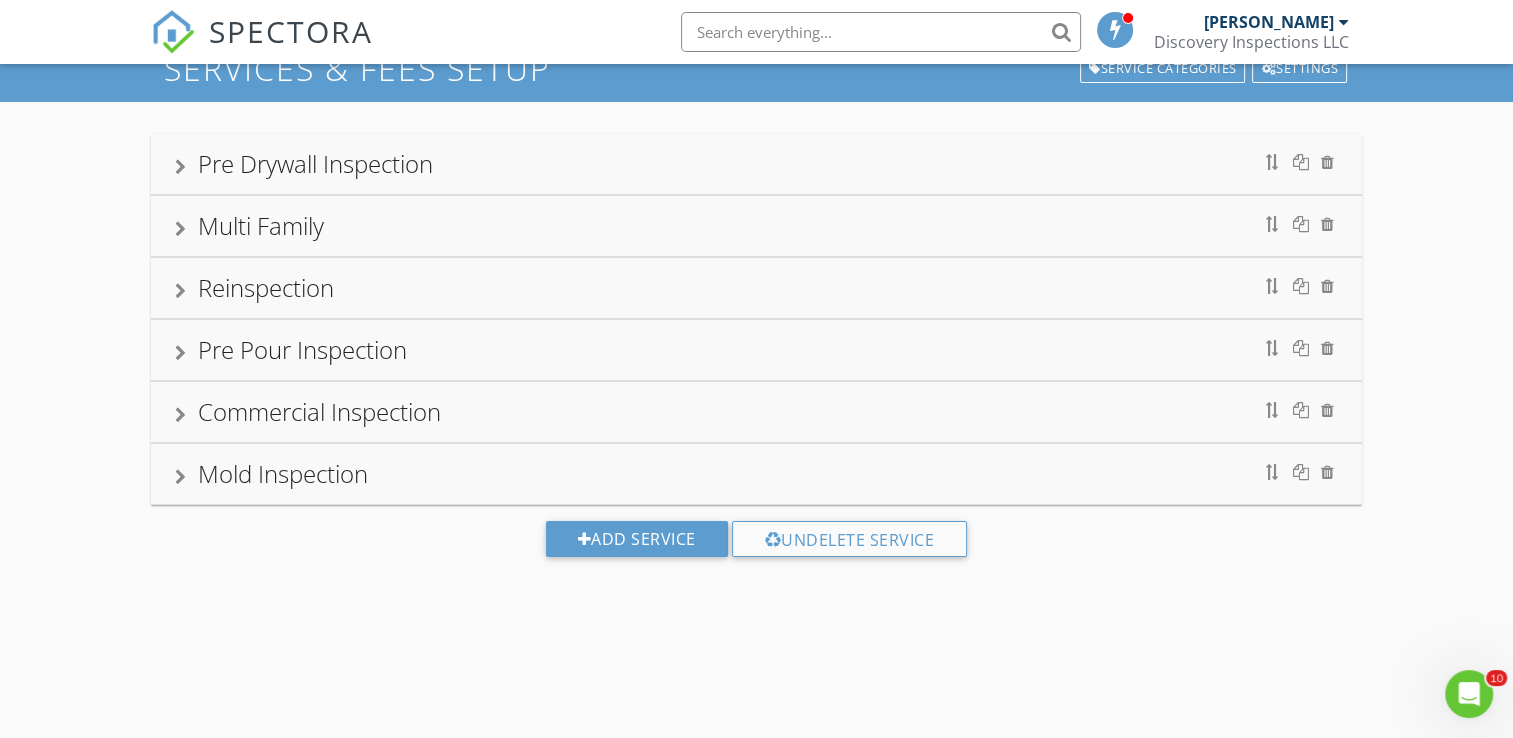 scroll, scrollTop: 0, scrollLeft: 0, axis: both 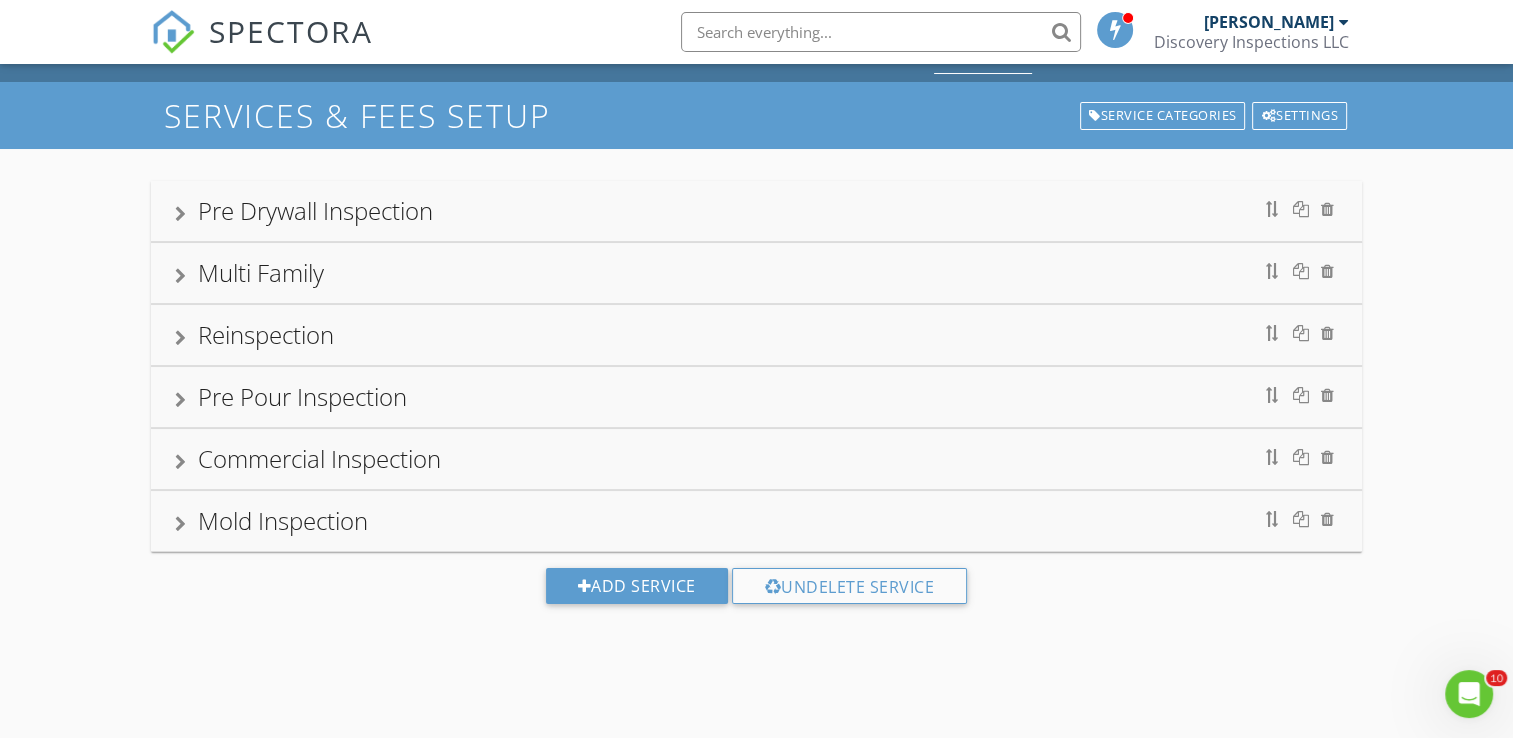 click on "Pre Drywall Inspection" at bounding box center (315, 210) 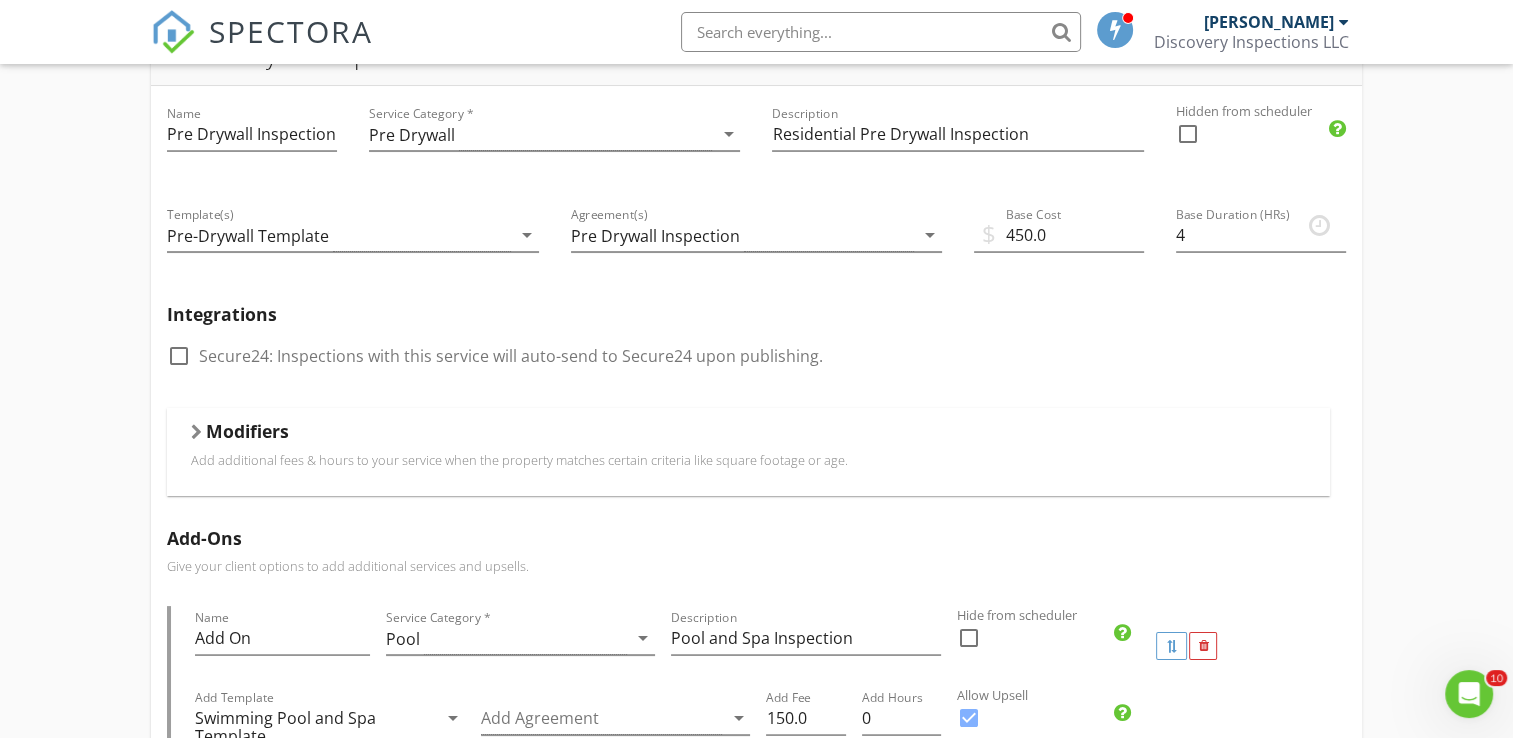 scroll, scrollTop: 228, scrollLeft: 0, axis: vertical 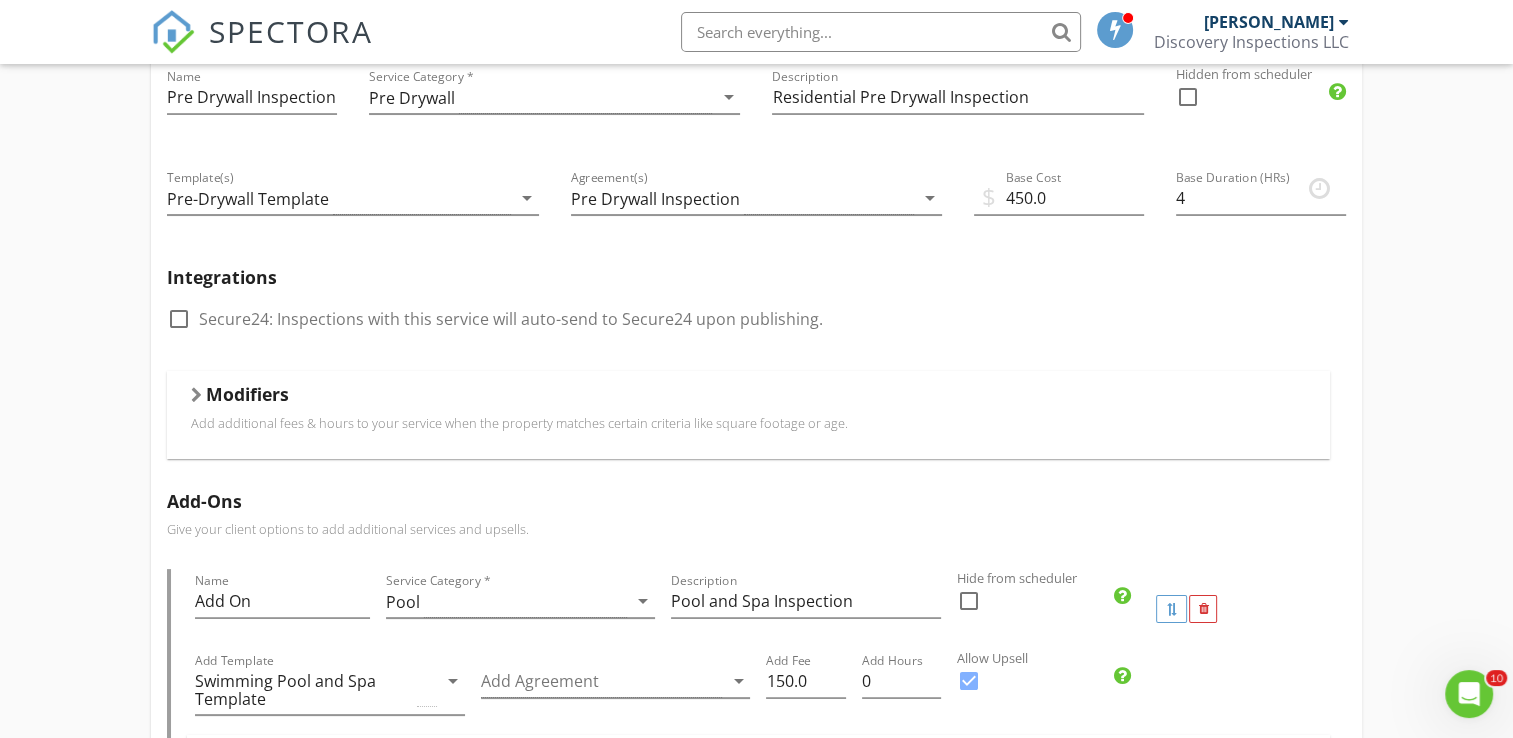 click on "Modifiers" at bounding box center (247, 394) 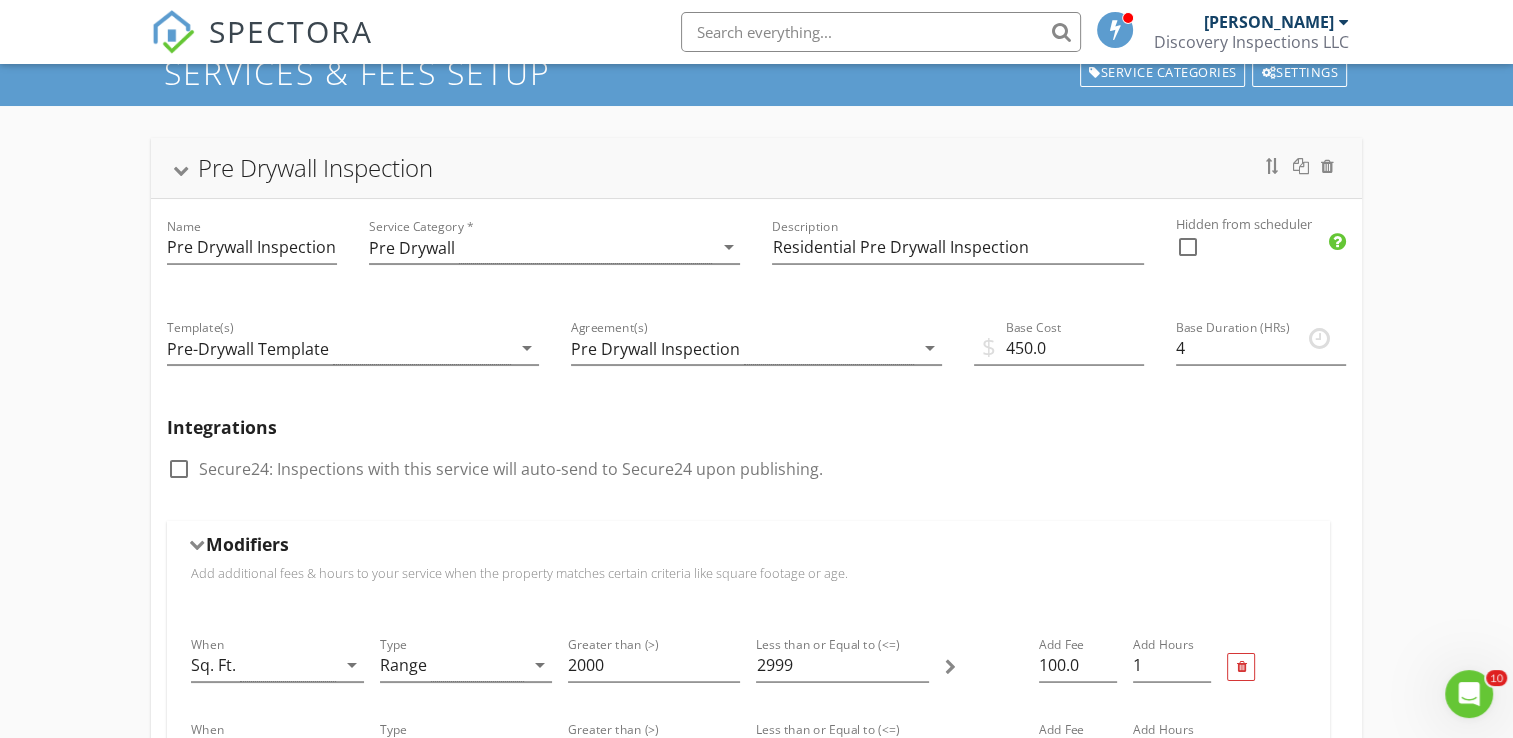 scroll, scrollTop: 74, scrollLeft: 0, axis: vertical 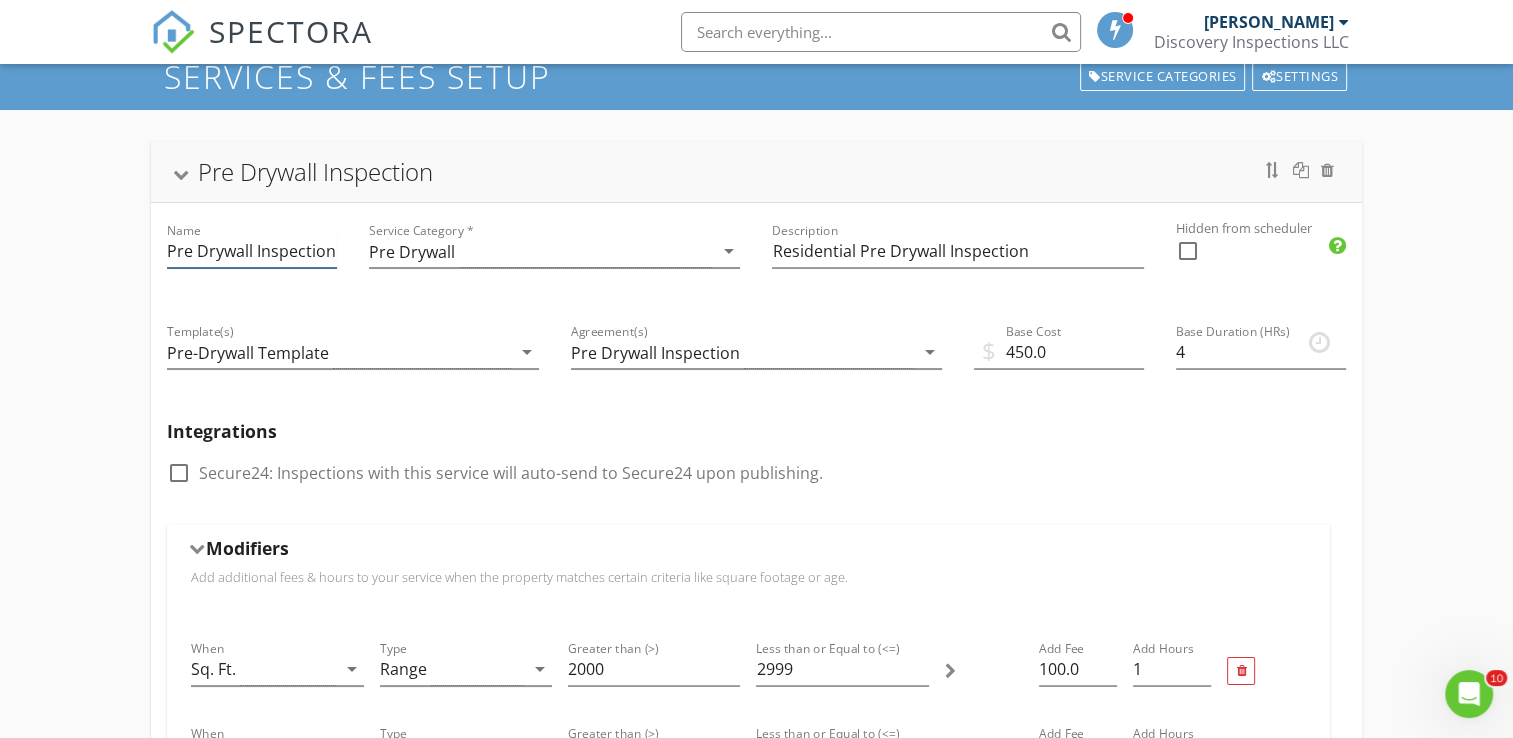 click on "Pre Drywall Inspection" at bounding box center (252, 251) 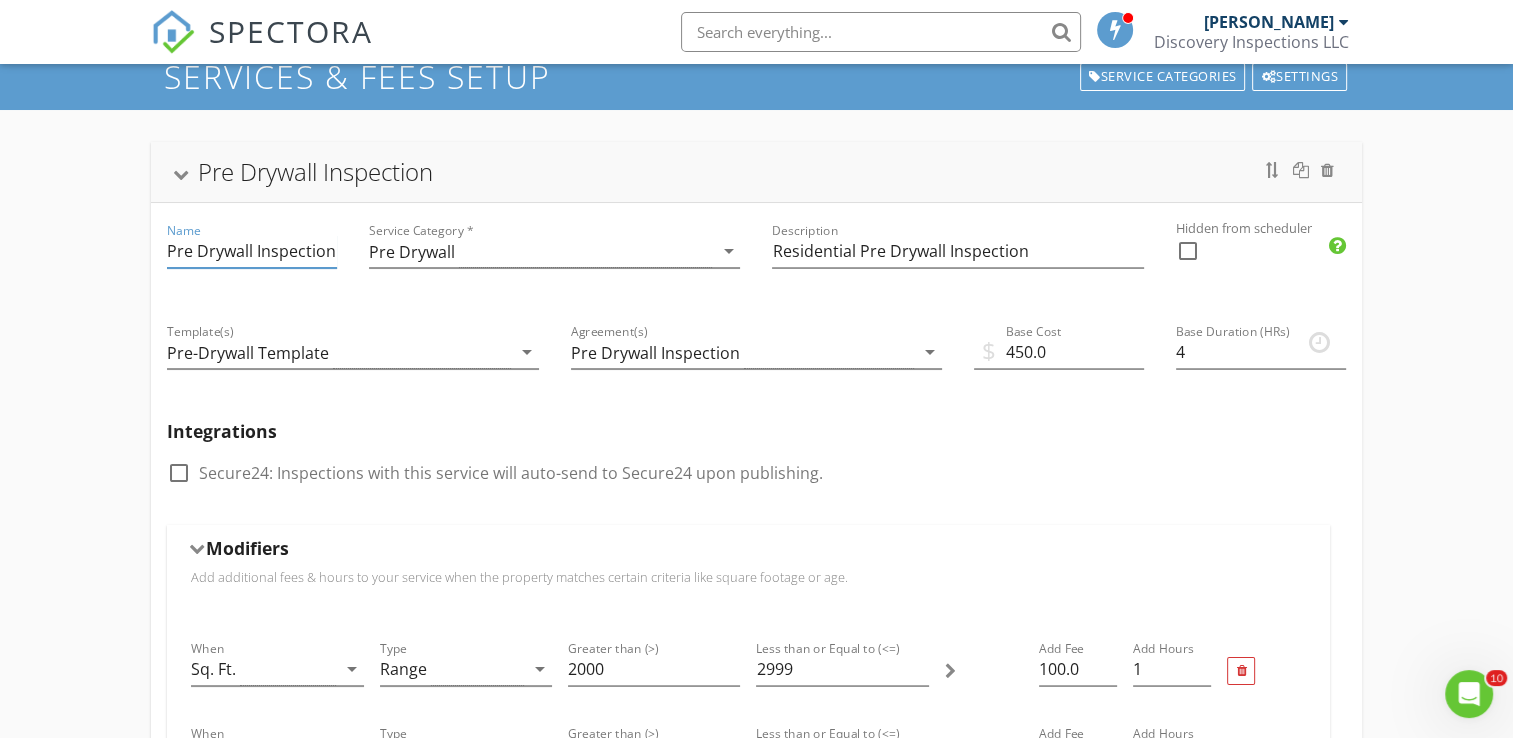 click on "Pre Drywall Inspection" at bounding box center (252, 251) 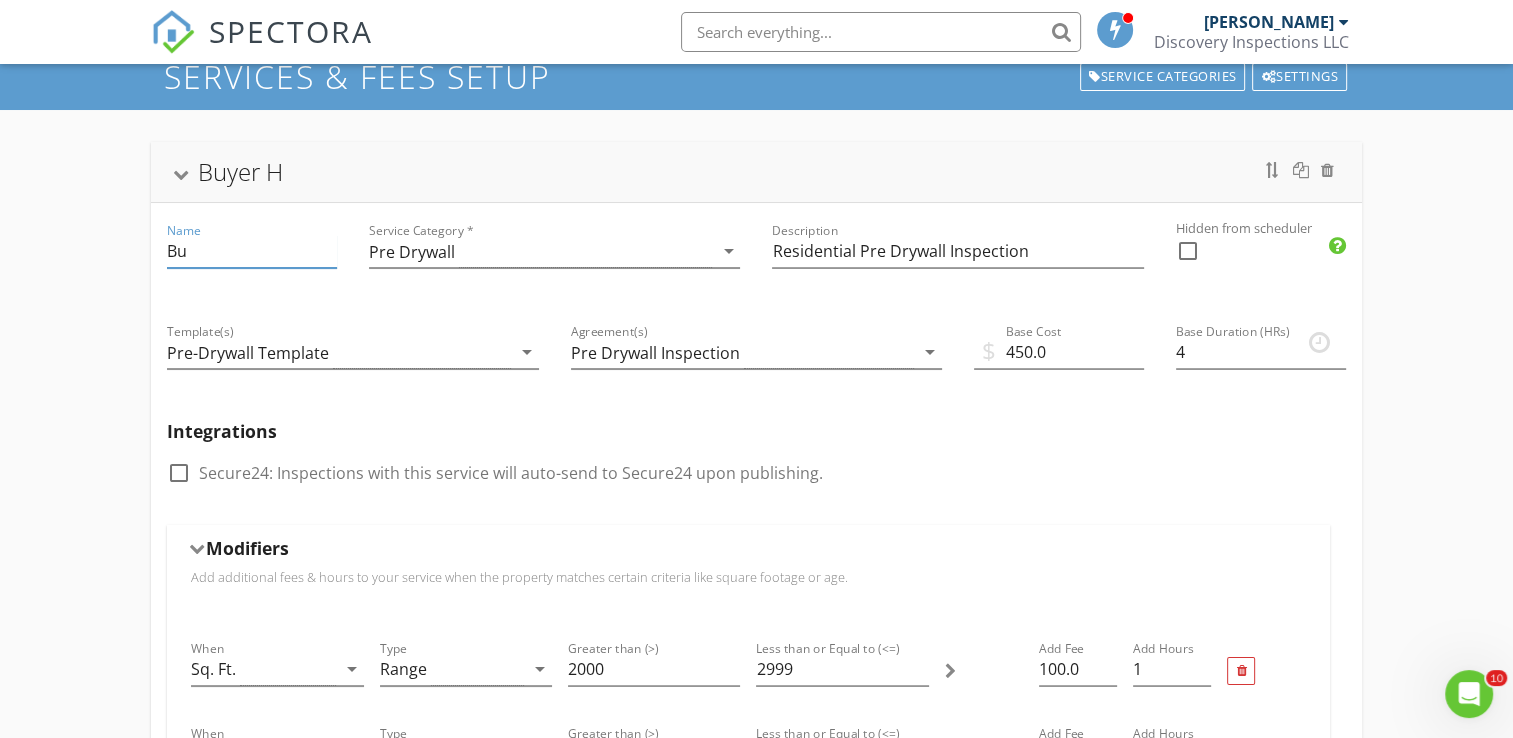 type on "B" 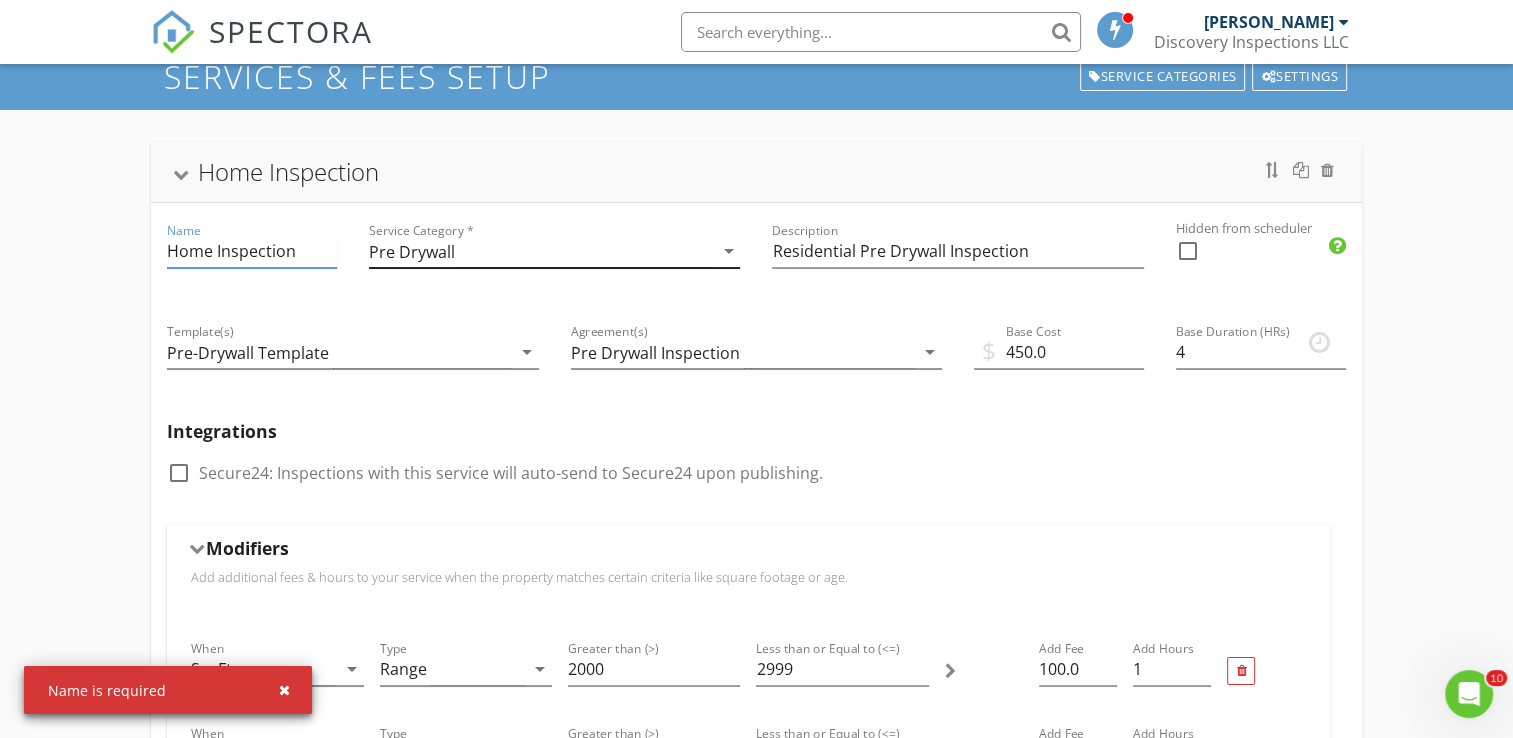 type on "Home Inspection" 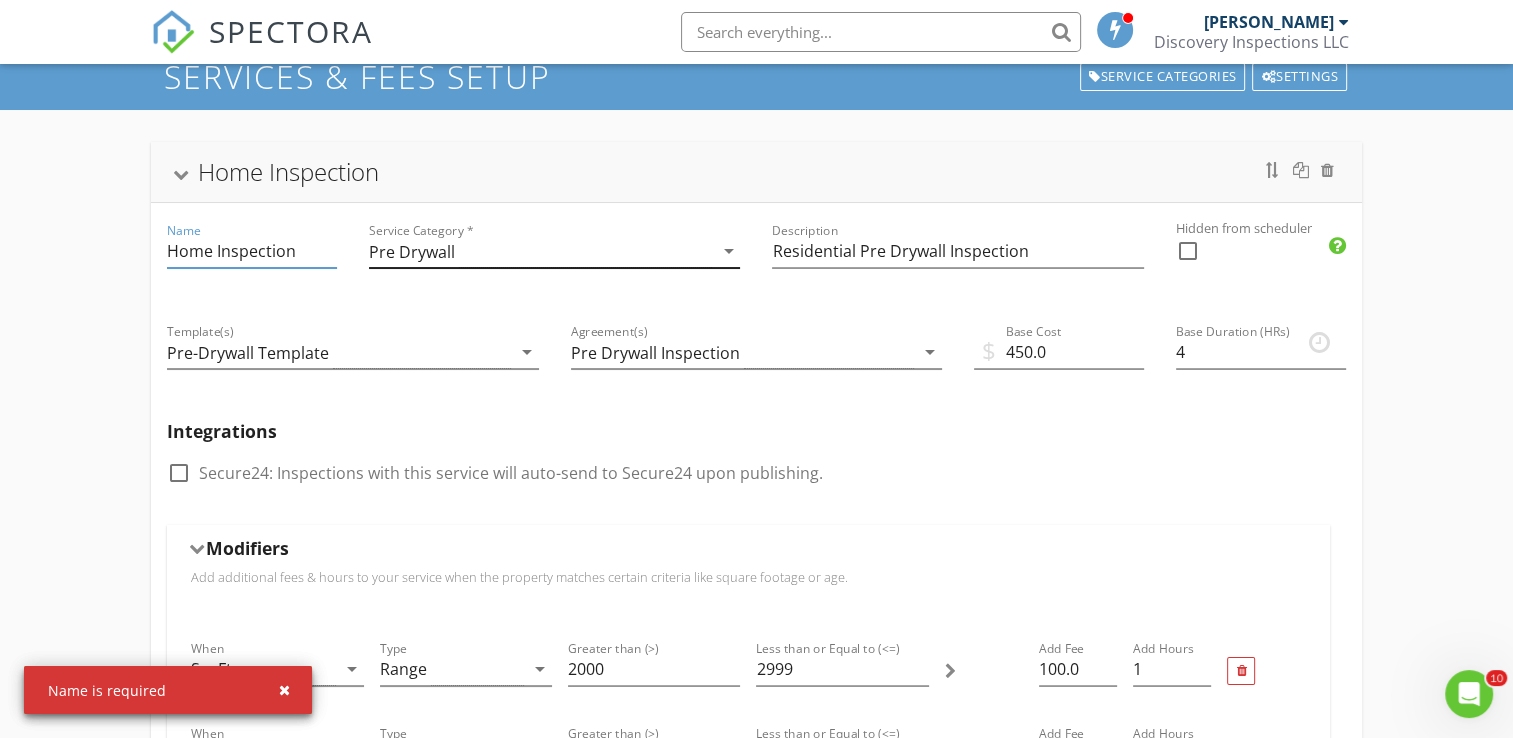 click on "Pre Drywall" at bounding box center (540, 251) 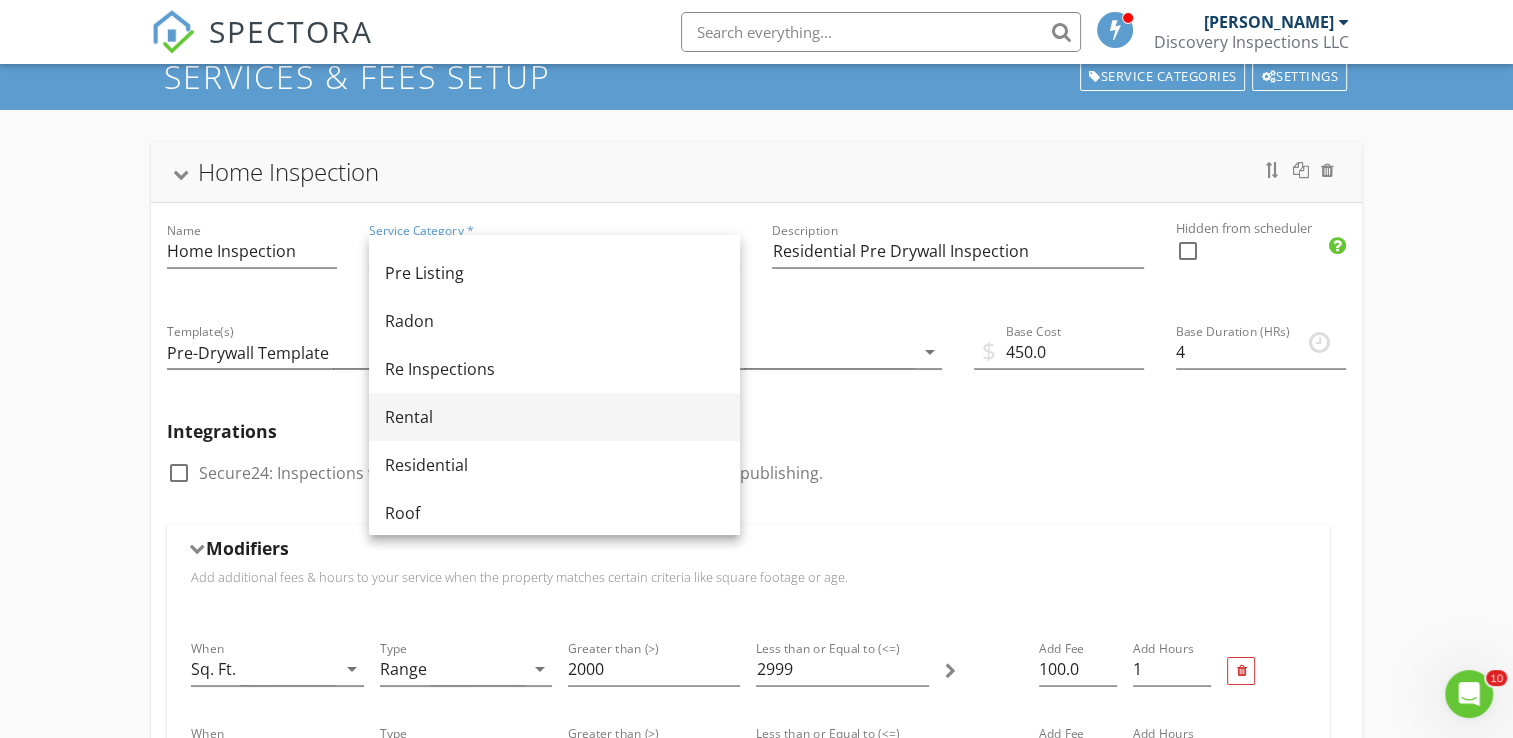 scroll, scrollTop: 811, scrollLeft: 0, axis: vertical 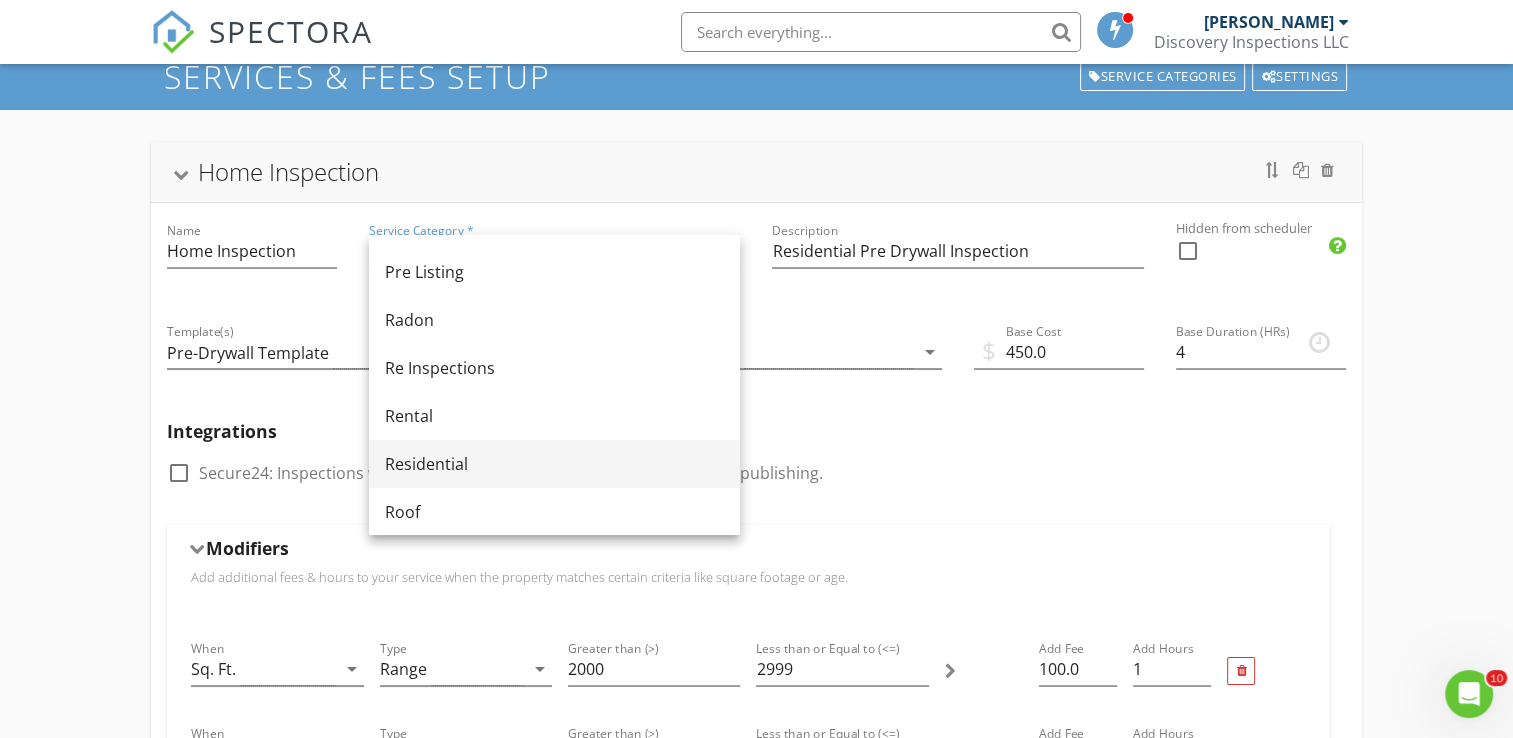 click on "Residential" at bounding box center [554, 464] 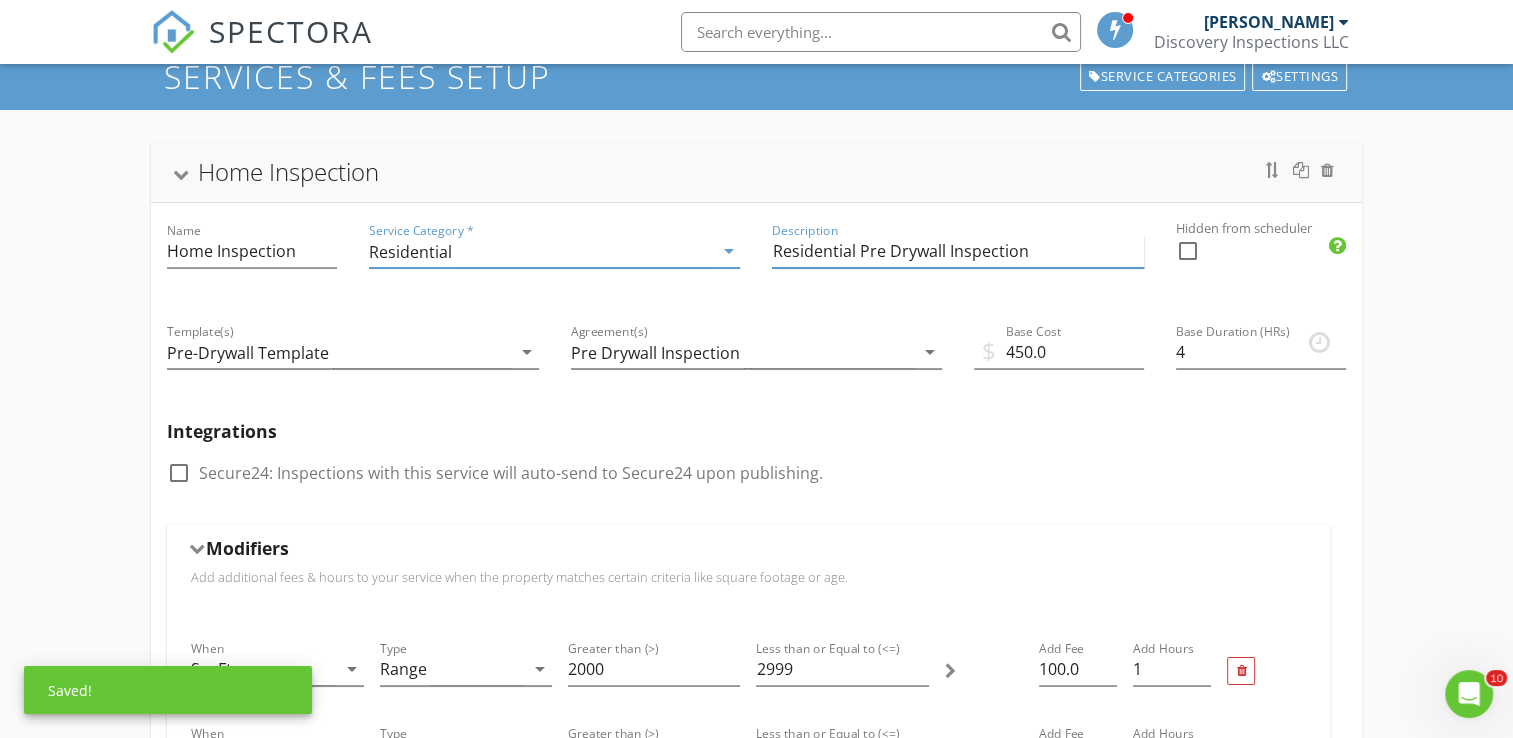 click on "Residential Pre Drywall Inspection" at bounding box center (957, 251) 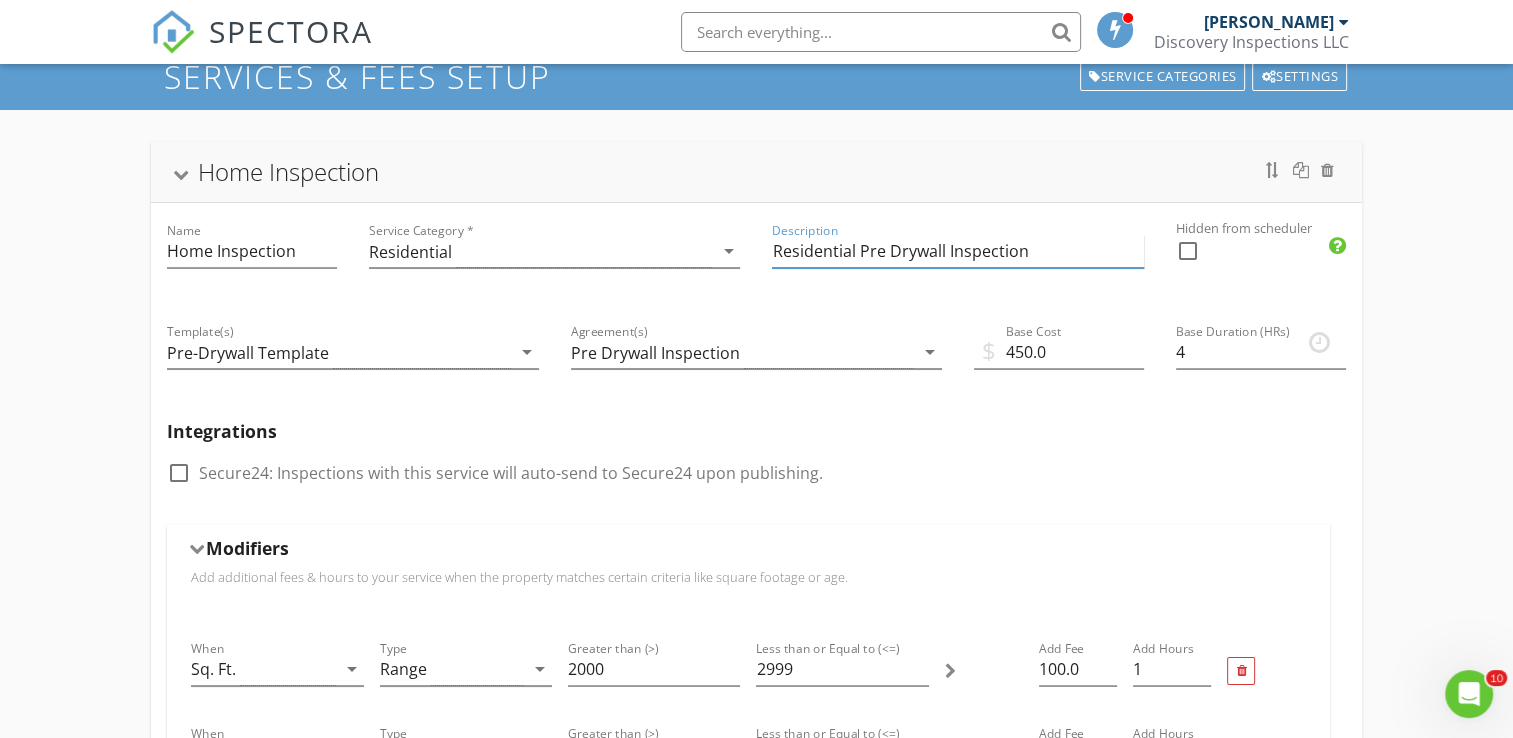 drag, startPoint x: 941, startPoint y: 251, endPoint x: 856, endPoint y: 260, distance: 85.47514 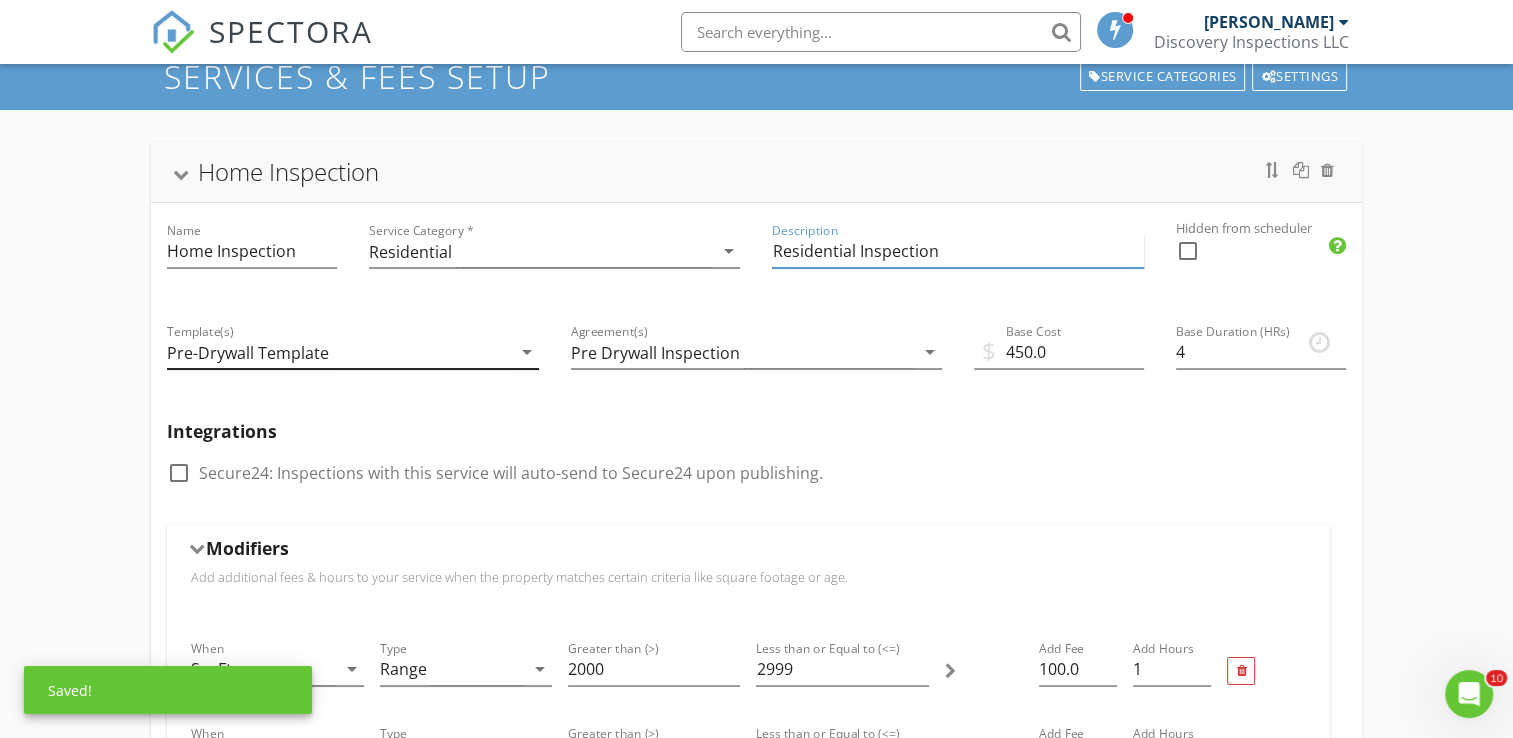 type on "Residential Inspection" 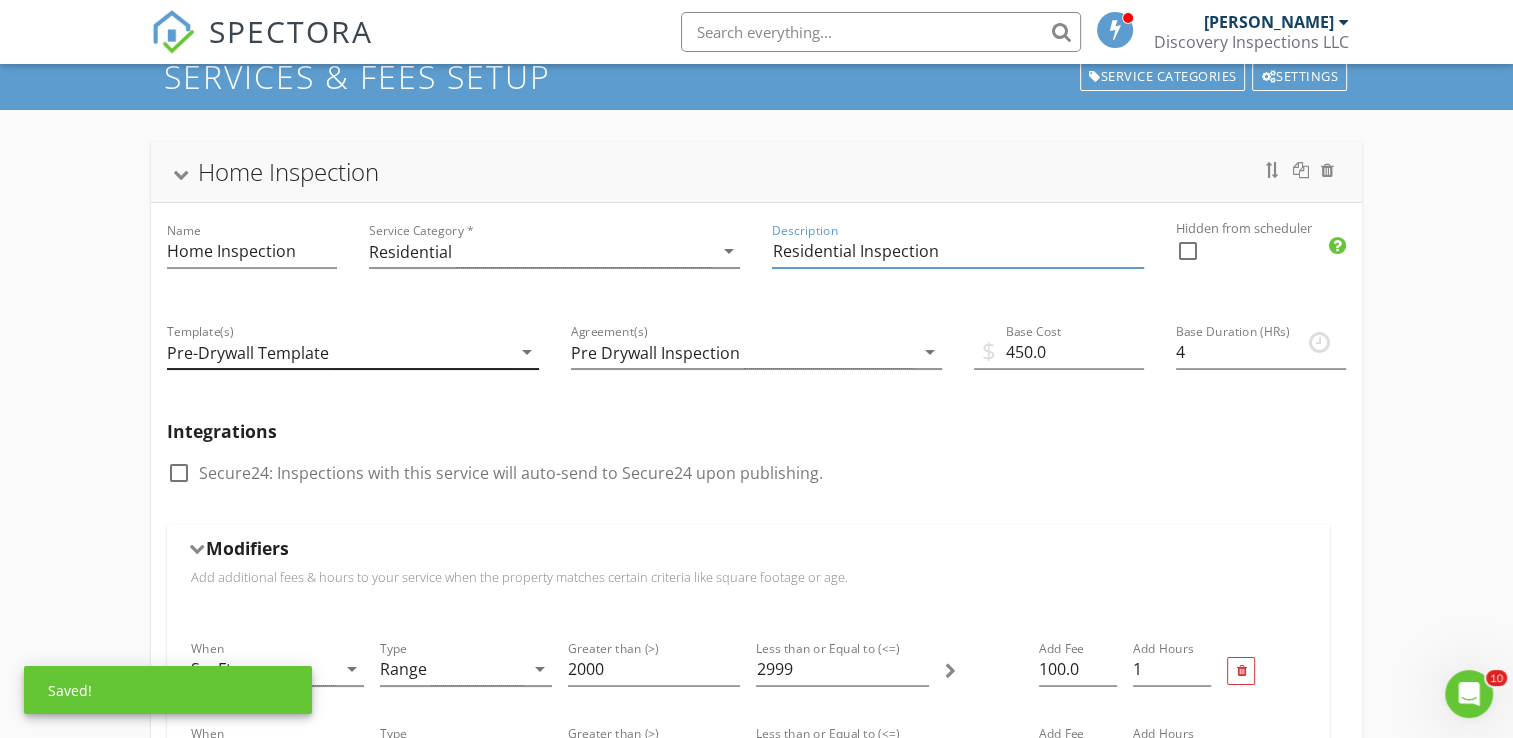 click on "Pre-Drywall Template" at bounding box center (338, 352) 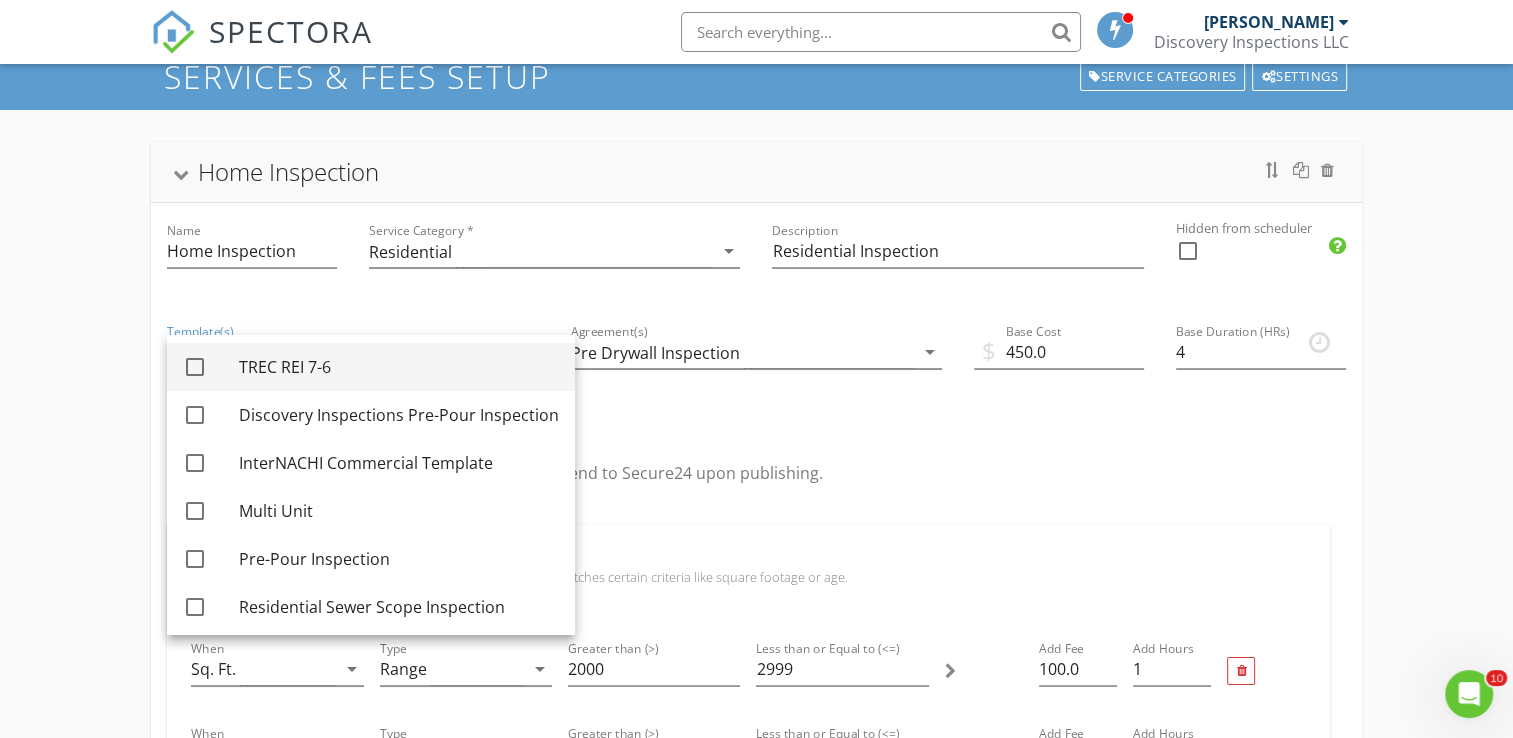click at bounding box center [195, 367] 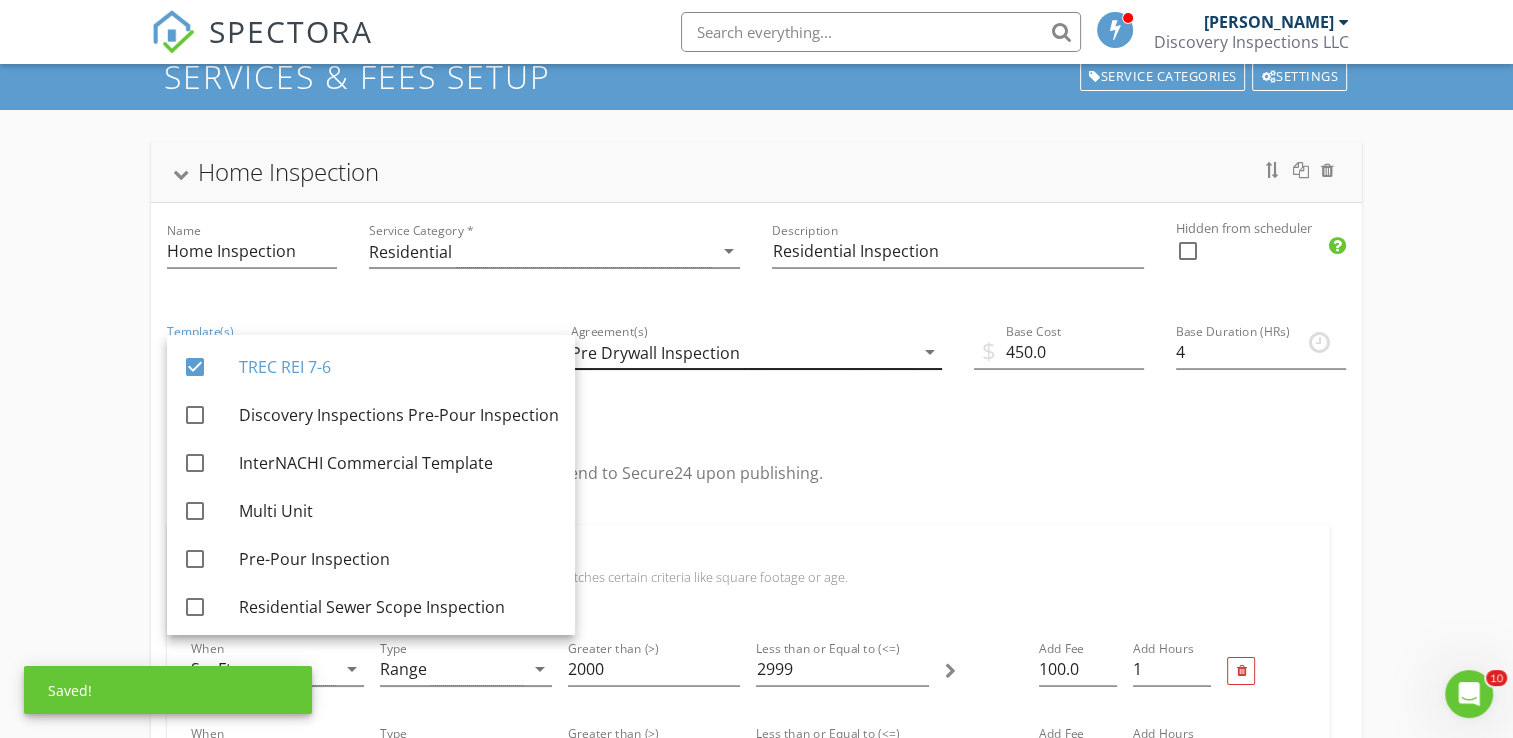 click on "Pre Drywall Inspection" at bounding box center (655, 353) 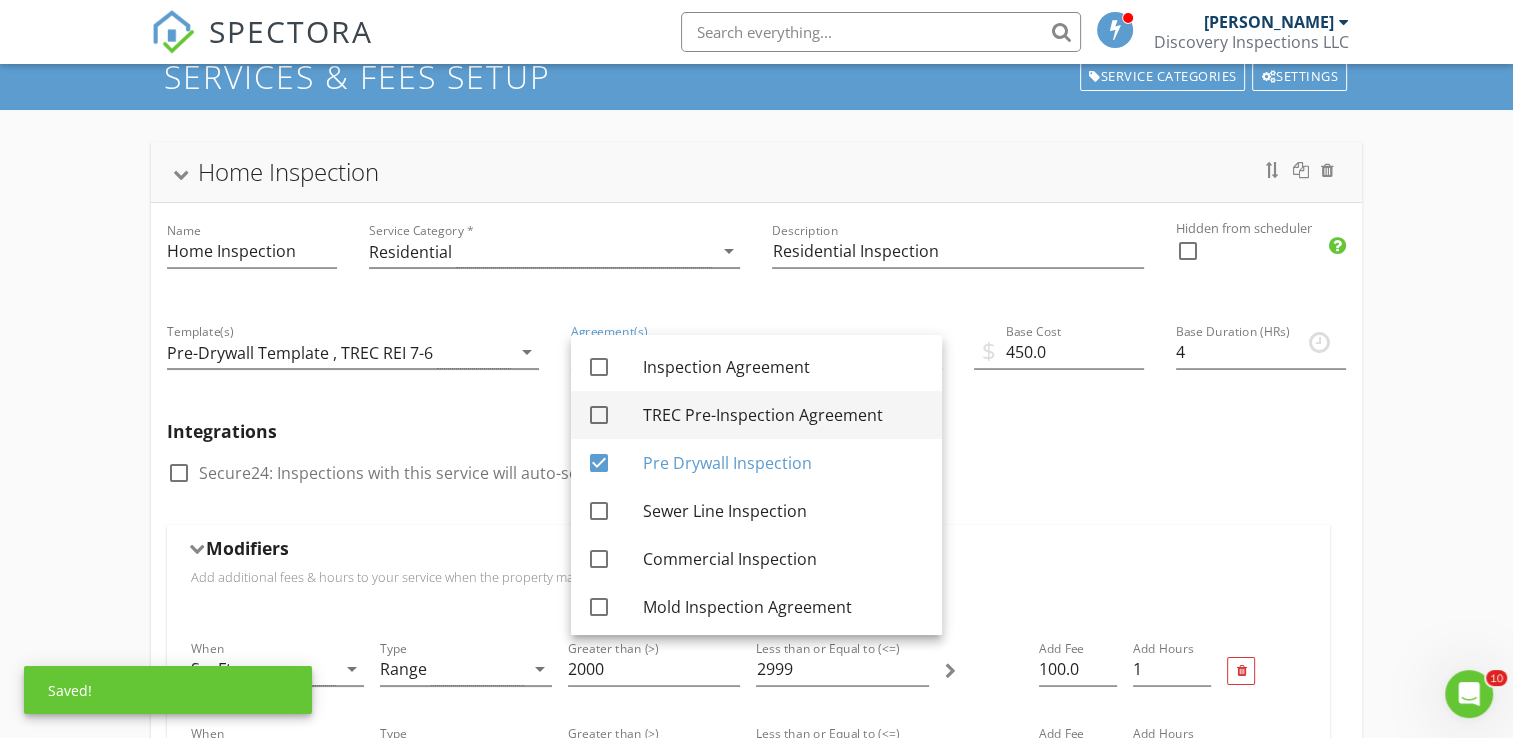 click at bounding box center (599, 415) 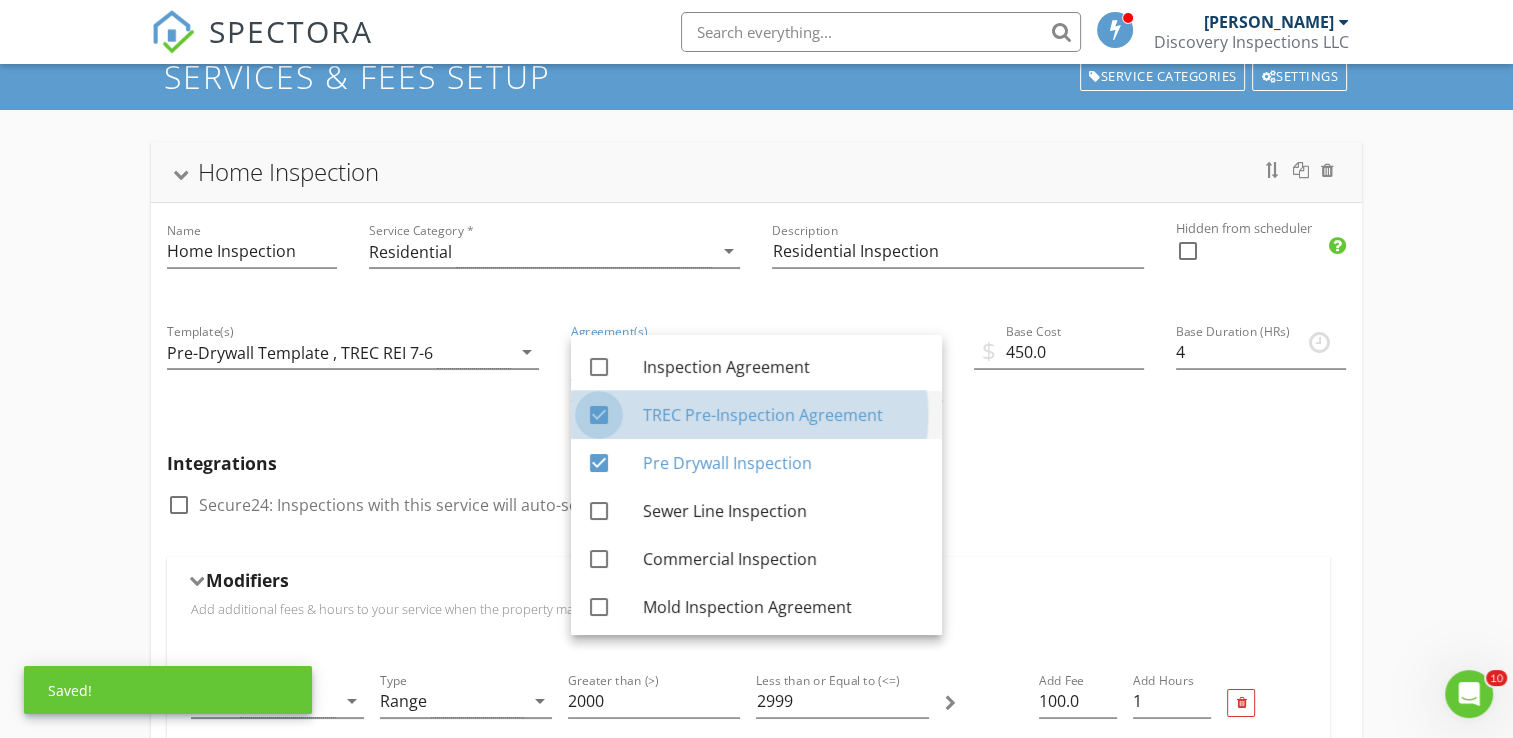 checkbox on "true" 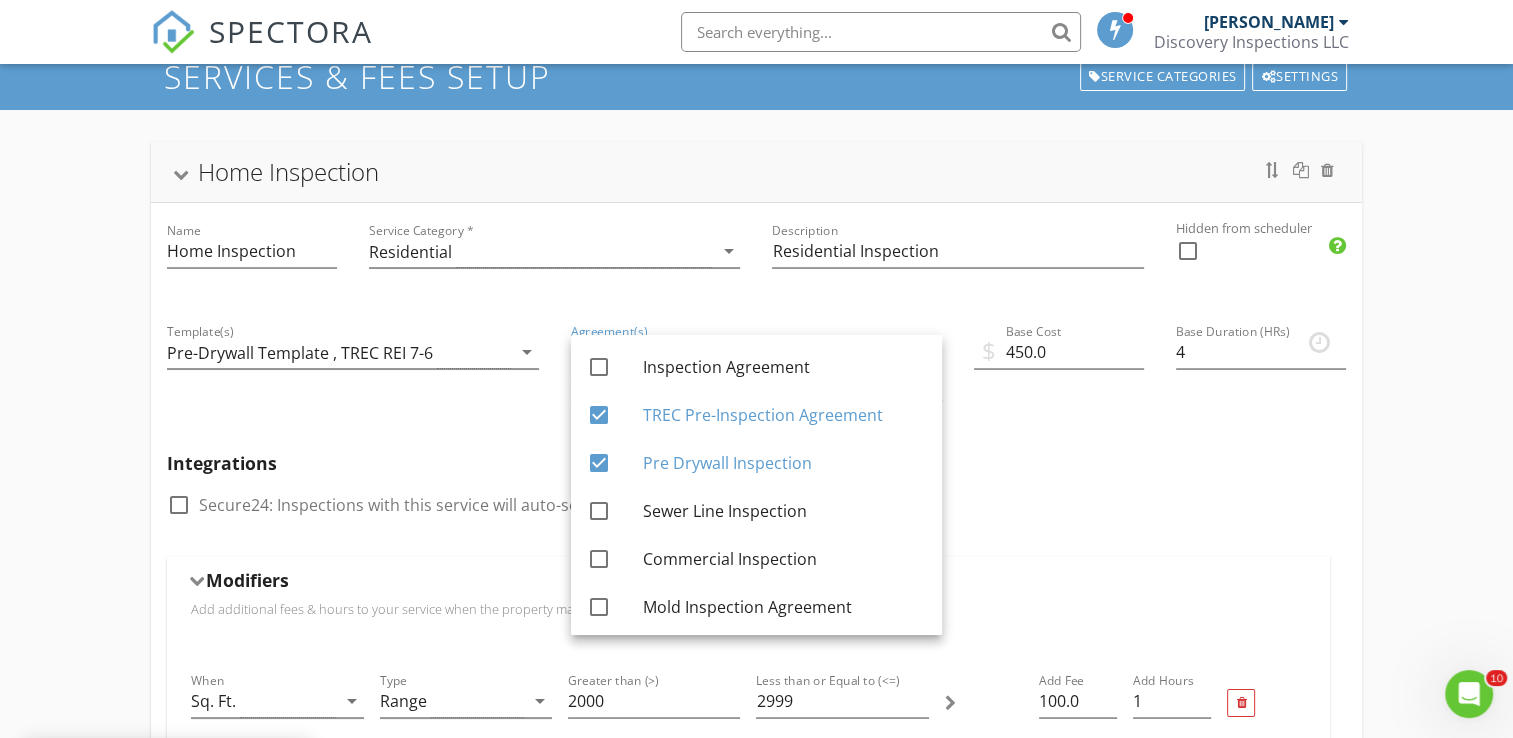 click on "$   Base Cost 450.0" at bounding box center (1059, 370) 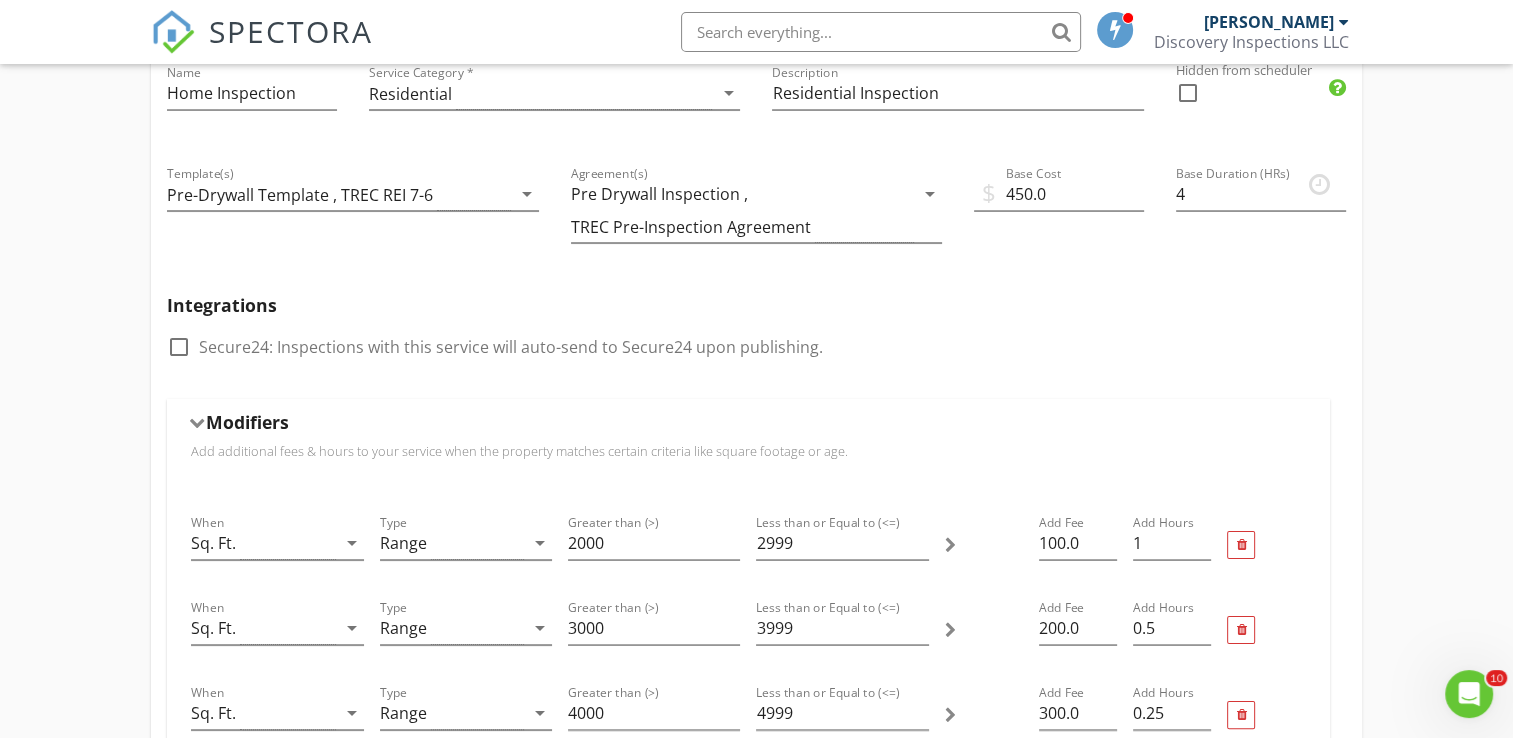 scroll, scrollTop: 0, scrollLeft: 0, axis: both 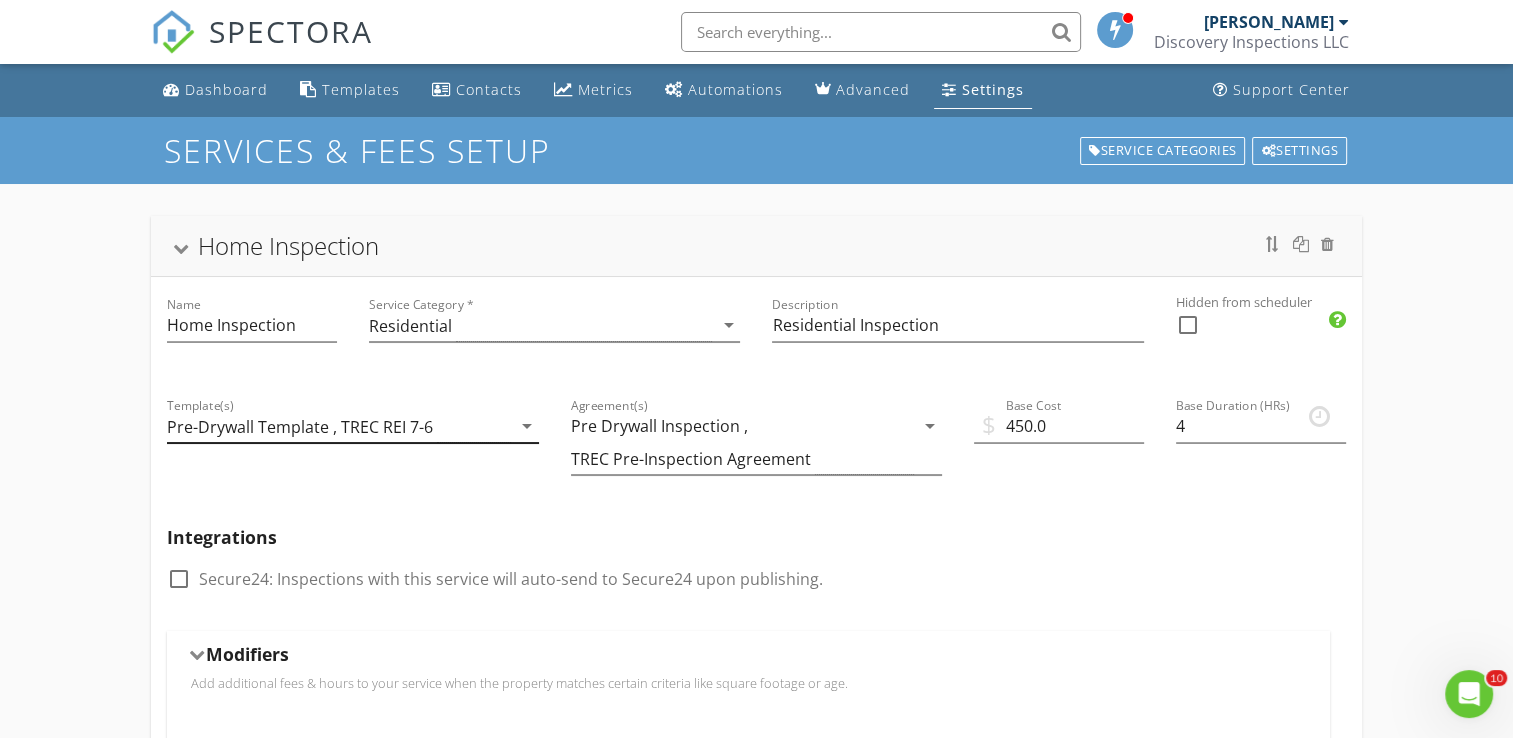 click on "arrow_drop_down" at bounding box center [525, 426] 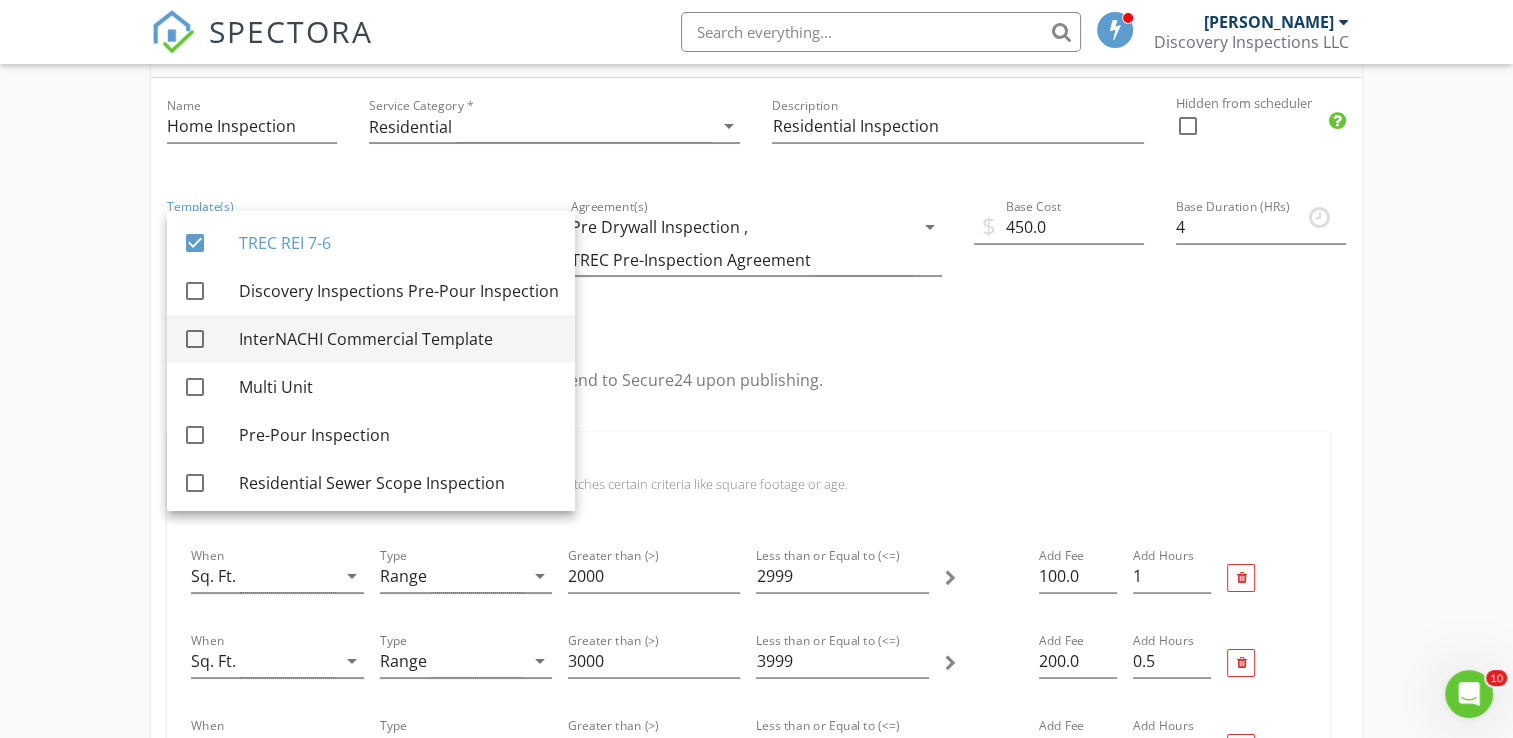 scroll, scrollTop: 208, scrollLeft: 0, axis: vertical 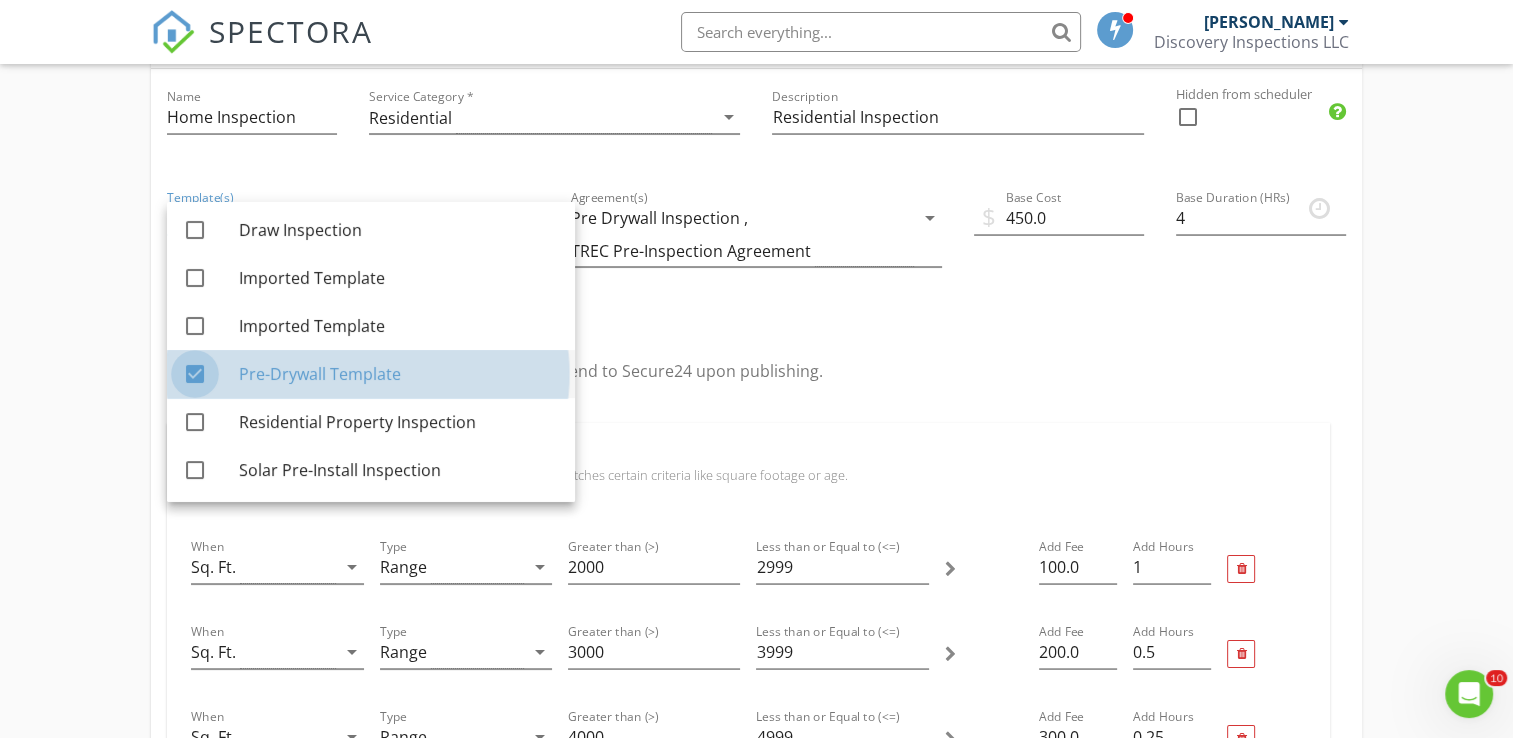 click at bounding box center (195, 374) 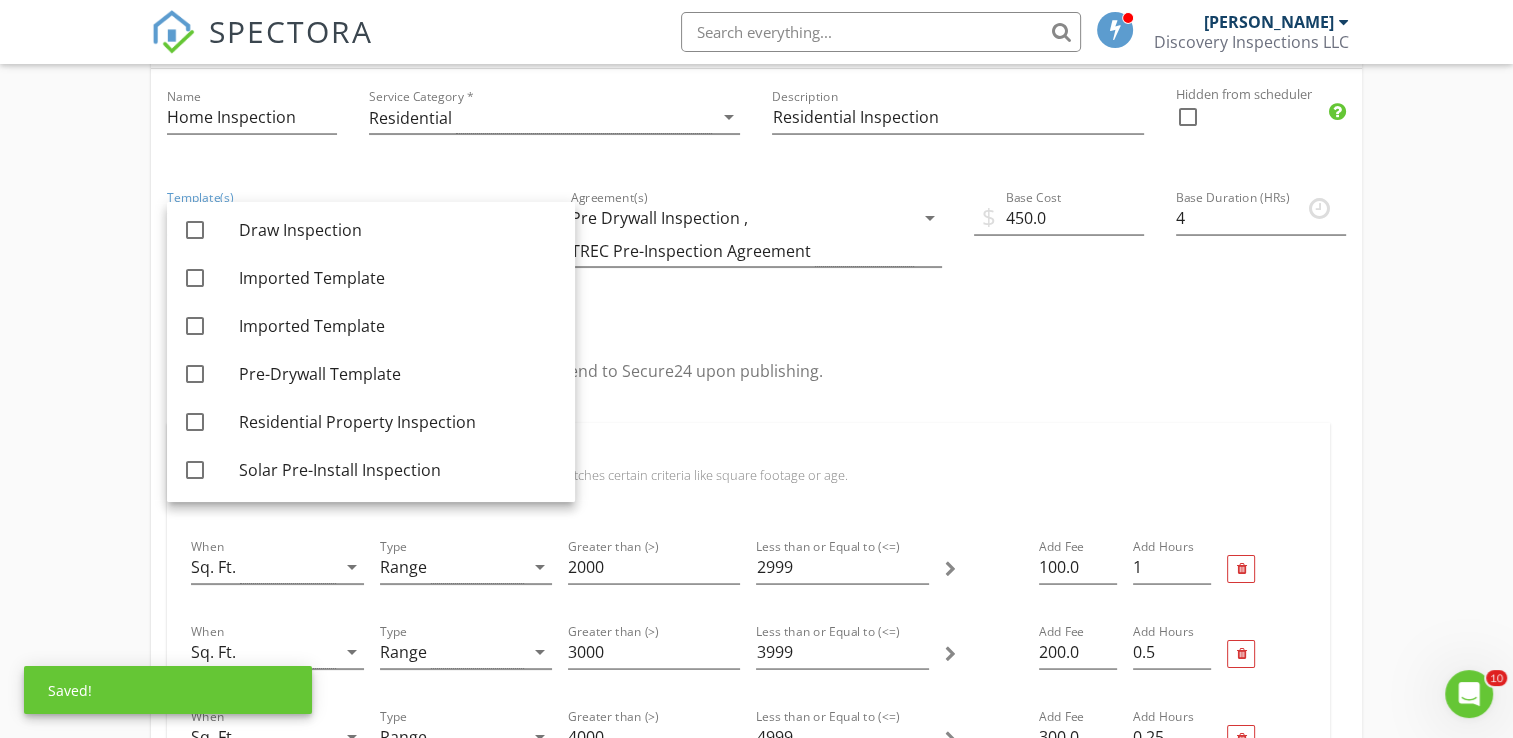 click on "Secure24: Inspections with this service will auto-send to Secure24 upon publishing." at bounding box center (511, 371) 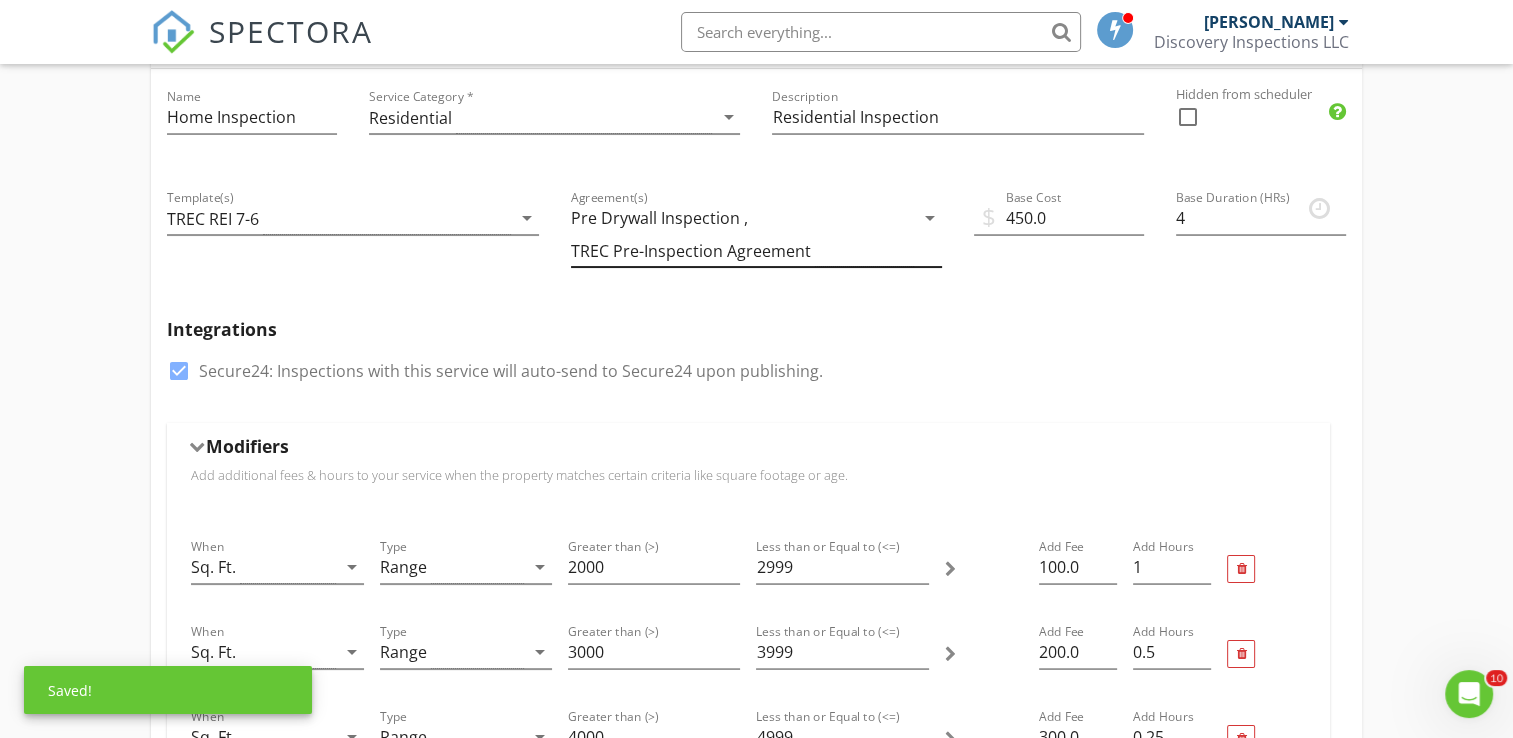 click on "arrow_drop_down" at bounding box center (930, 218) 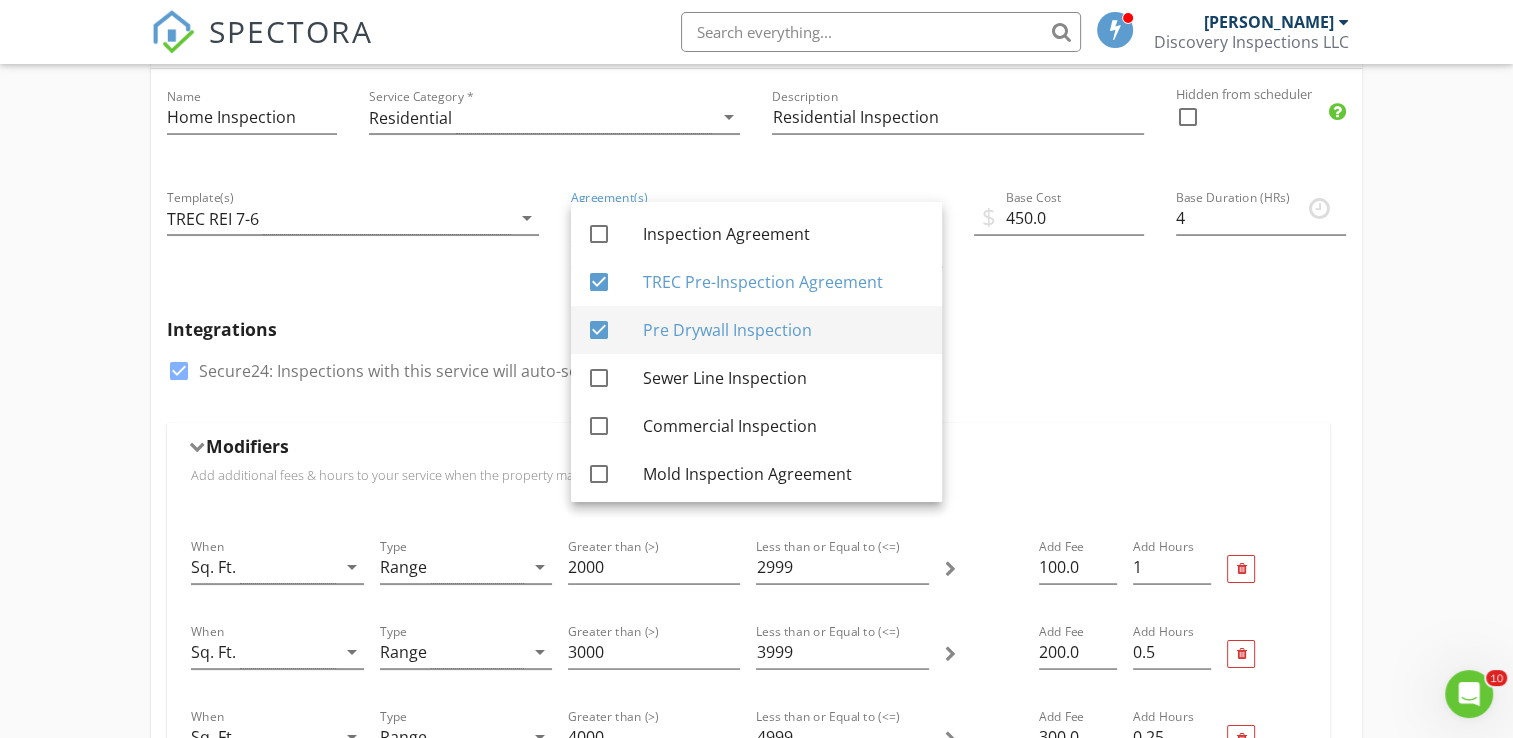 click at bounding box center [599, 330] 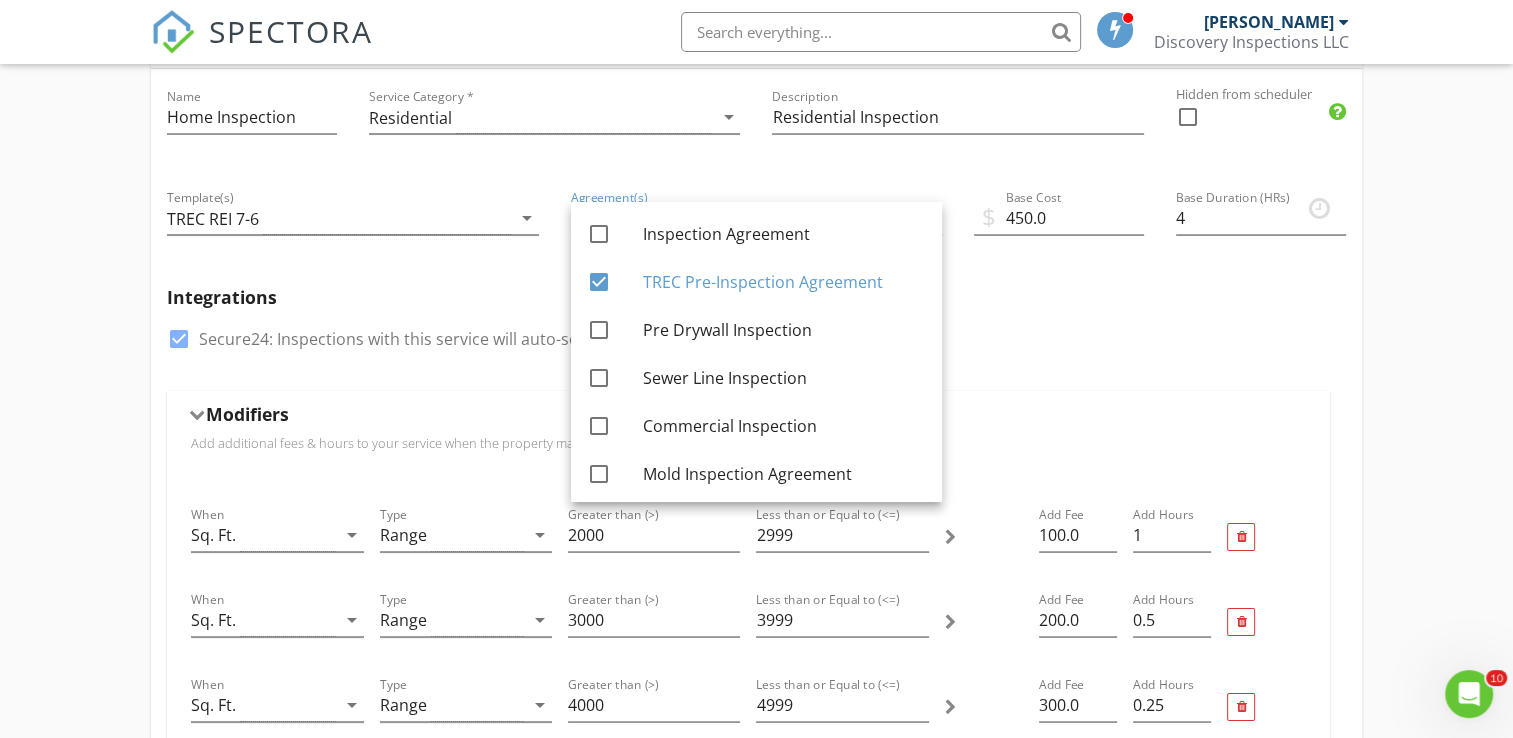 click on "check_box Secure24: Inspections with this service will auto-send to Secure24 upon publishing." at bounding box center [756, 349] 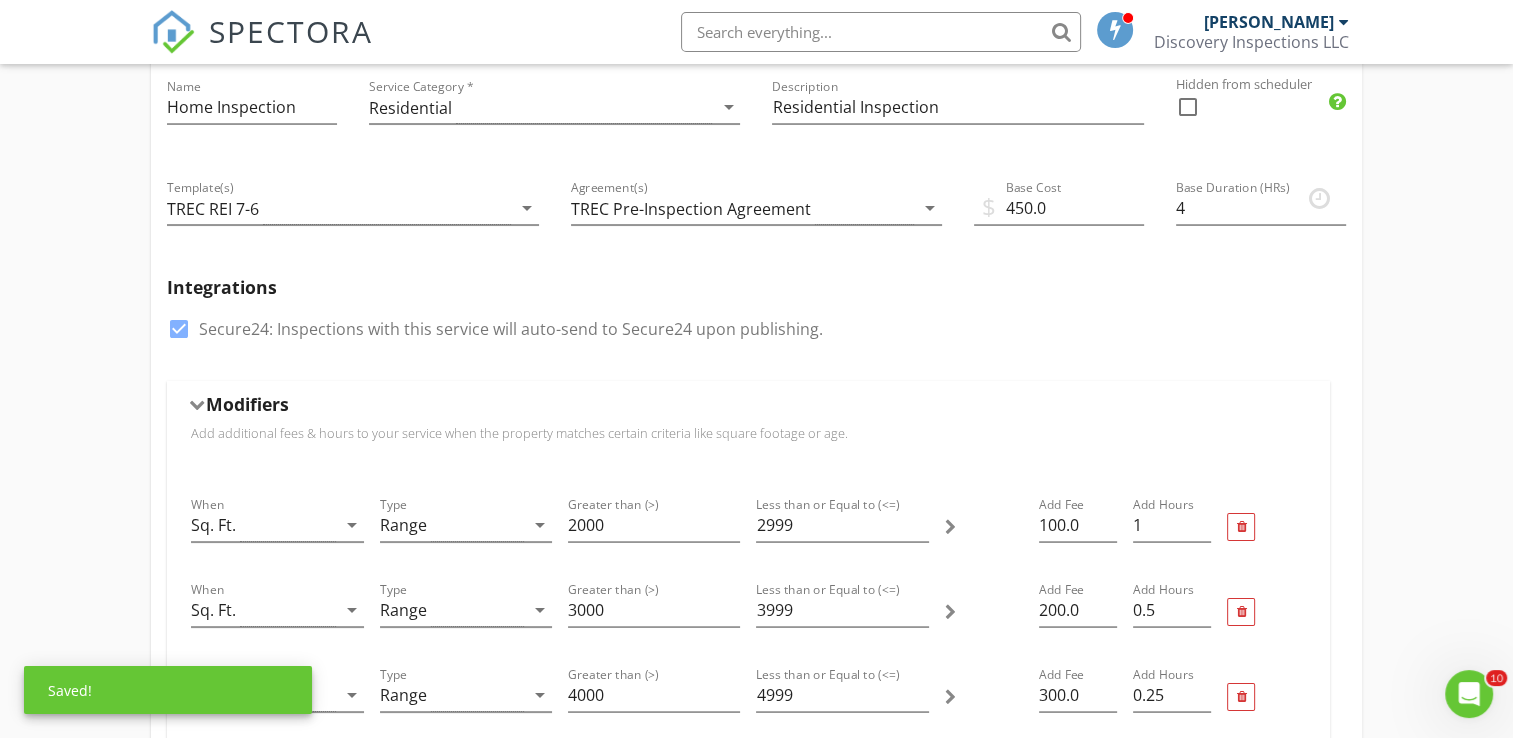 scroll, scrollTop: 0, scrollLeft: 0, axis: both 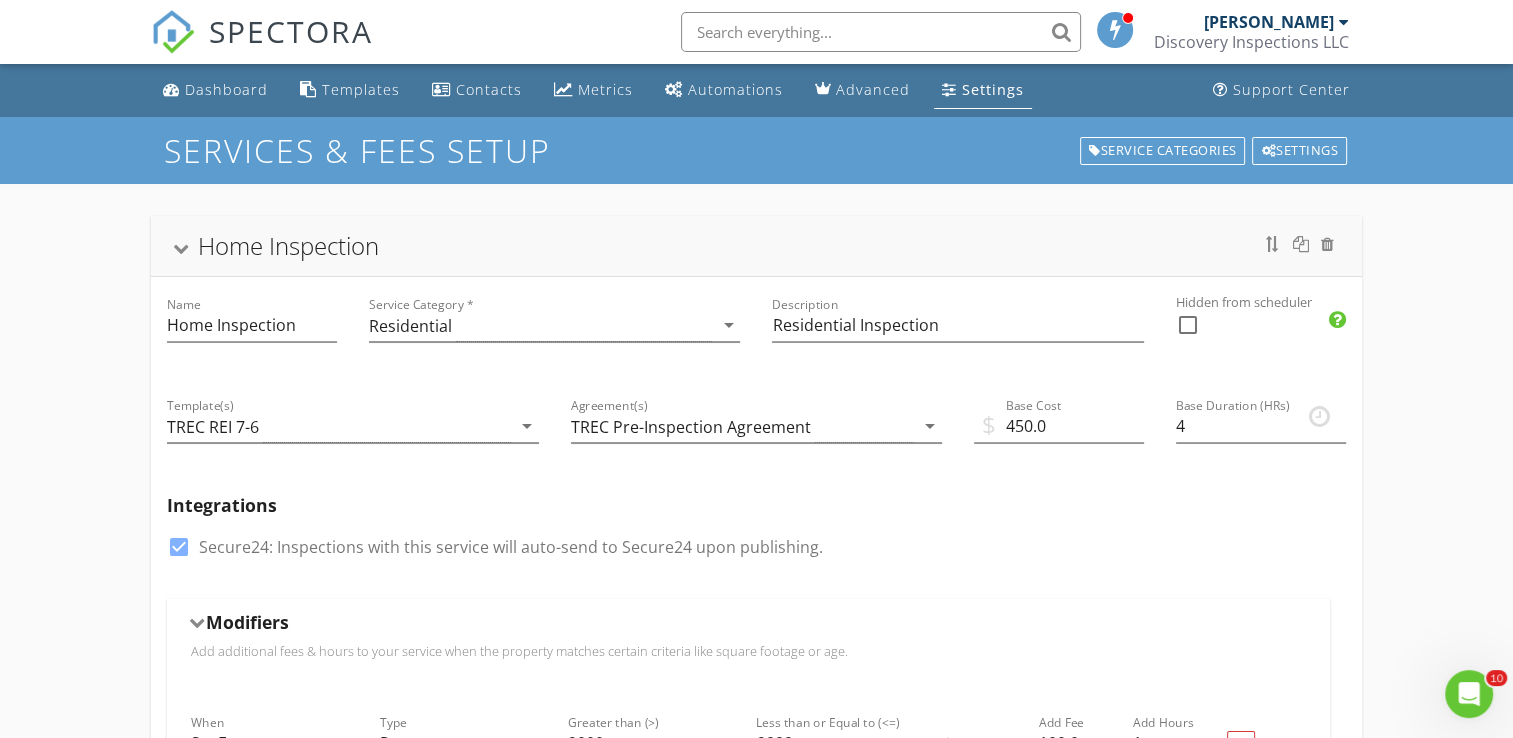 click at bounding box center (181, 249) 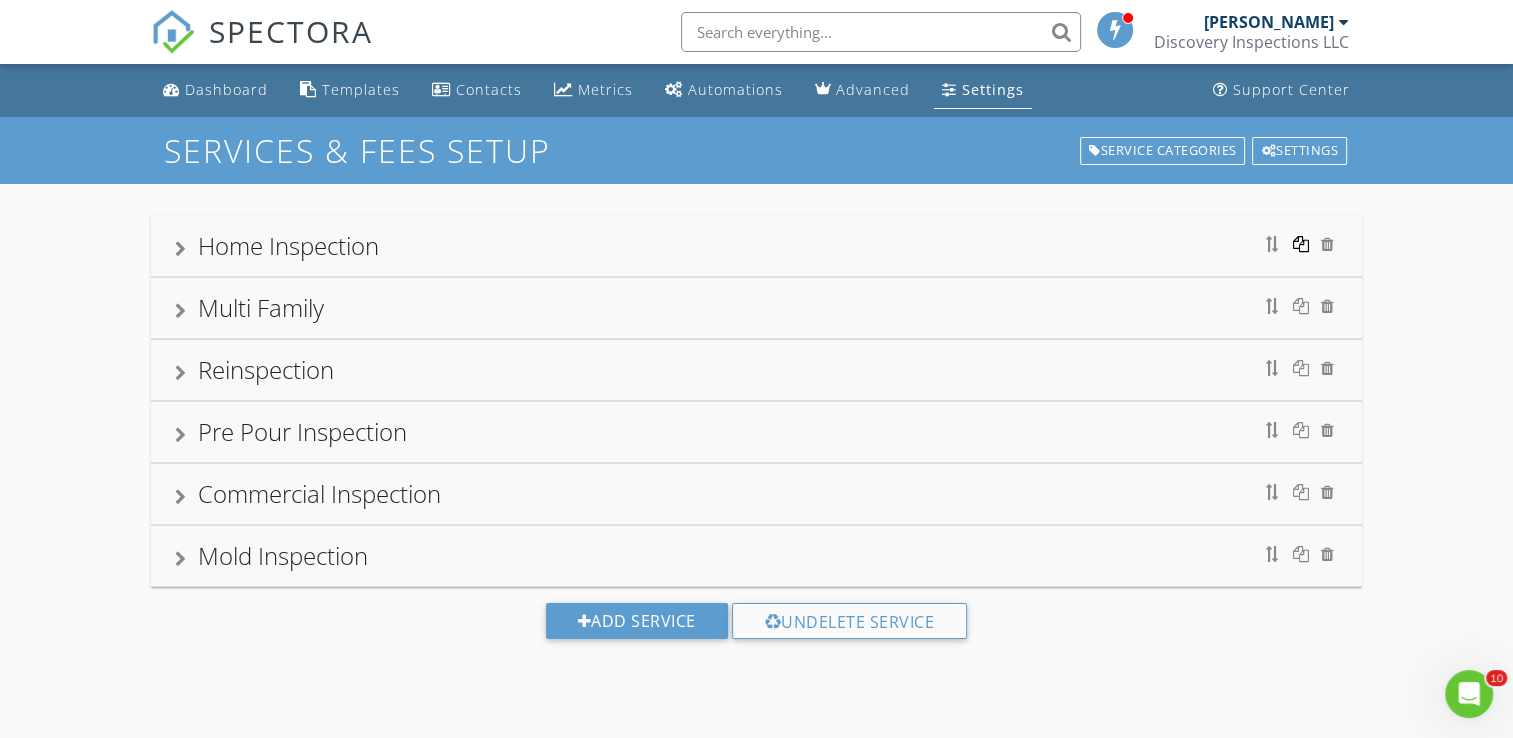 click at bounding box center [1301, 244] 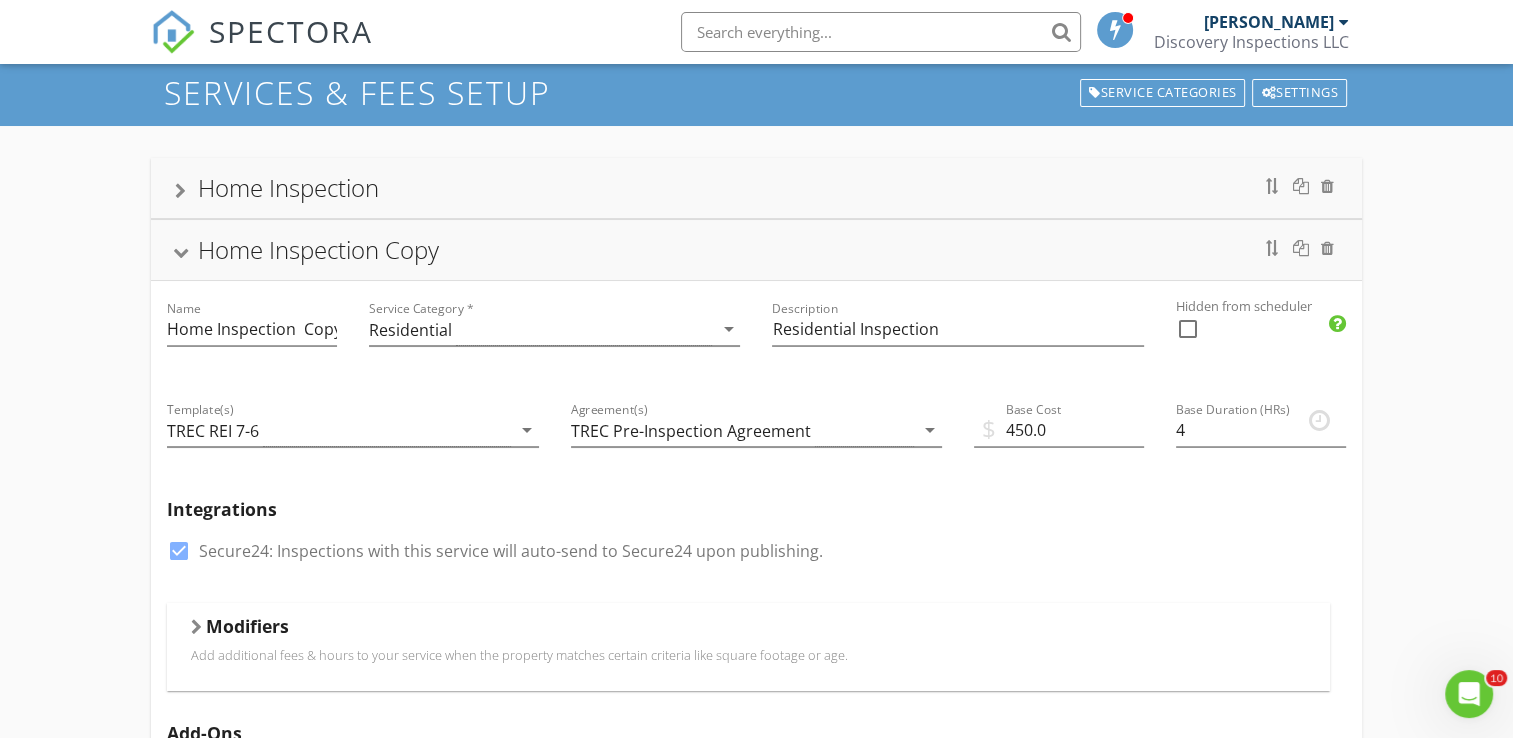 scroll, scrollTop: 104, scrollLeft: 0, axis: vertical 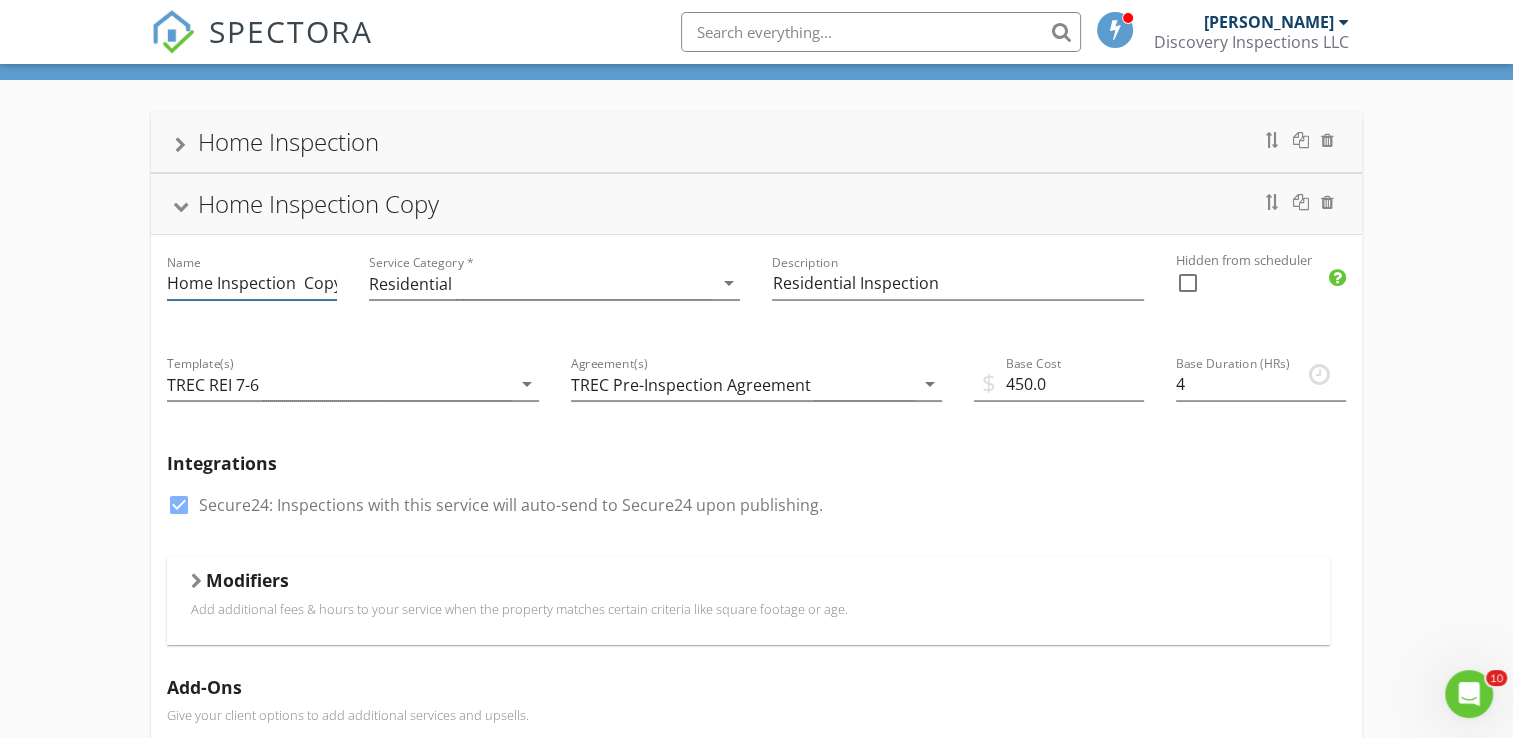click on "Home Inspection  Copy" at bounding box center [252, 283] 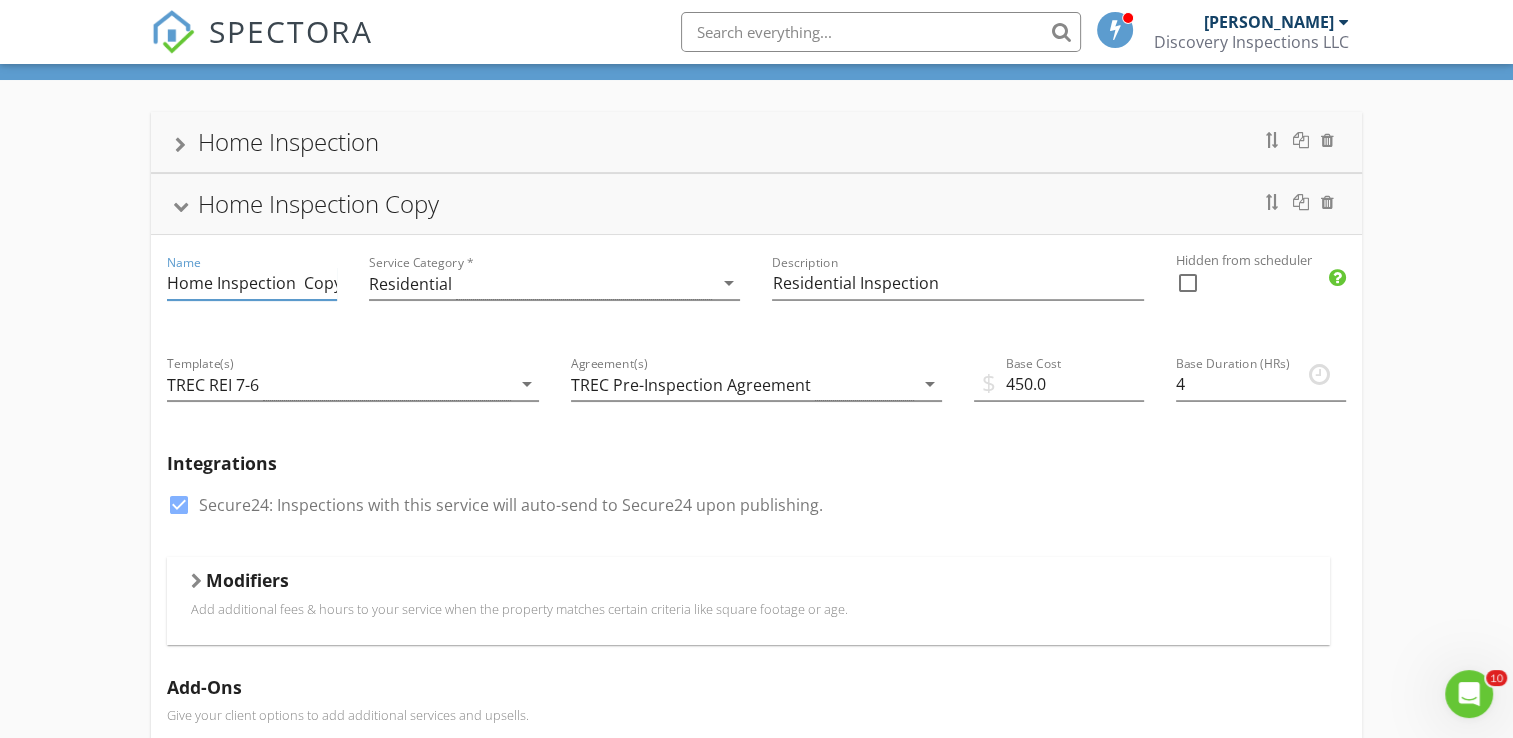 click on "Home Inspection  Copy" at bounding box center (252, 283) 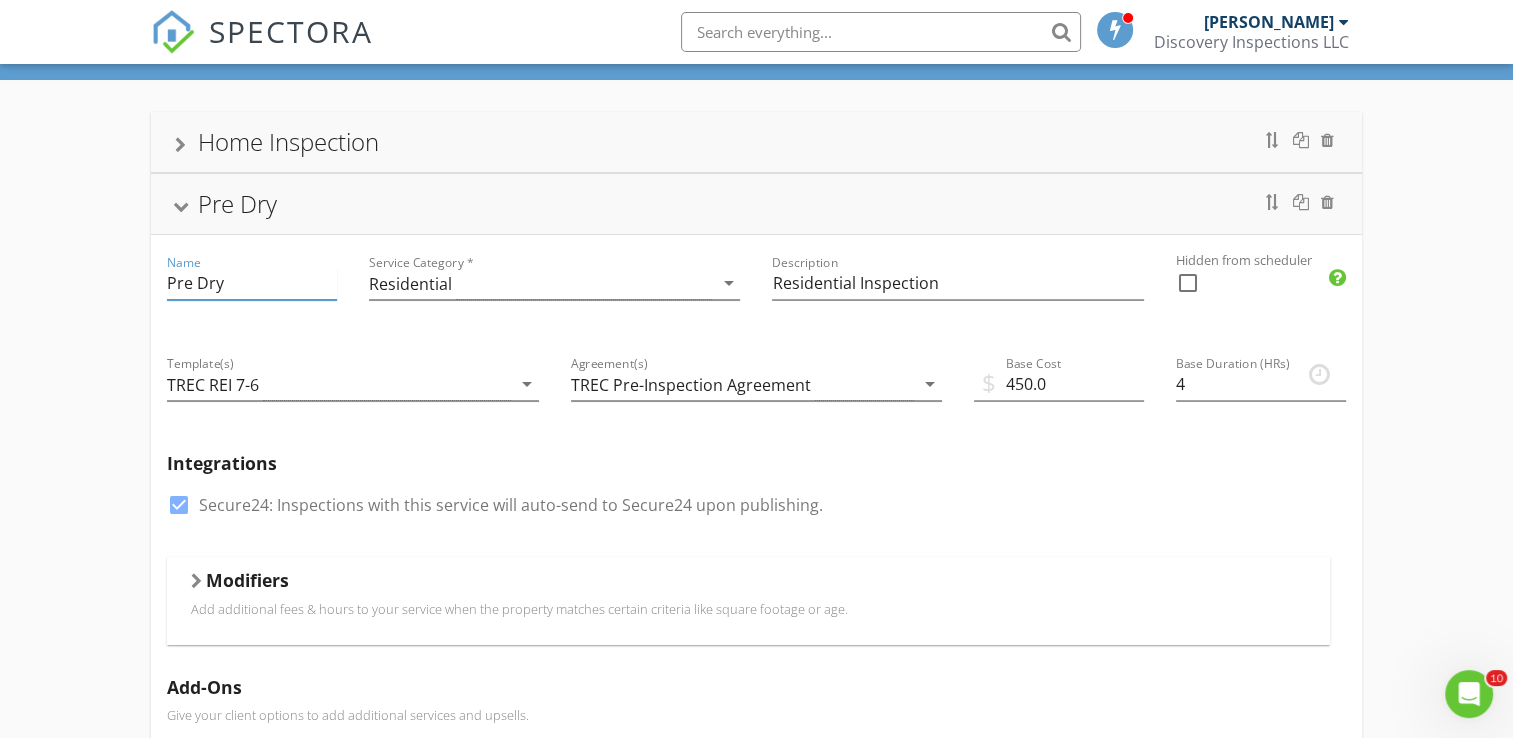 type on "Pre Dry" 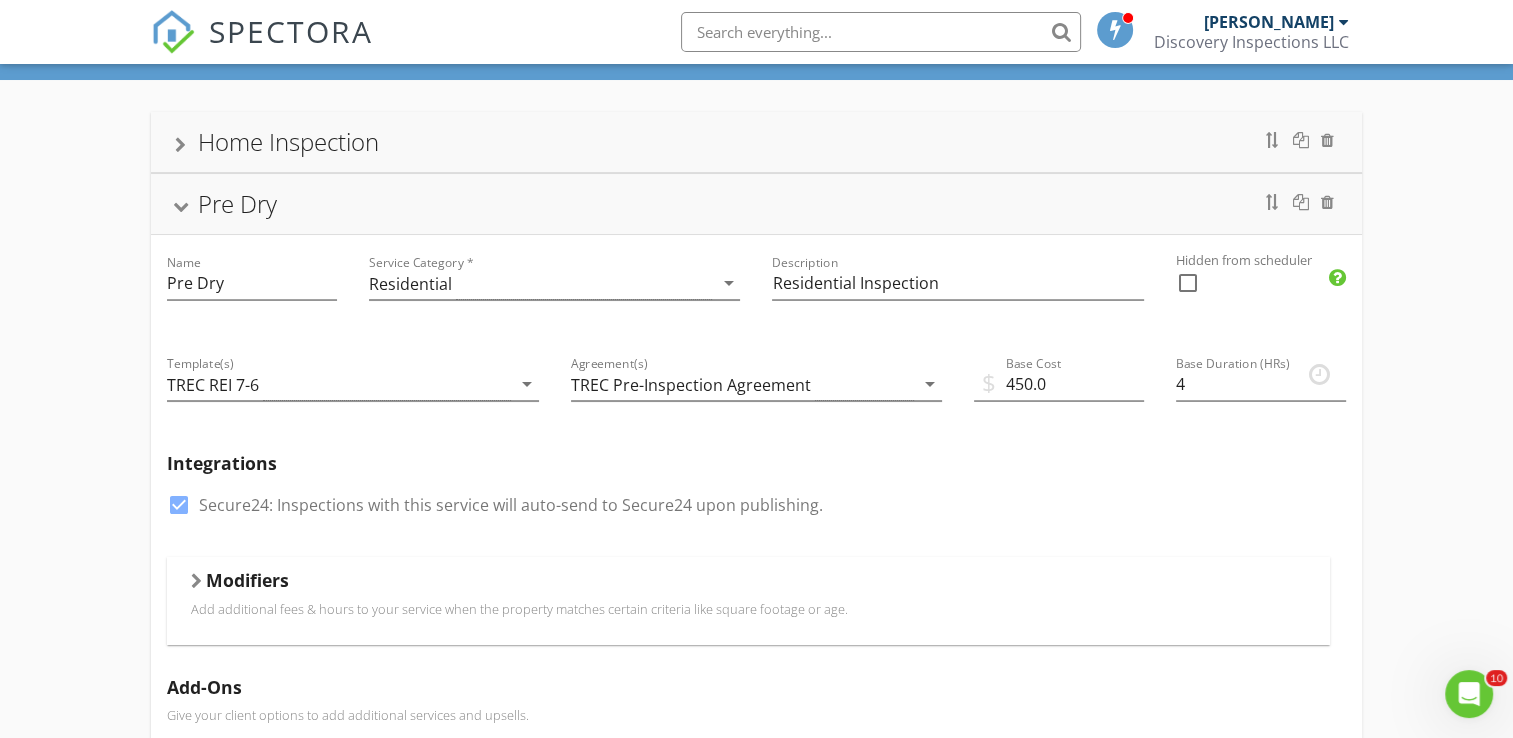 click on "Service Category * Residential arrow_drop_down" at bounding box center [554, 285] 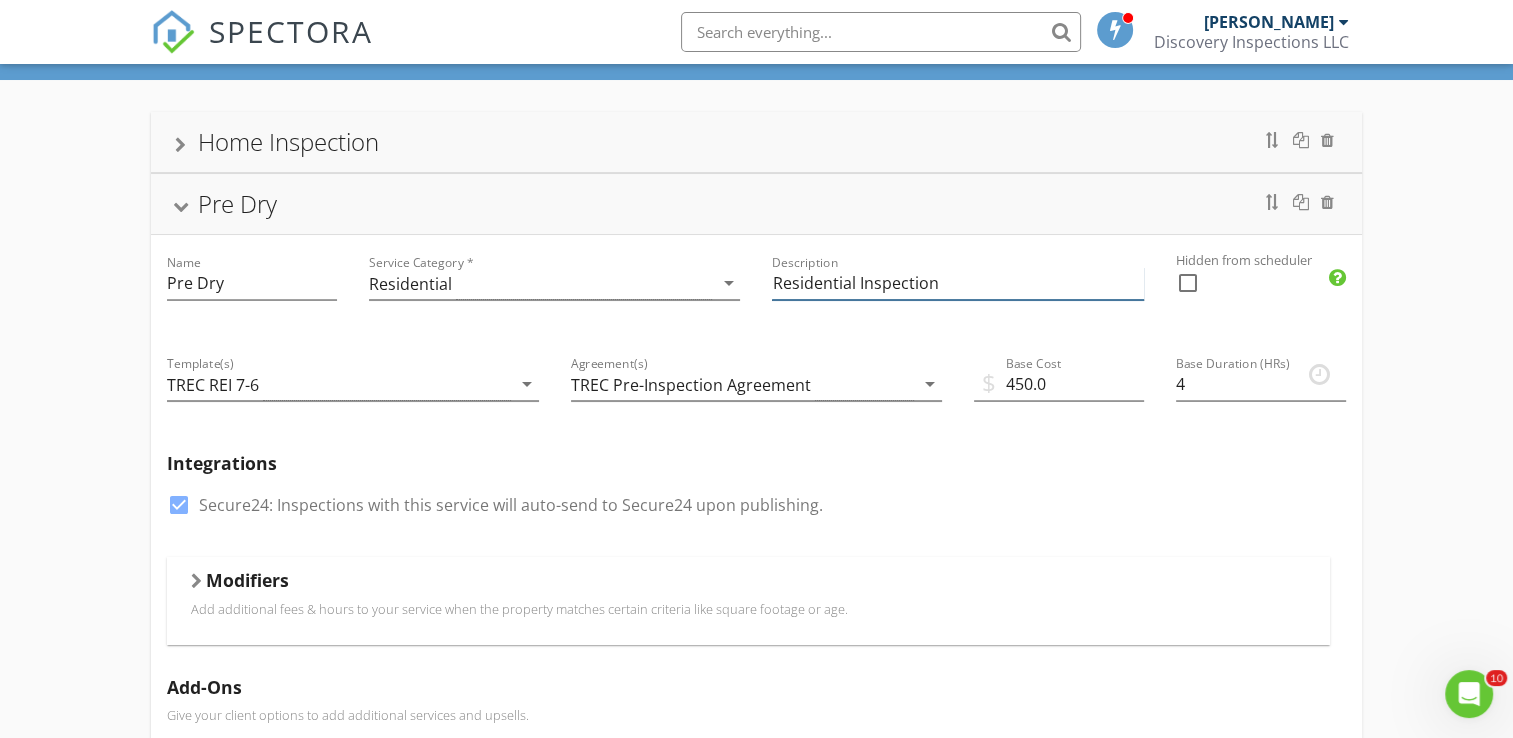 click on "Residential Inspection" at bounding box center [957, 283] 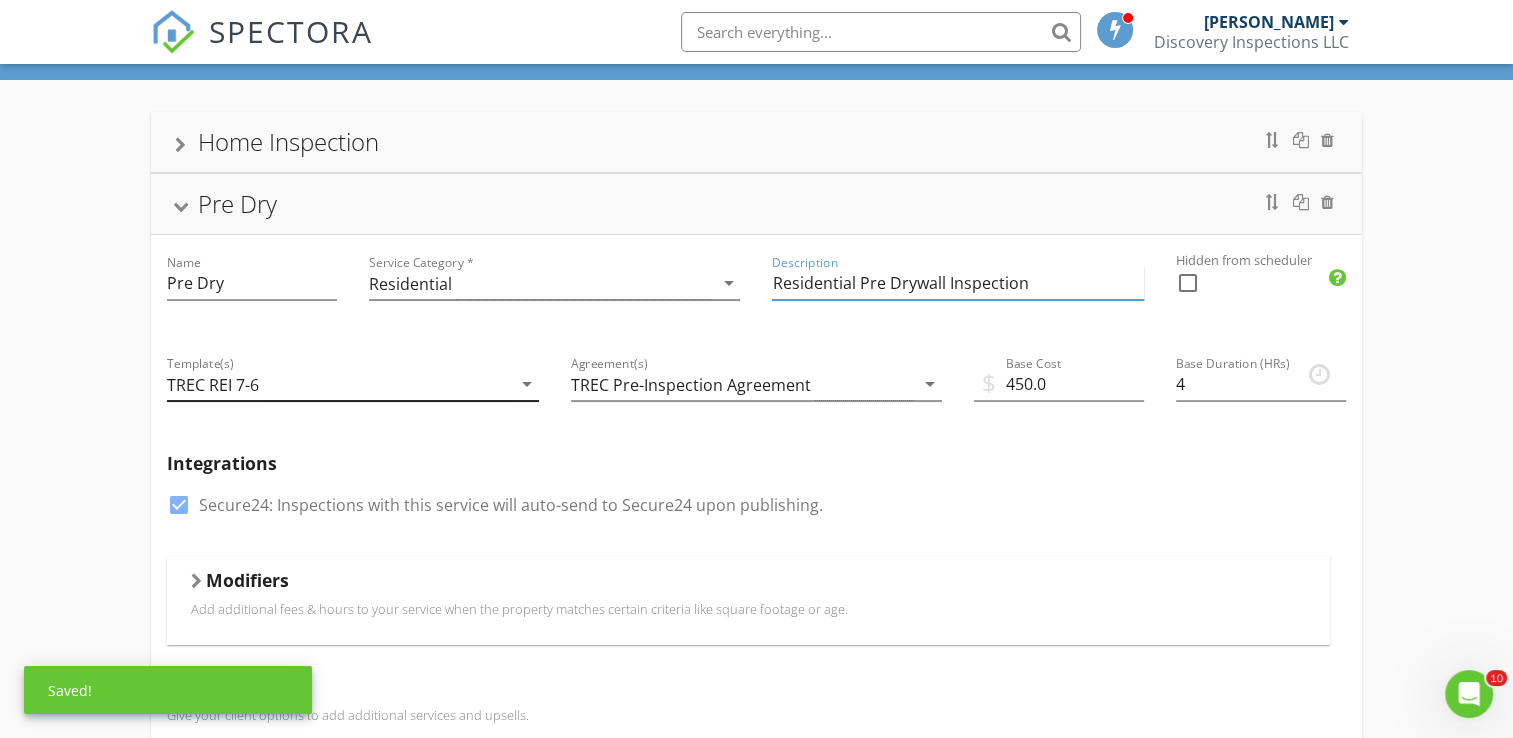 type on "Residential Pre Drywall Inspection" 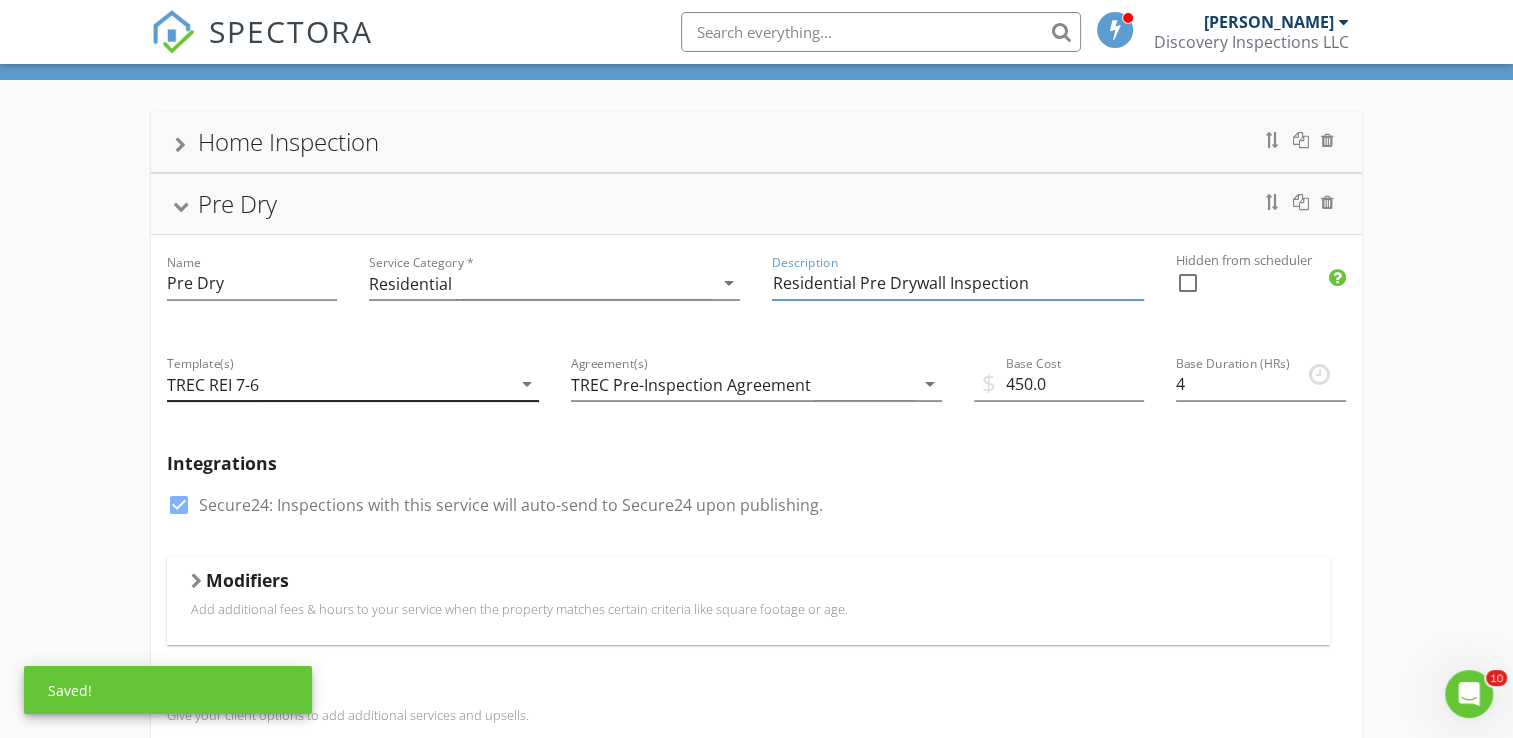 click on "TREC REI 7-6" at bounding box center [338, 384] 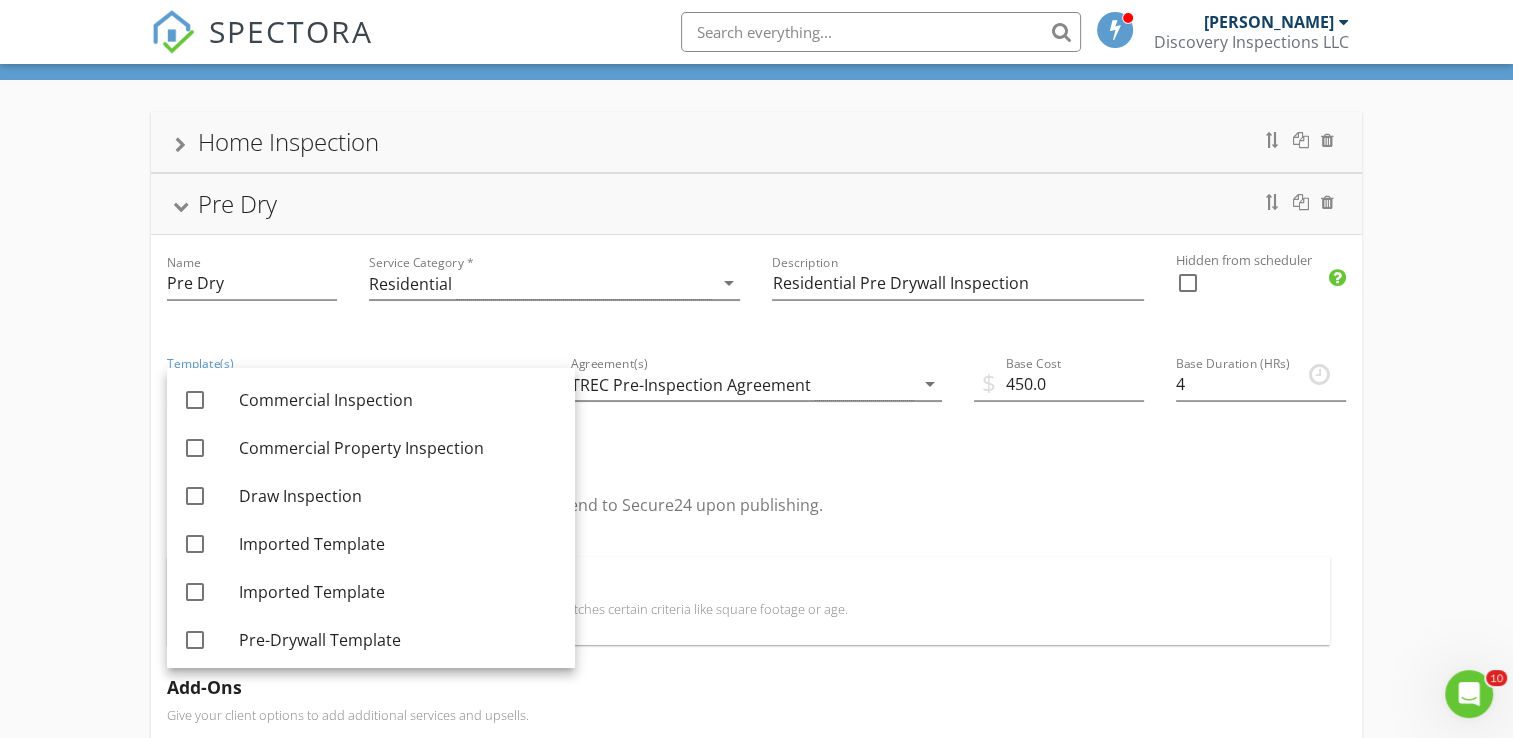 scroll, scrollTop: 490, scrollLeft: 0, axis: vertical 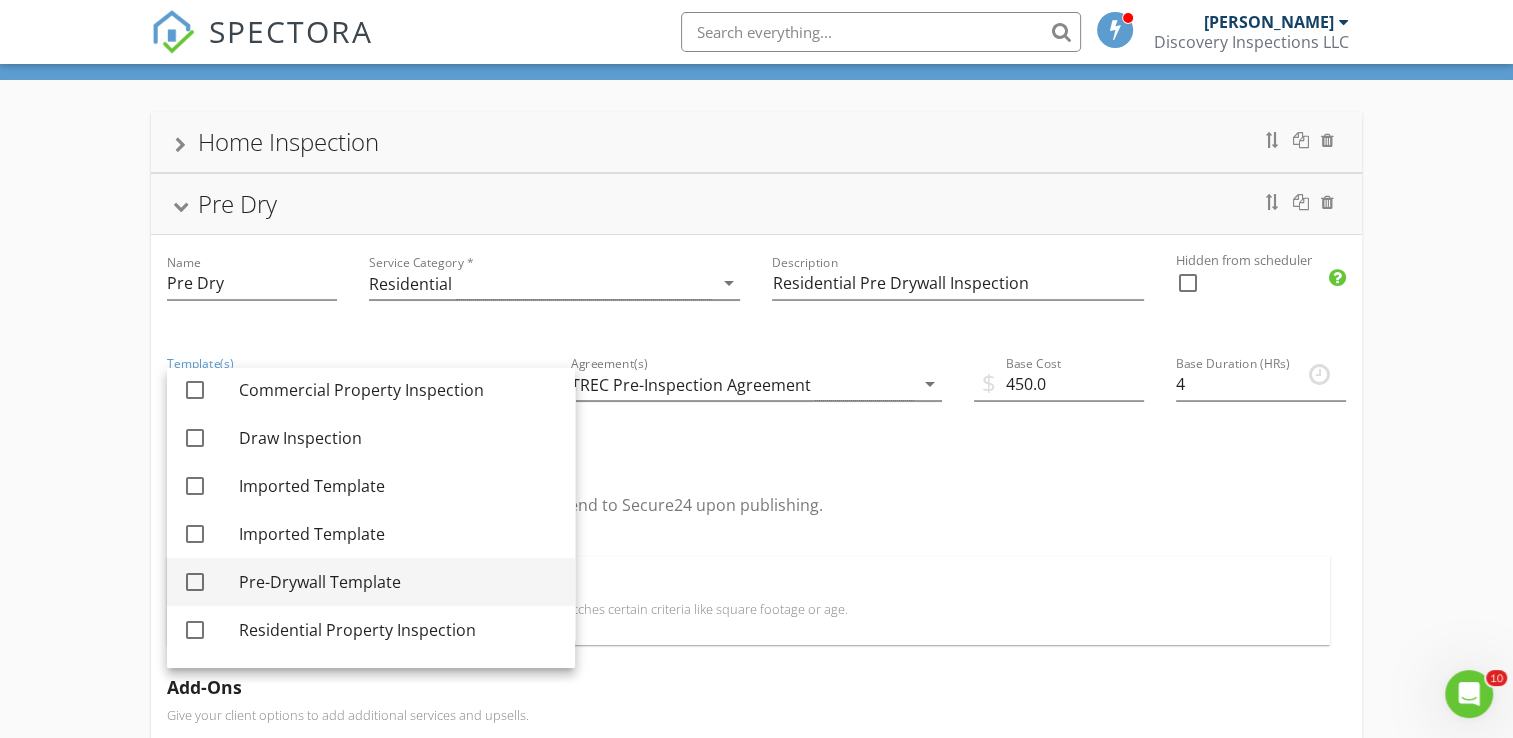 click at bounding box center [195, 582] 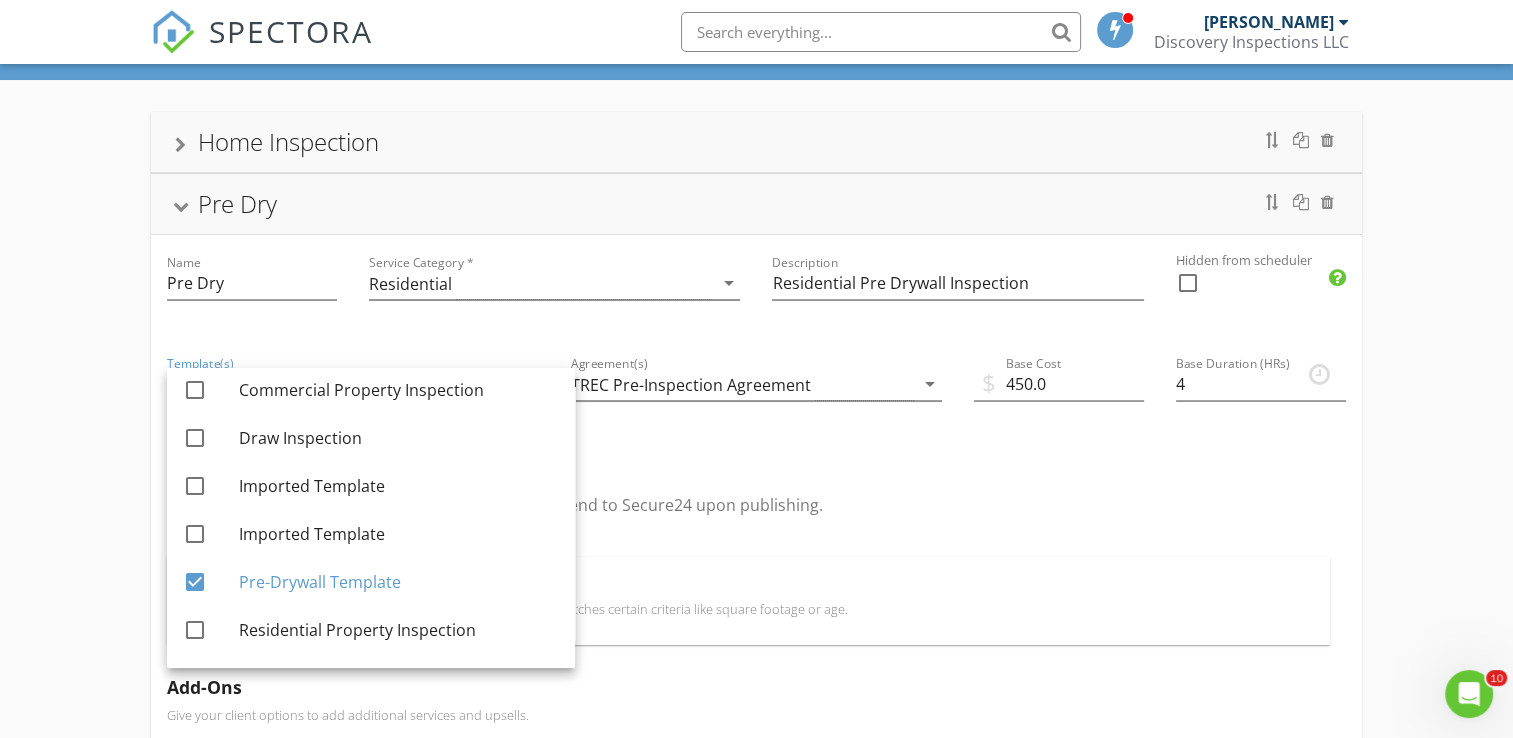 click on "Integrations" at bounding box center (756, 463) 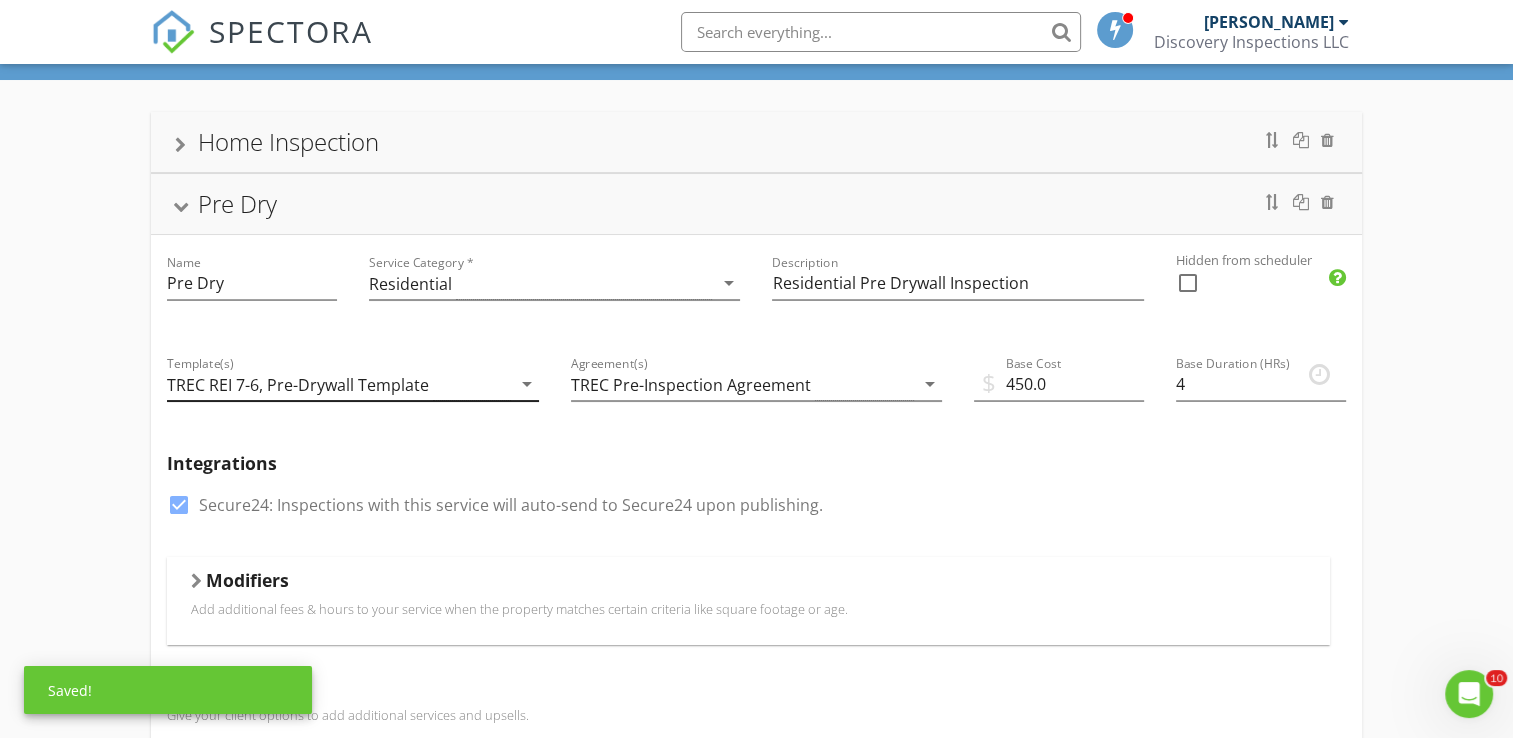 click on "TREC REI 7-6,  Pre-Drywall Template" at bounding box center (338, 384) 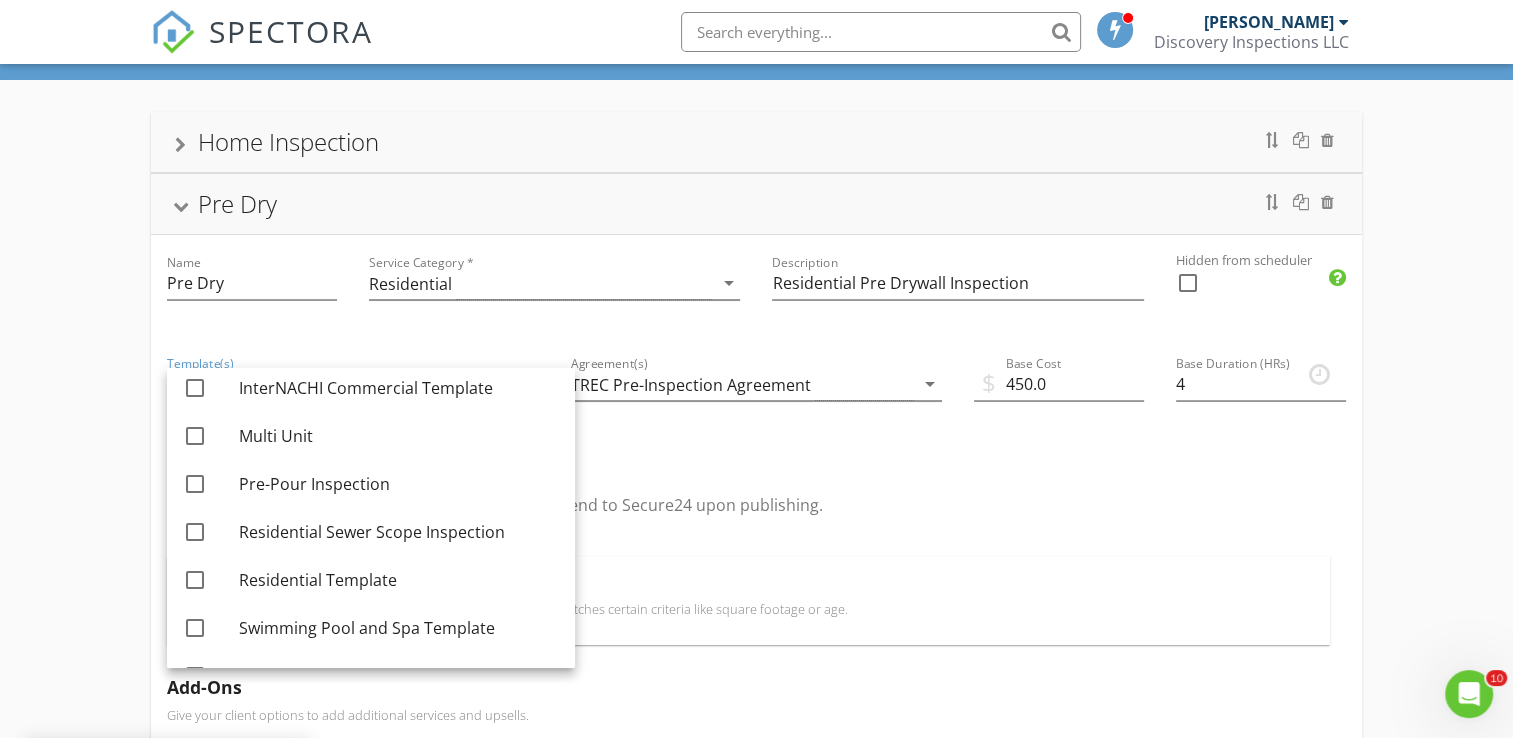 scroll, scrollTop: 0, scrollLeft: 0, axis: both 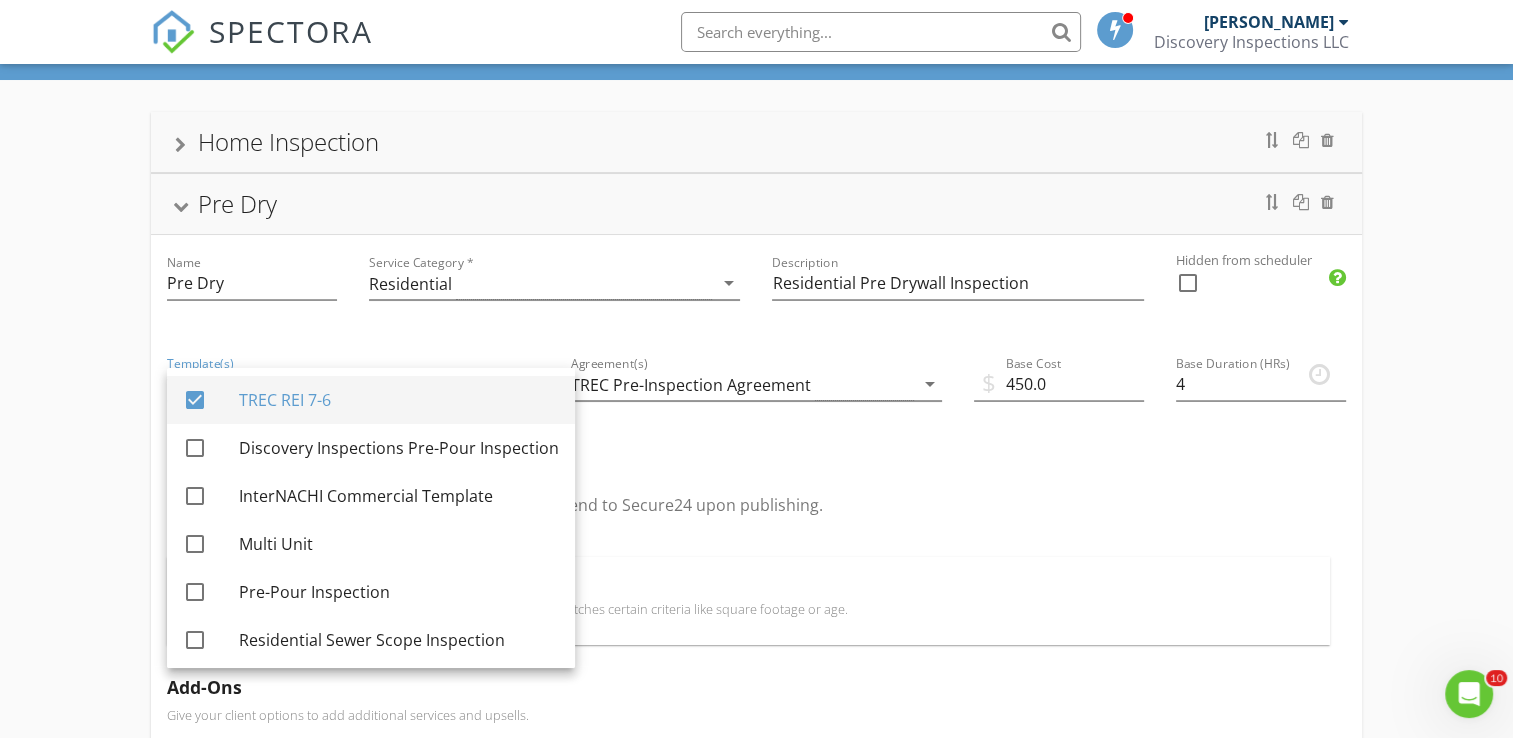 click at bounding box center (195, 400) 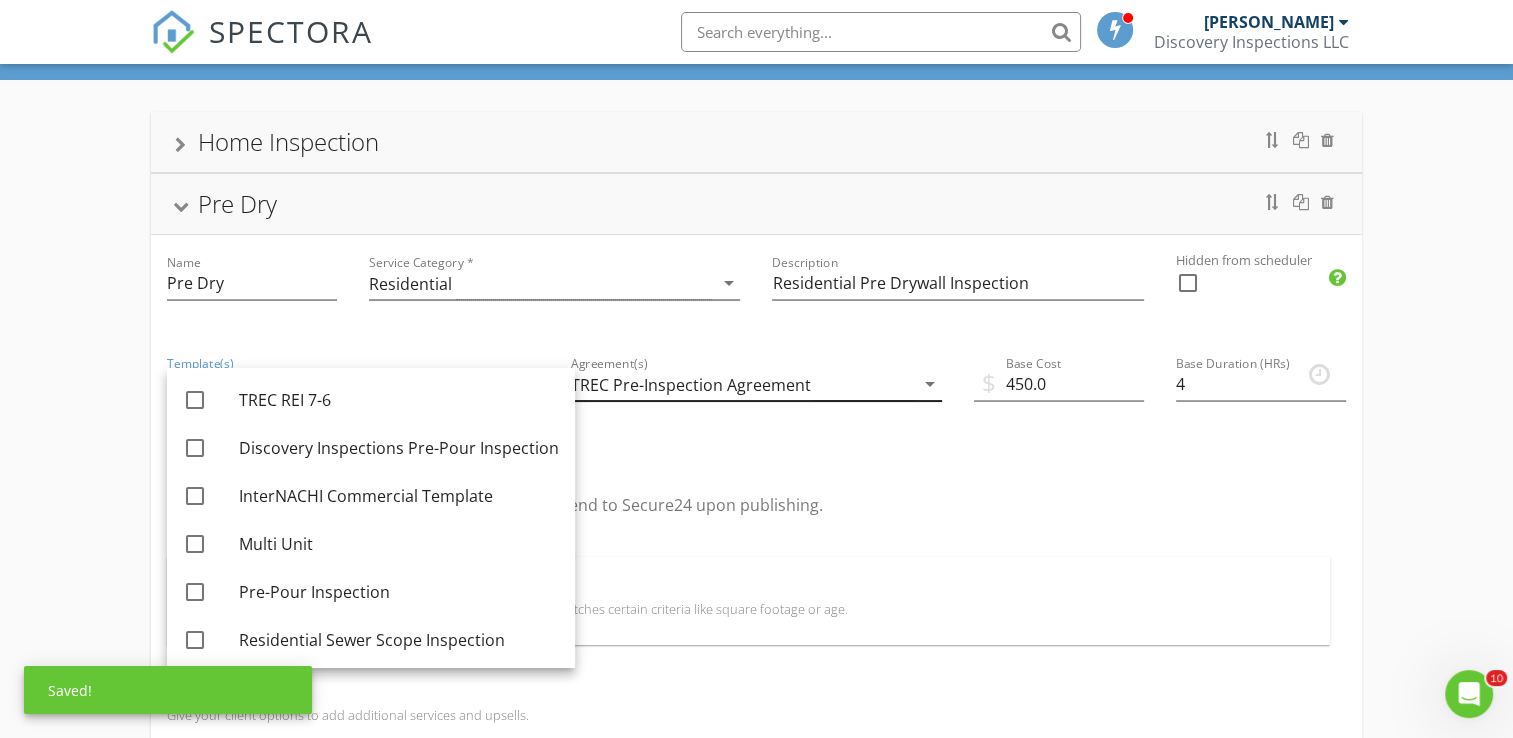 click on "TREC Pre-Inspection Agreement" at bounding box center (691, 385) 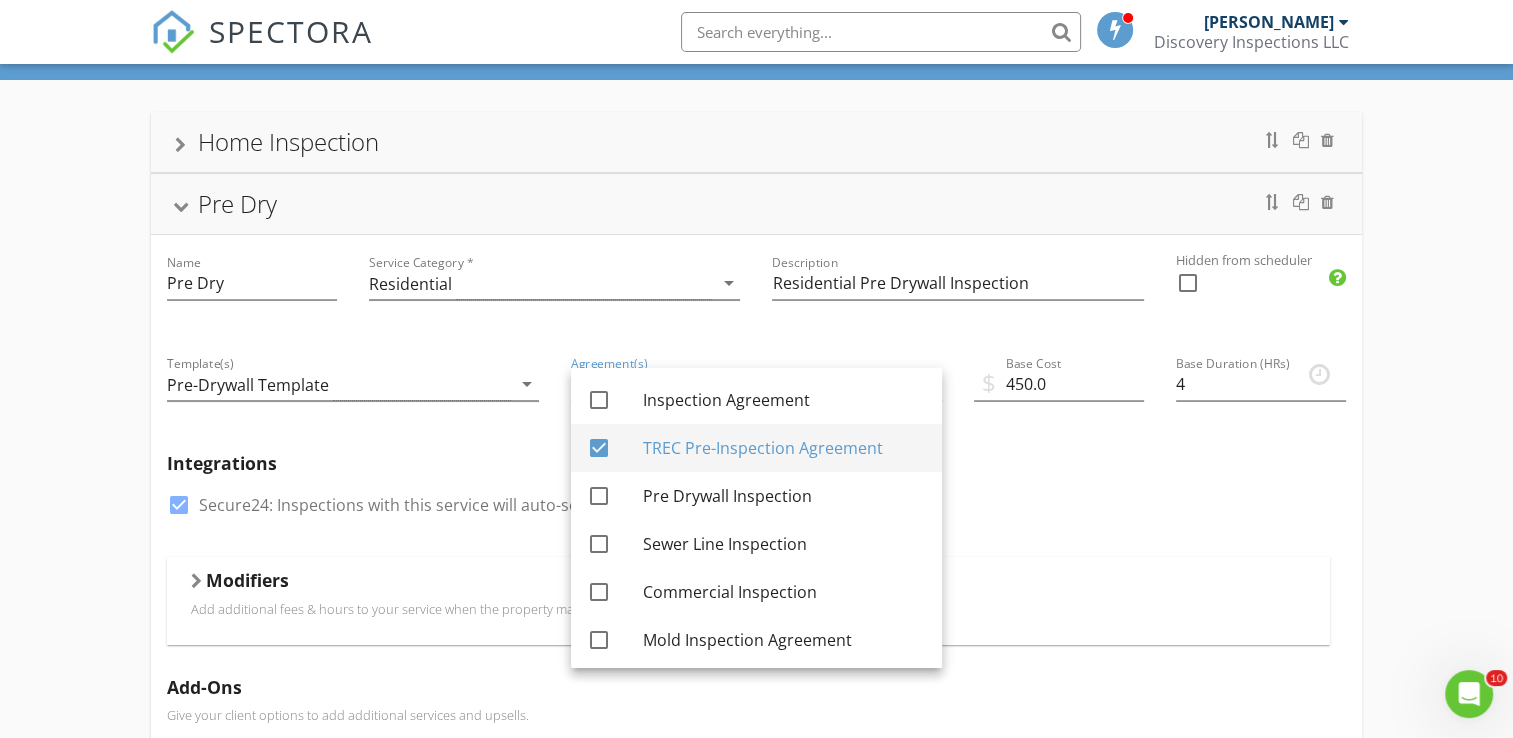 click at bounding box center (599, 448) 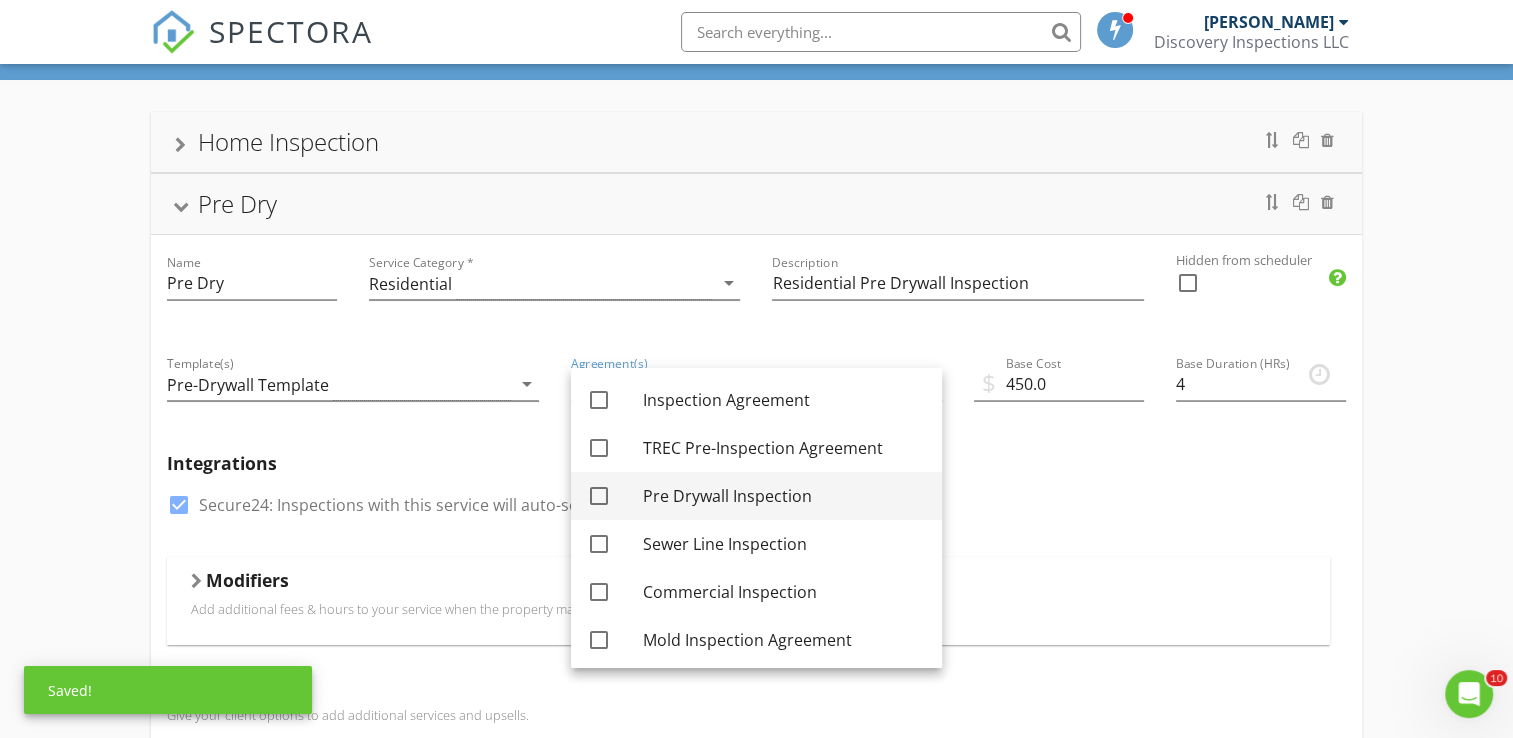 click at bounding box center (599, 496) 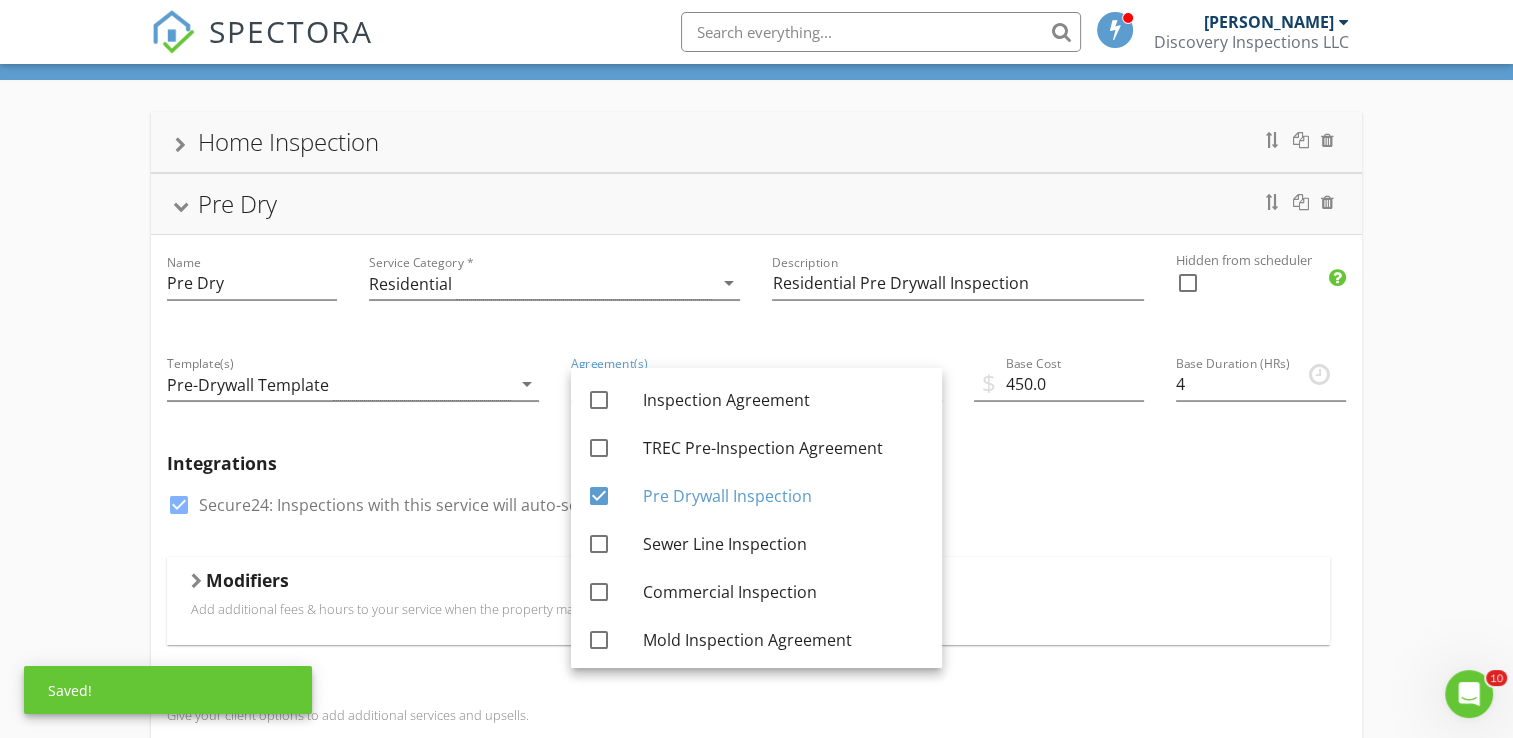 click on "Integrations       check_box Secure24: Inspections with this service will auto-send to Secure24 upon publishing." at bounding box center (756, 497) 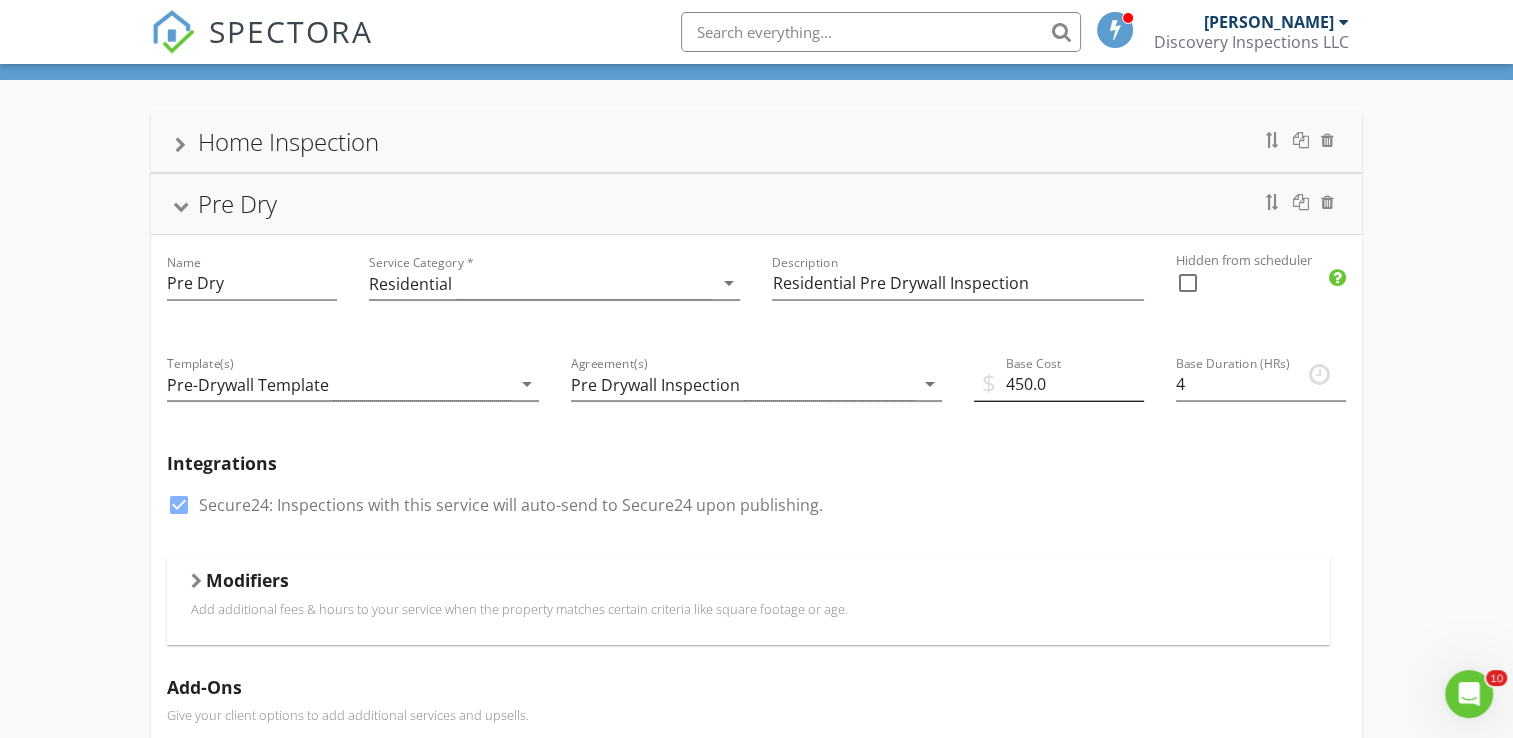 scroll, scrollTop: 184, scrollLeft: 0, axis: vertical 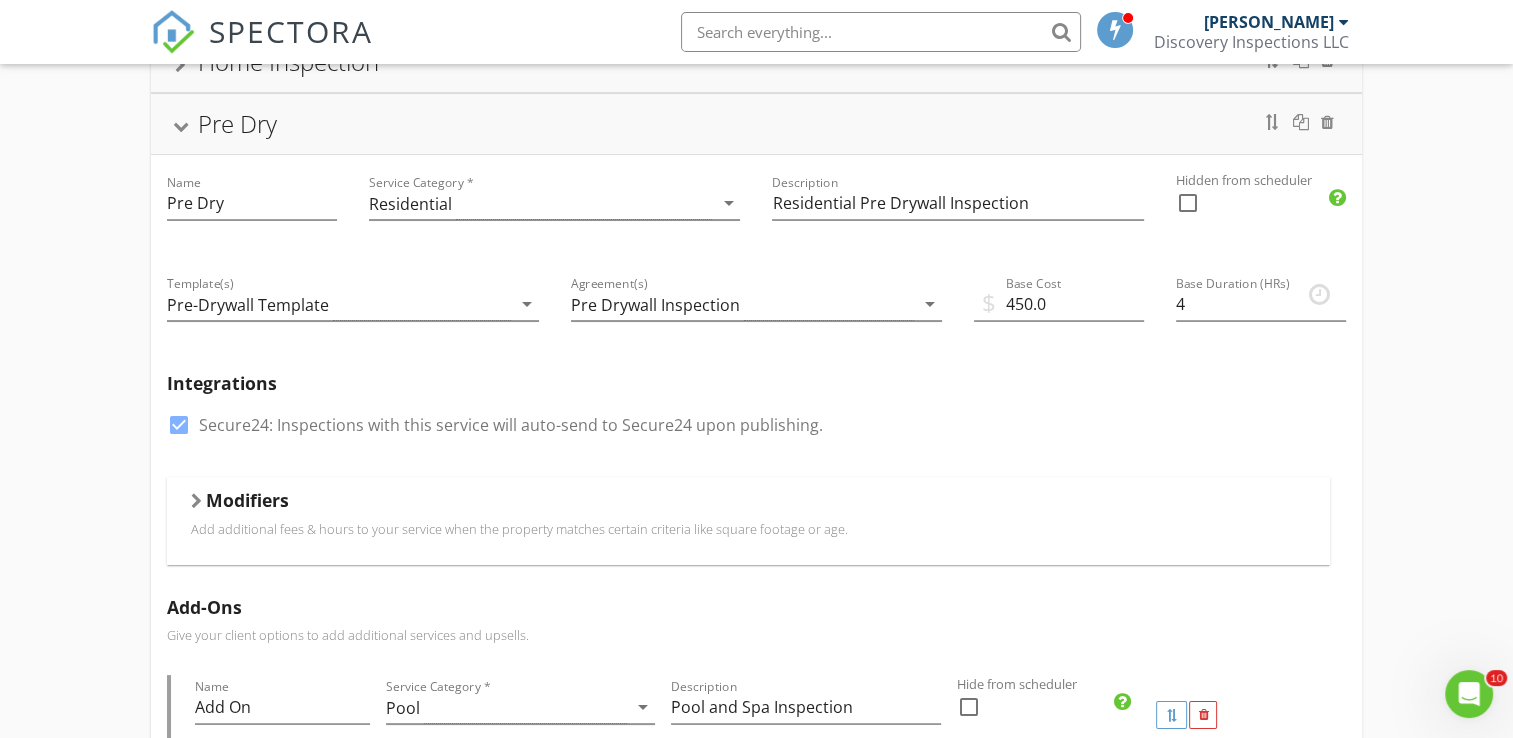 click on "Modifiers" at bounding box center (247, 500) 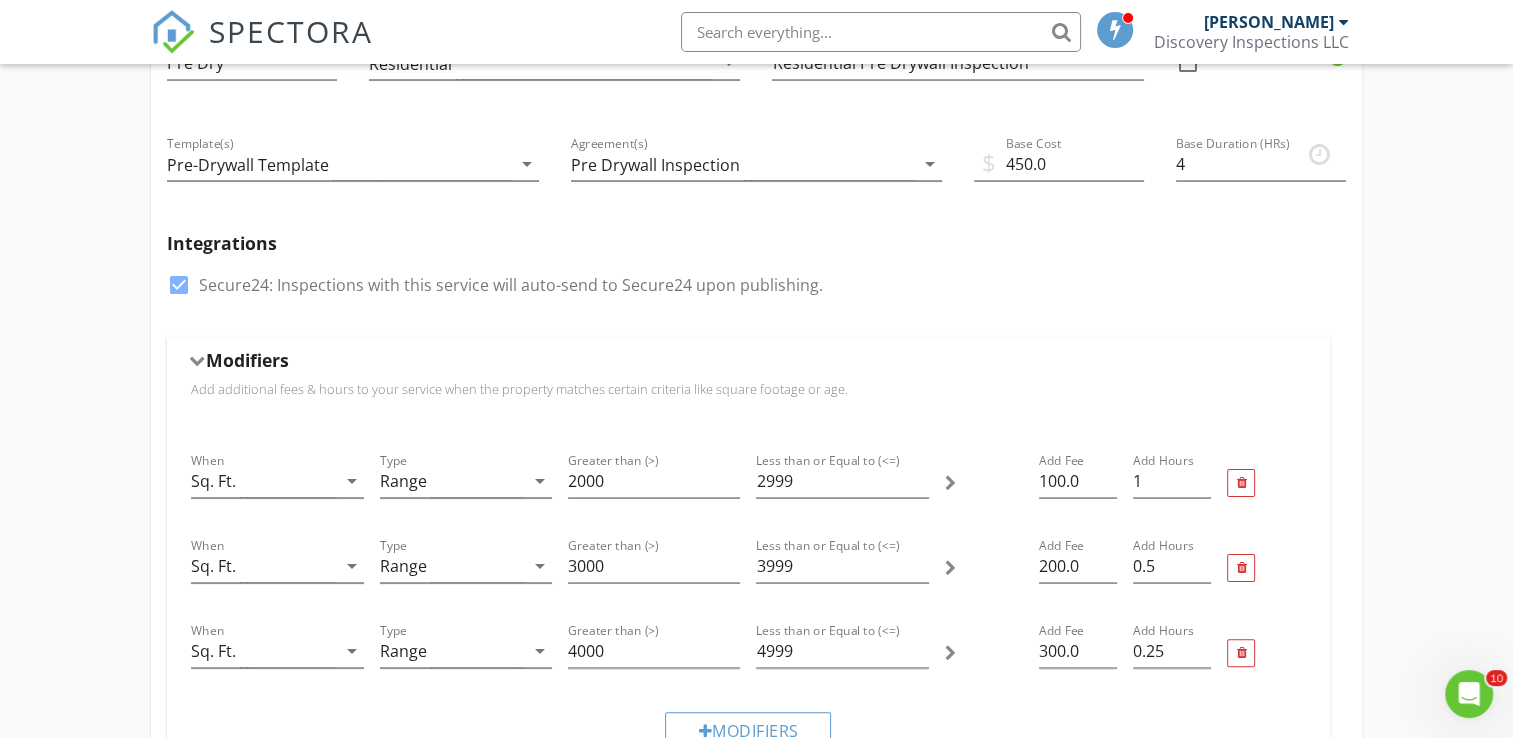 scroll, scrollTop: 374, scrollLeft: 0, axis: vertical 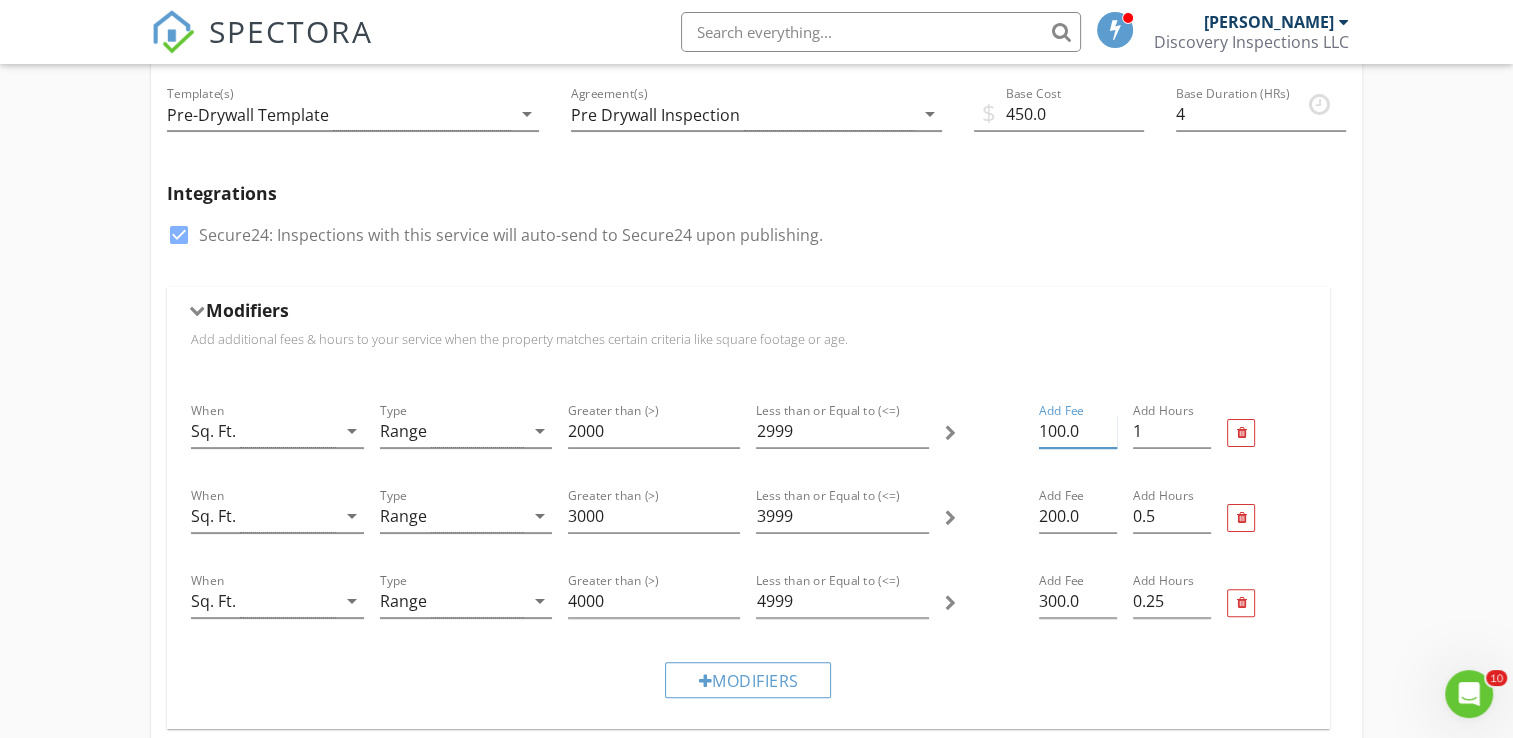 click on "100.0" at bounding box center (1078, 431) 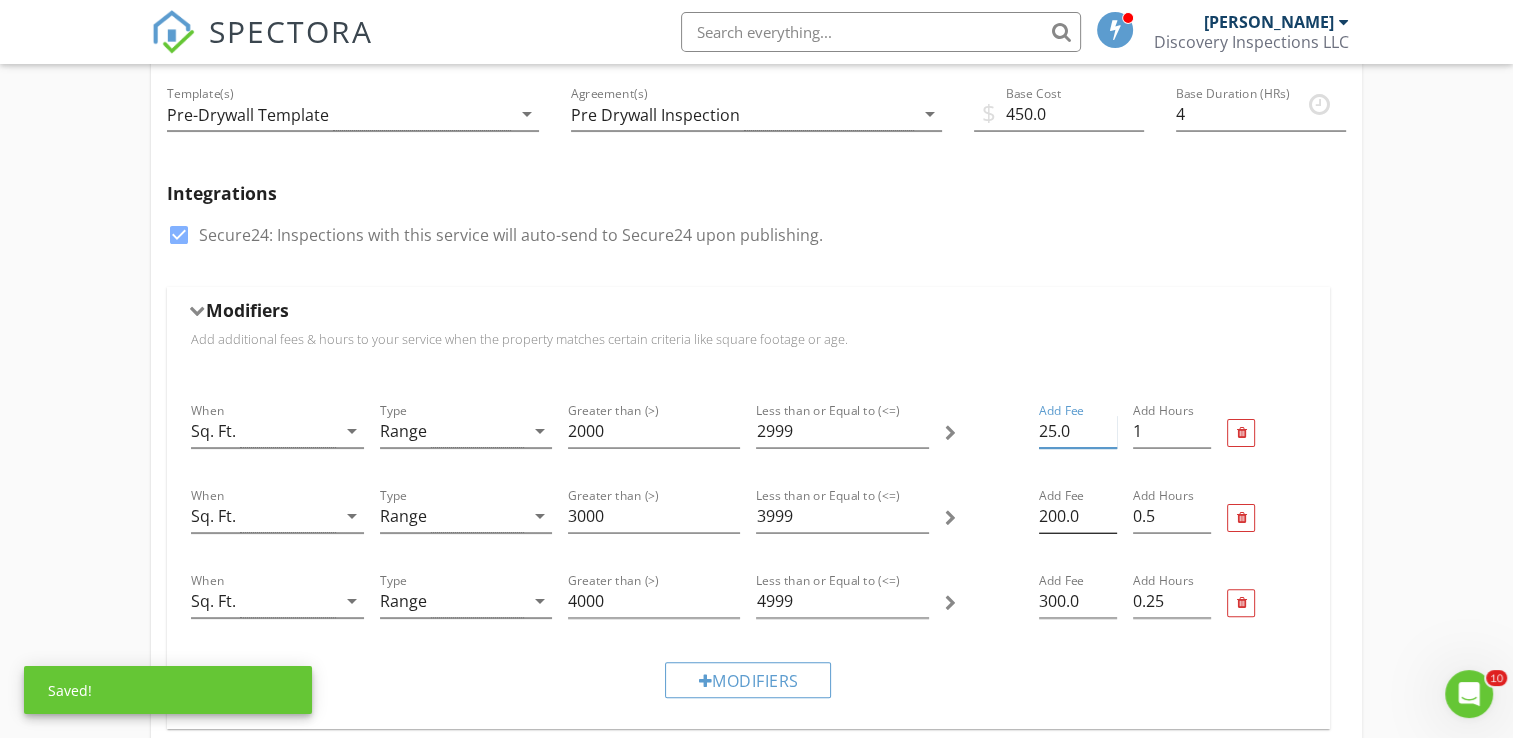 type on "25.0" 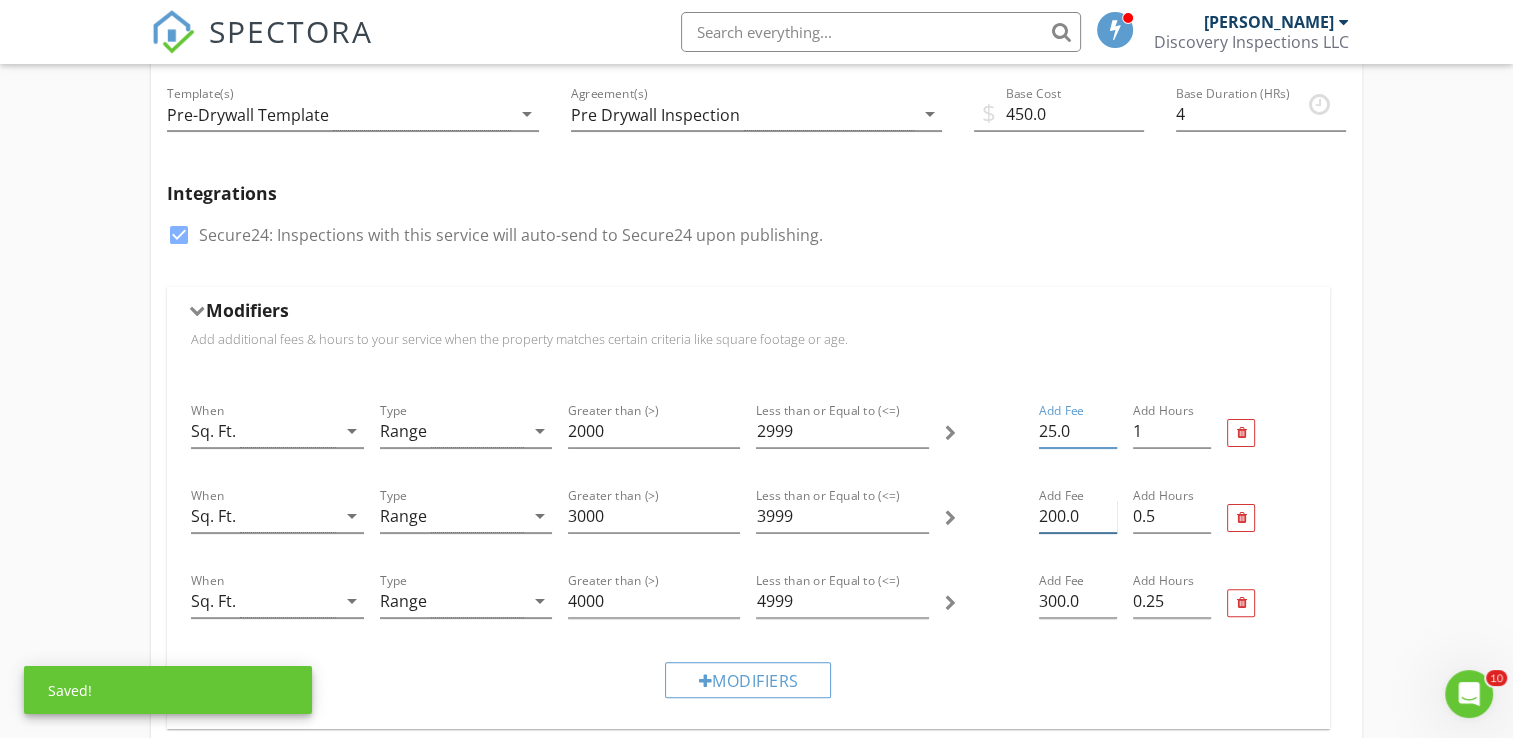 click on "200.0" at bounding box center (1078, 516) 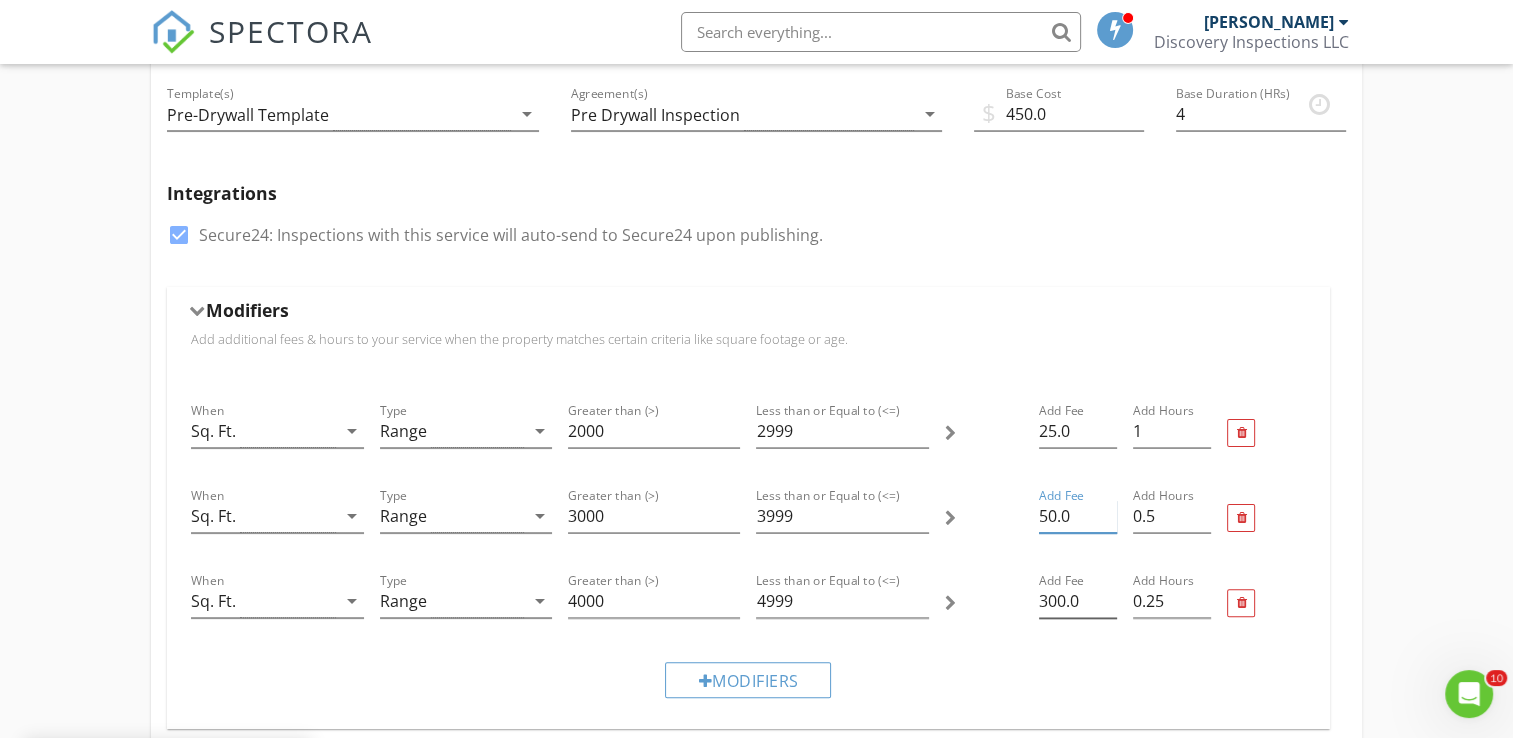 type on "50.0" 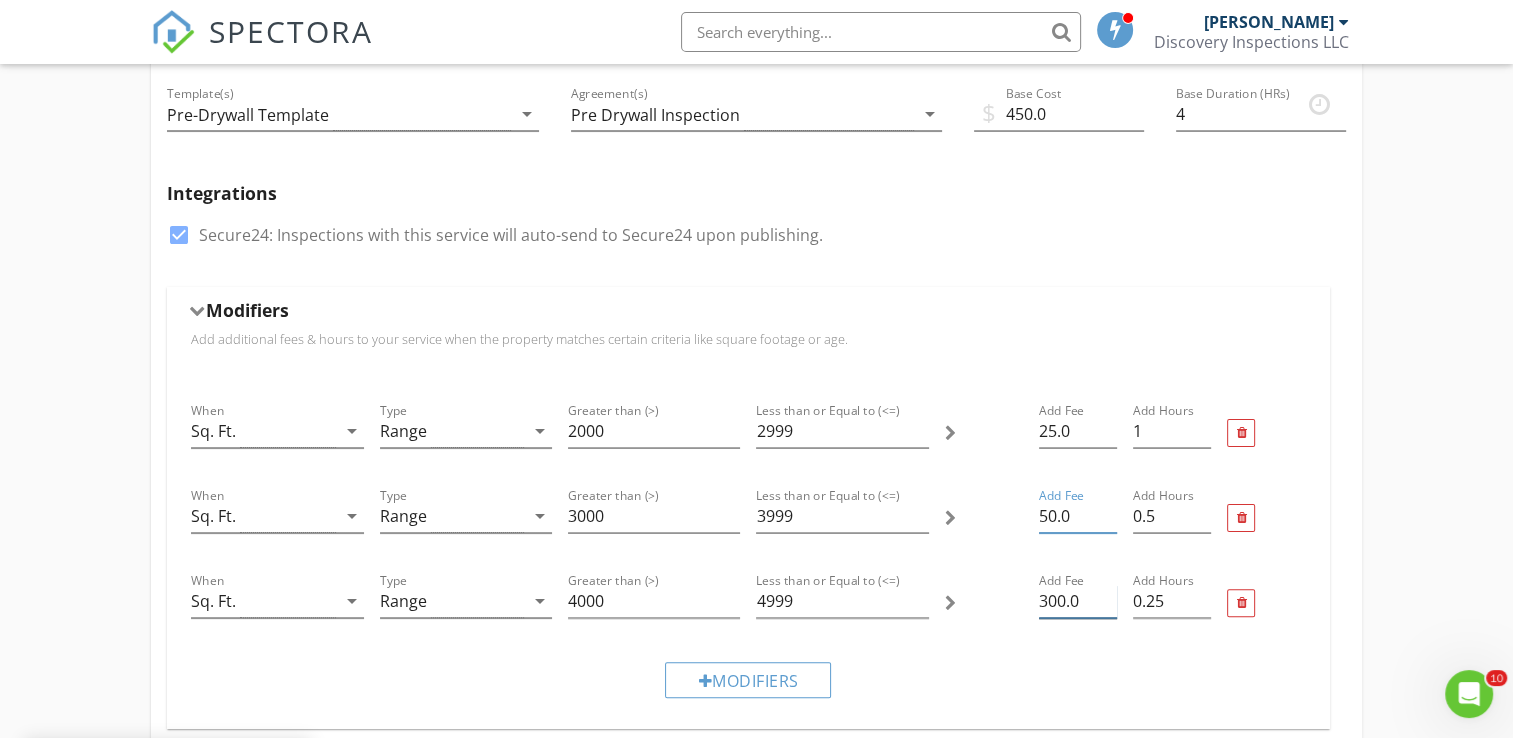 click on "300.0" at bounding box center (1078, 601) 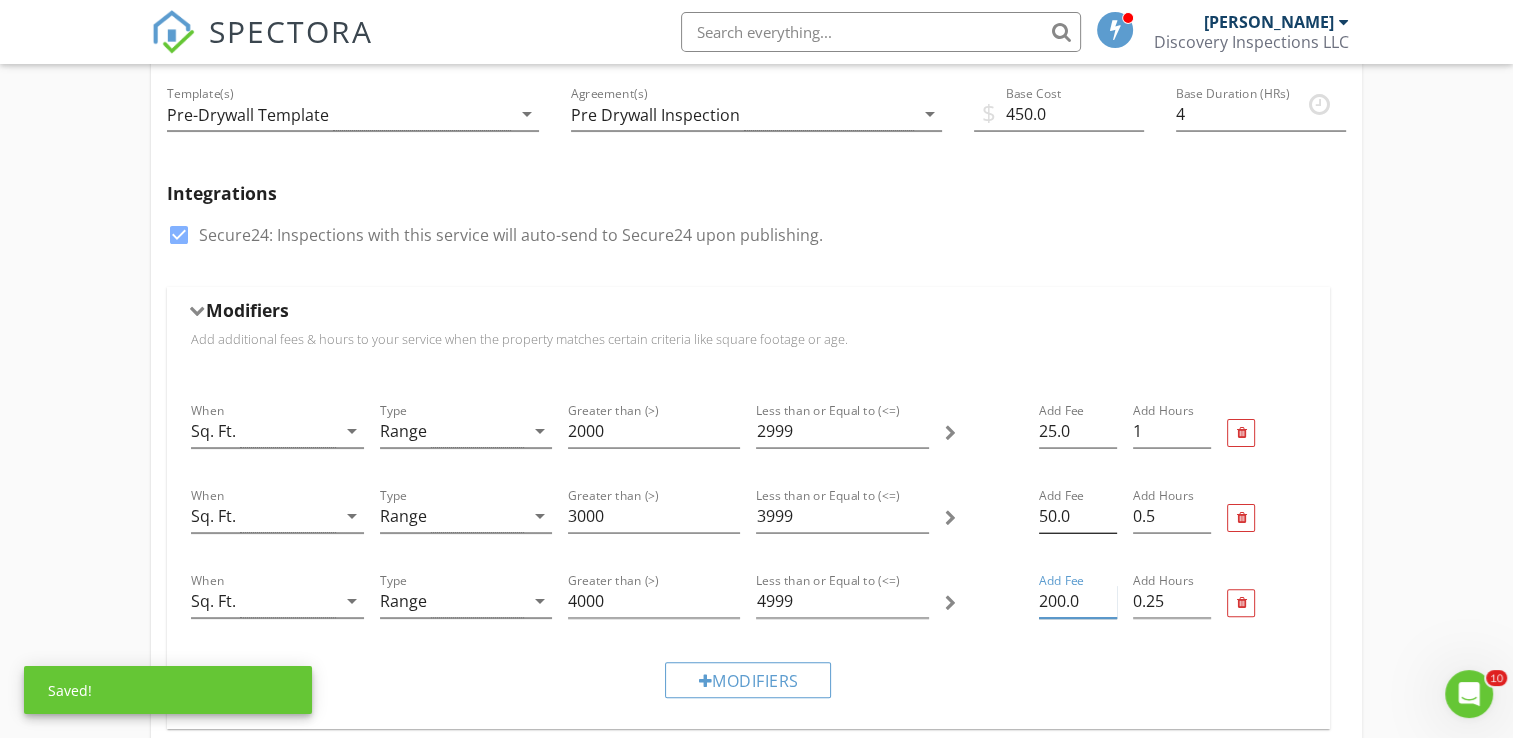 type on "200.0" 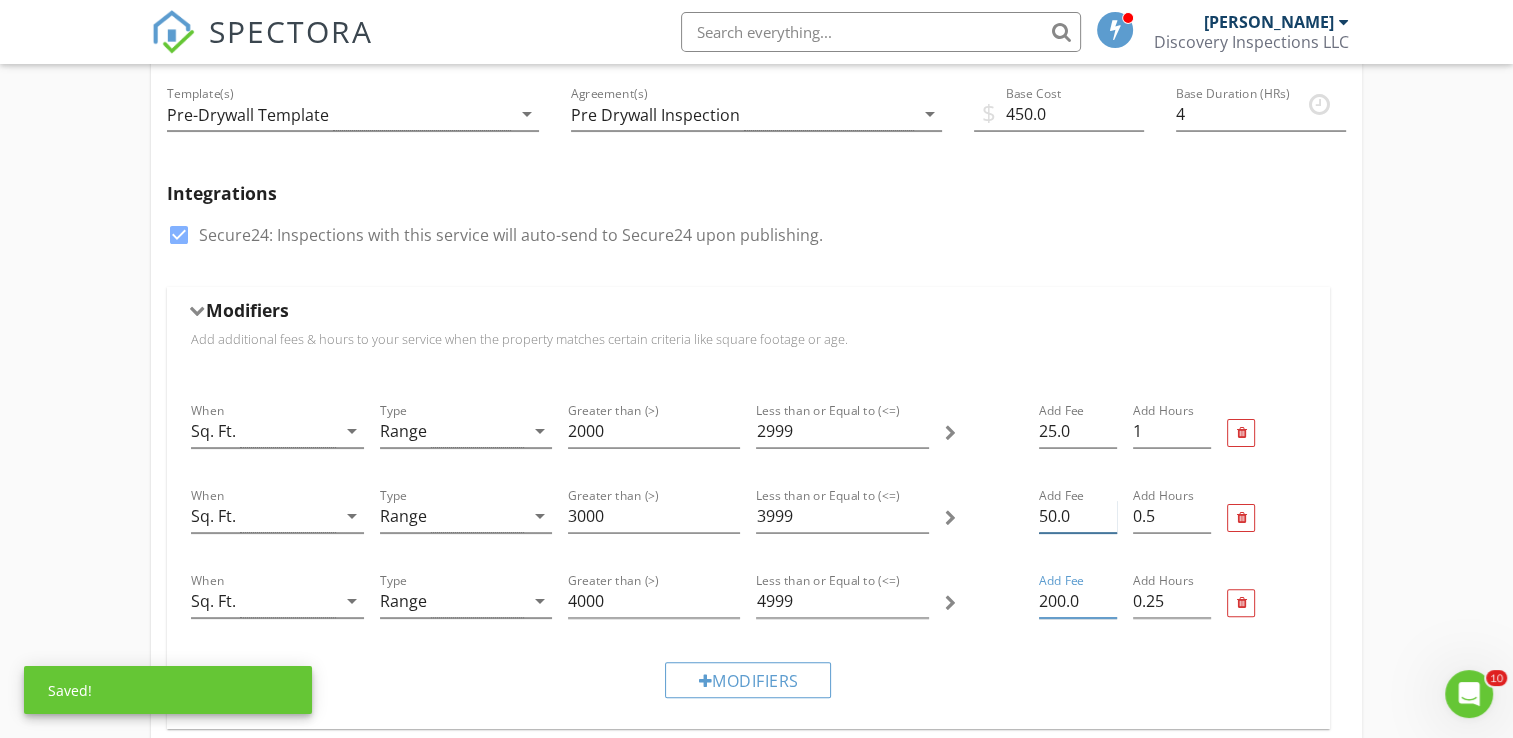click on "50.0" at bounding box center [1078, 516] 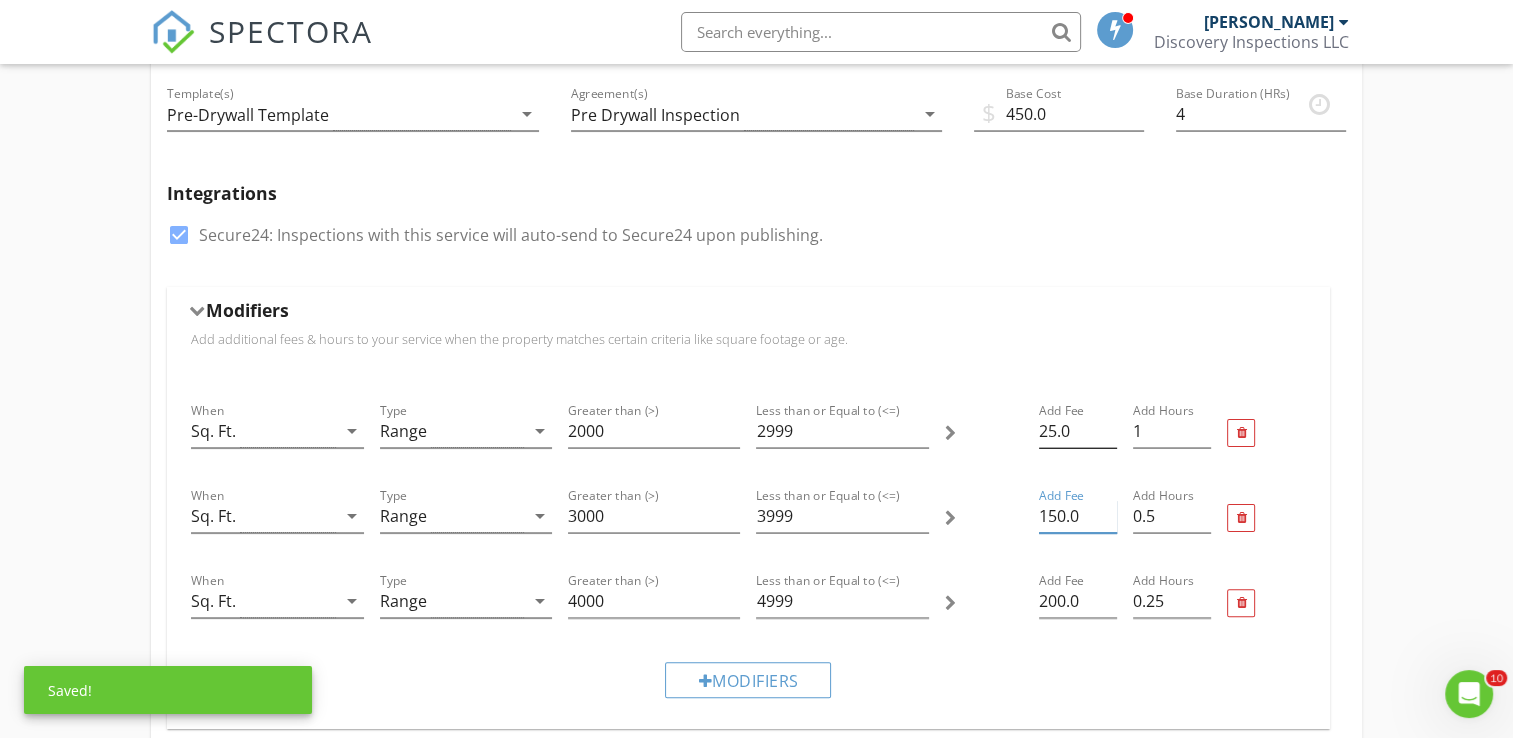 type on "150.0" 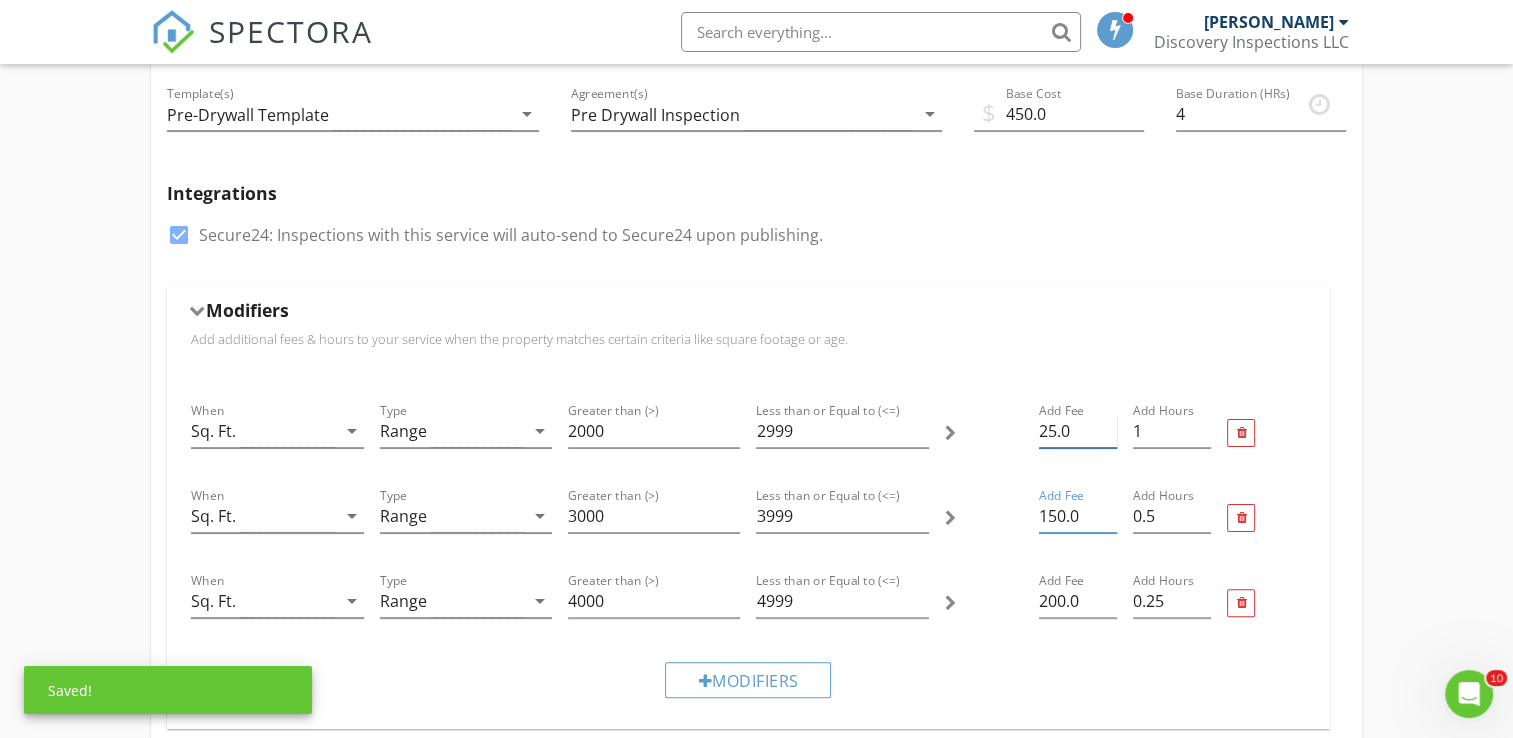 click on "25.0" at bounding box center [1078, 431] 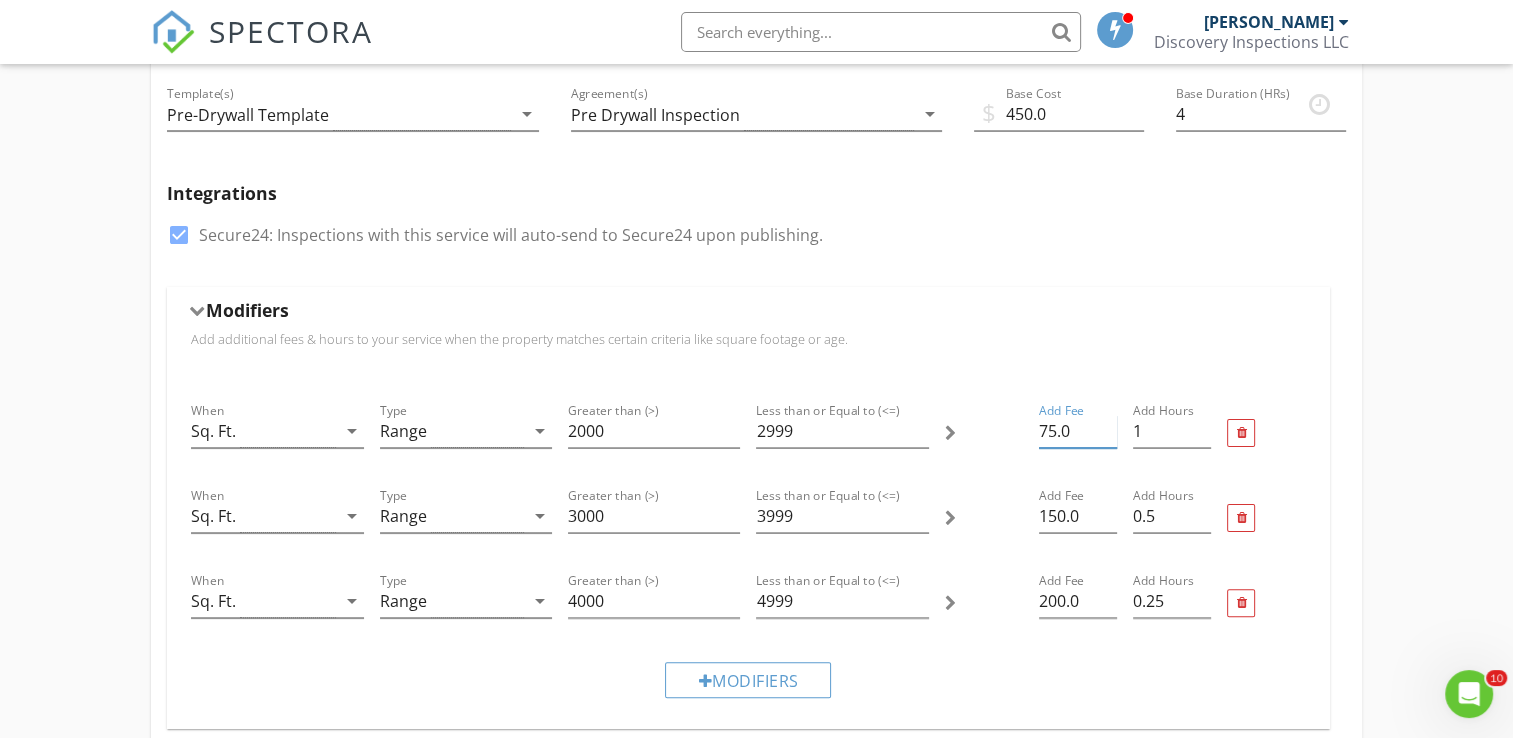 type on "75.0" 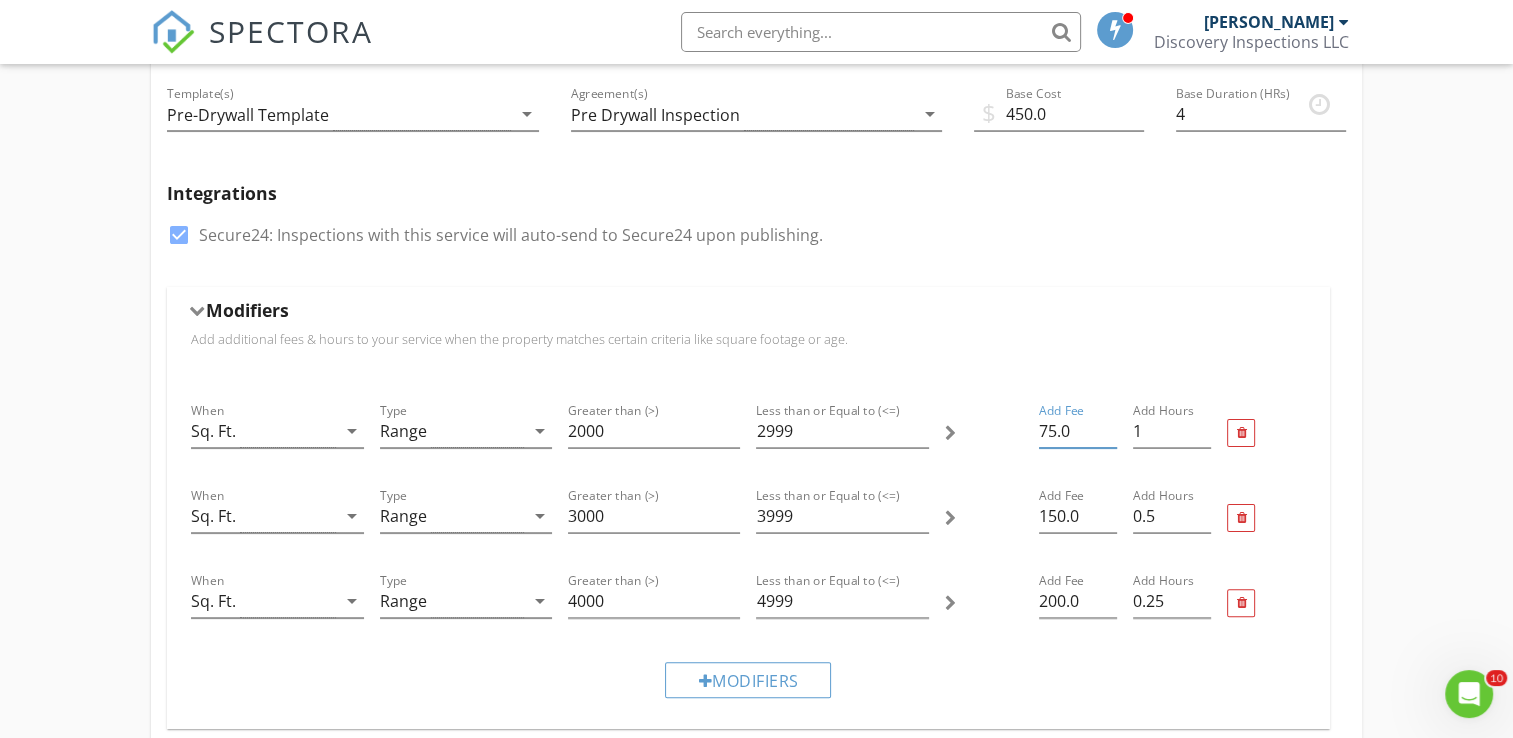 click on "Integrations       check_box Secure24: Inspections with this service will auto-send to Secure24 upon publishing." at bounding box center [756, 227] 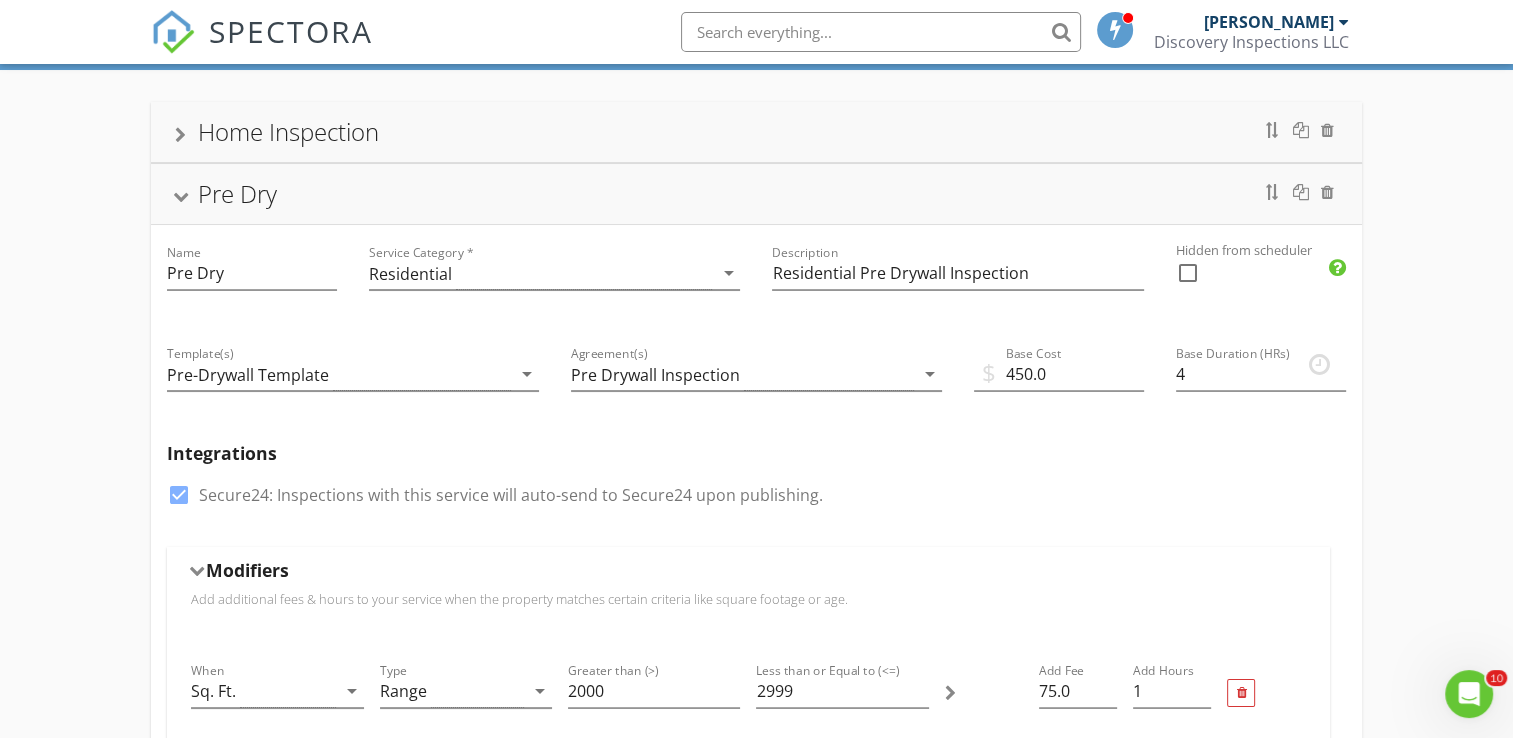 scroll, scrollTop: 0, scrollLeft: 0, axis: both 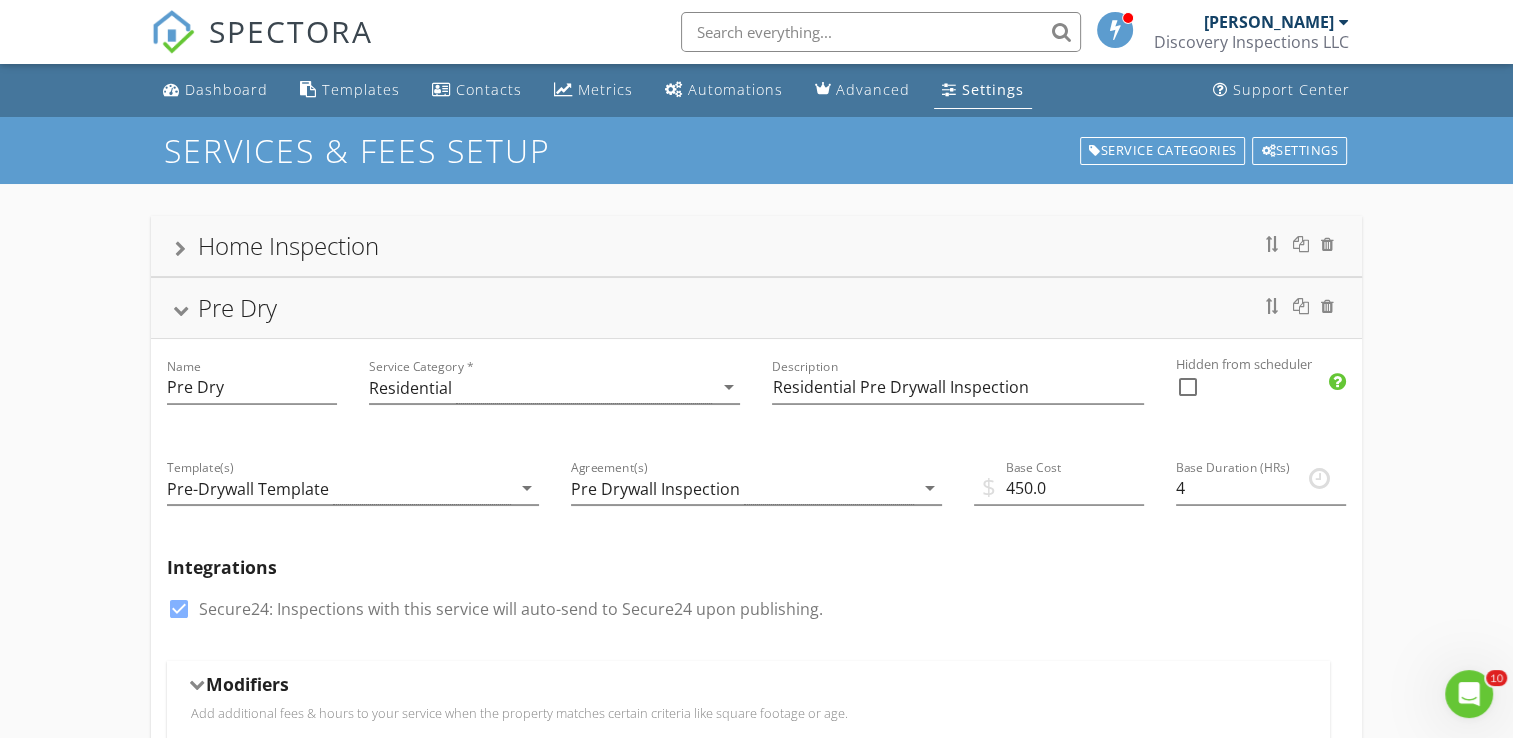 click at bounding box center [181, 311] 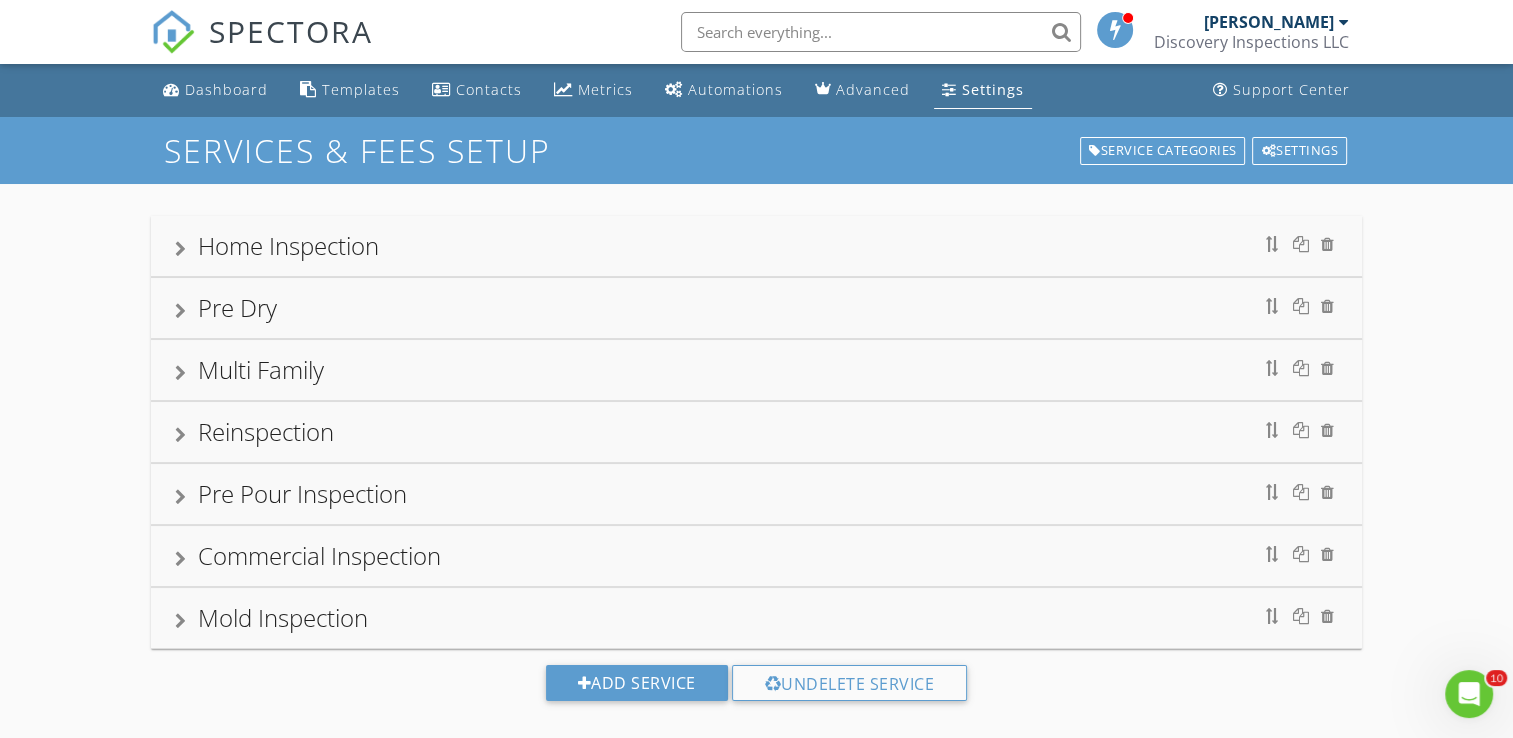 click on "Pre Dry" at bounding box center (756, 308) 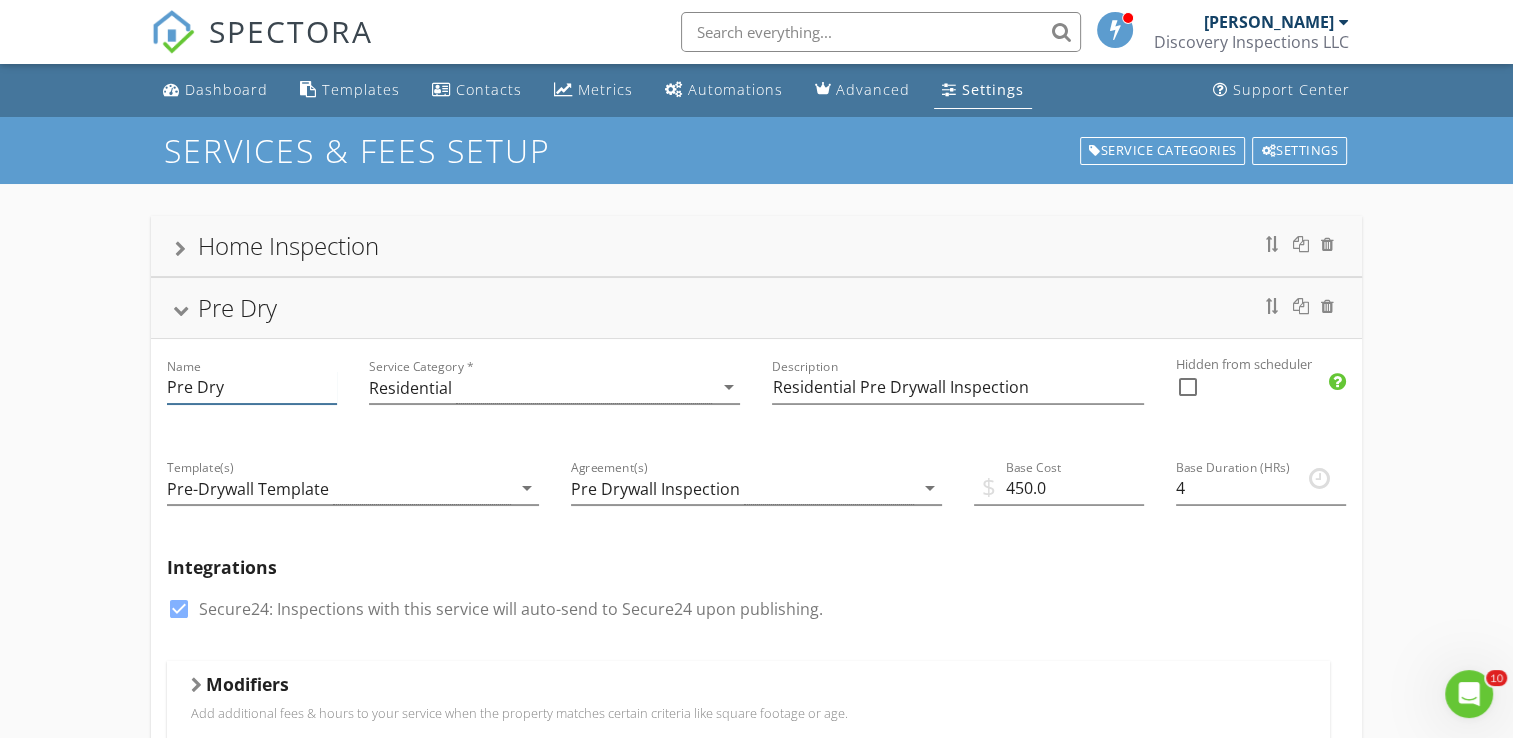 click on "Pre Dry" at bounding box center (252, 387) 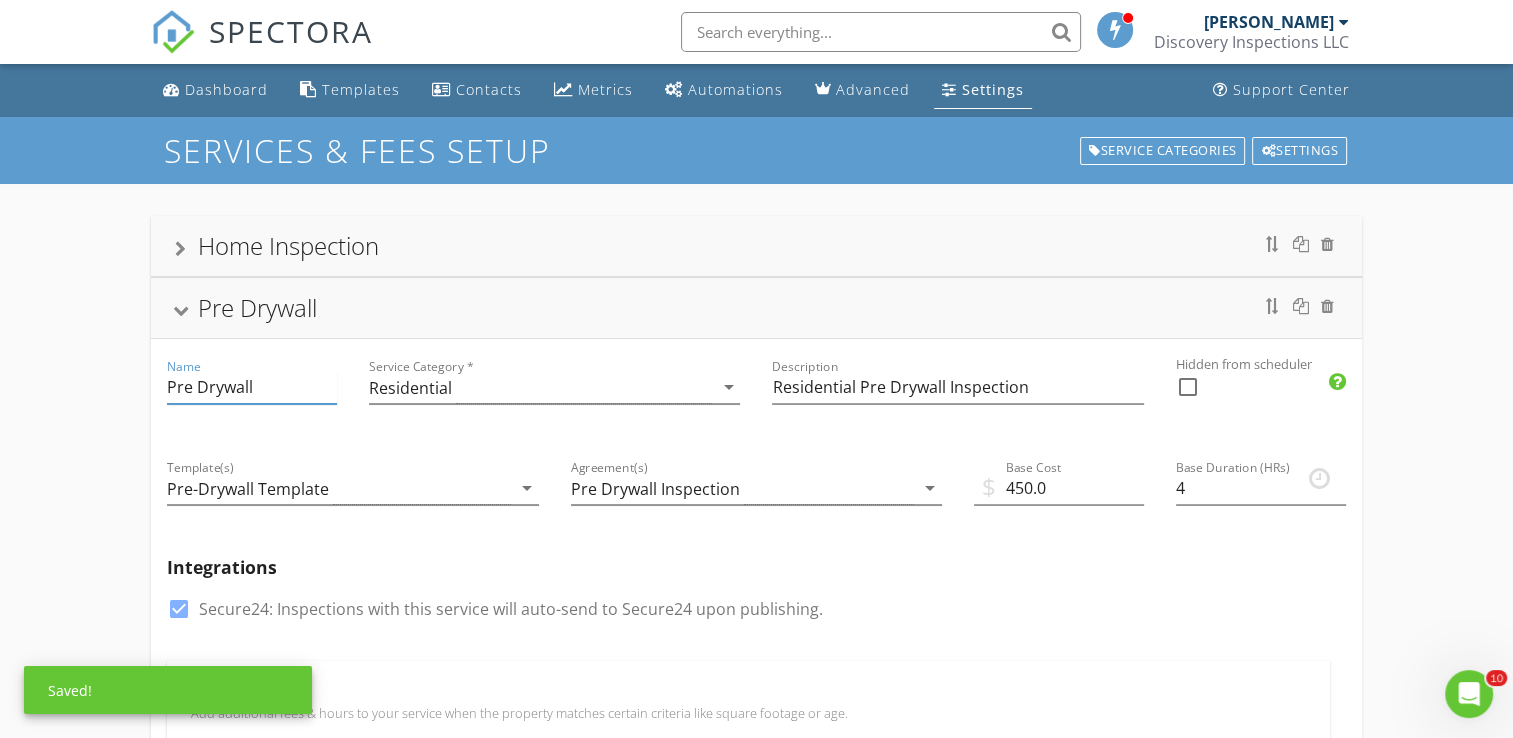 type on "Pre Drywall Inspection" 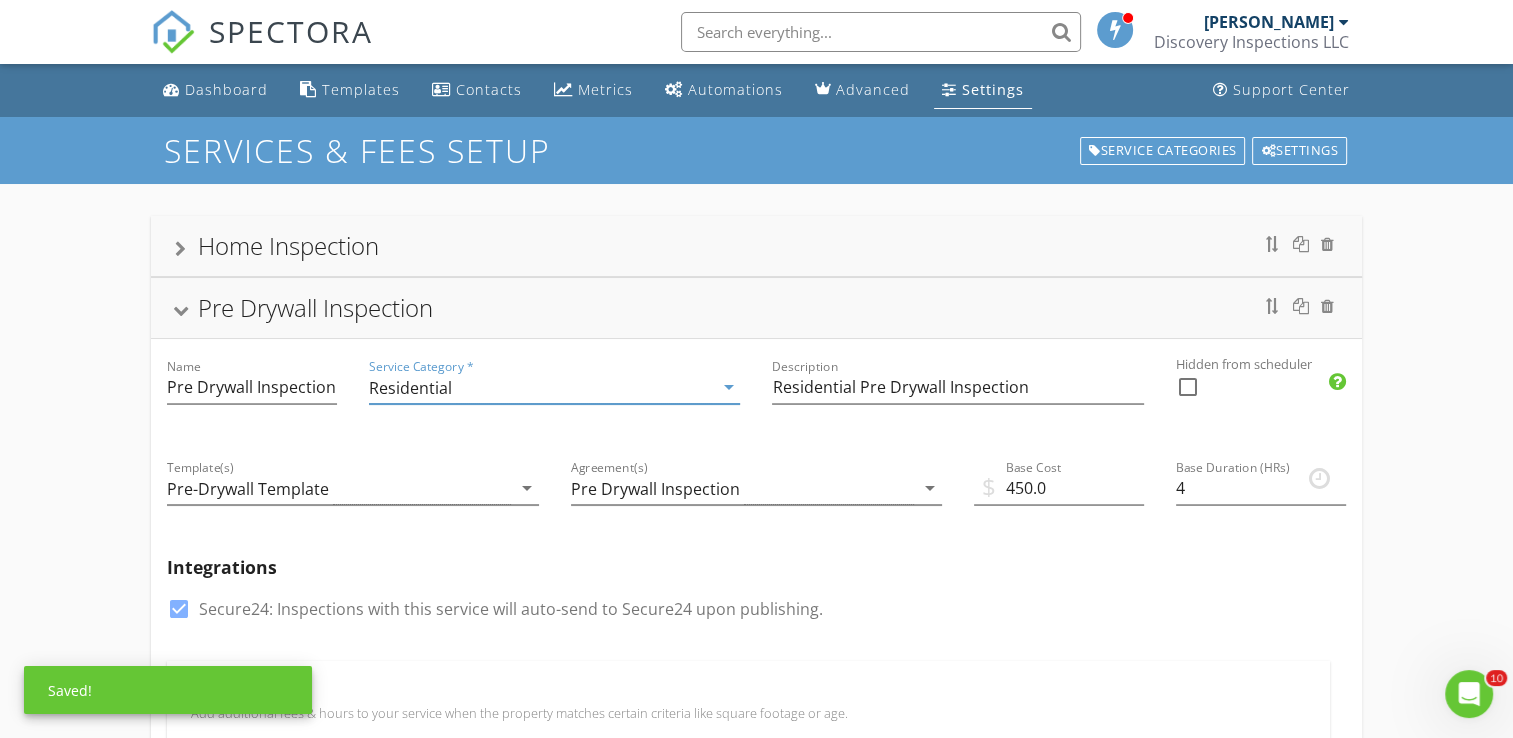 click on "Pre Drywall Inspection" at bounding box center [756, 308] 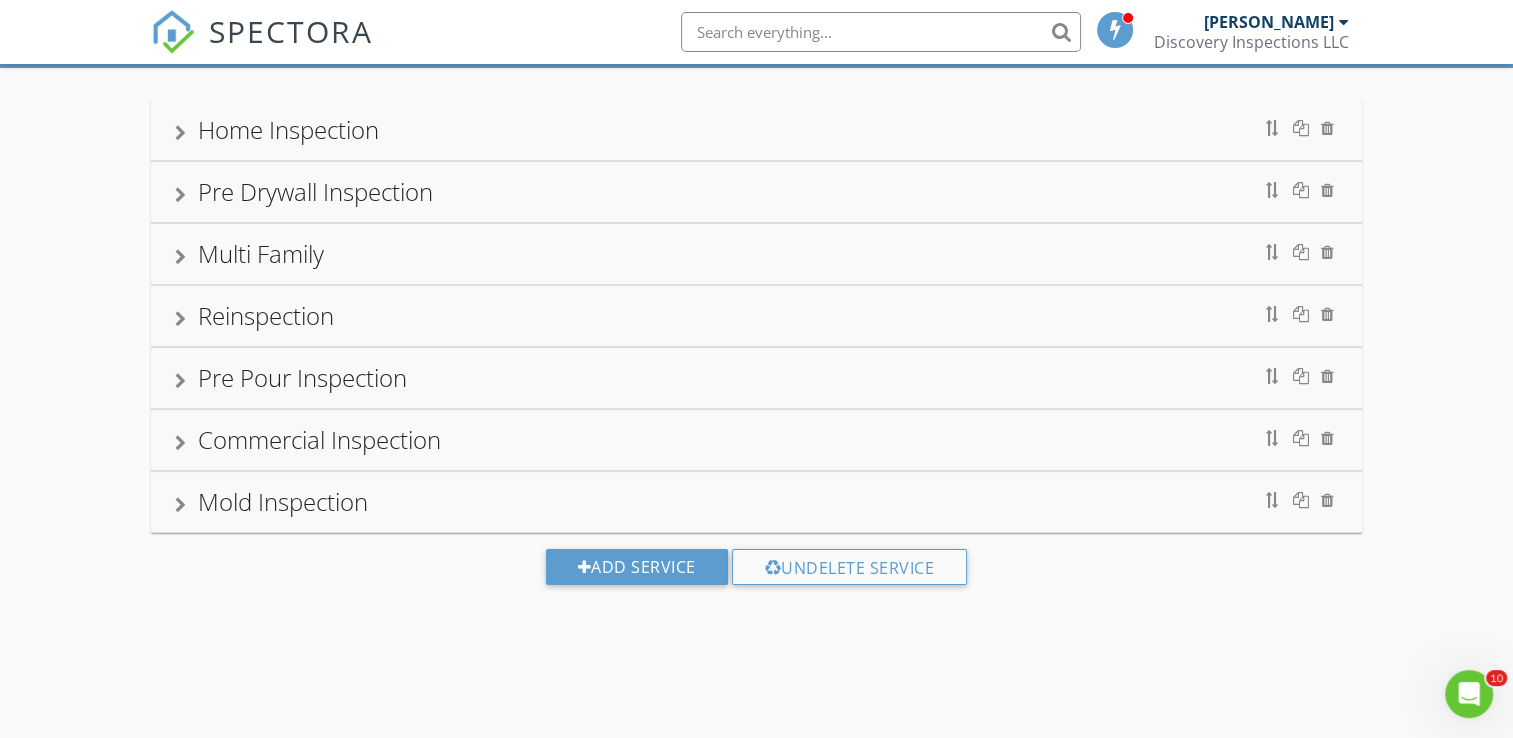 scroll, scrollTop: 0, scrollLeft: 0, axis: both 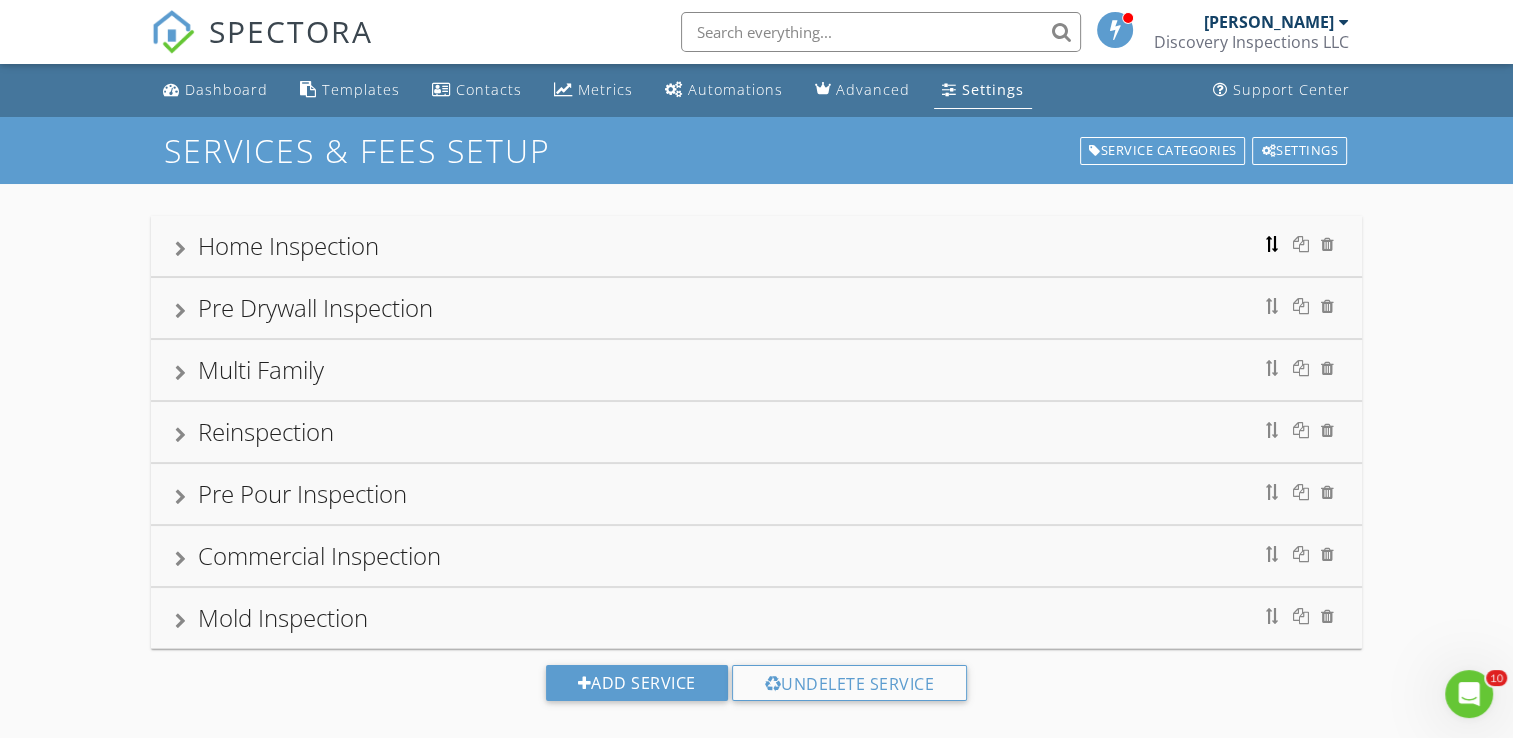click at bounding box center [1273, 244] 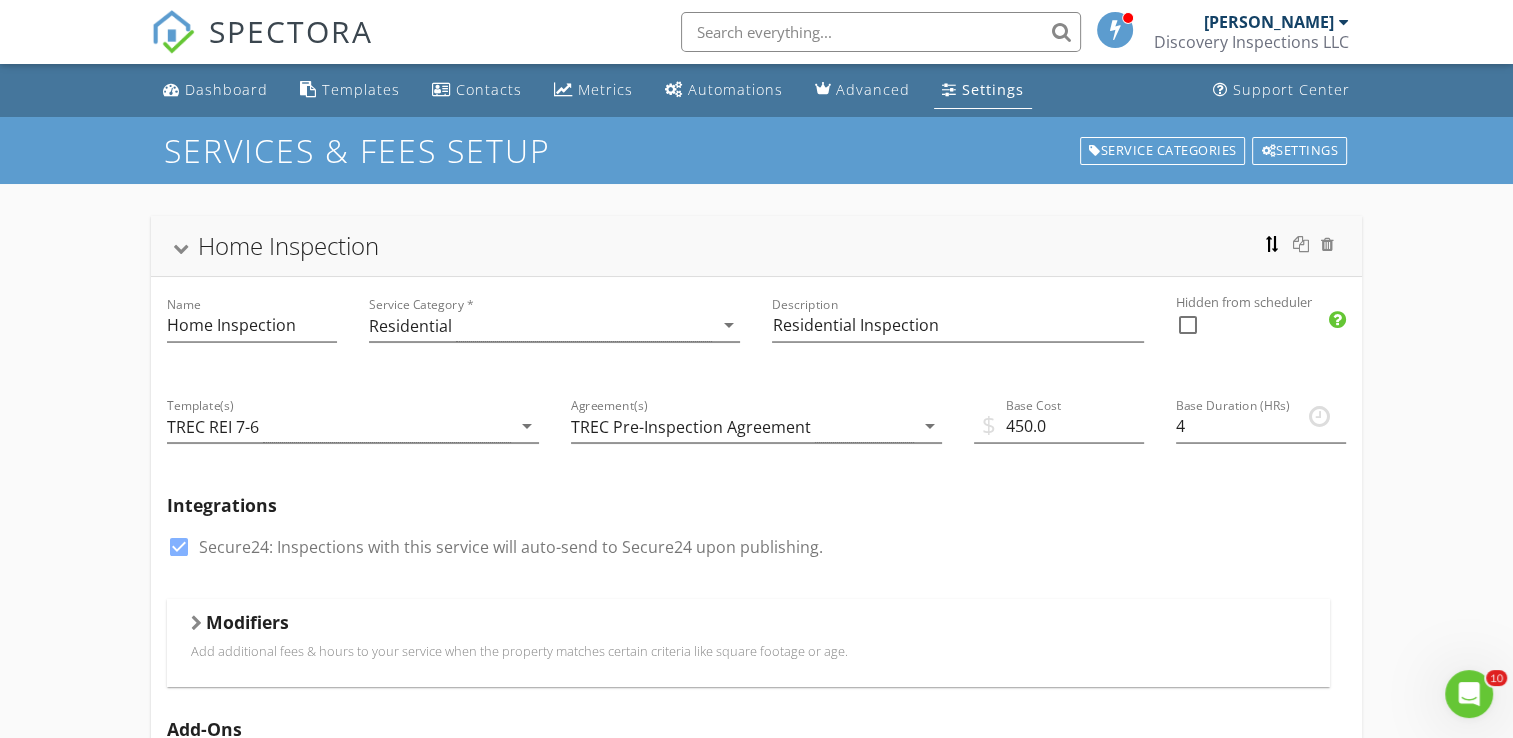 click at bounding box center (1273, 244) 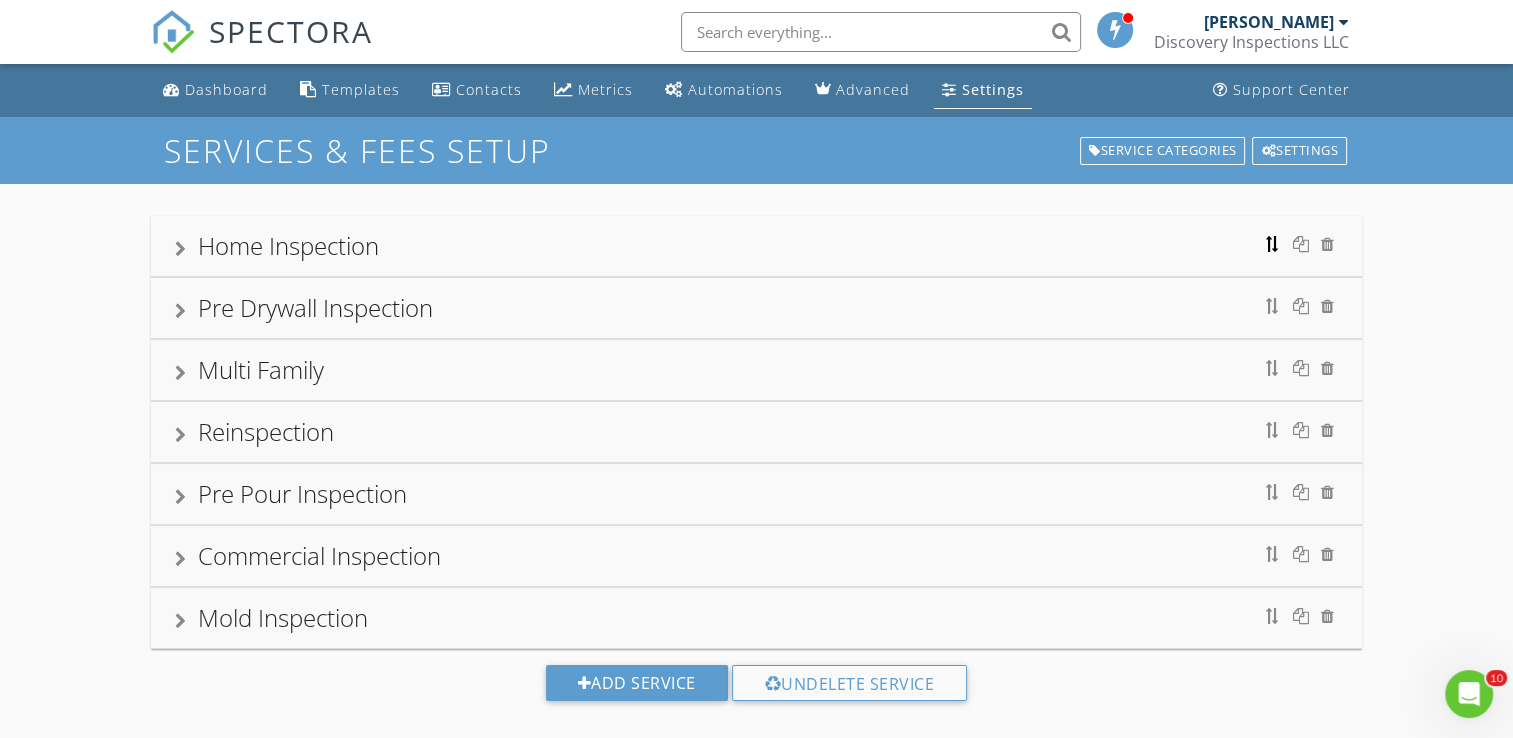 type 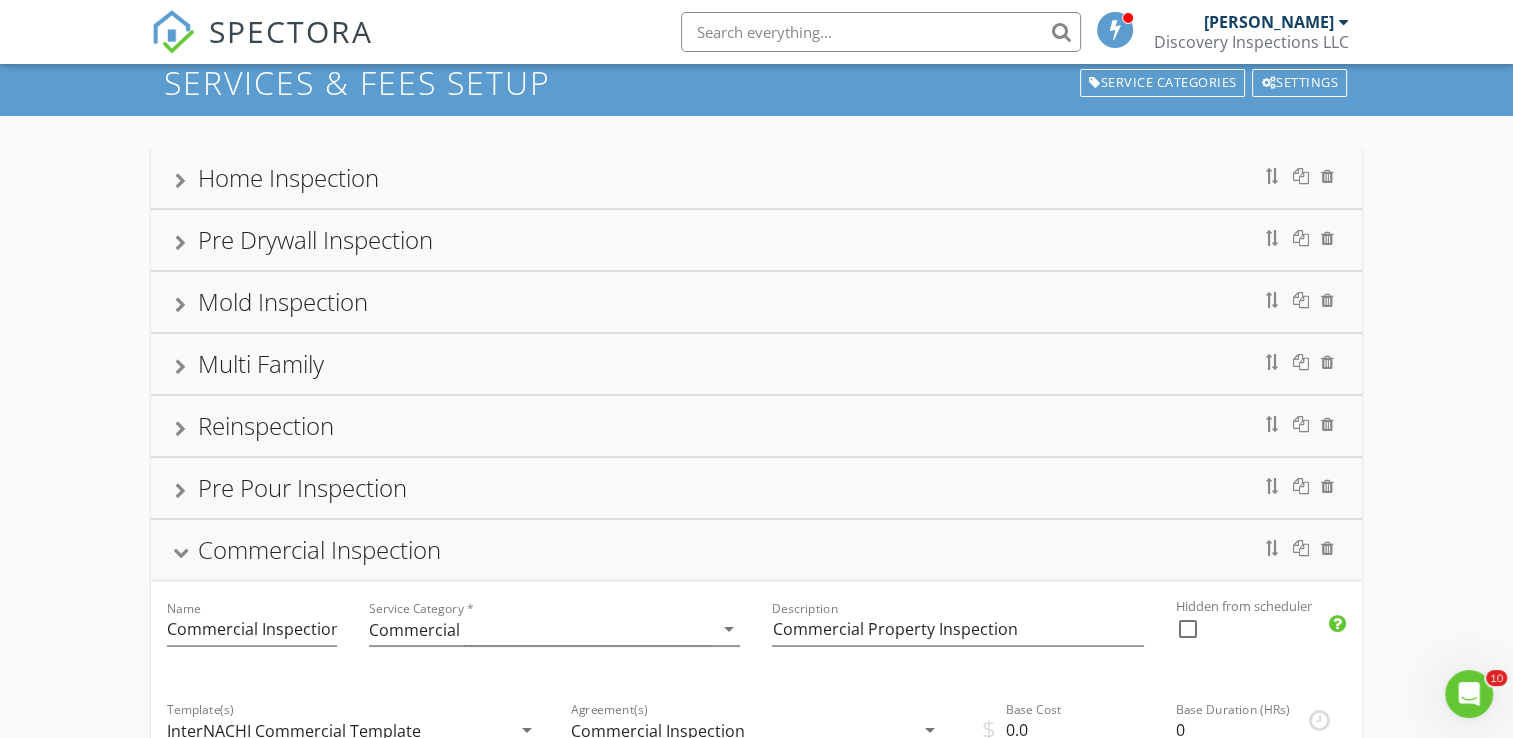 scroll, scrollTop: 0, scrollLeft: 0, axis: both 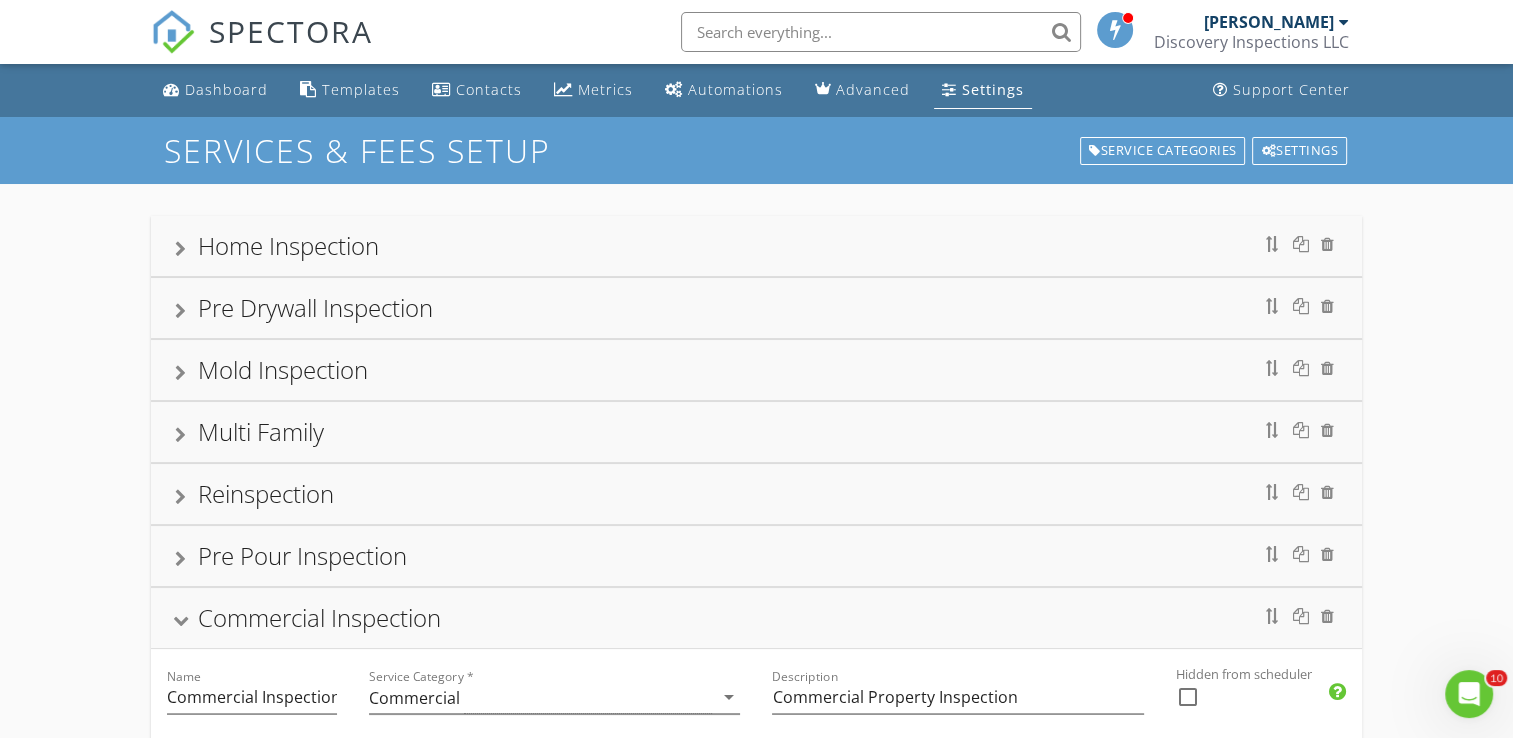 click on "Home Inspection" at bounding box center [288, 245] 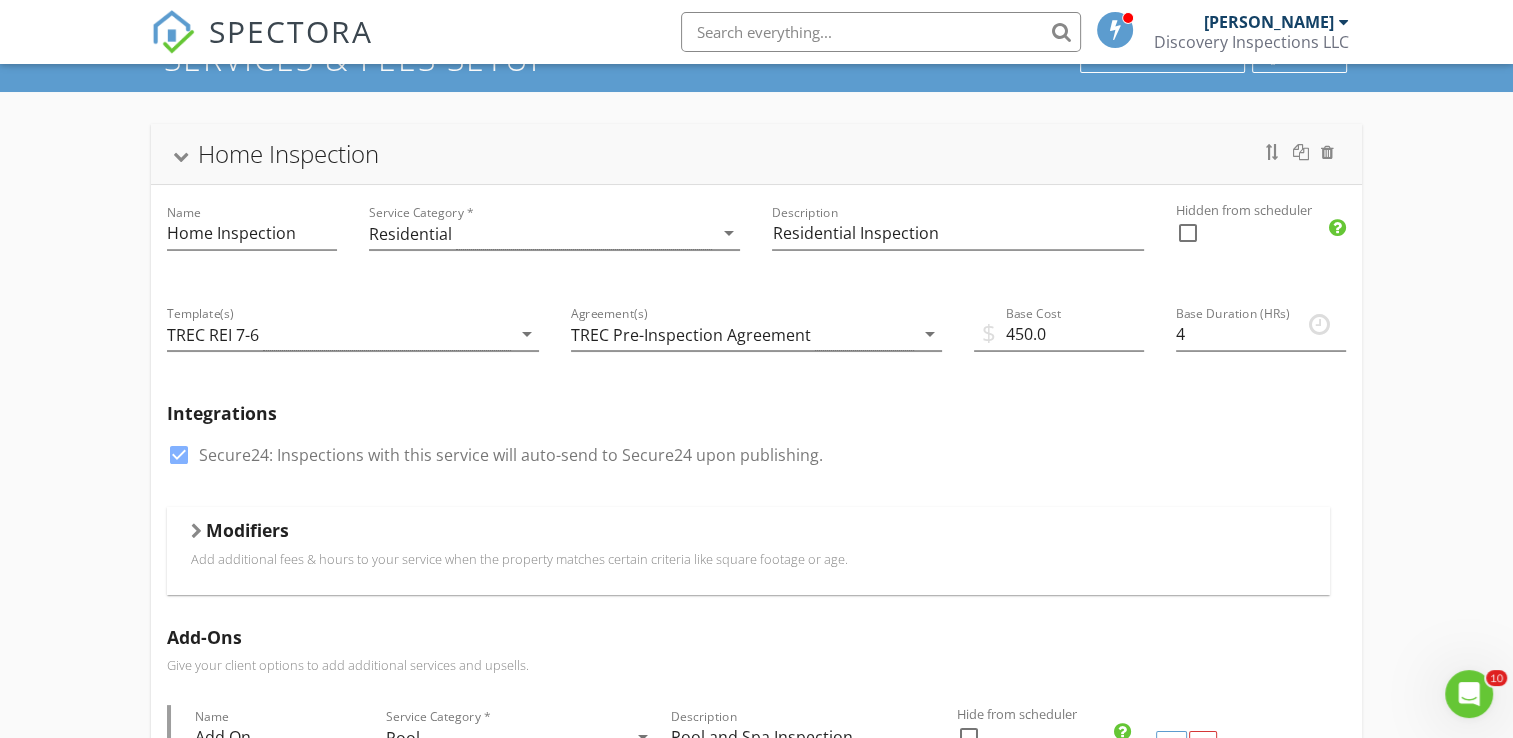 scroll, scrollTop: 99, scrollLeft: 0, axis: vertical 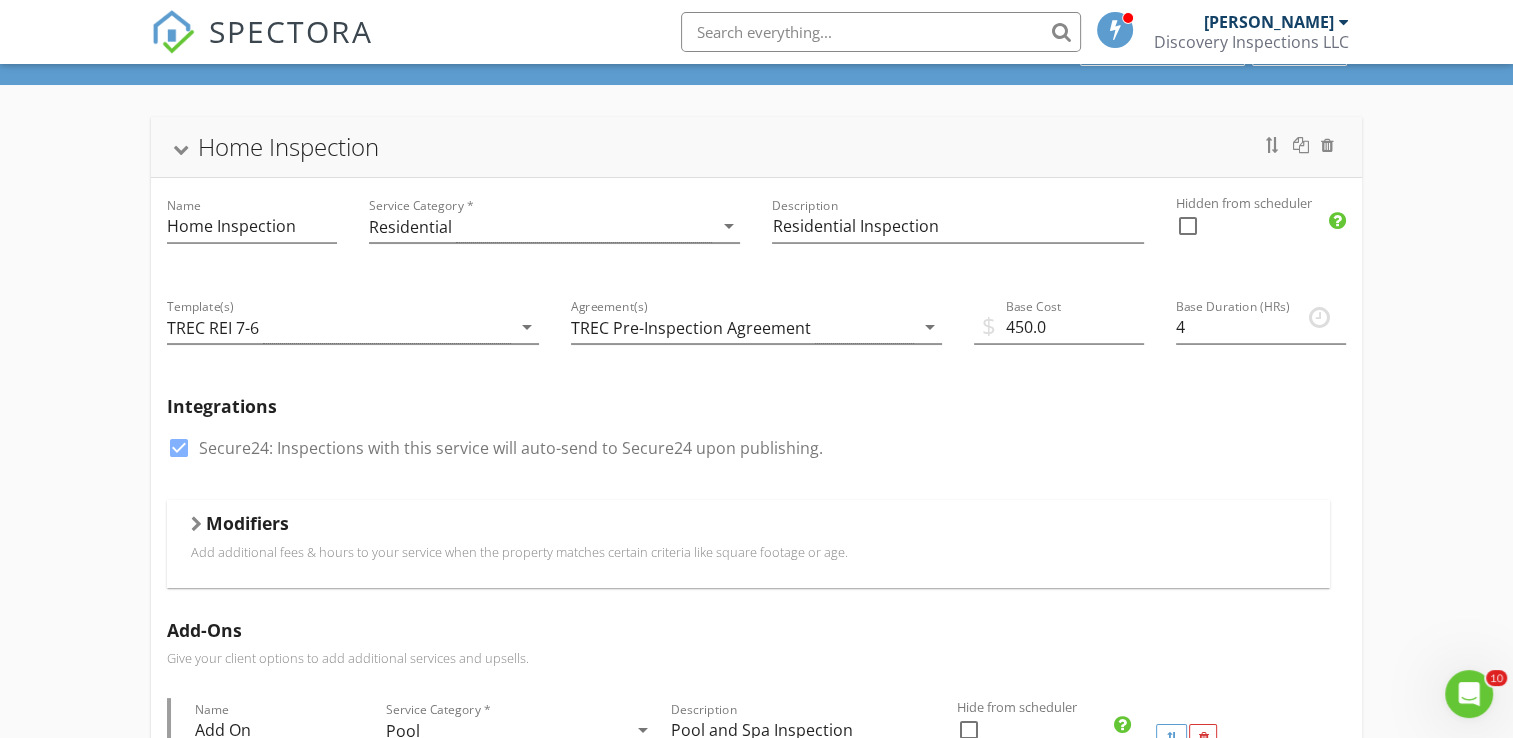 click on "Modifiers" at bounding box center [247, 523] 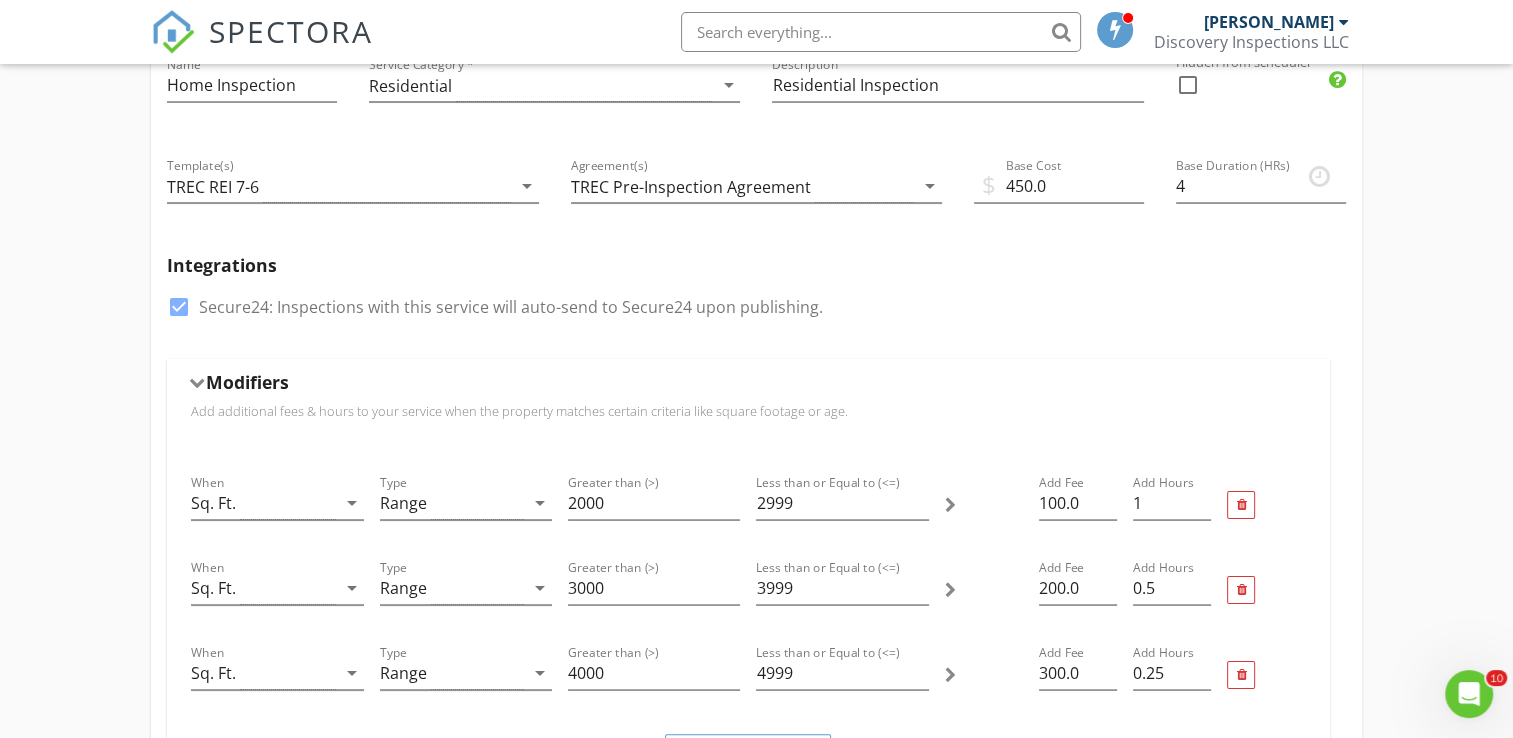 scroll, scrollTop: 239, scrollLeft: 0, axis: vertical 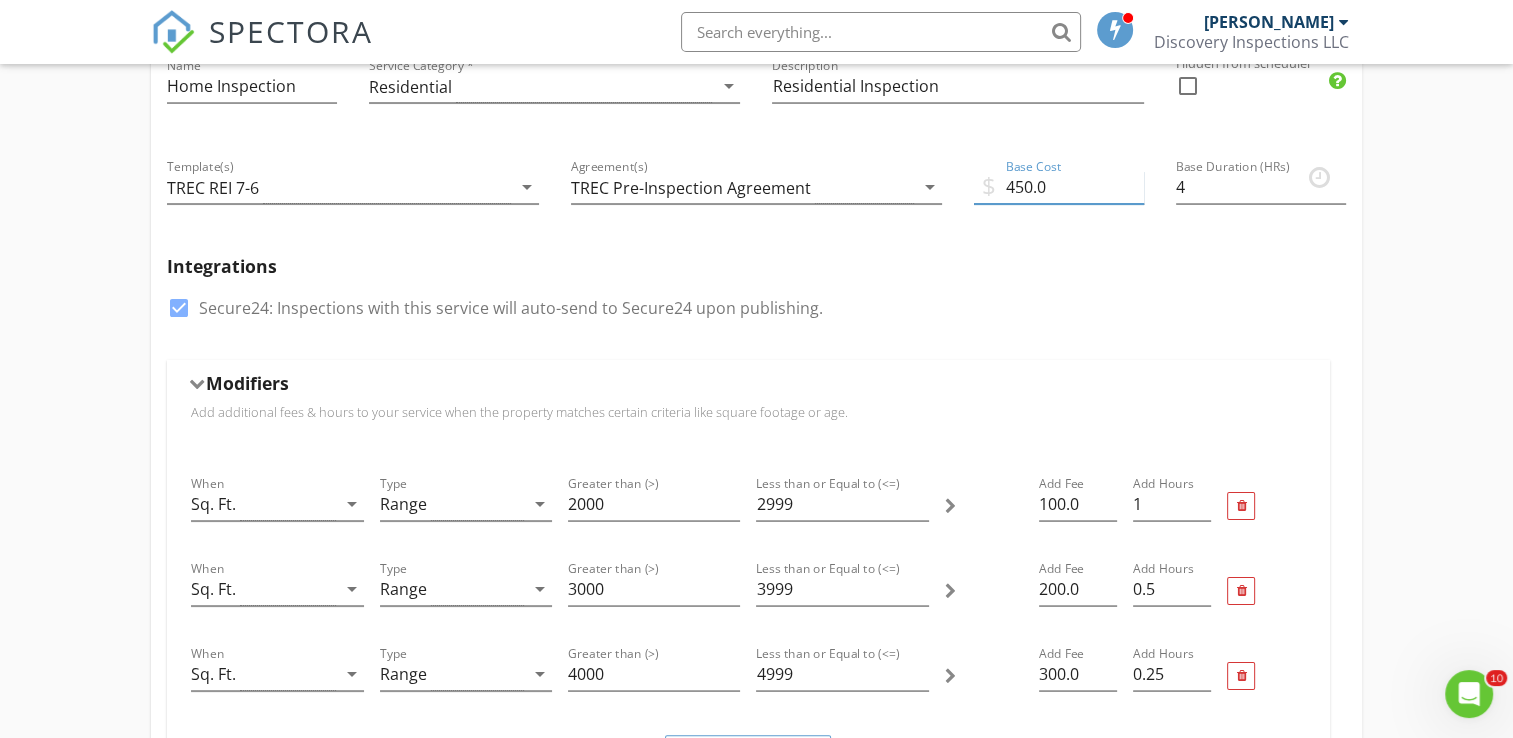 click on "450.0" at bounding box center (1059, 187) 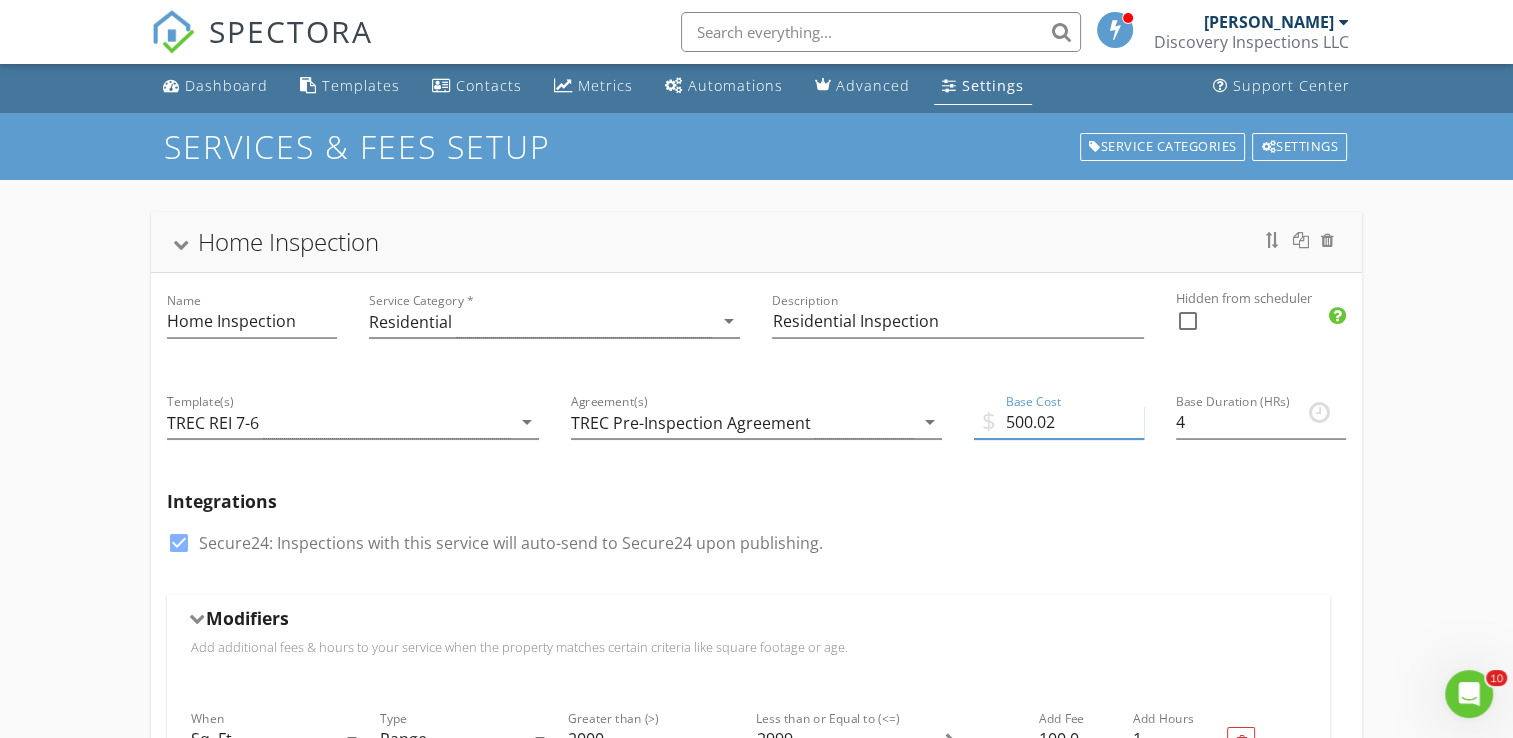 scroll, scrollTop: 0, scrollLeft: 0, axis: both 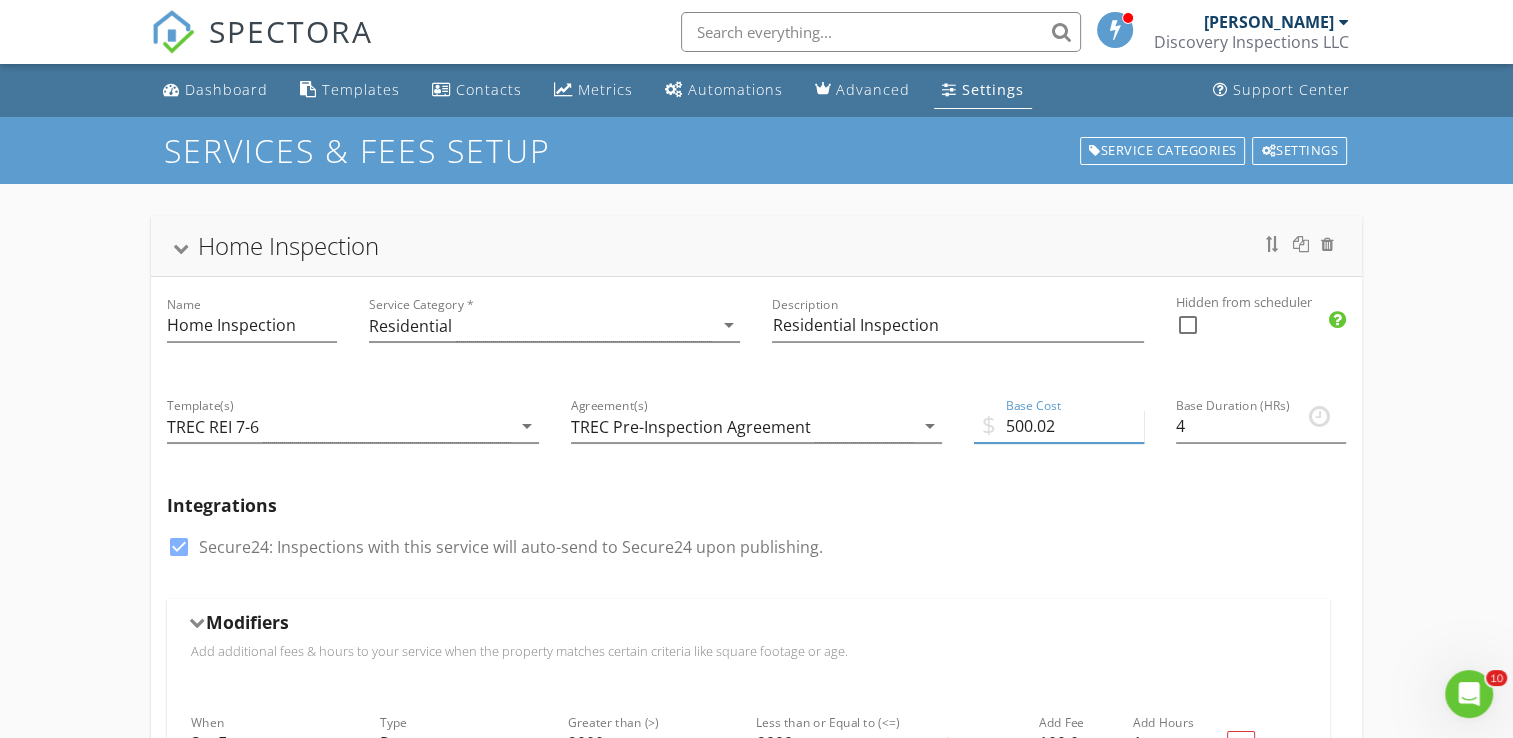 type on "500.02" 